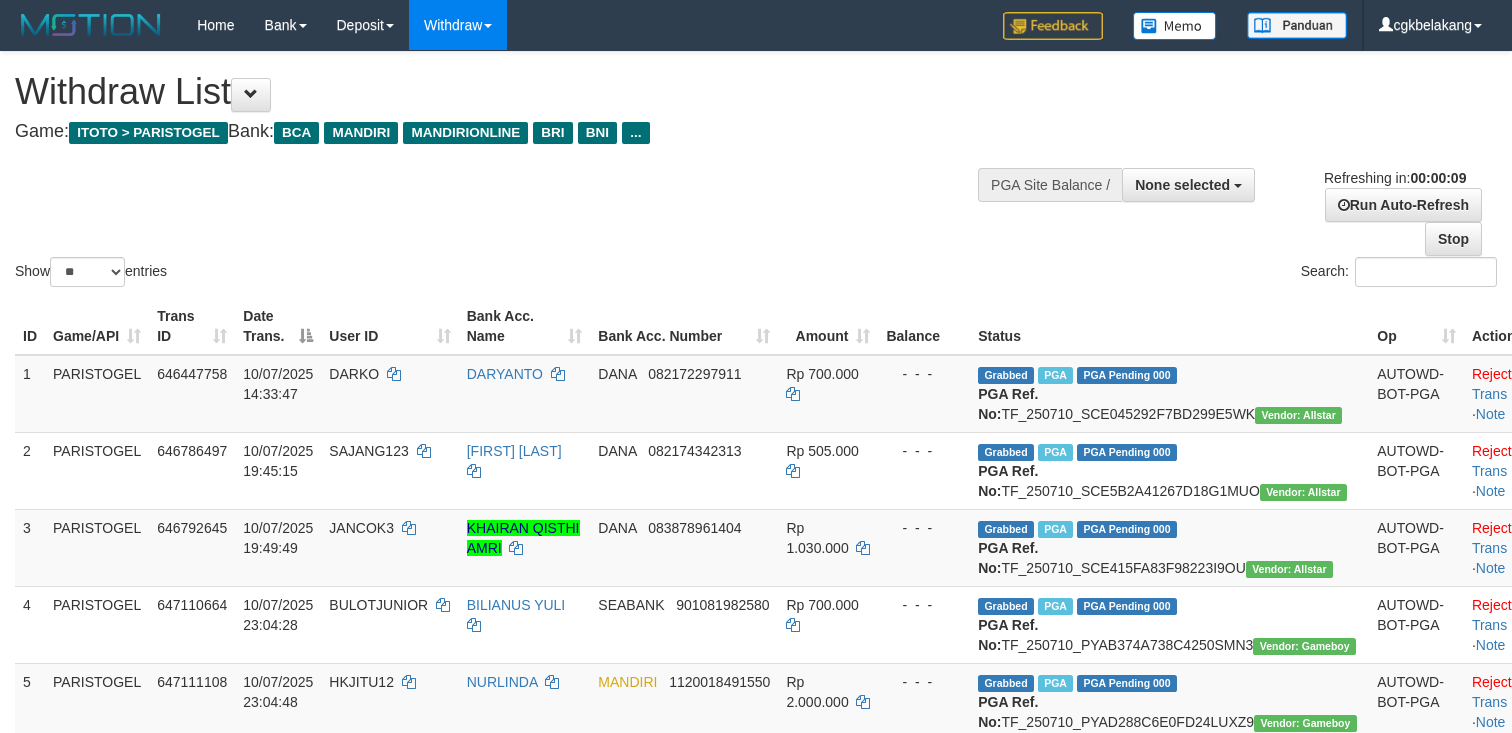 select 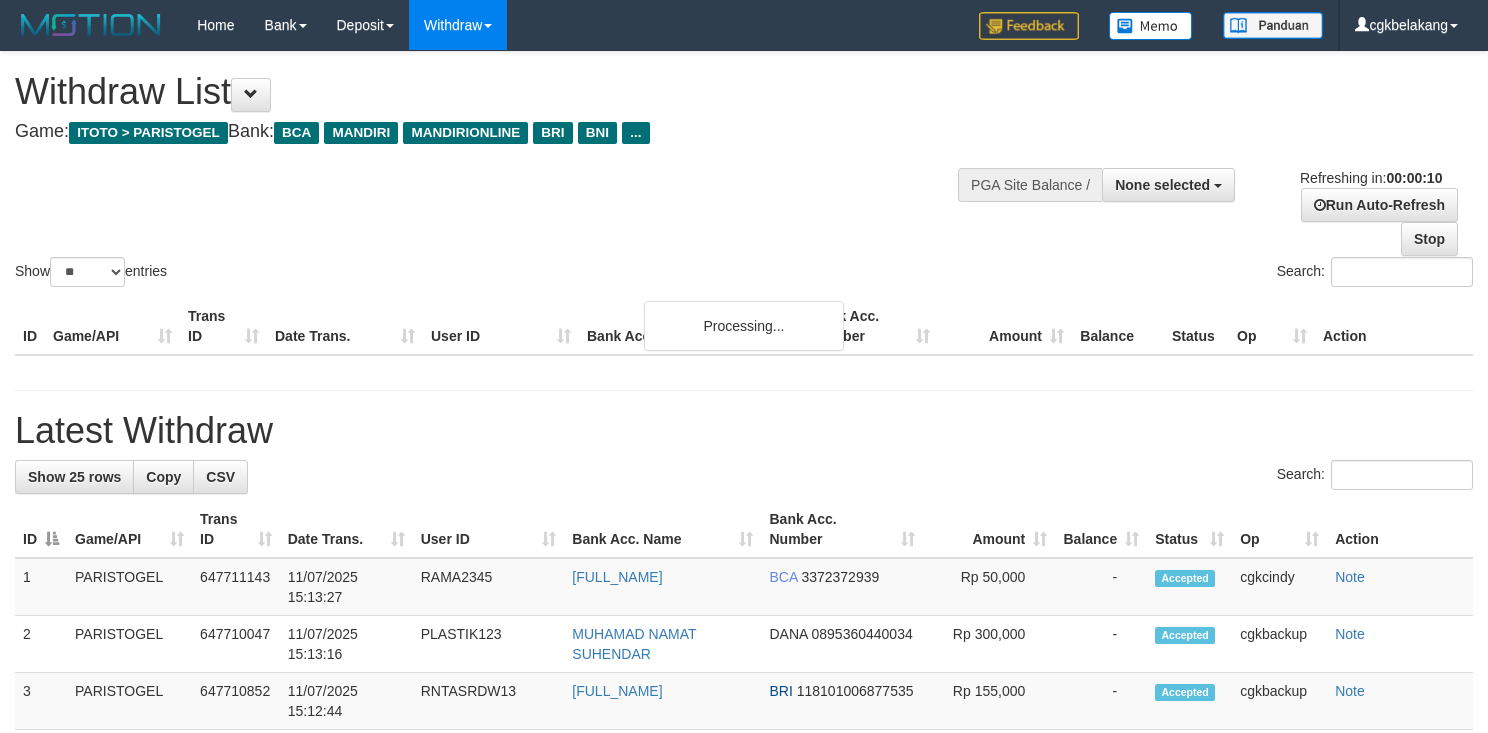 select 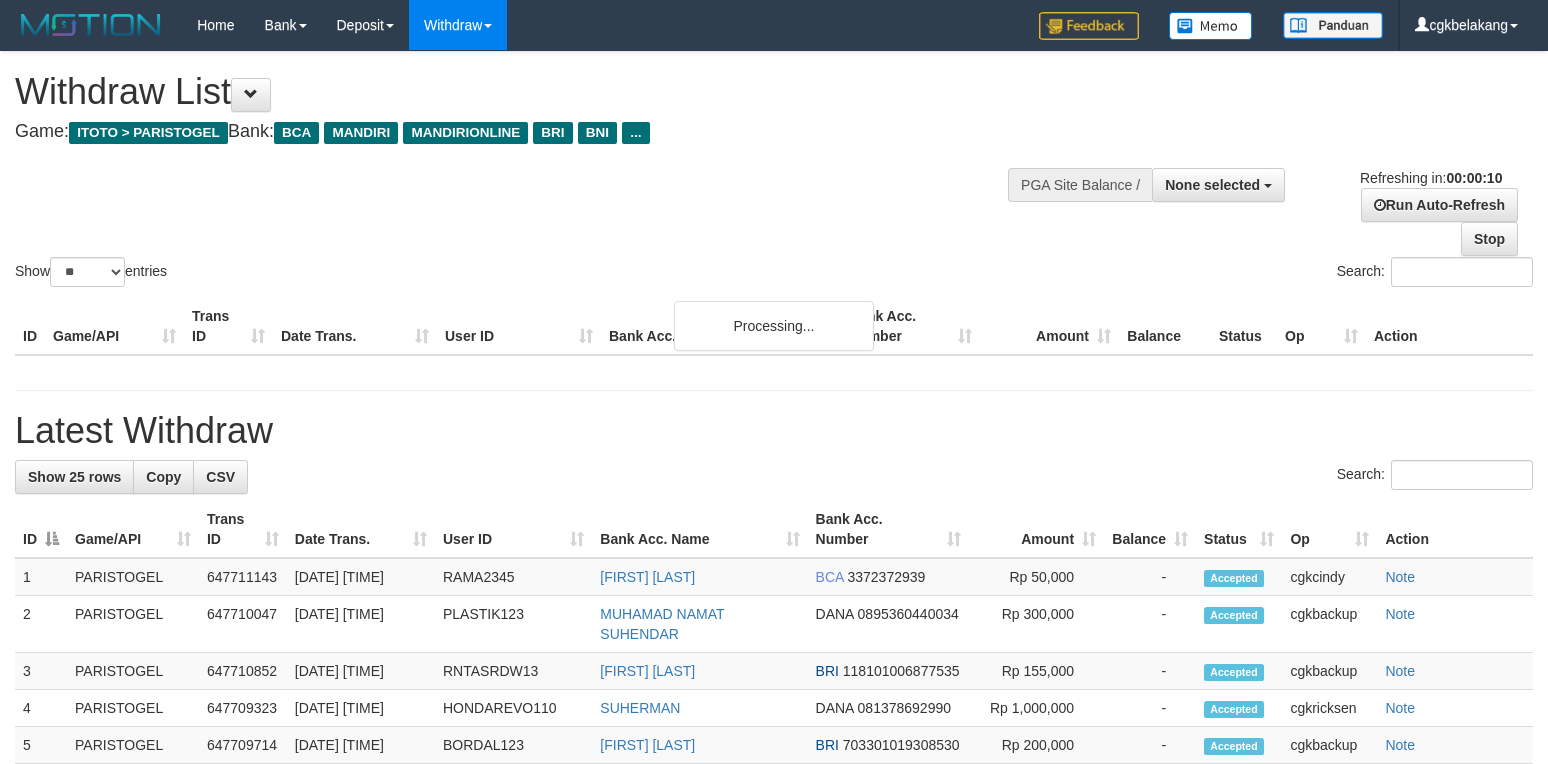 select 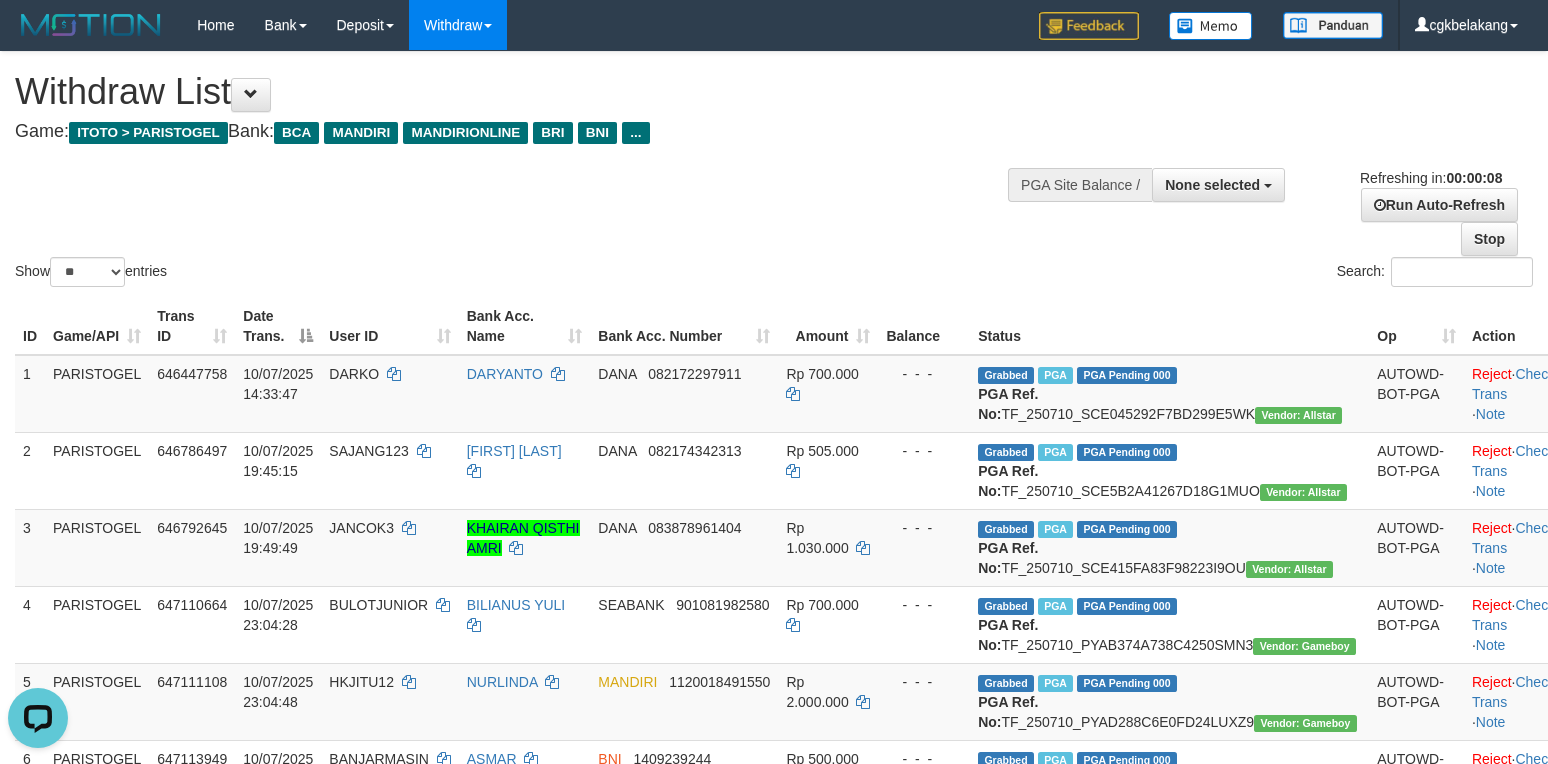 scroll, scrollTop: 0, scrollLeft: 0, axis: both 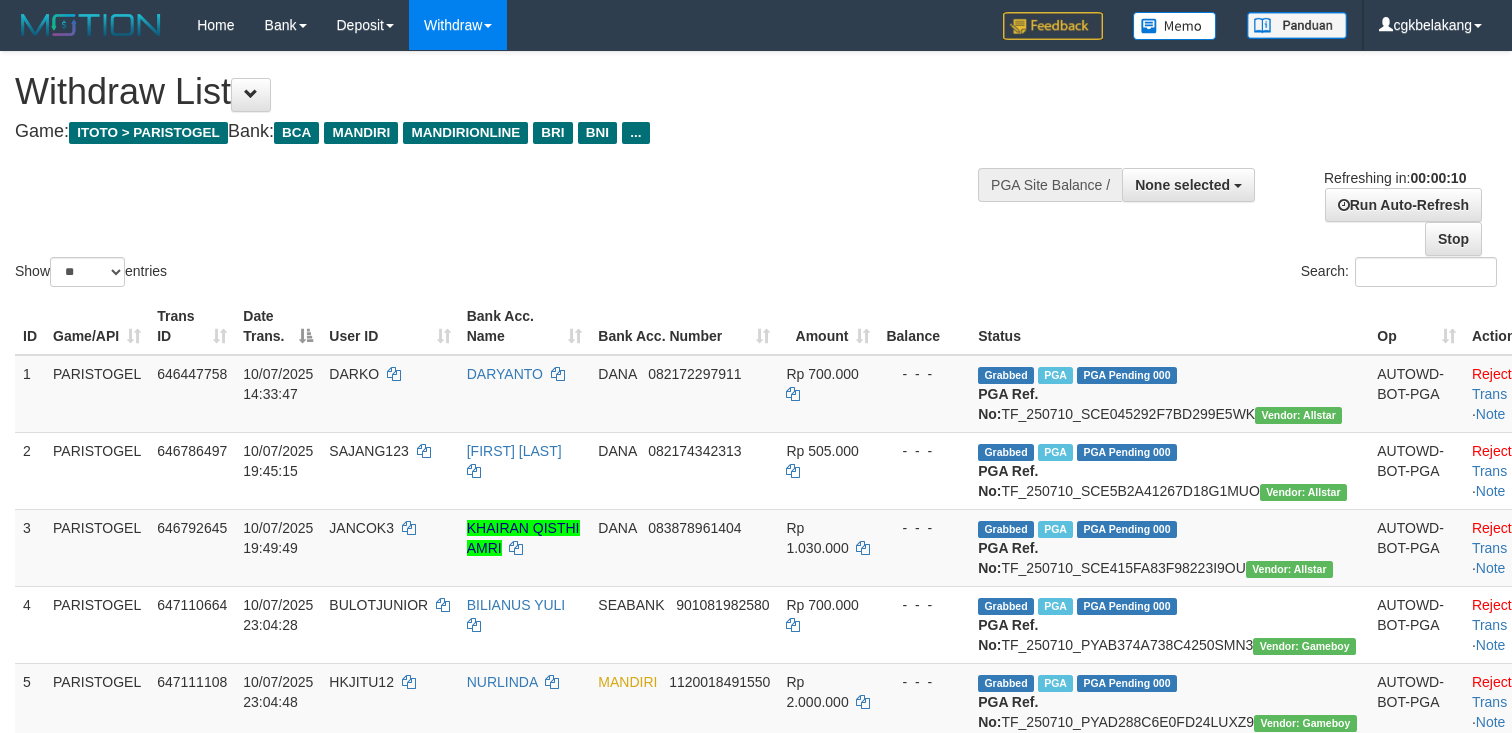 select 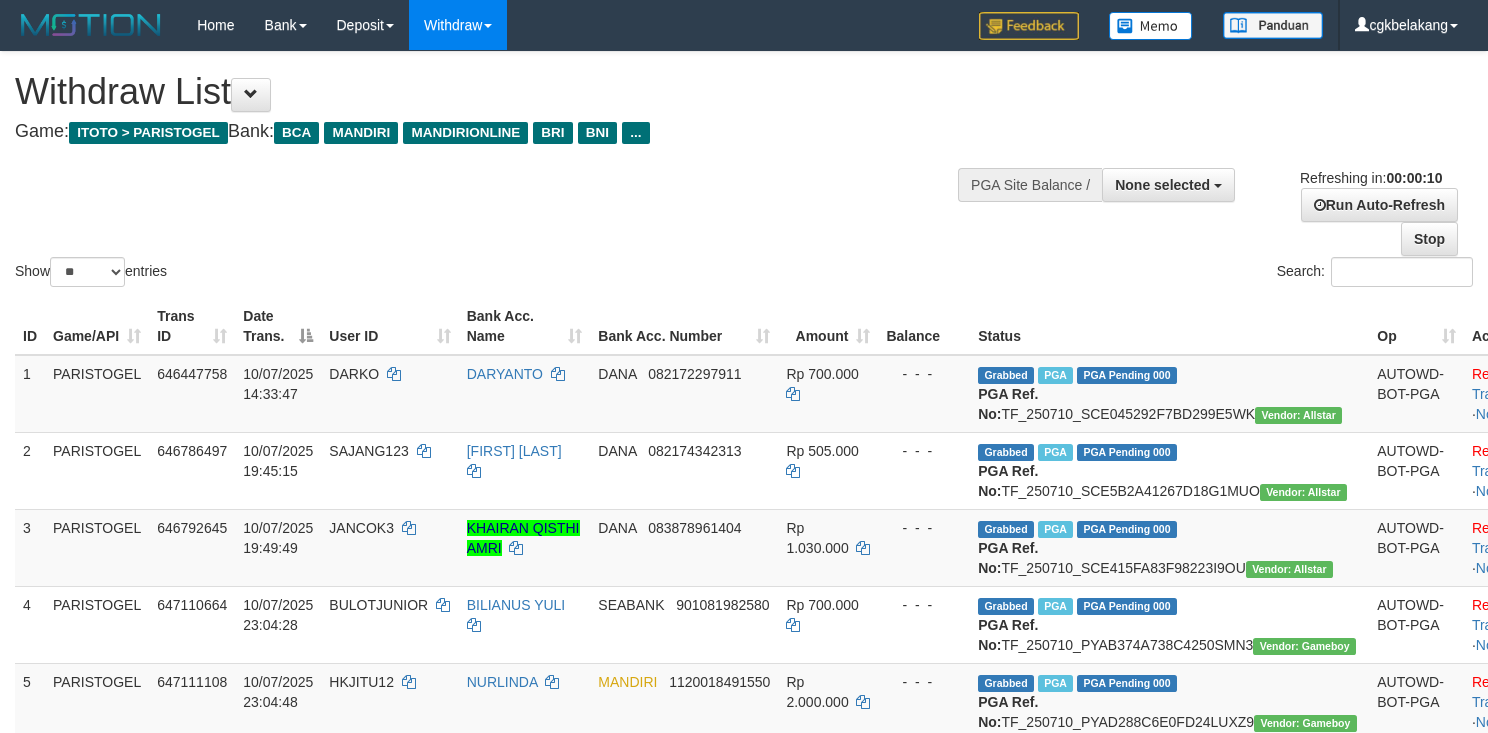 select 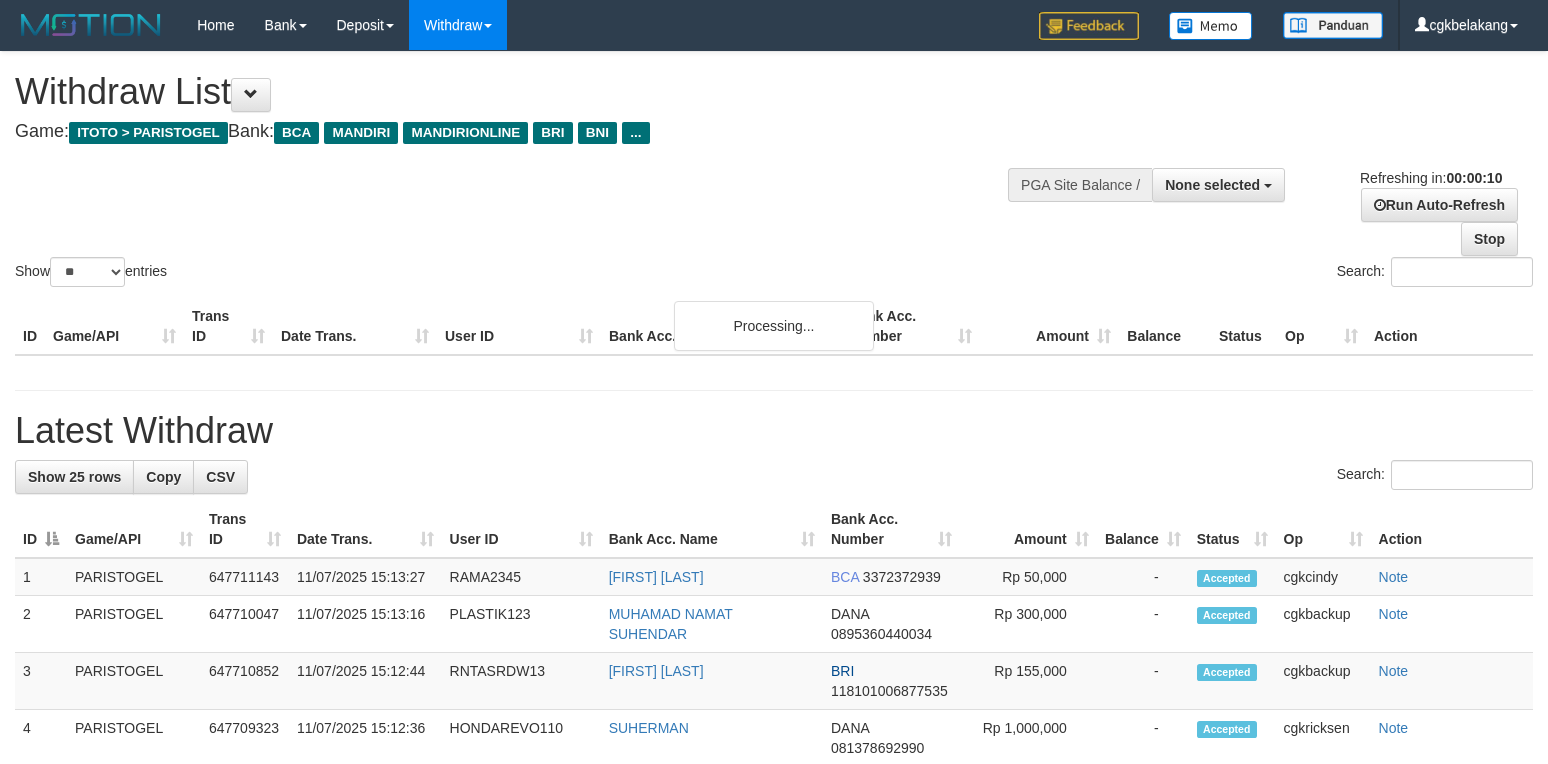 select 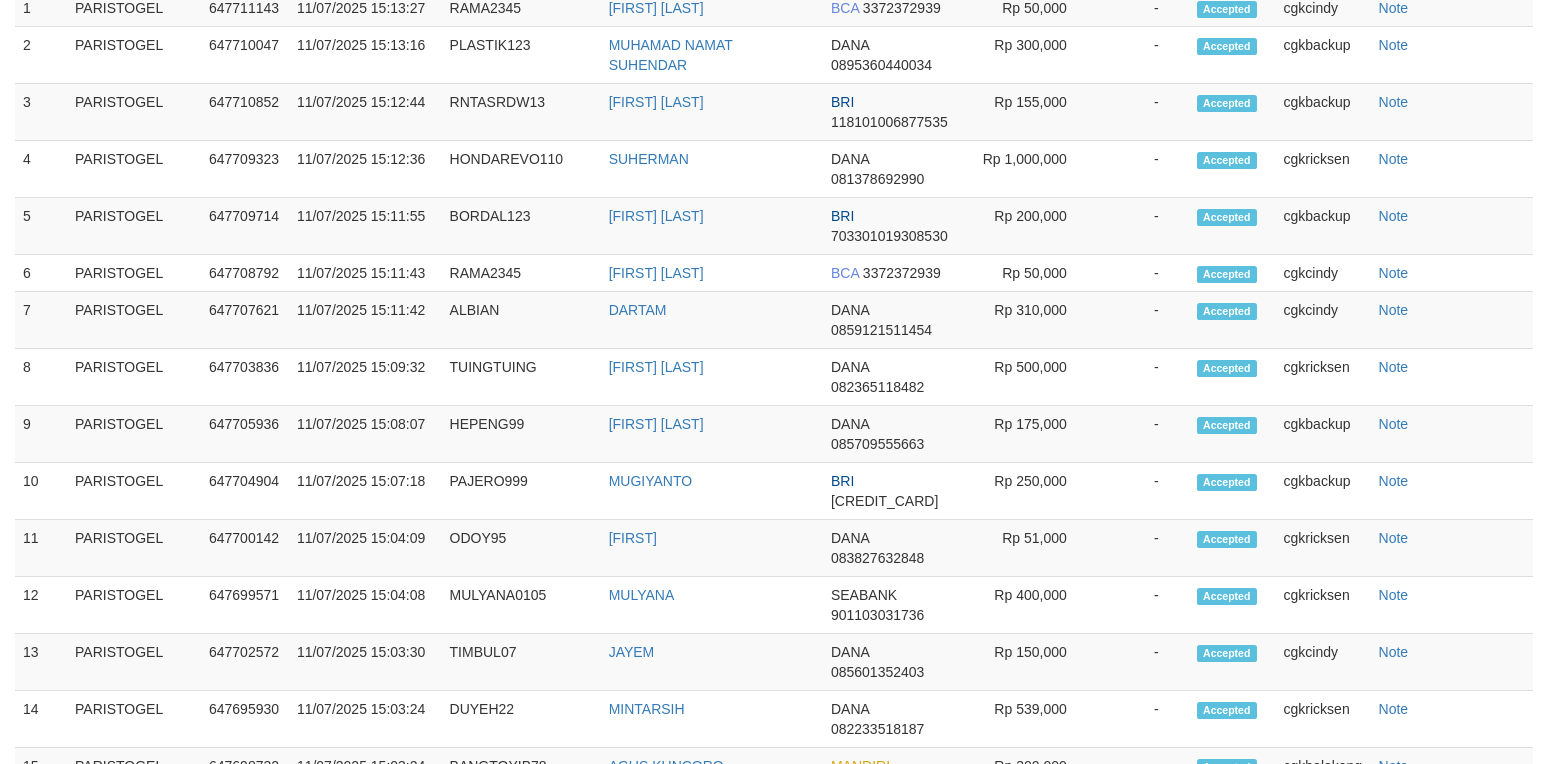 scroll, scrollTop: 1200, scrollLeft: 0, axis: vertical 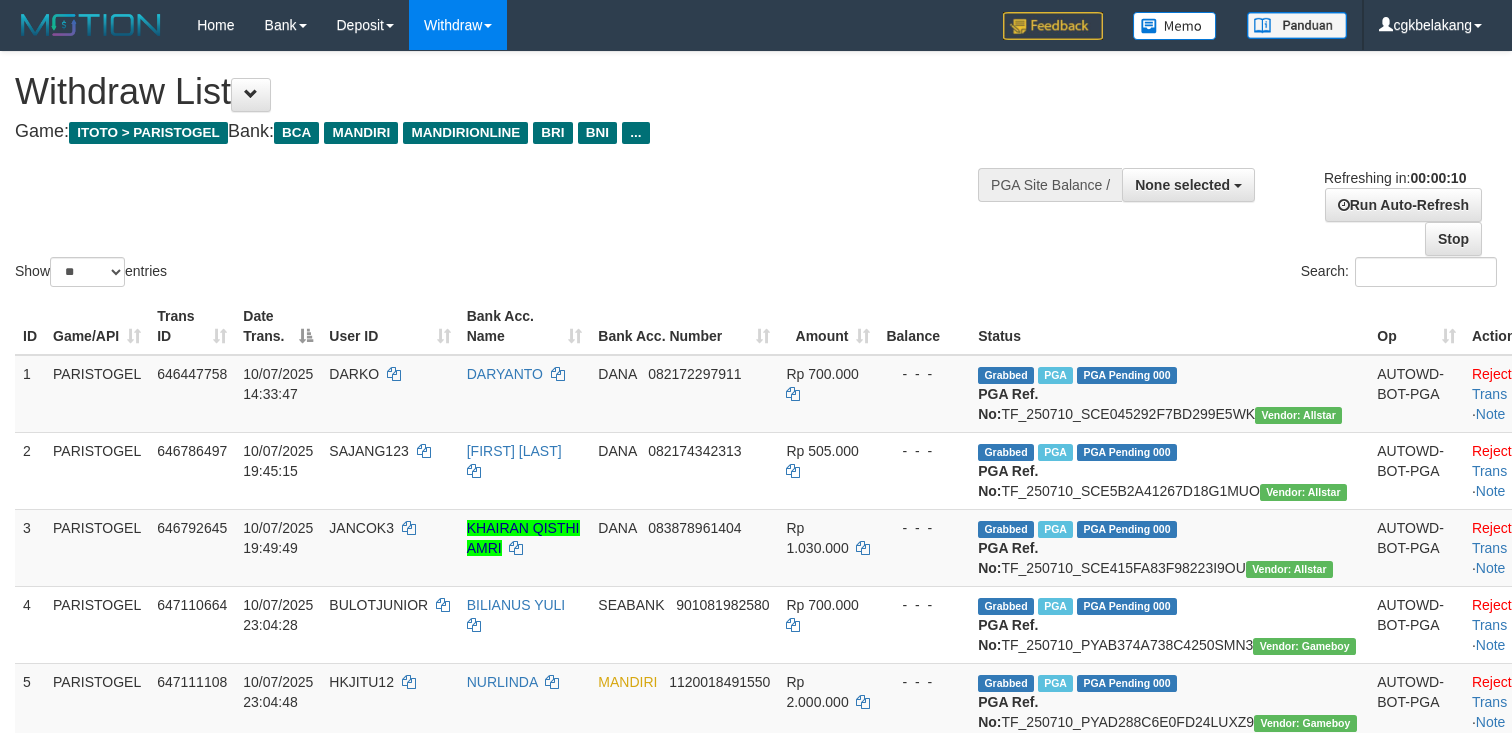select 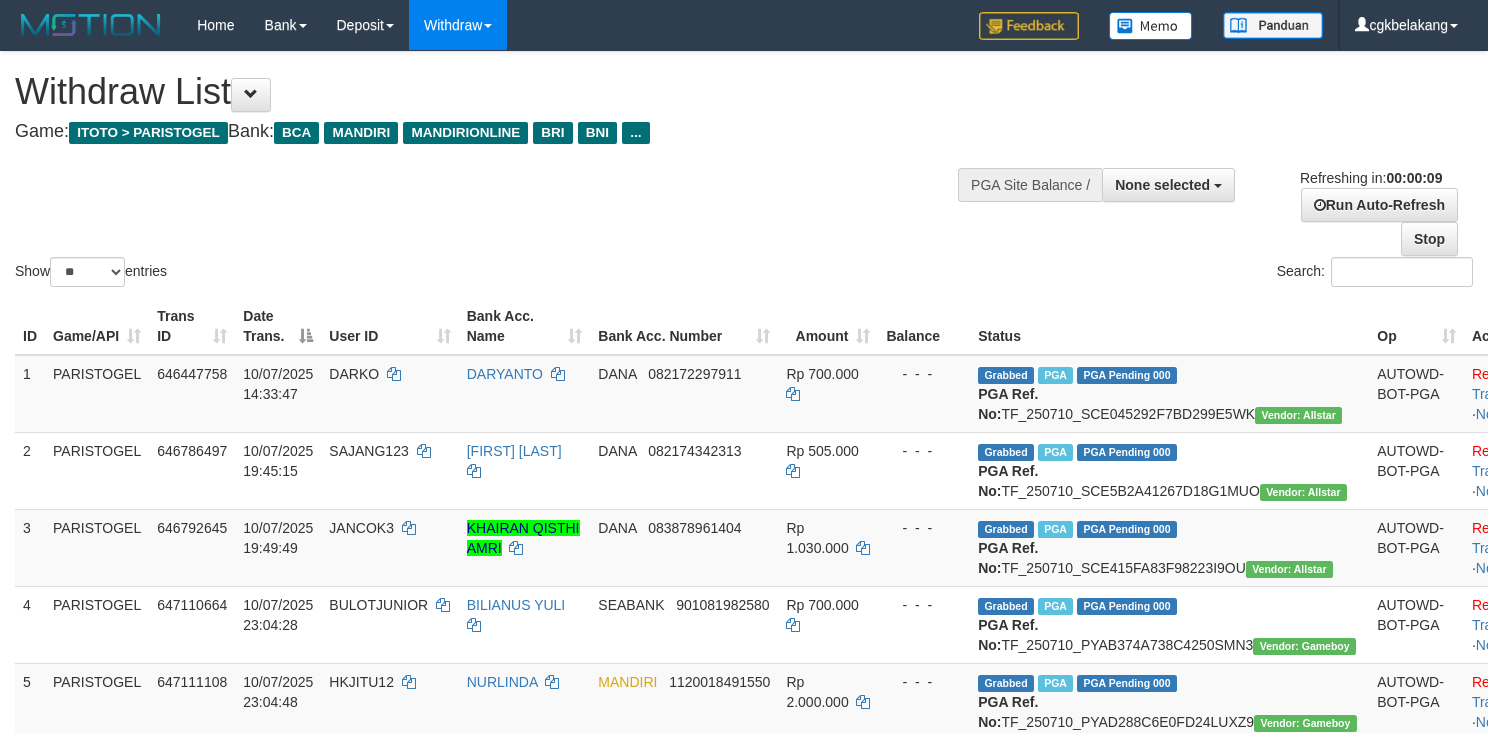 select 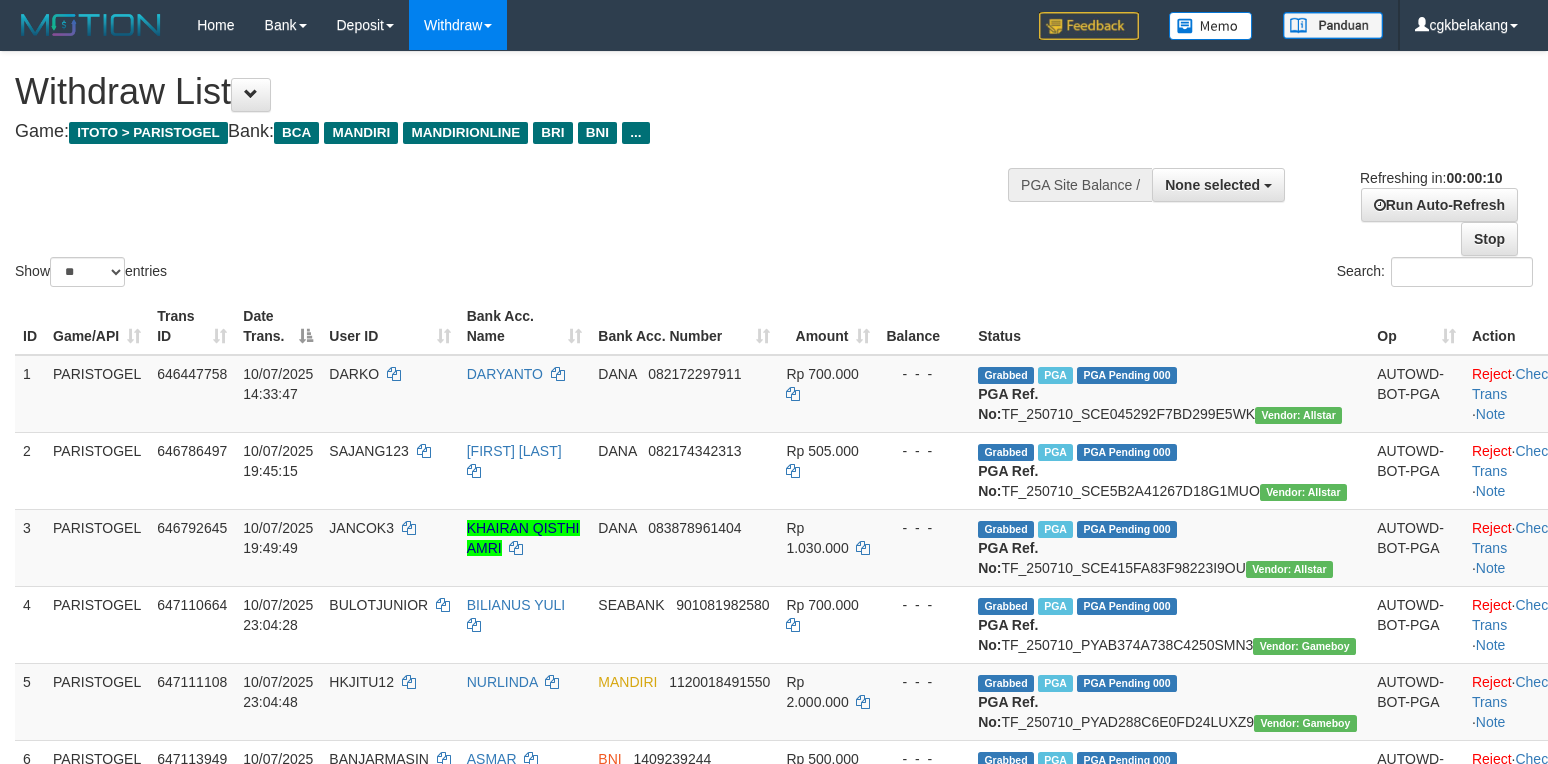 select 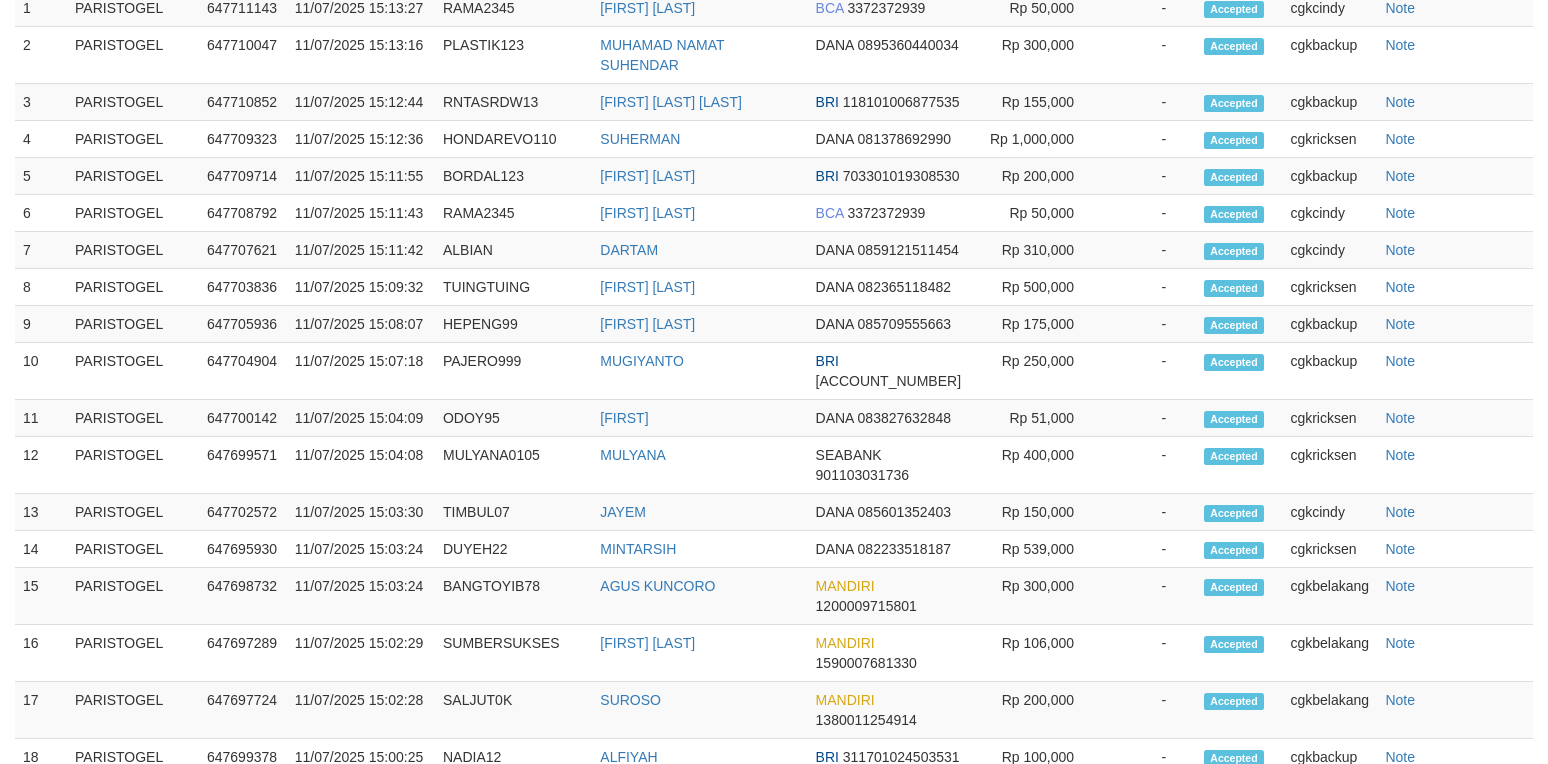 scroll, scrollTop: 1200, scrollLeft: 0, axis: vertical 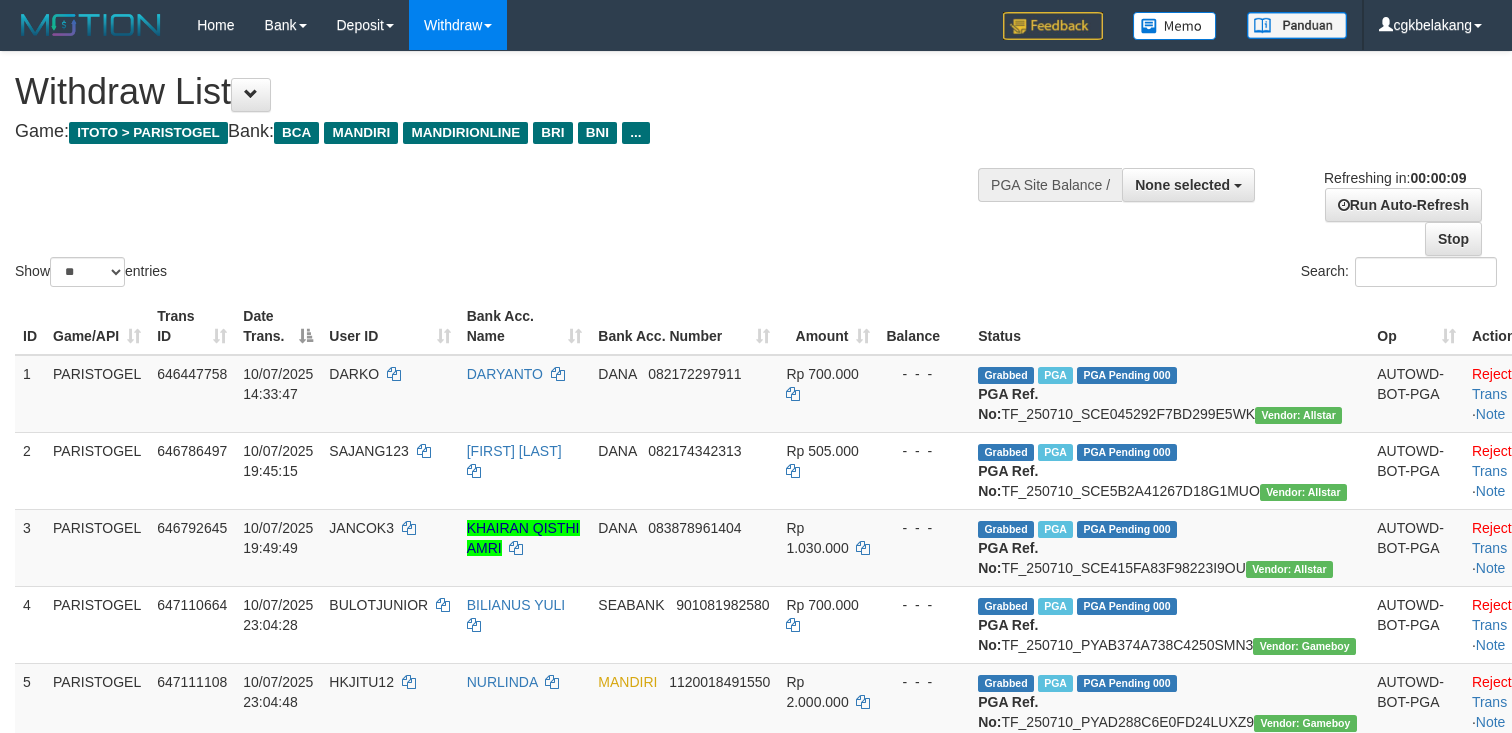 select 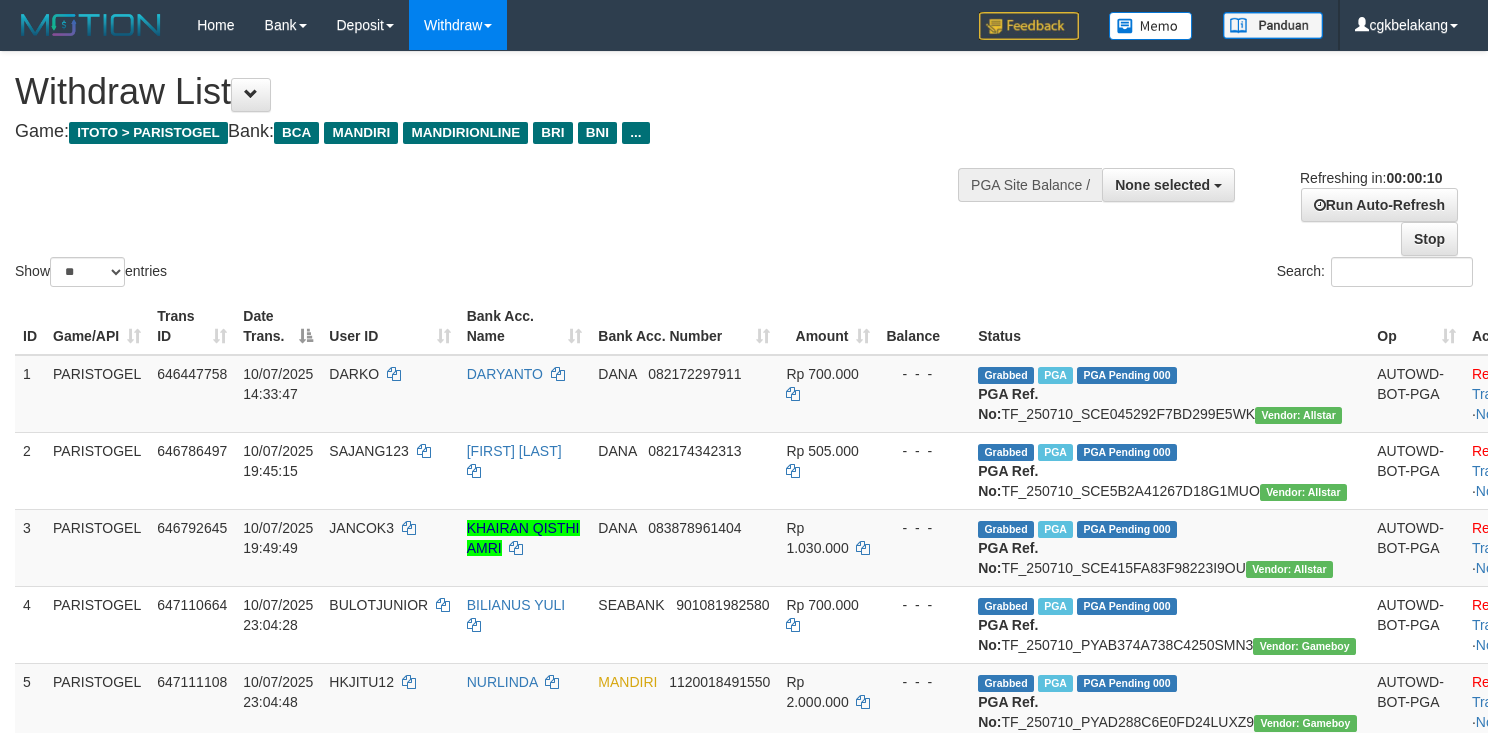 select 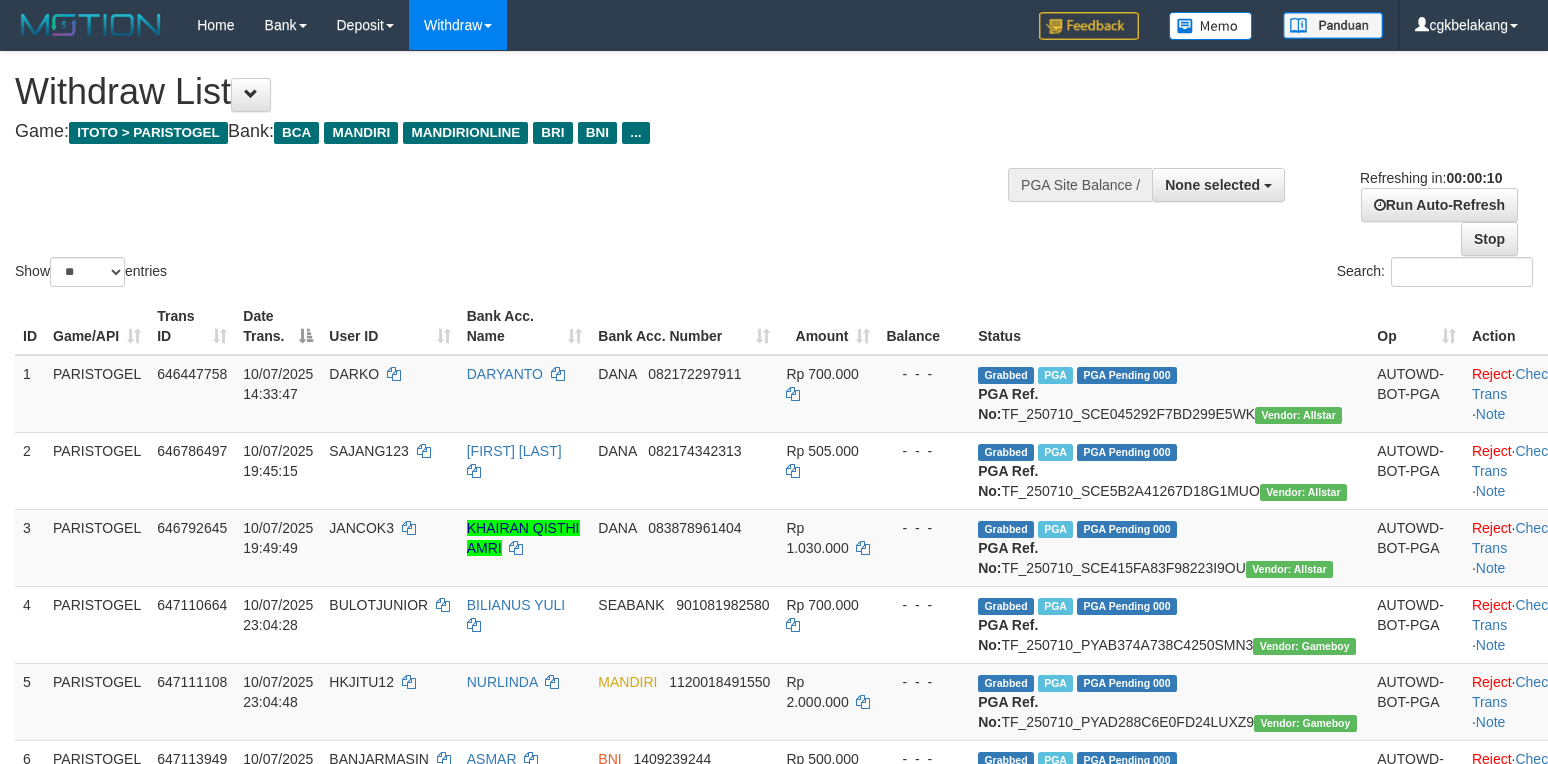 select 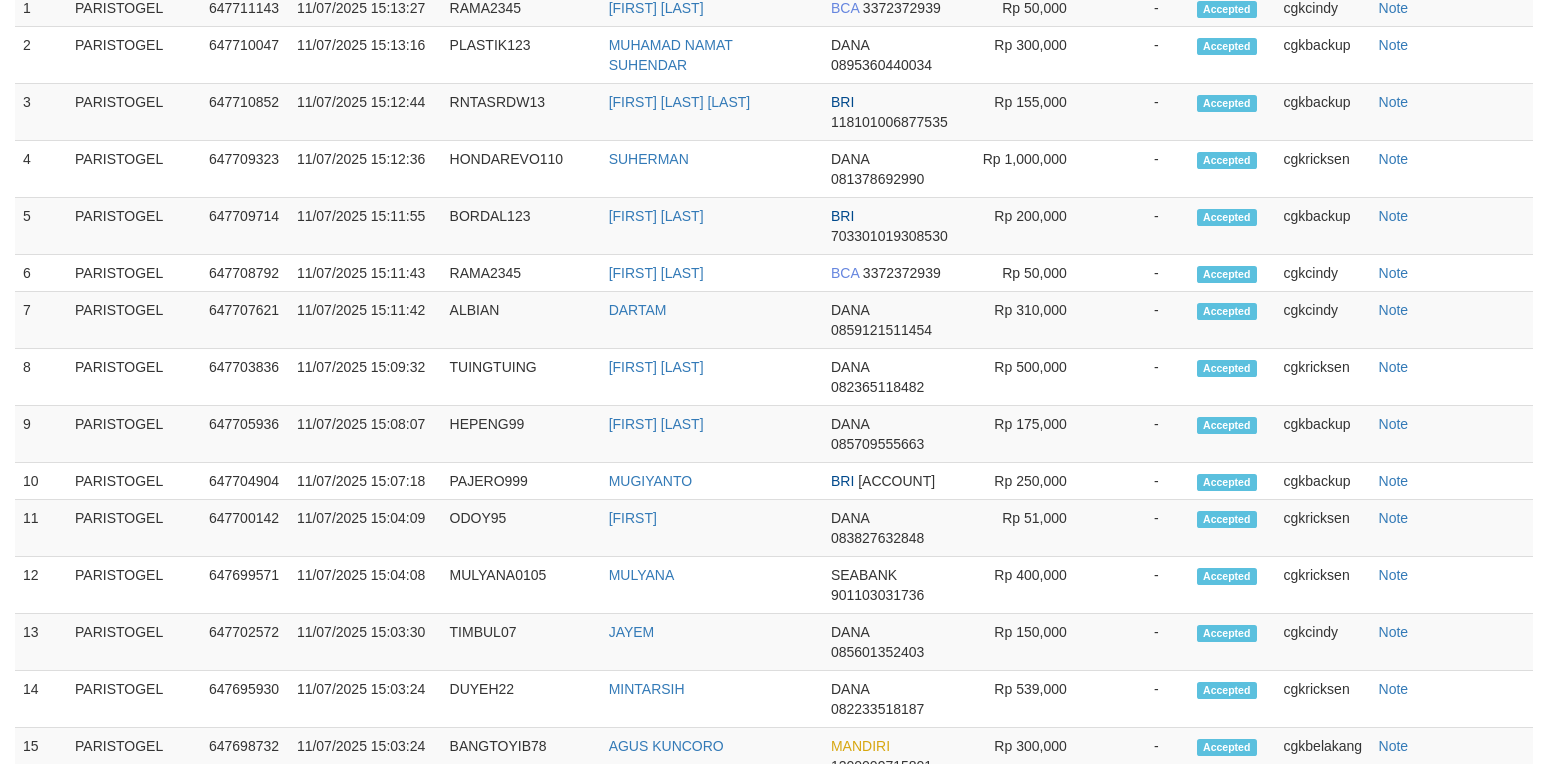 scroll, scrollTop: 1200, scrollLeft: 0, axis: vertical 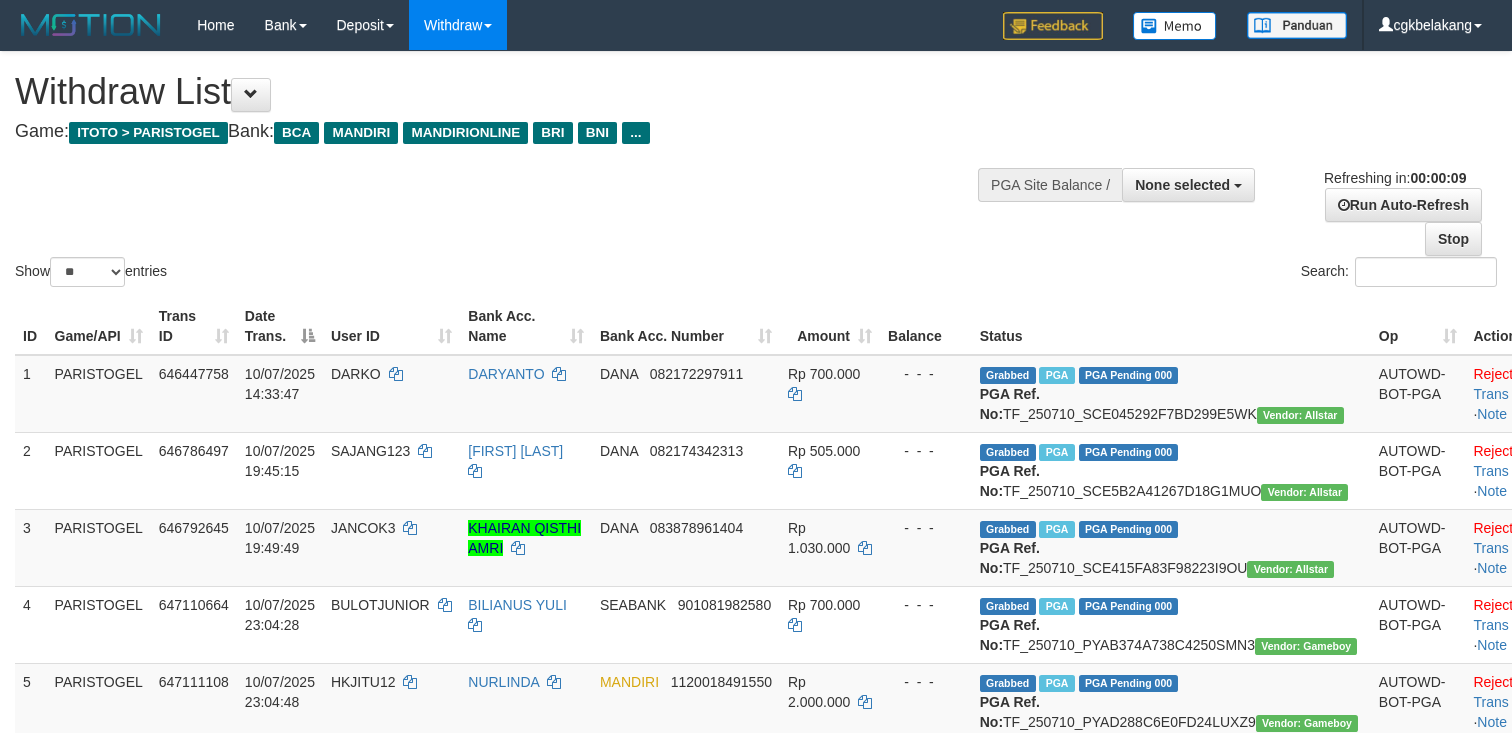 select 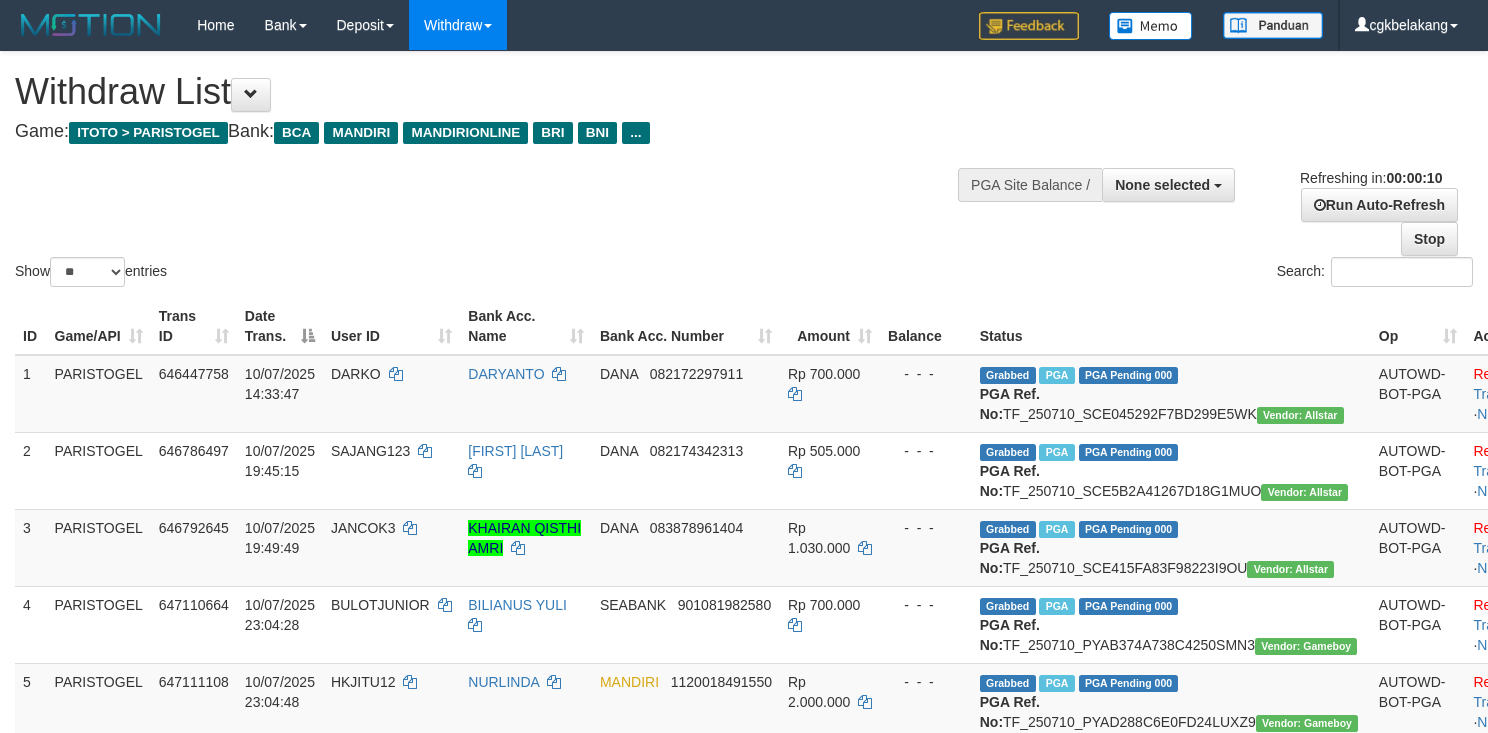 select 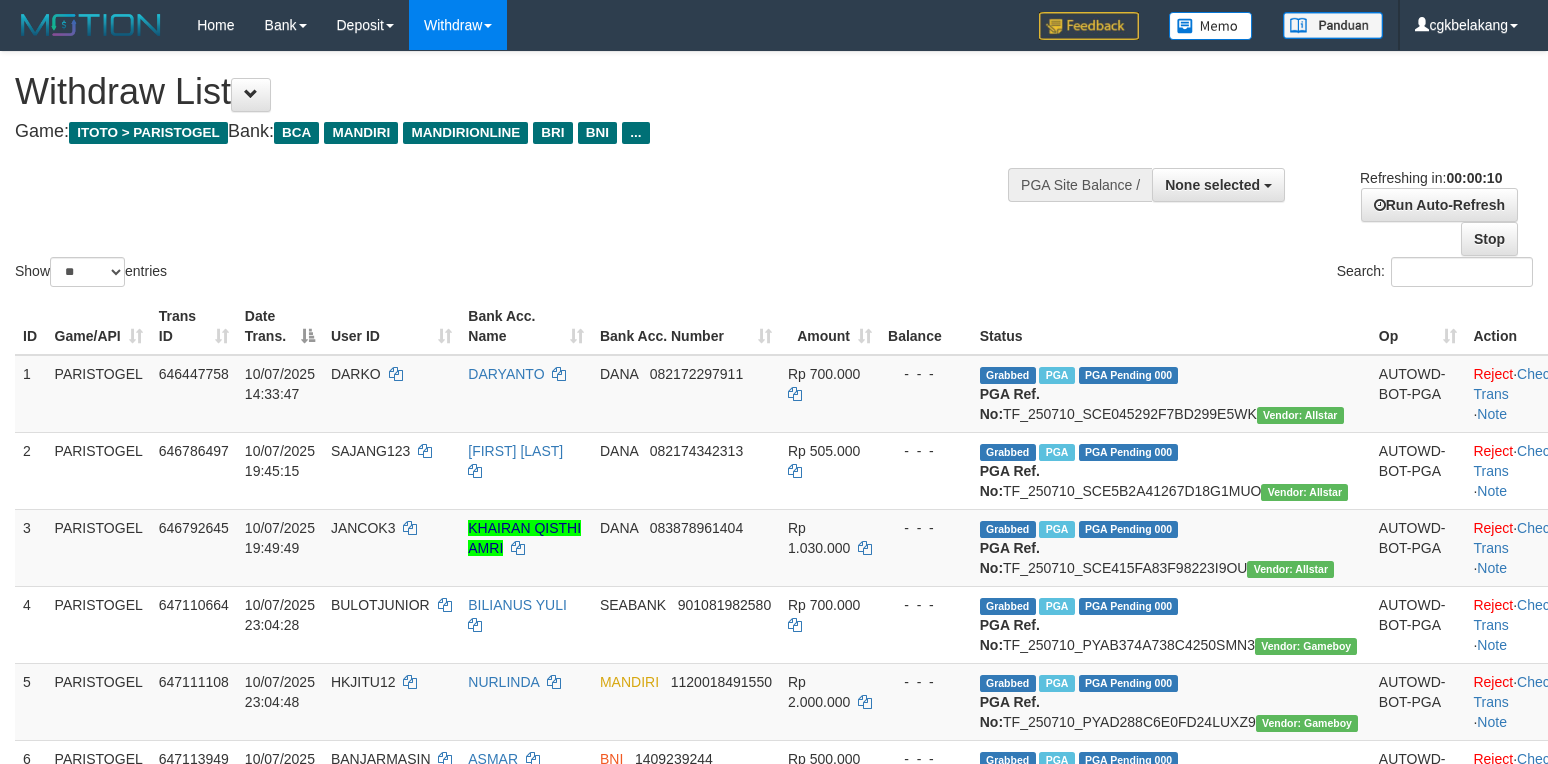 select 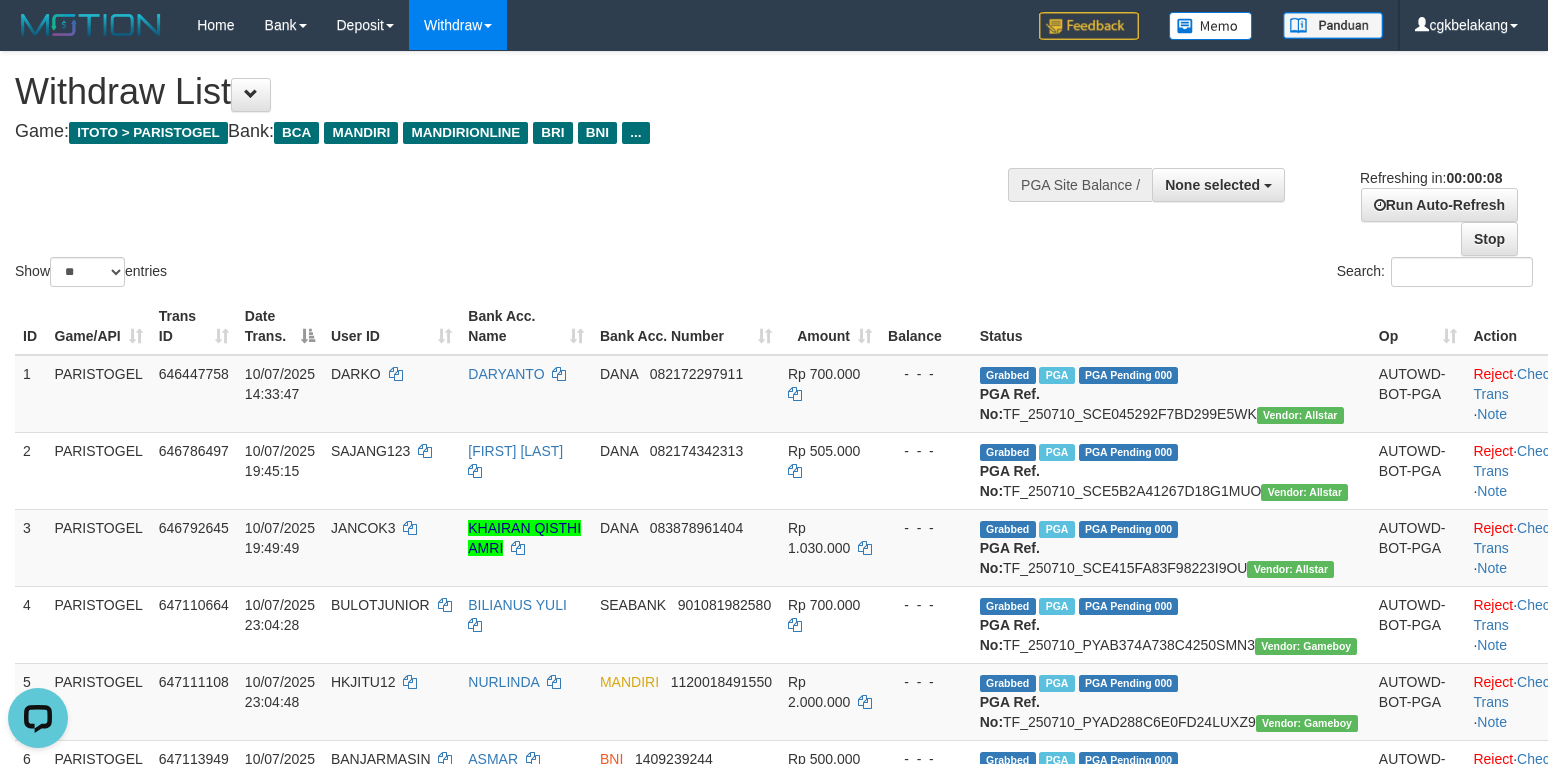 scroll, scrollTop: 0, scrollLeft: 0, axis: both 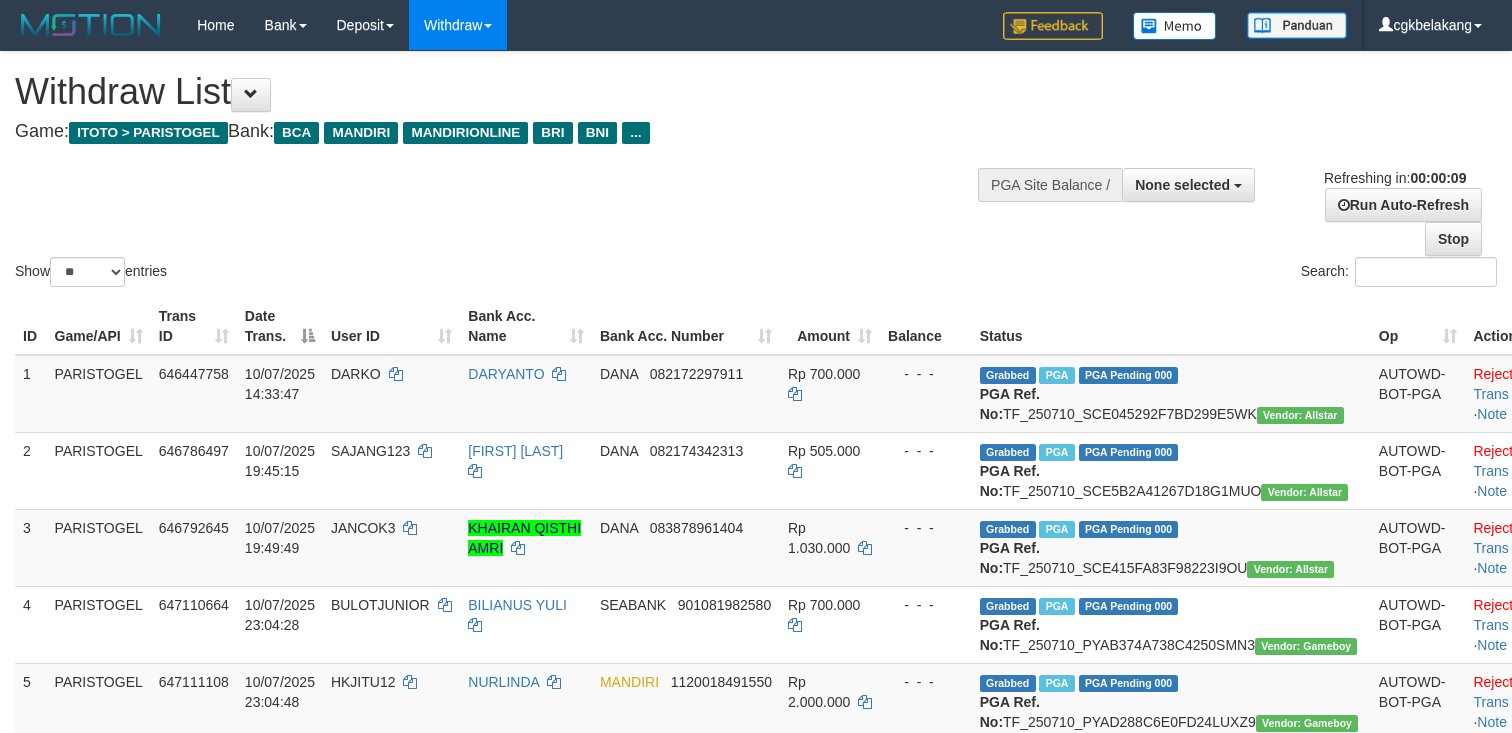 select 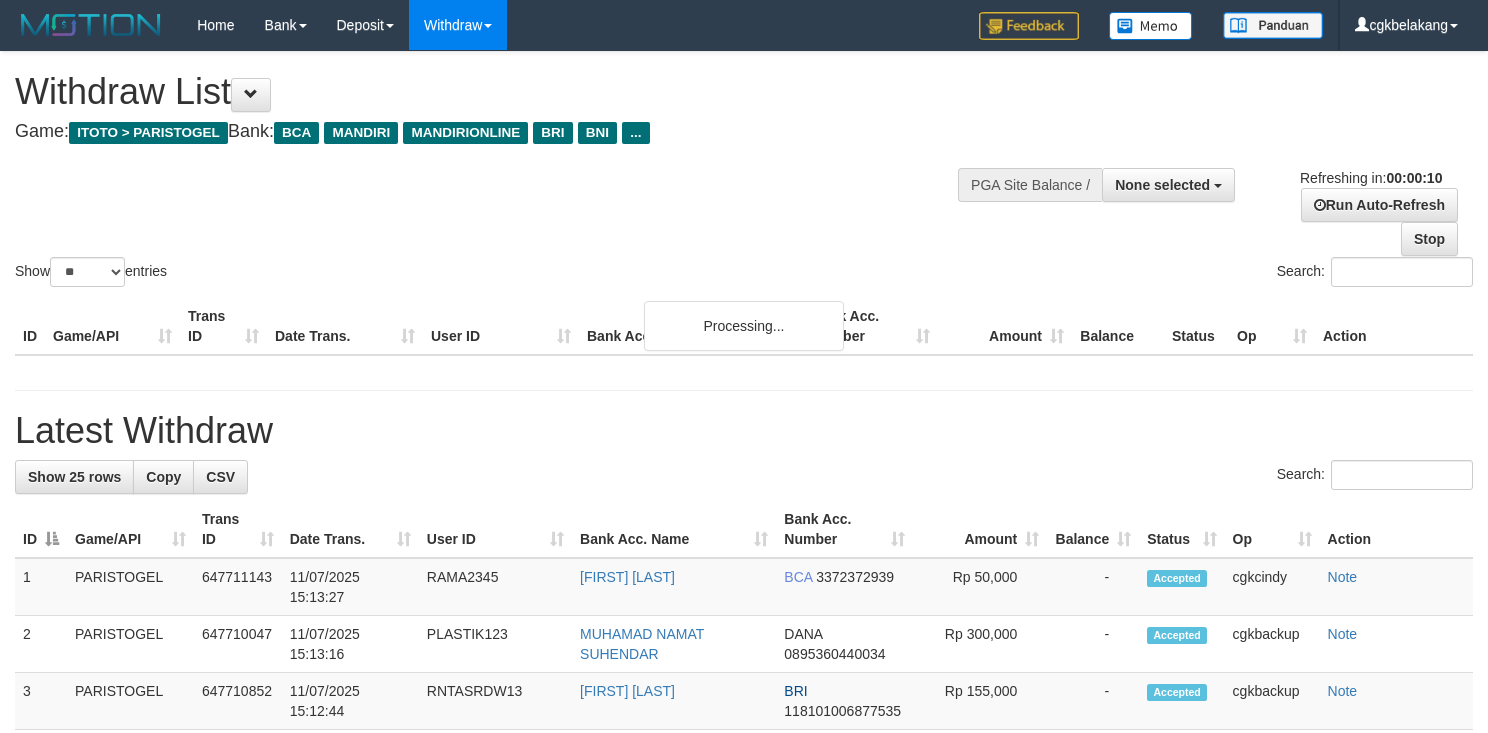 select 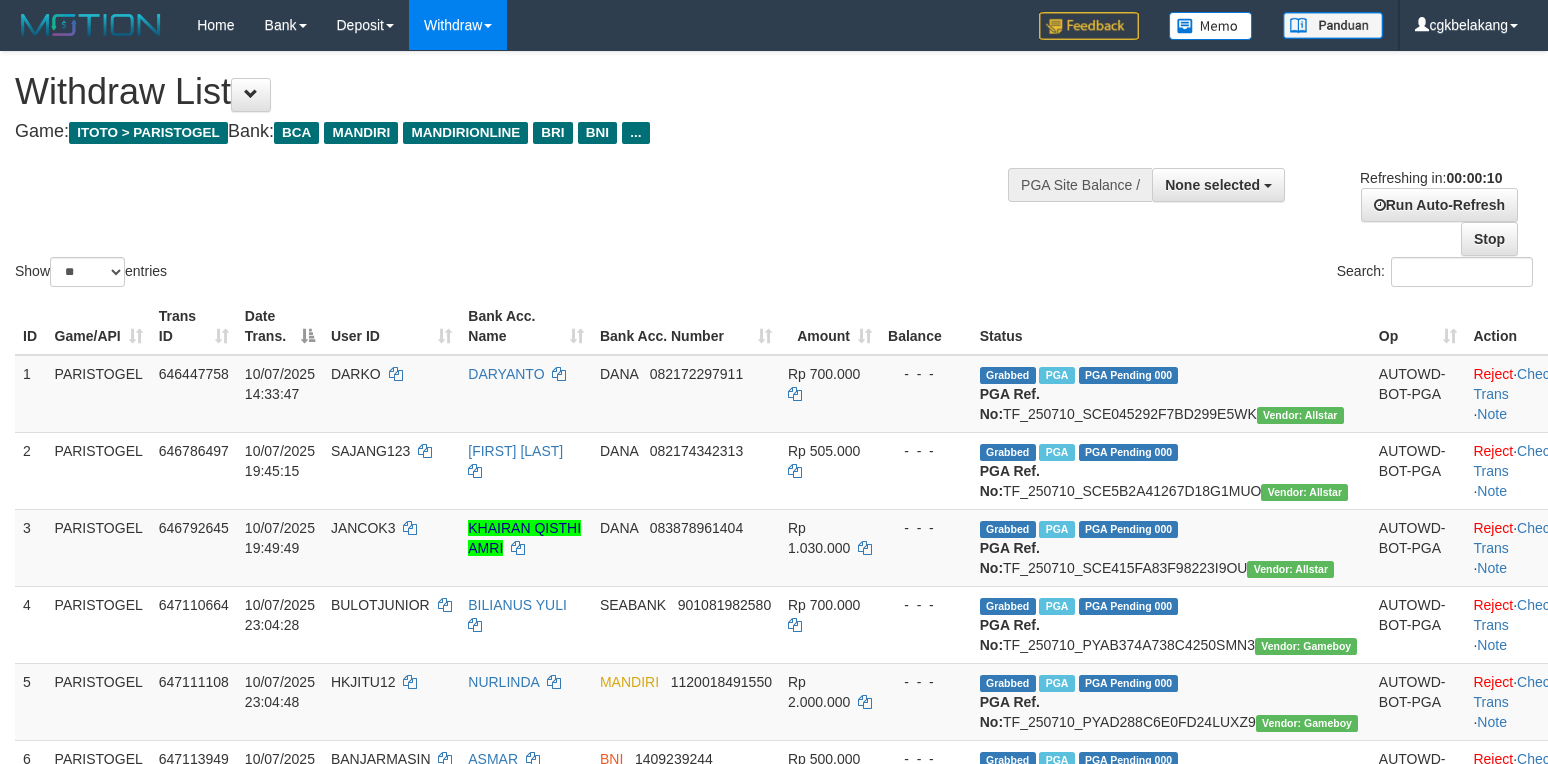 select 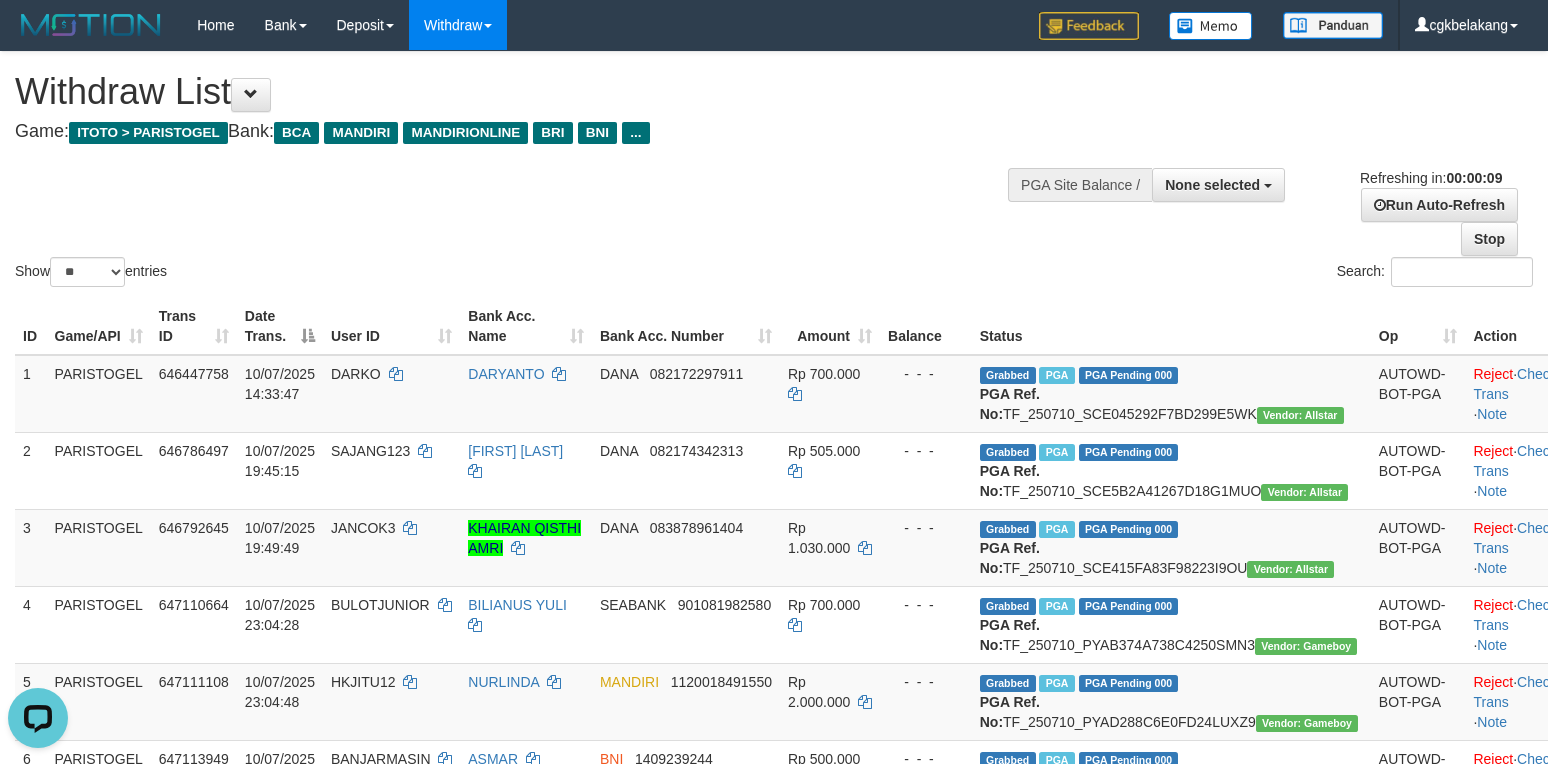 scroll, scrollTop: 0, scrollLeft: 0, axis: both 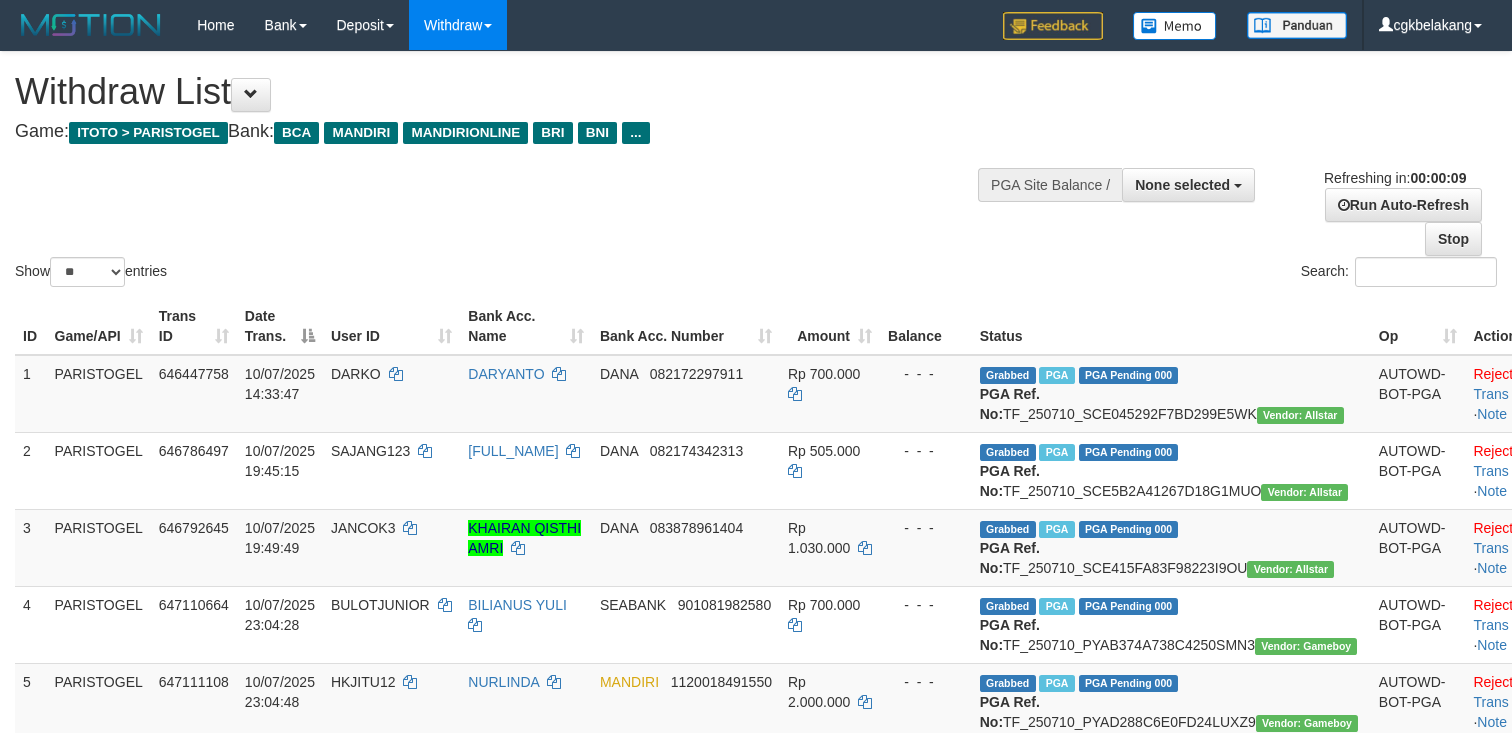 select 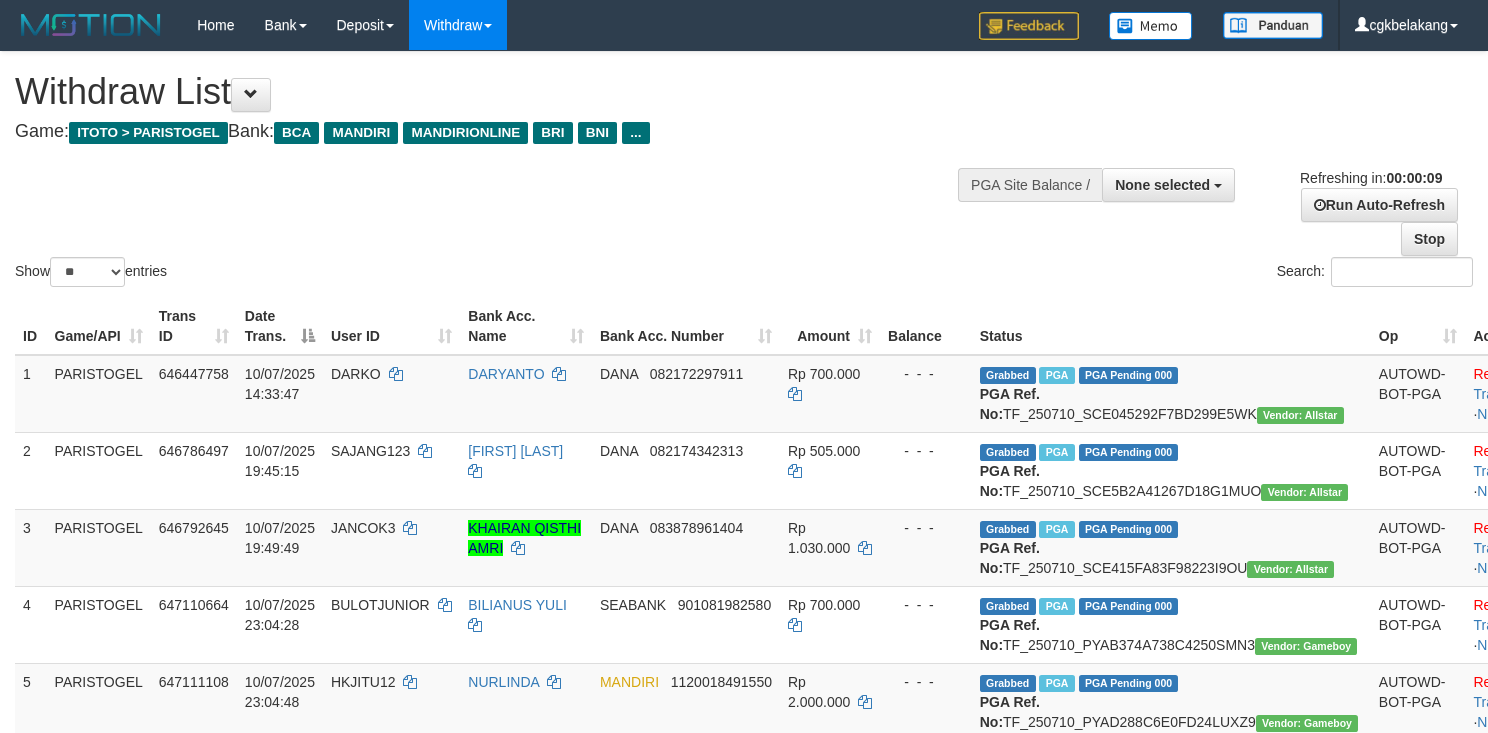 select 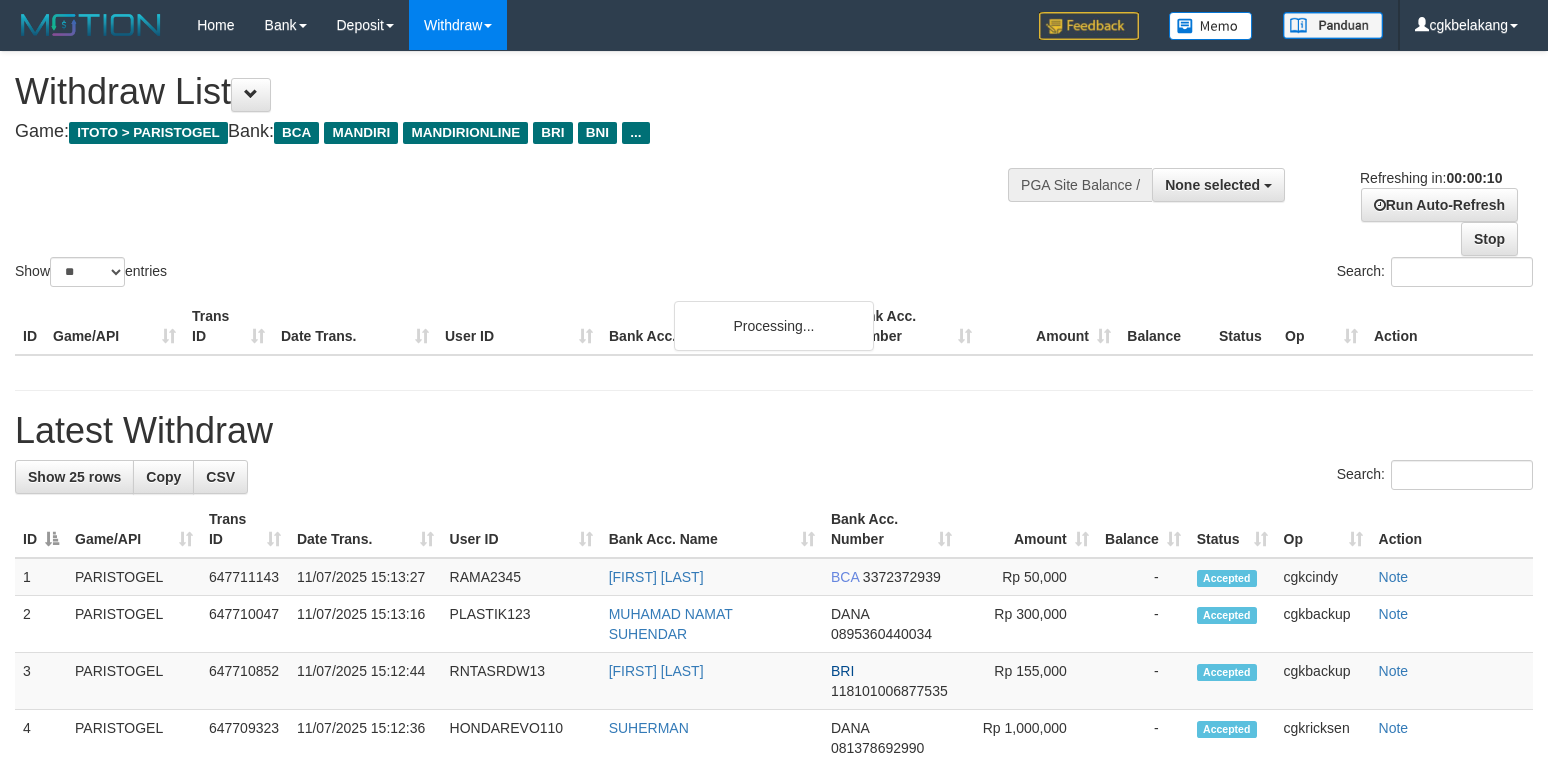 select 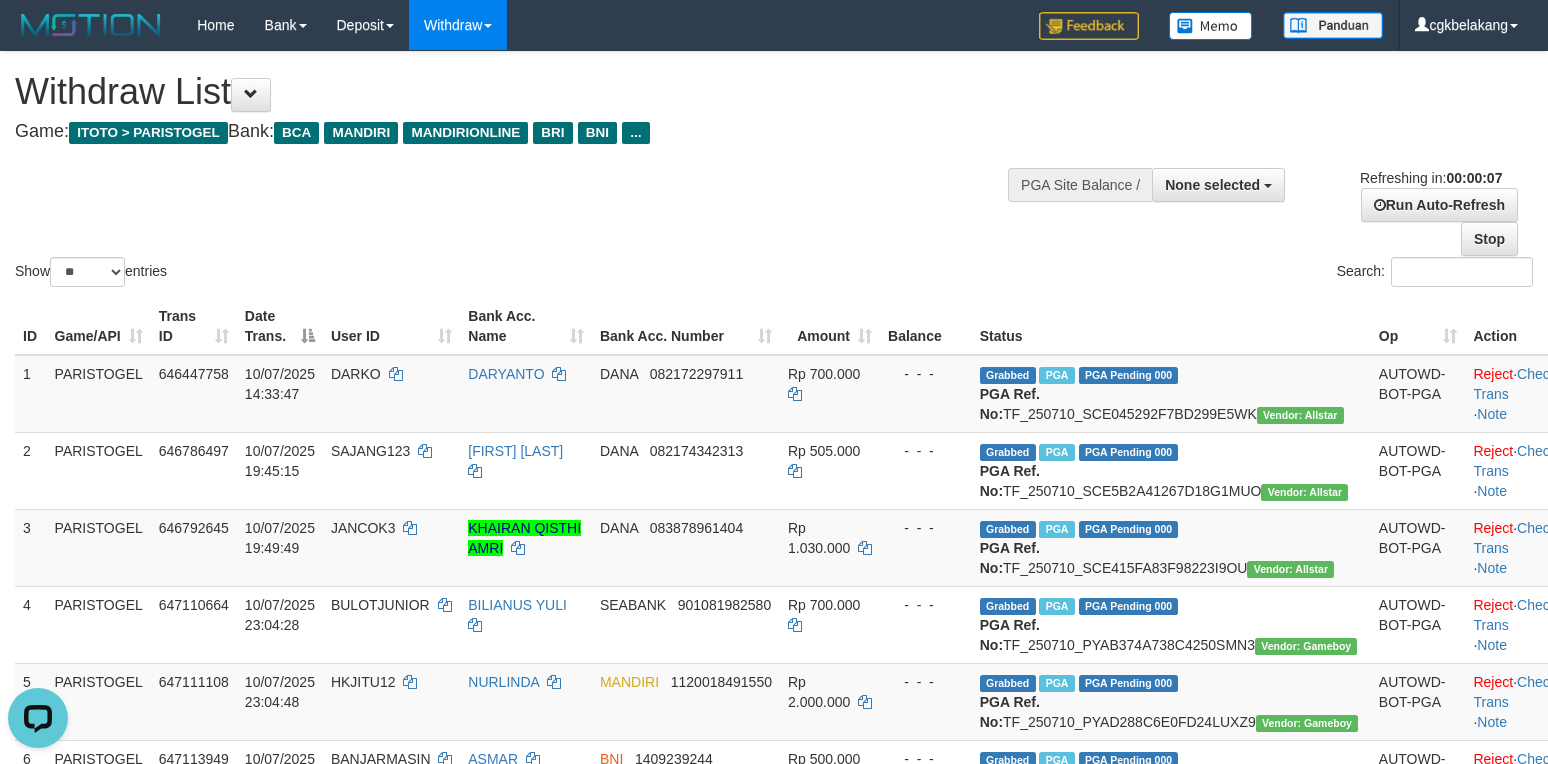 scroll, scrollTop: 0, scrollLeft: 0, axis: both 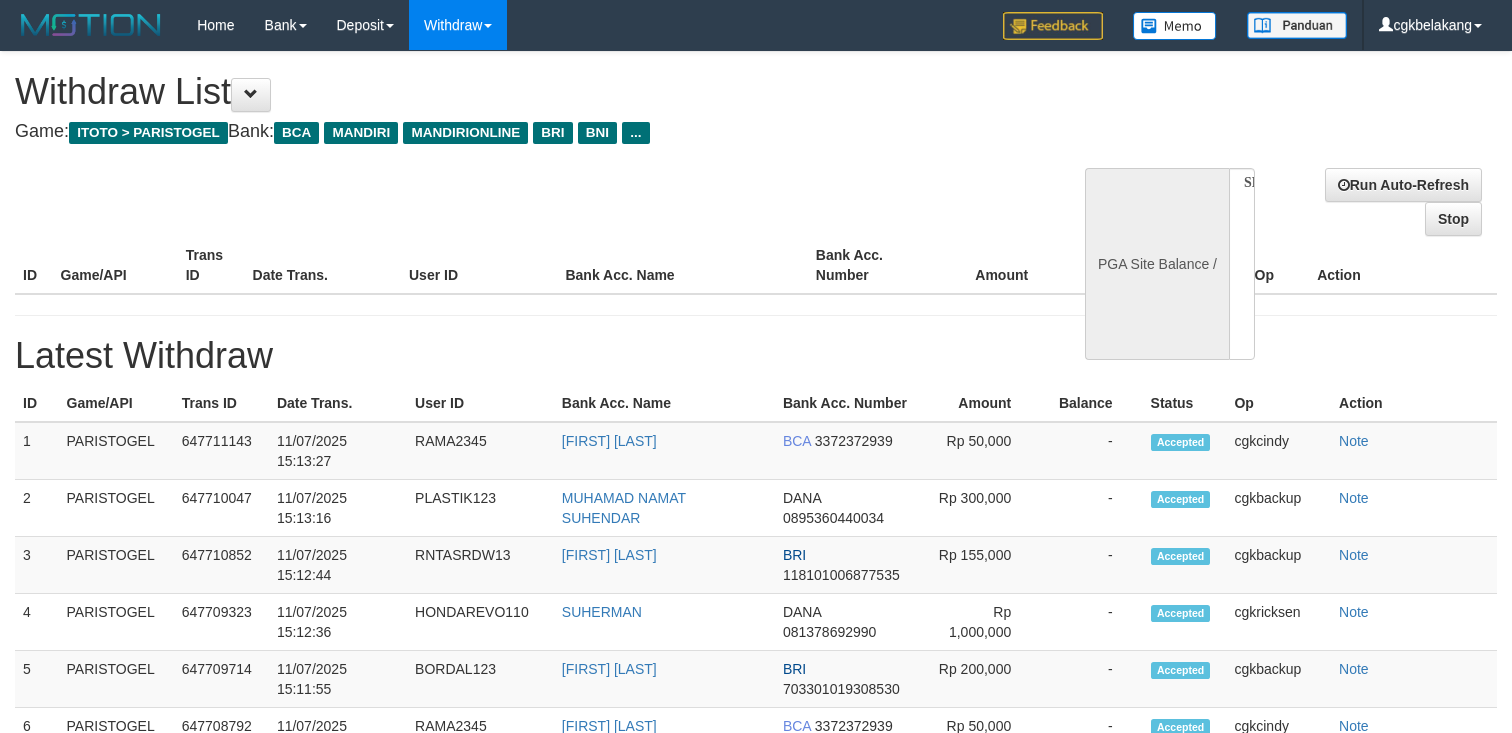 select 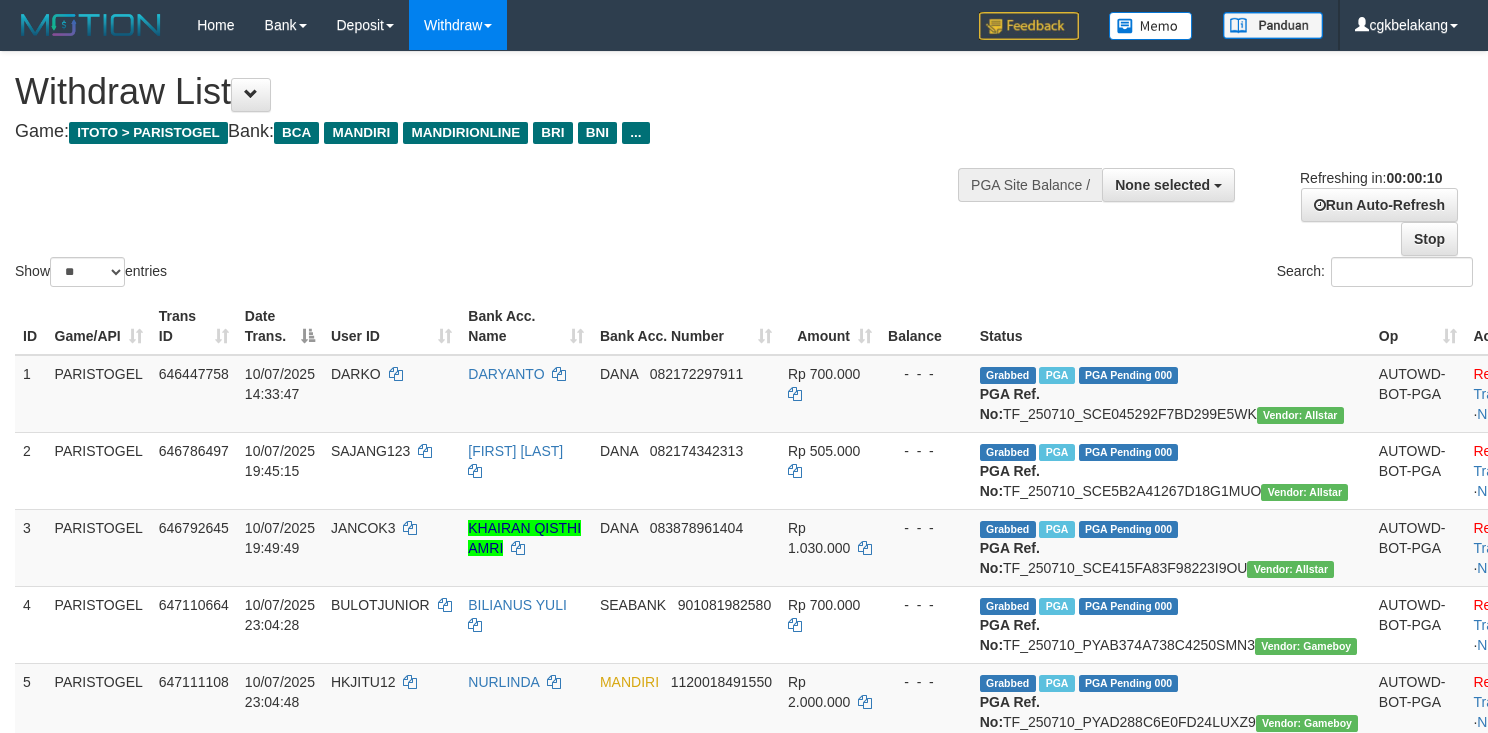 select 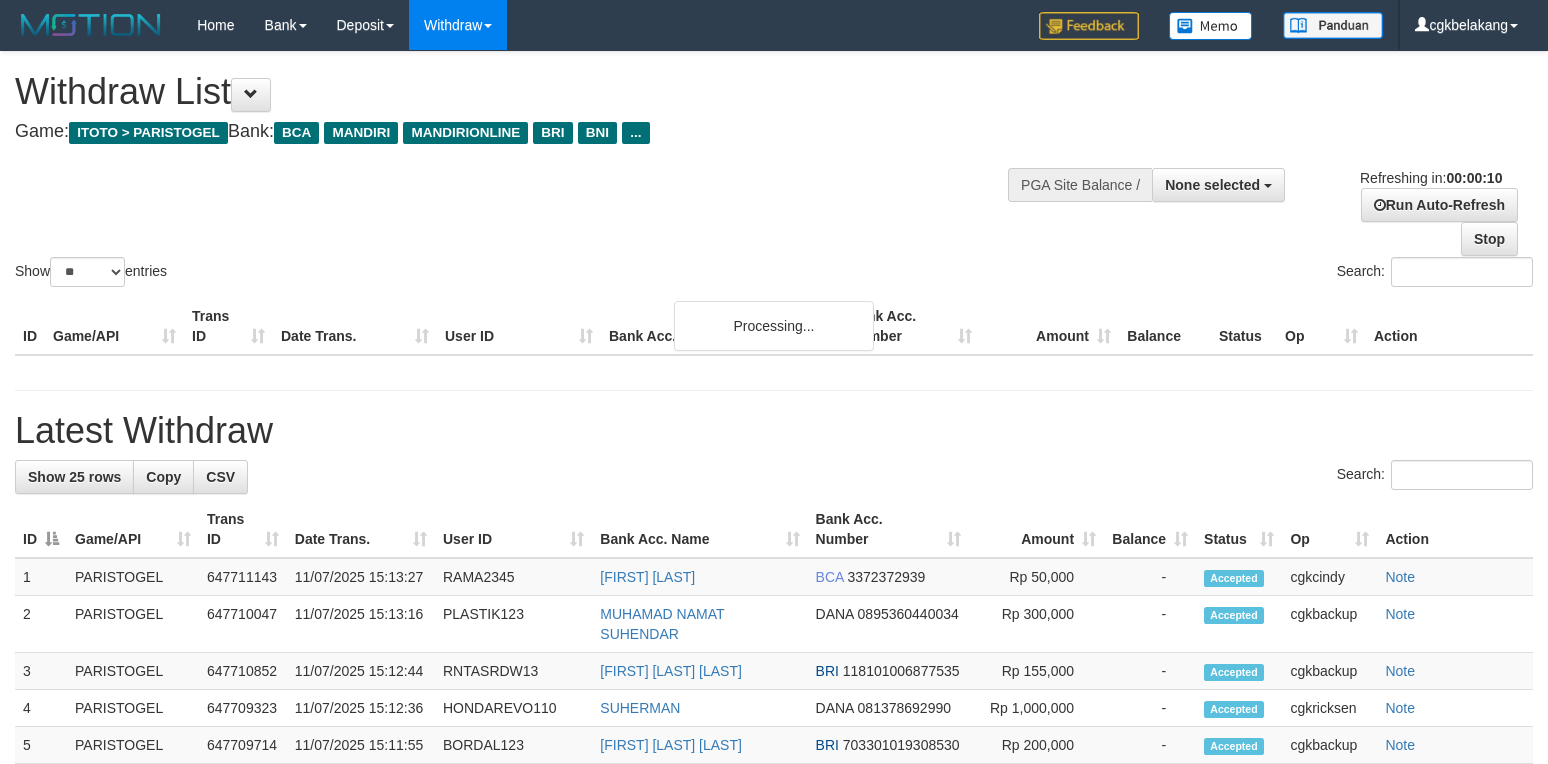 select 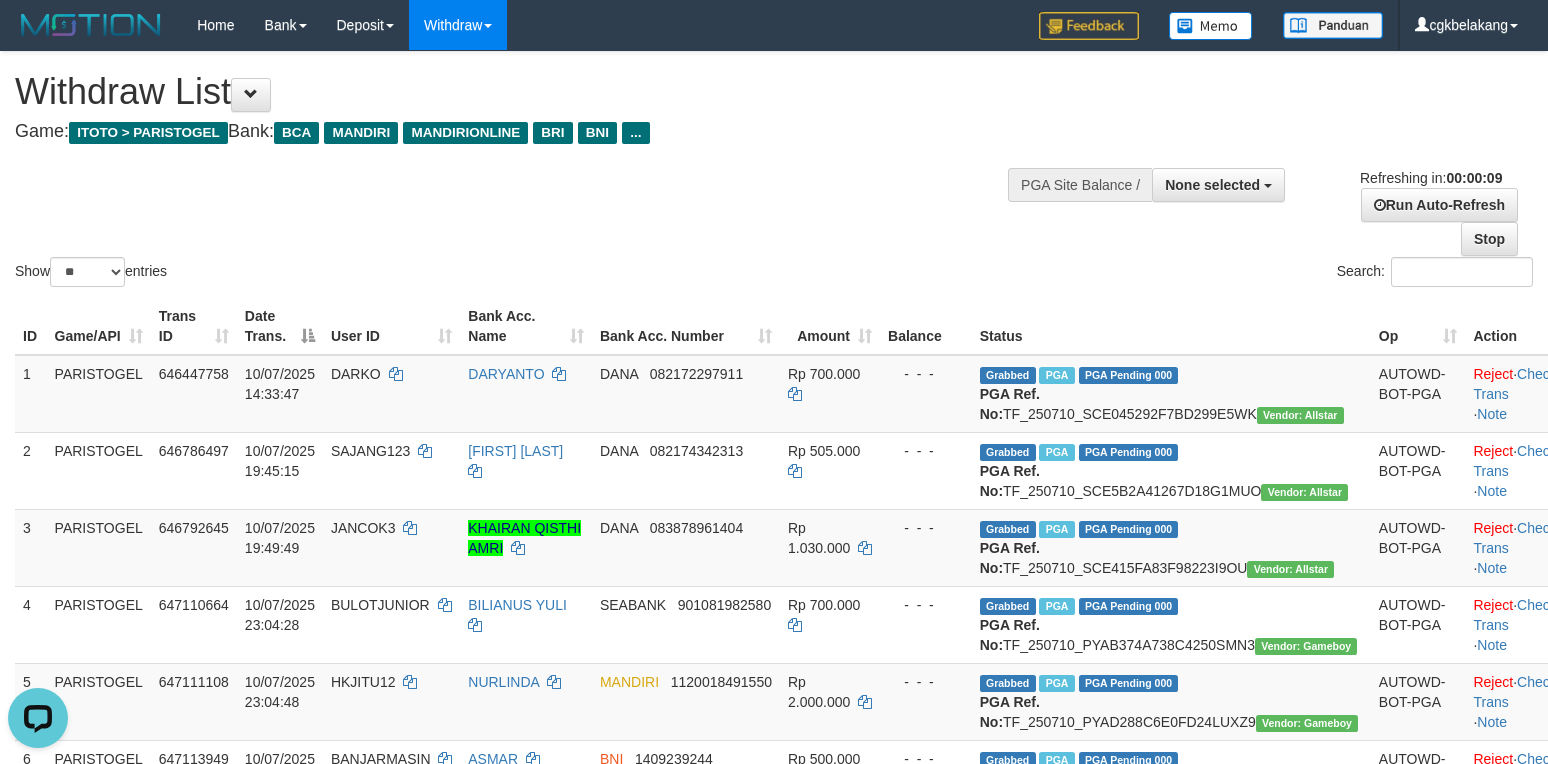 scroll, scrollTop: 0, scrollLeft: 0, axis: both 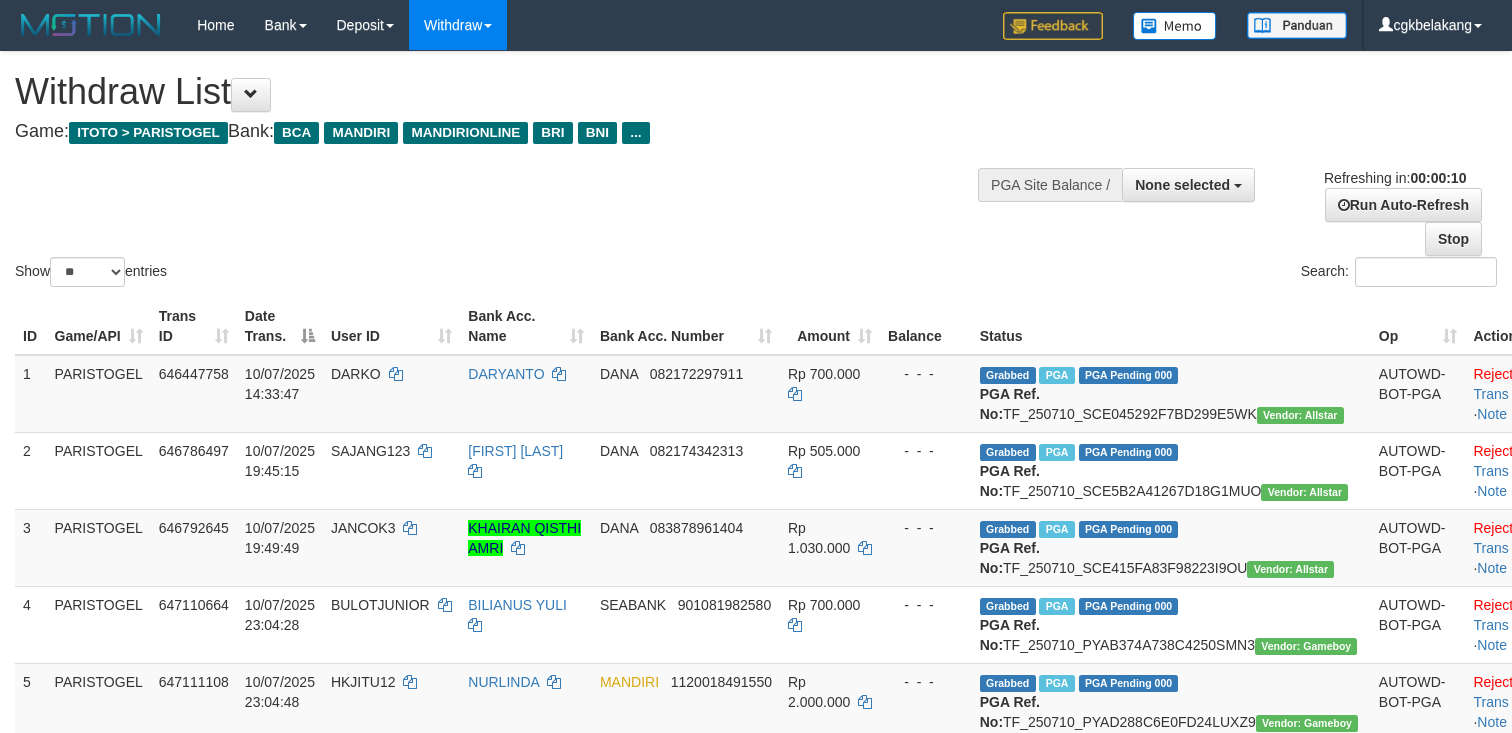 select 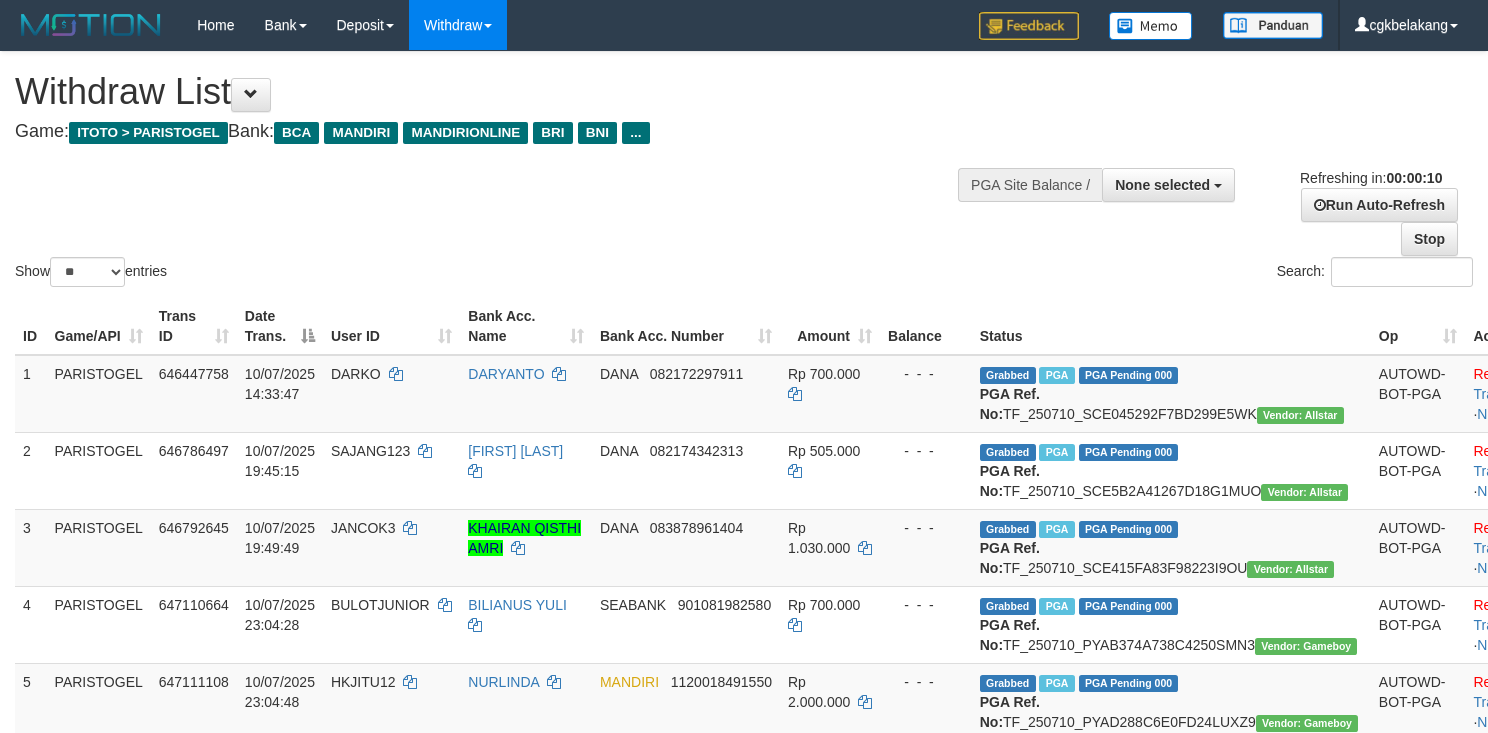 select 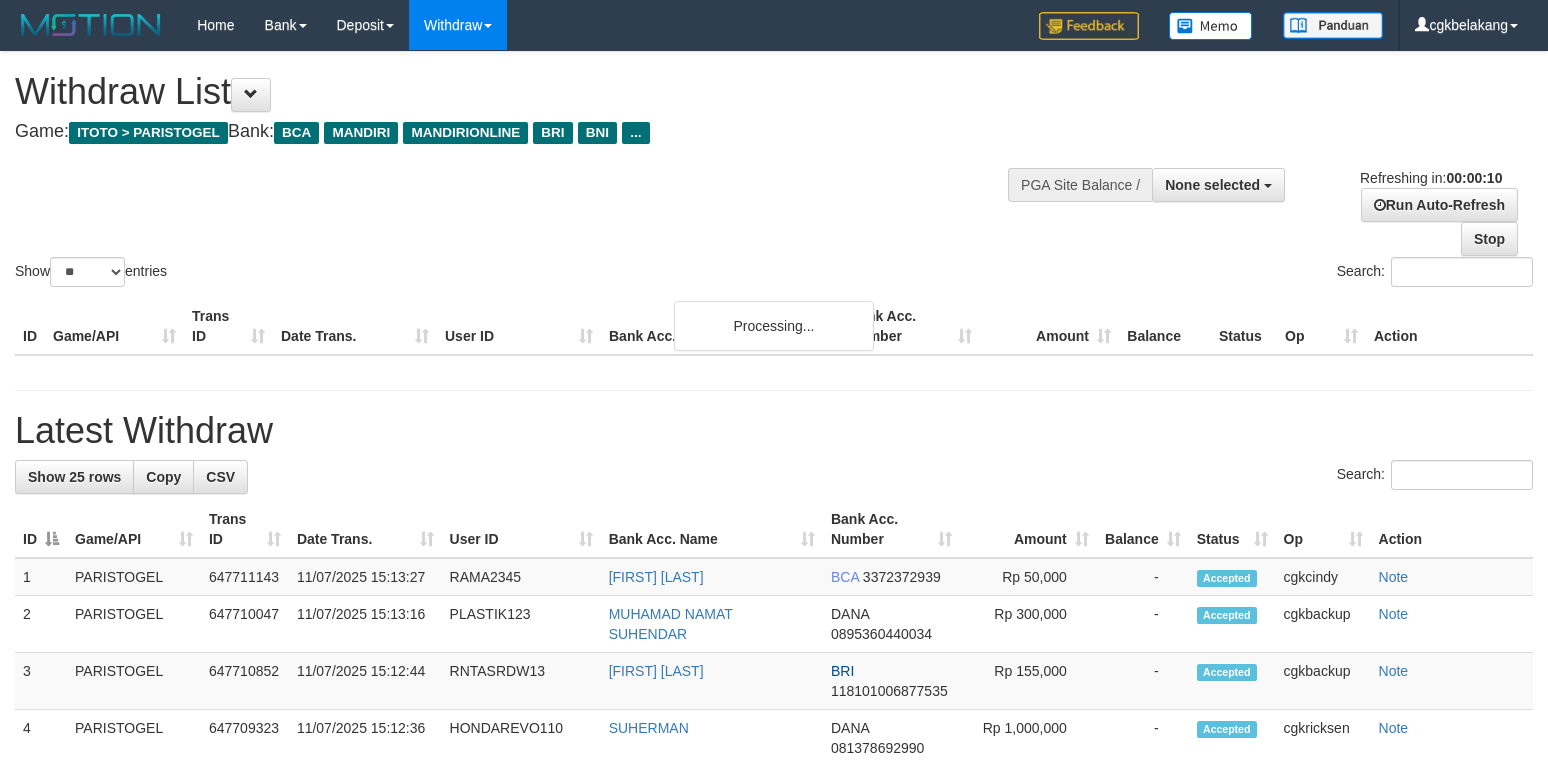 select 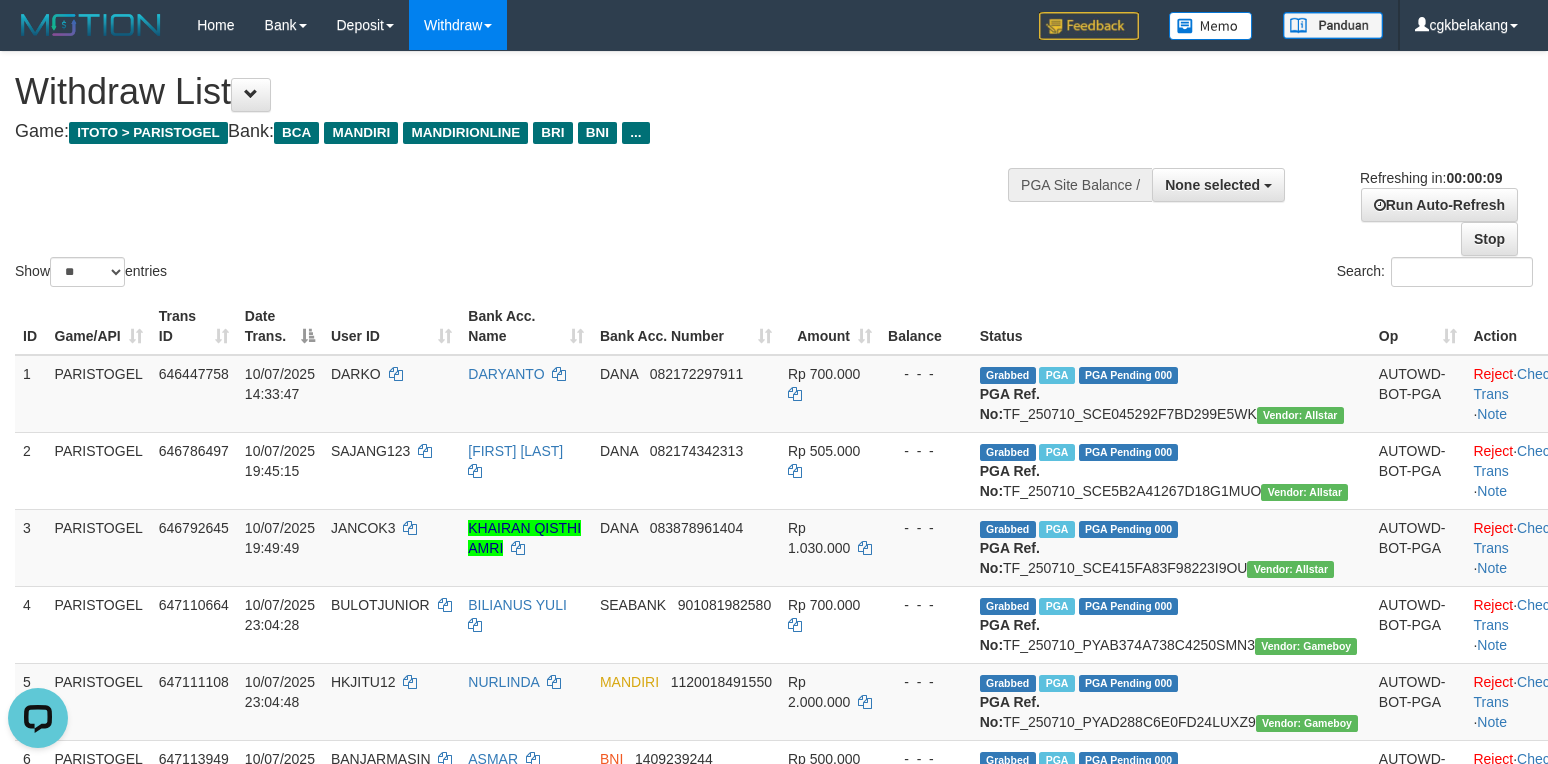 scroll, scrollTop: 0, scrollLeft: 0, axis: both 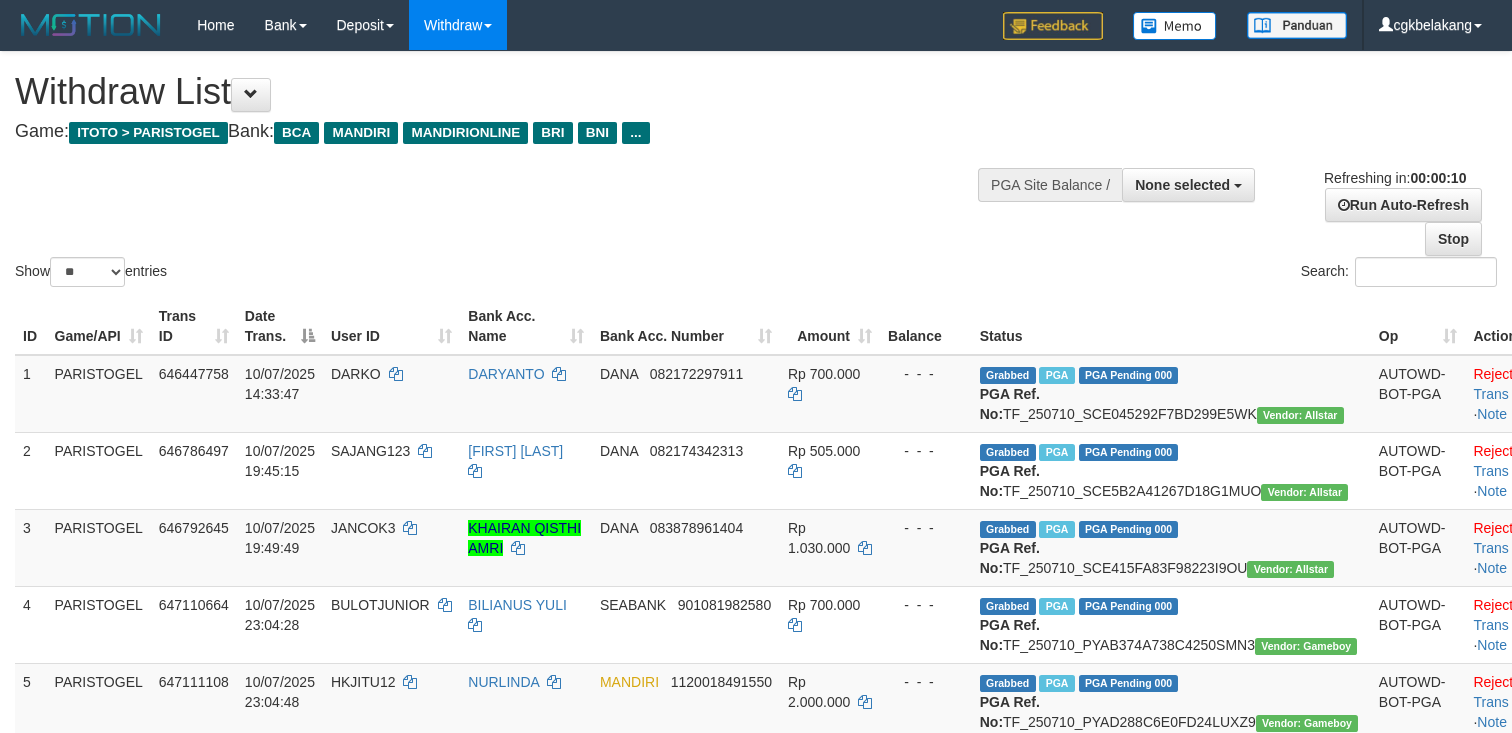 select 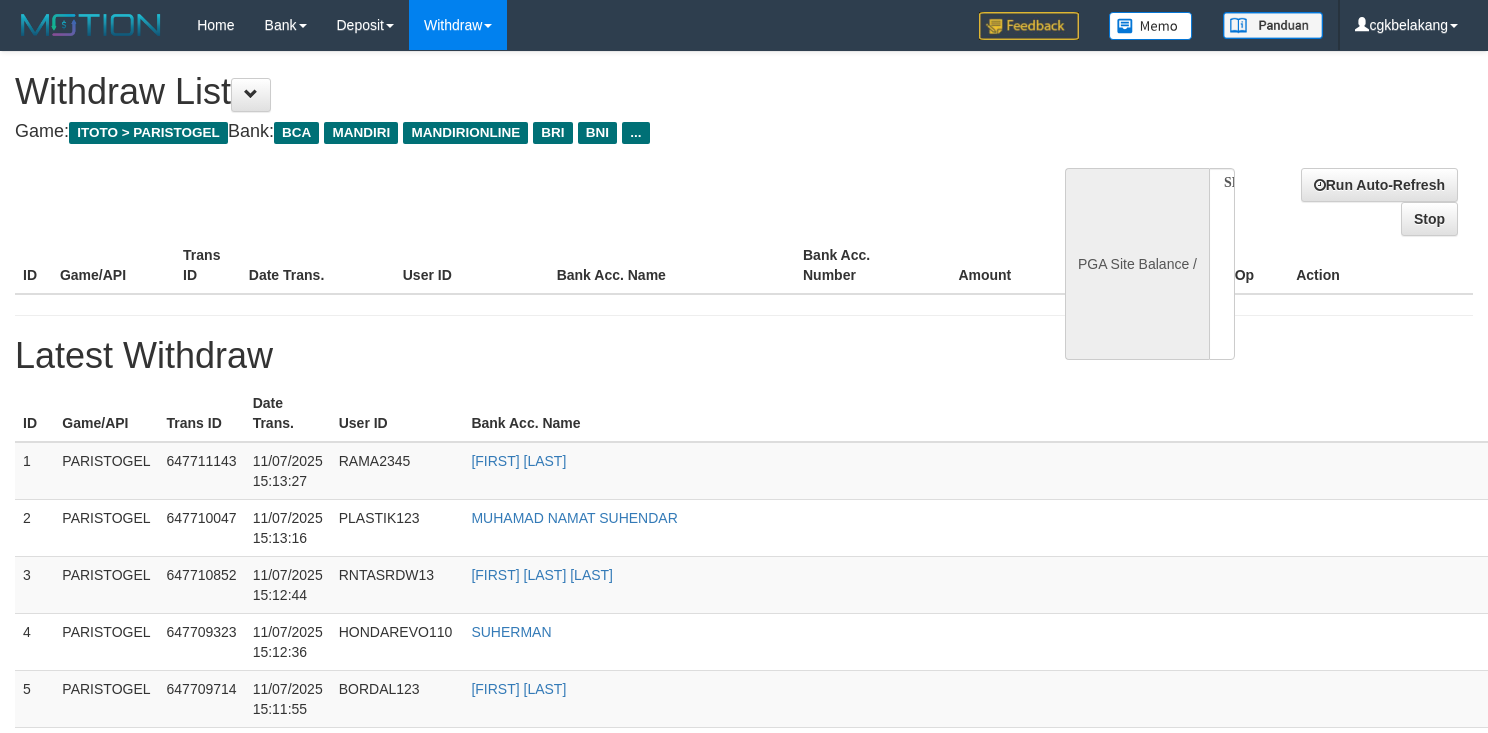 select 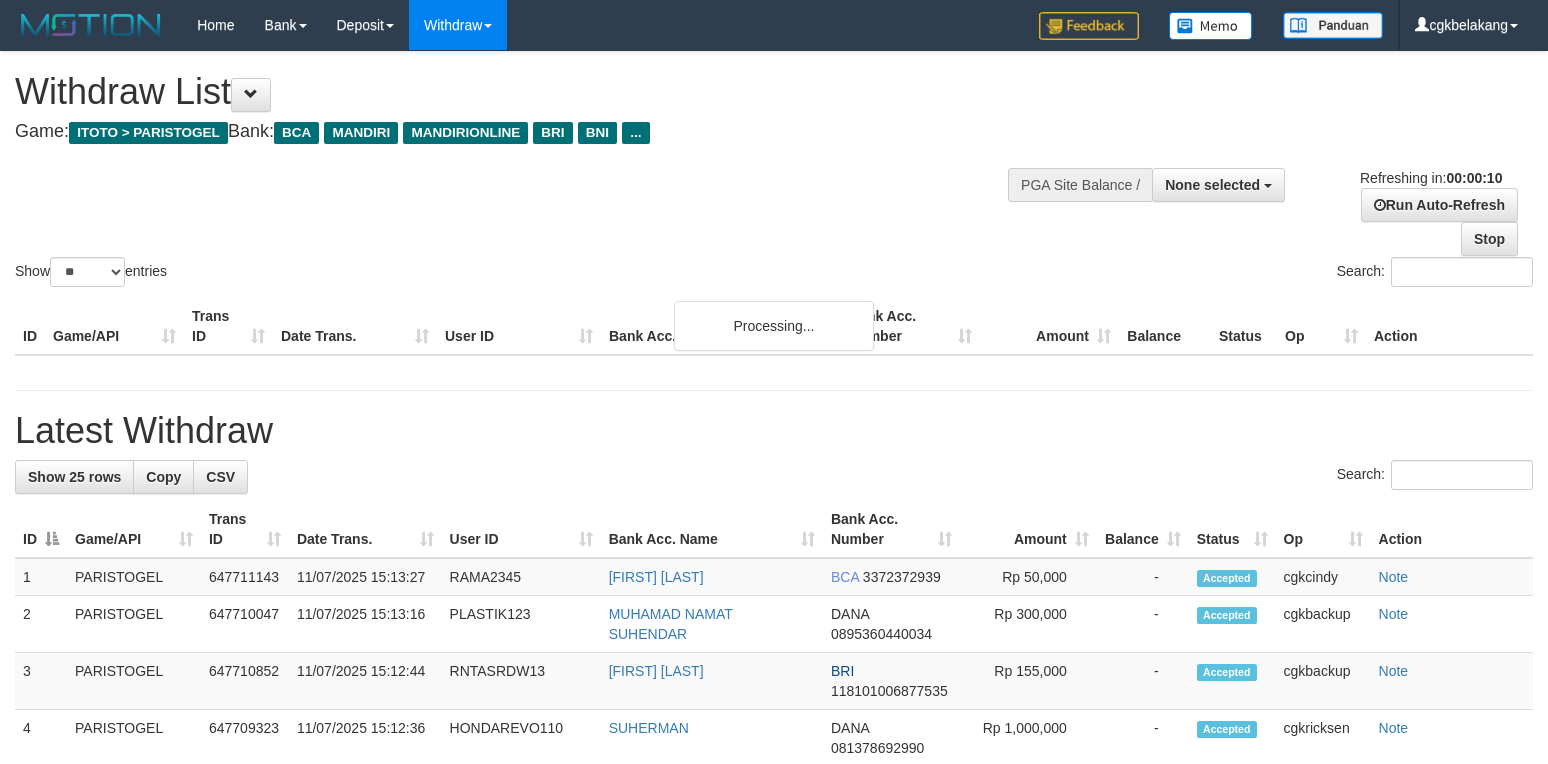 select 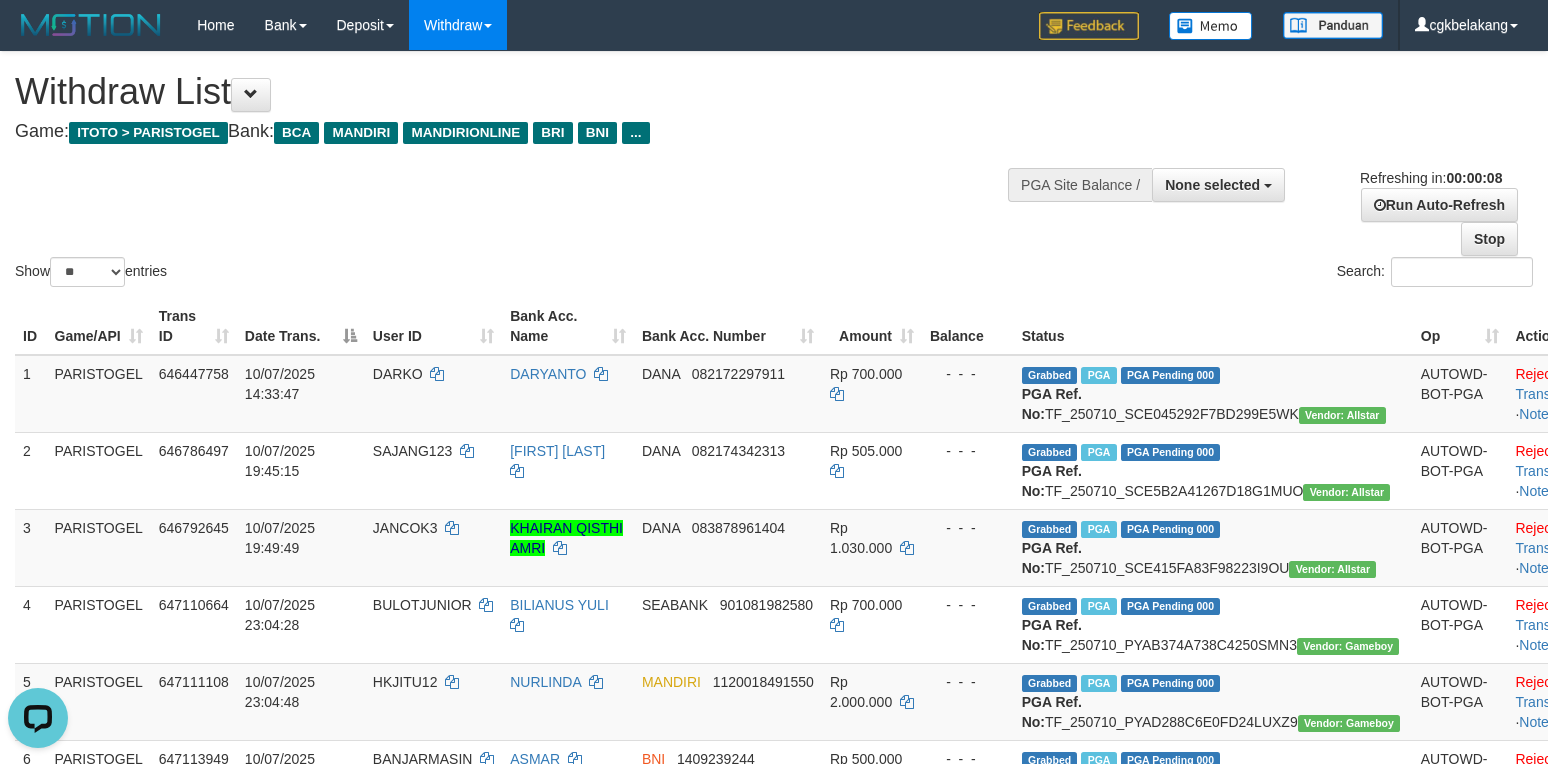 scroll, scrollTop: 0, scrollLeft: 0, axis: both 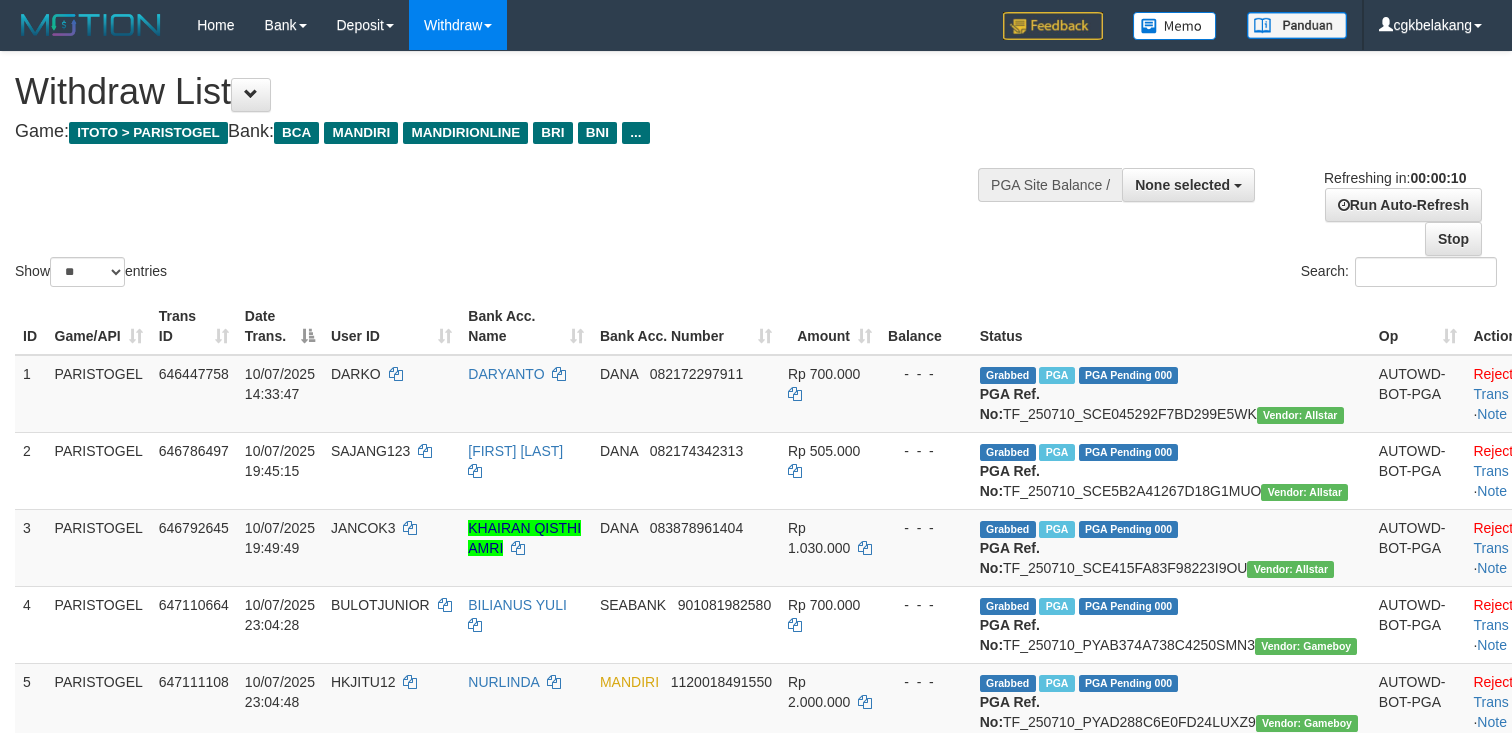 select 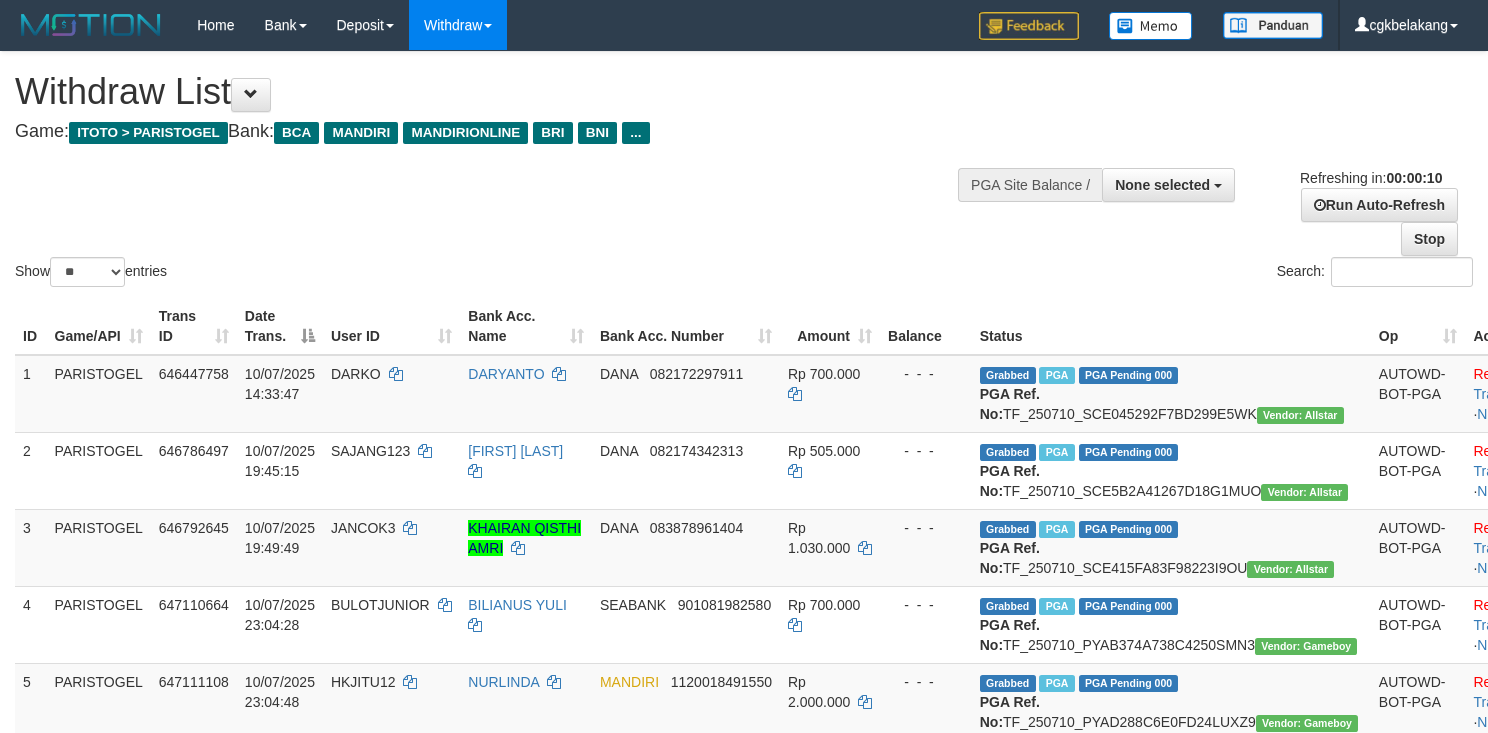 select 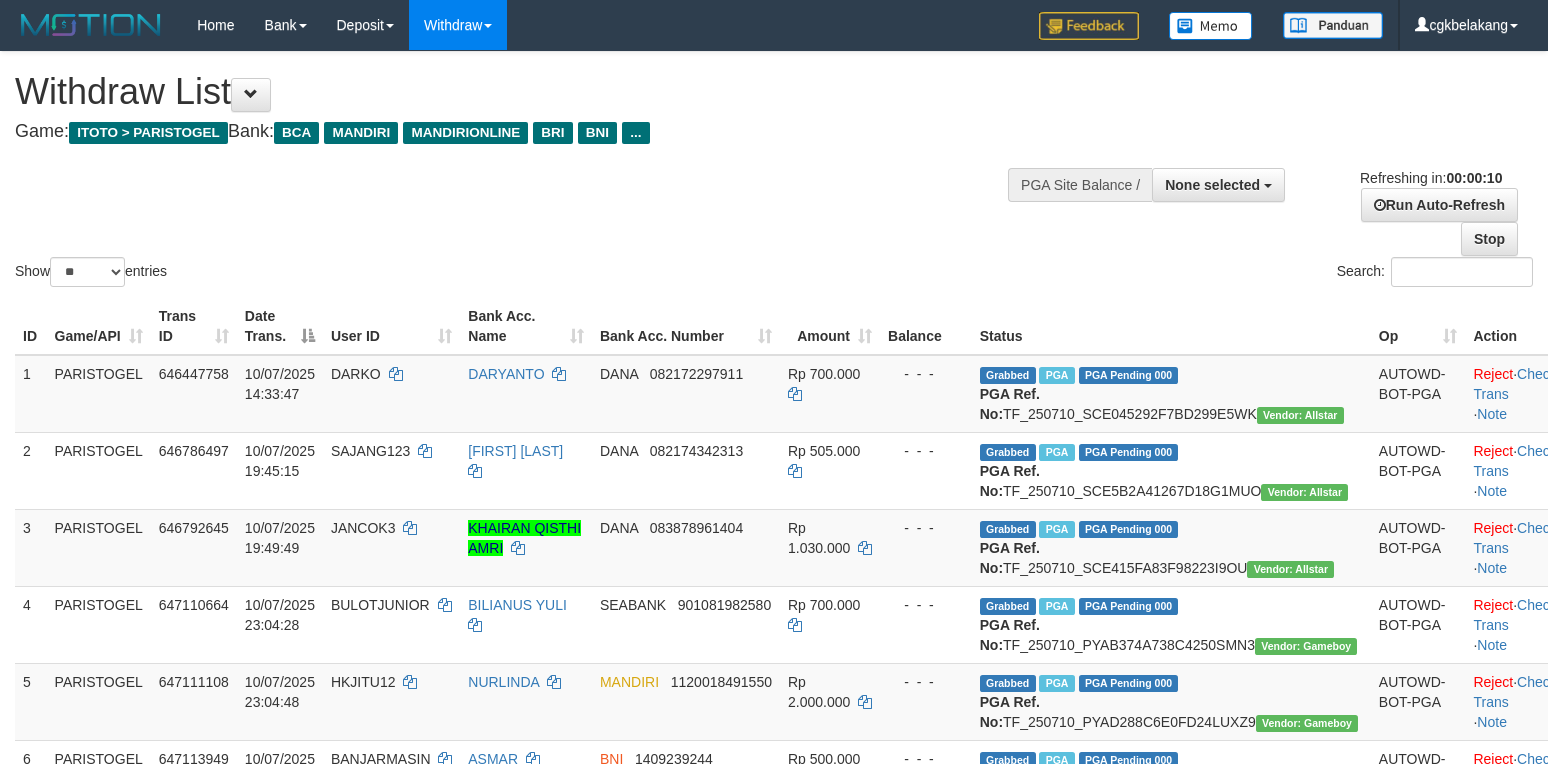 select 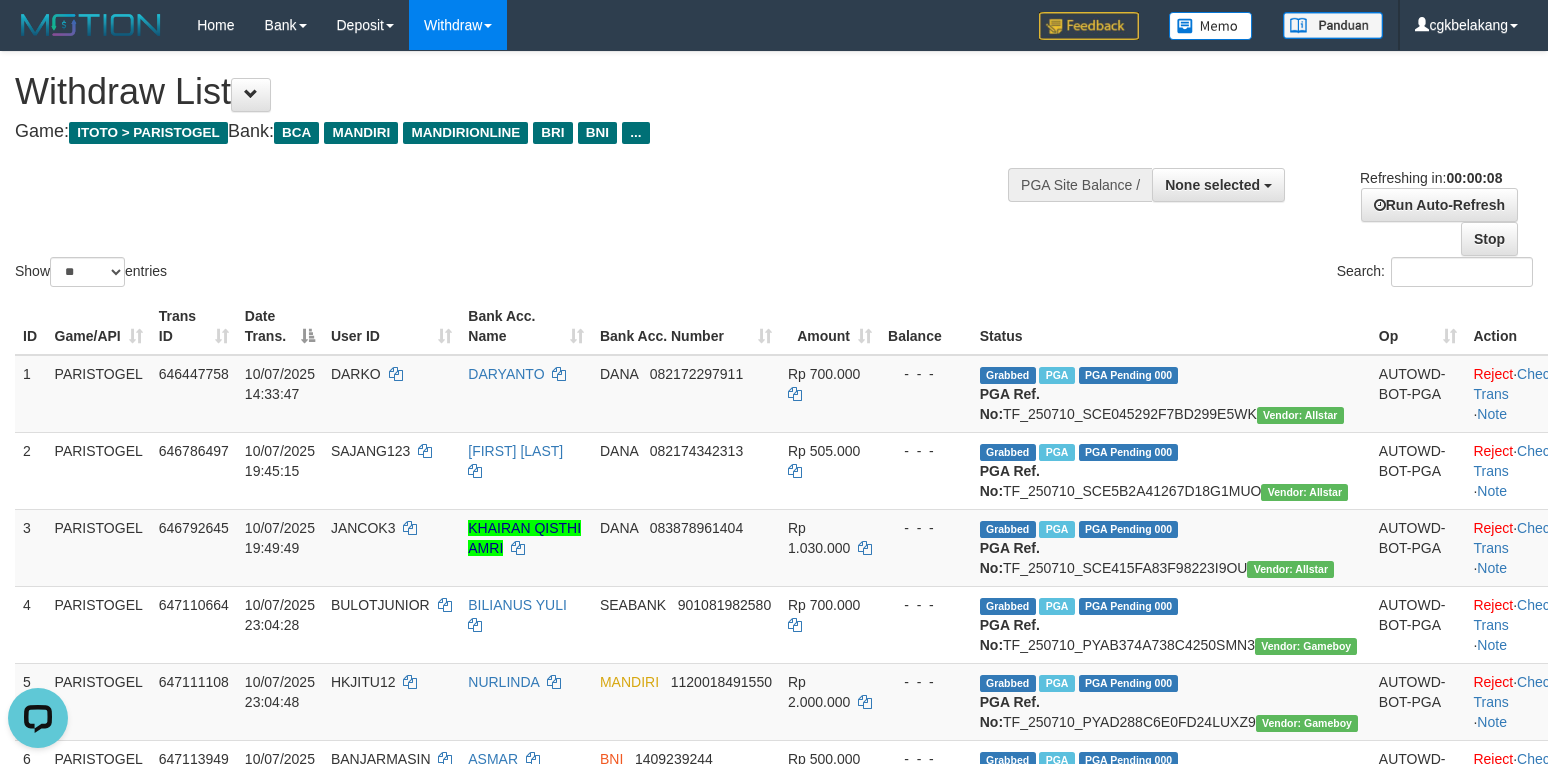 scroll, scrollTop: 0, scrollLeft: 0, axis: both 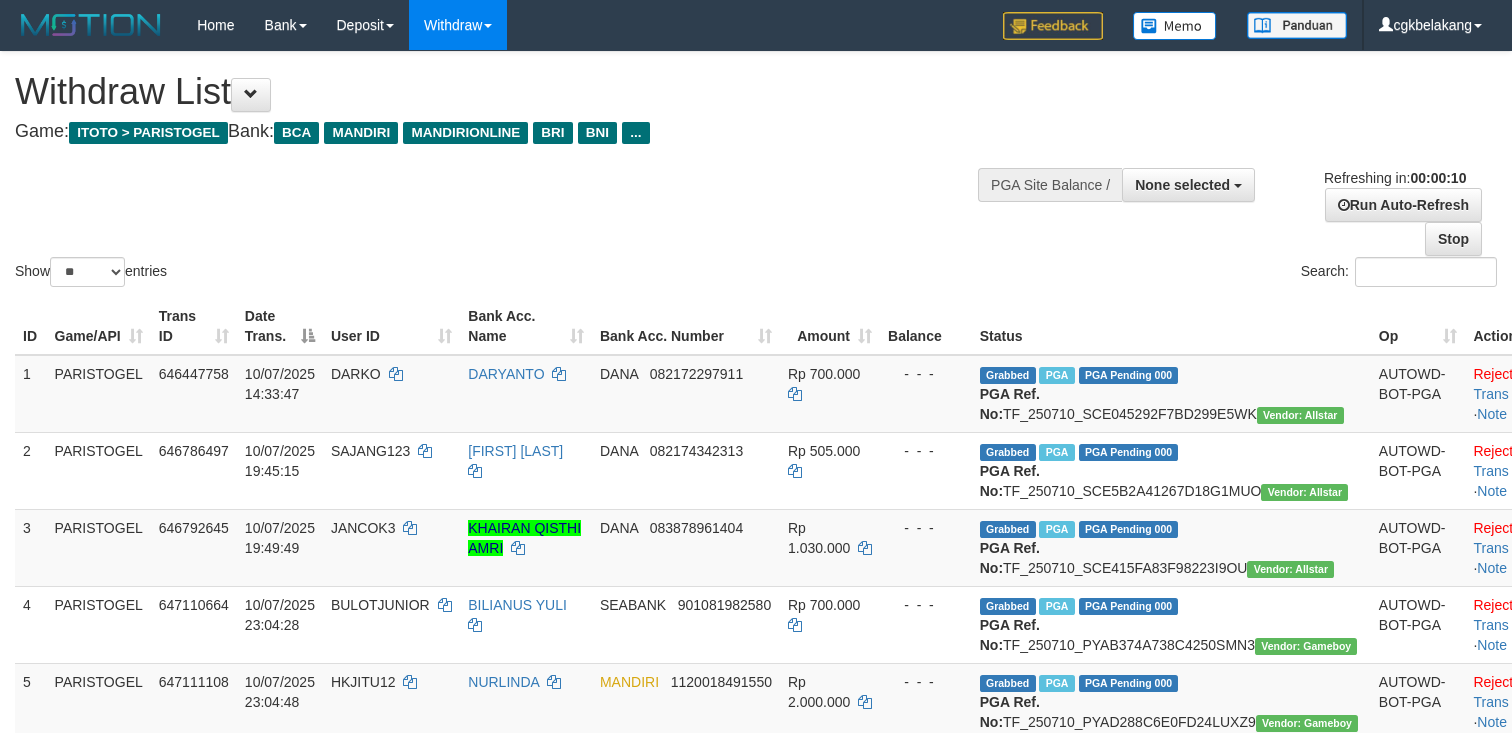 select 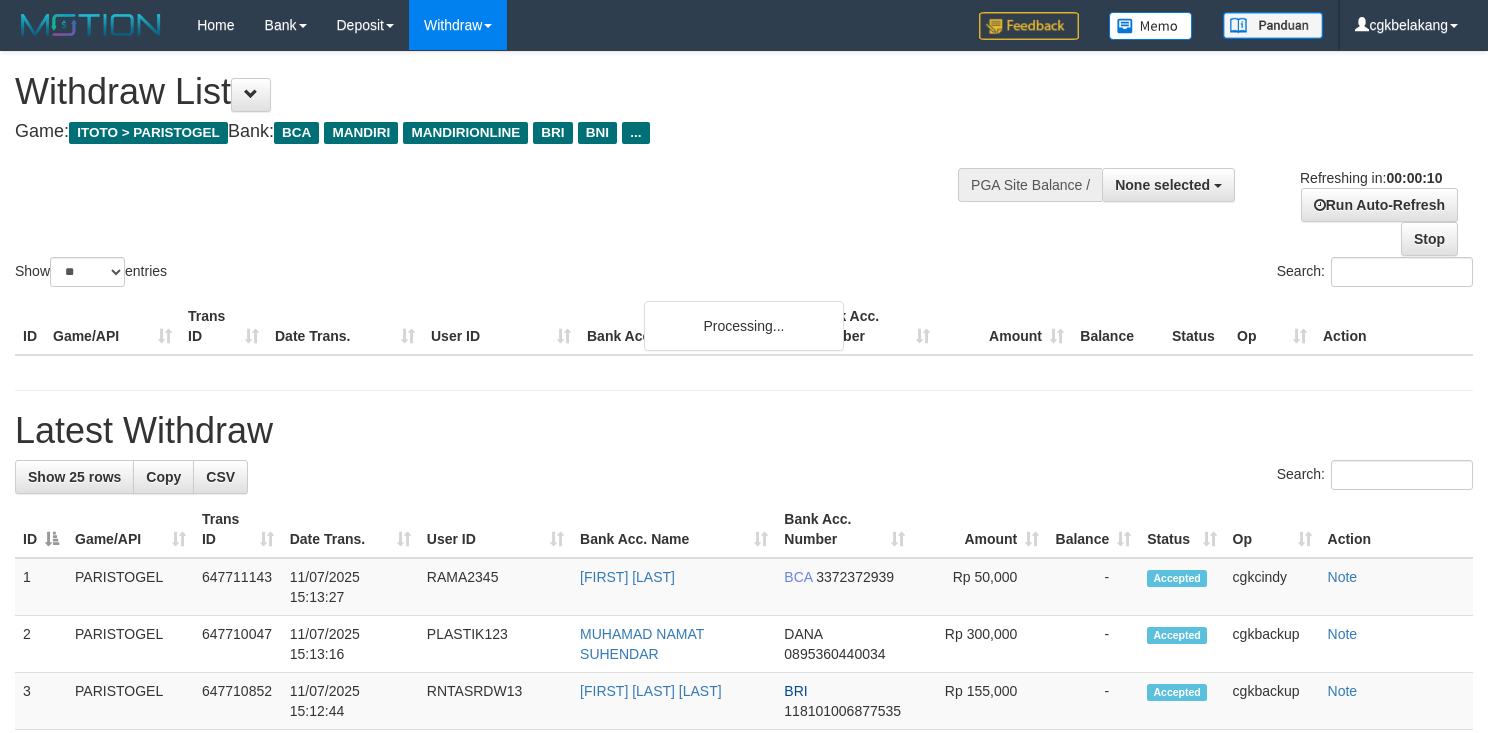 select 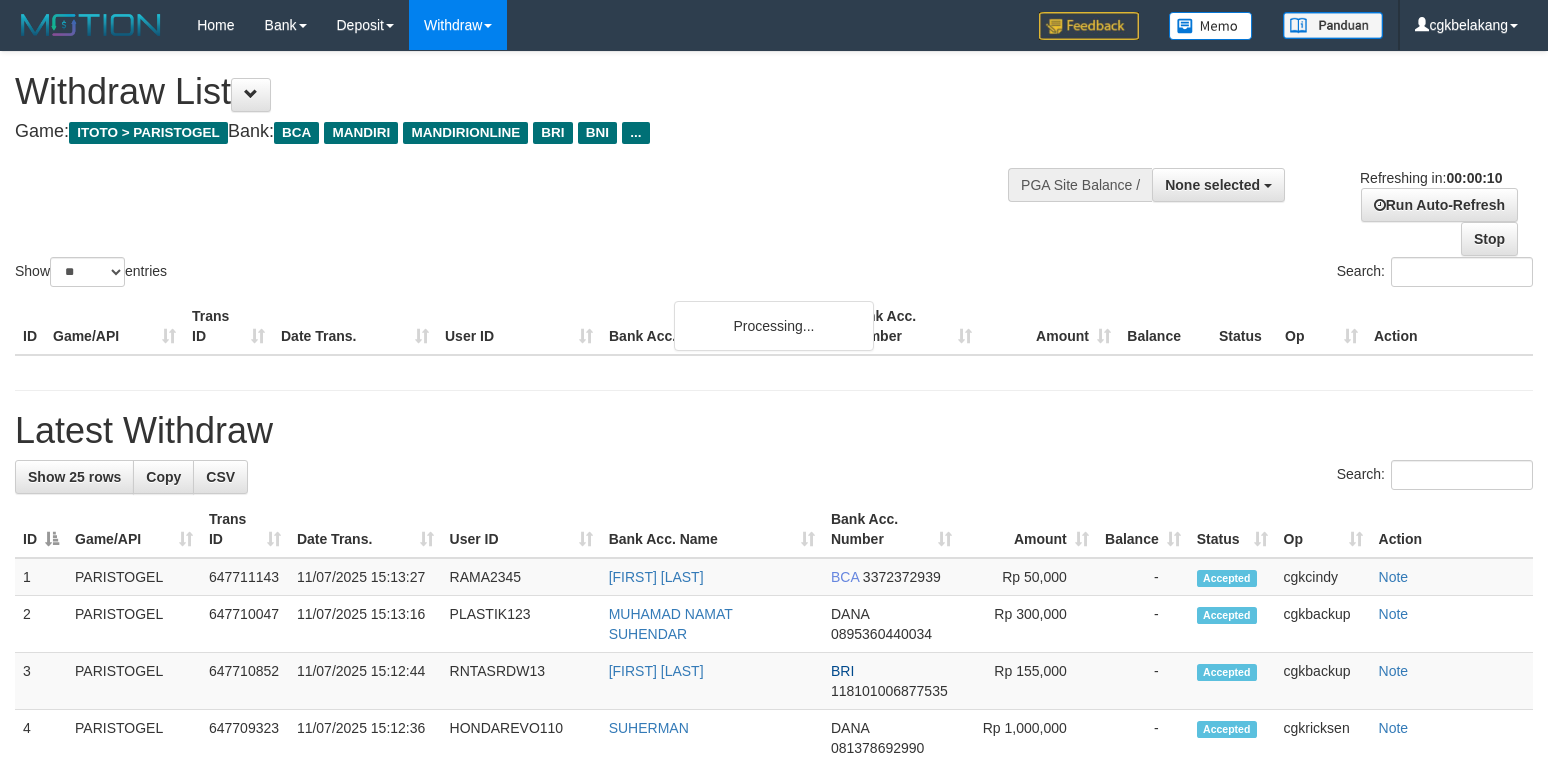 select 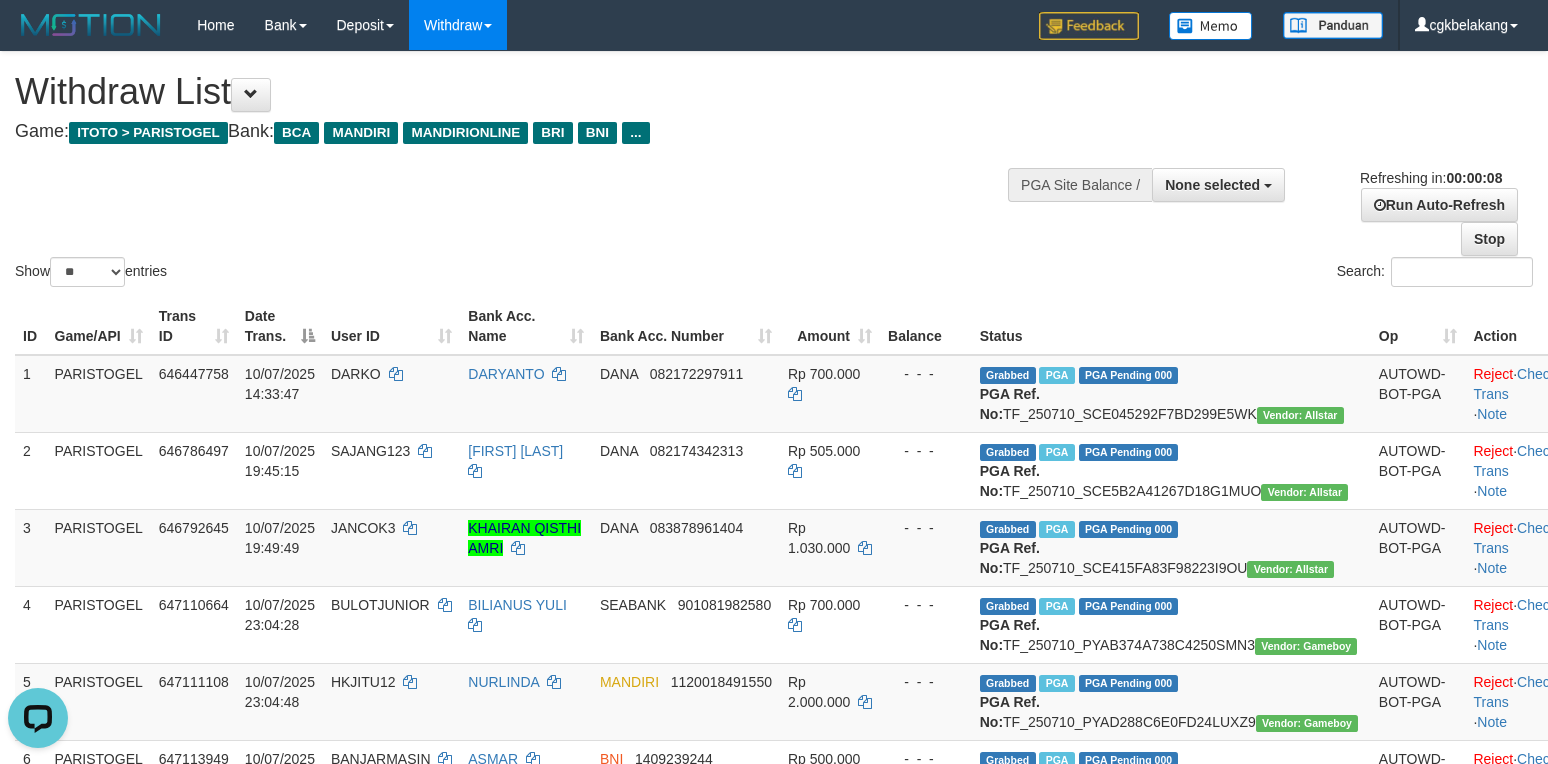 scroll, scrollTop: 0, scrollLeft: 0, axis: both 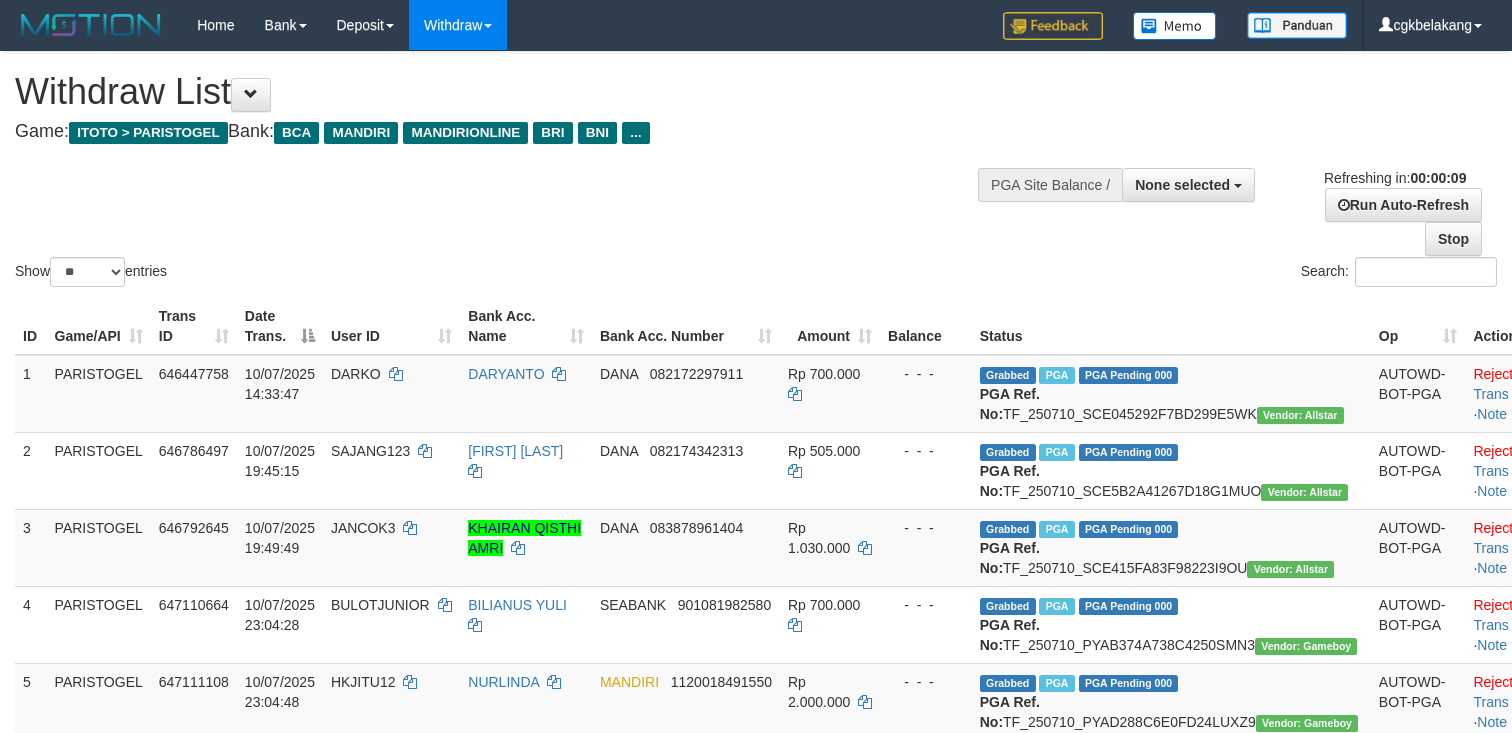 select 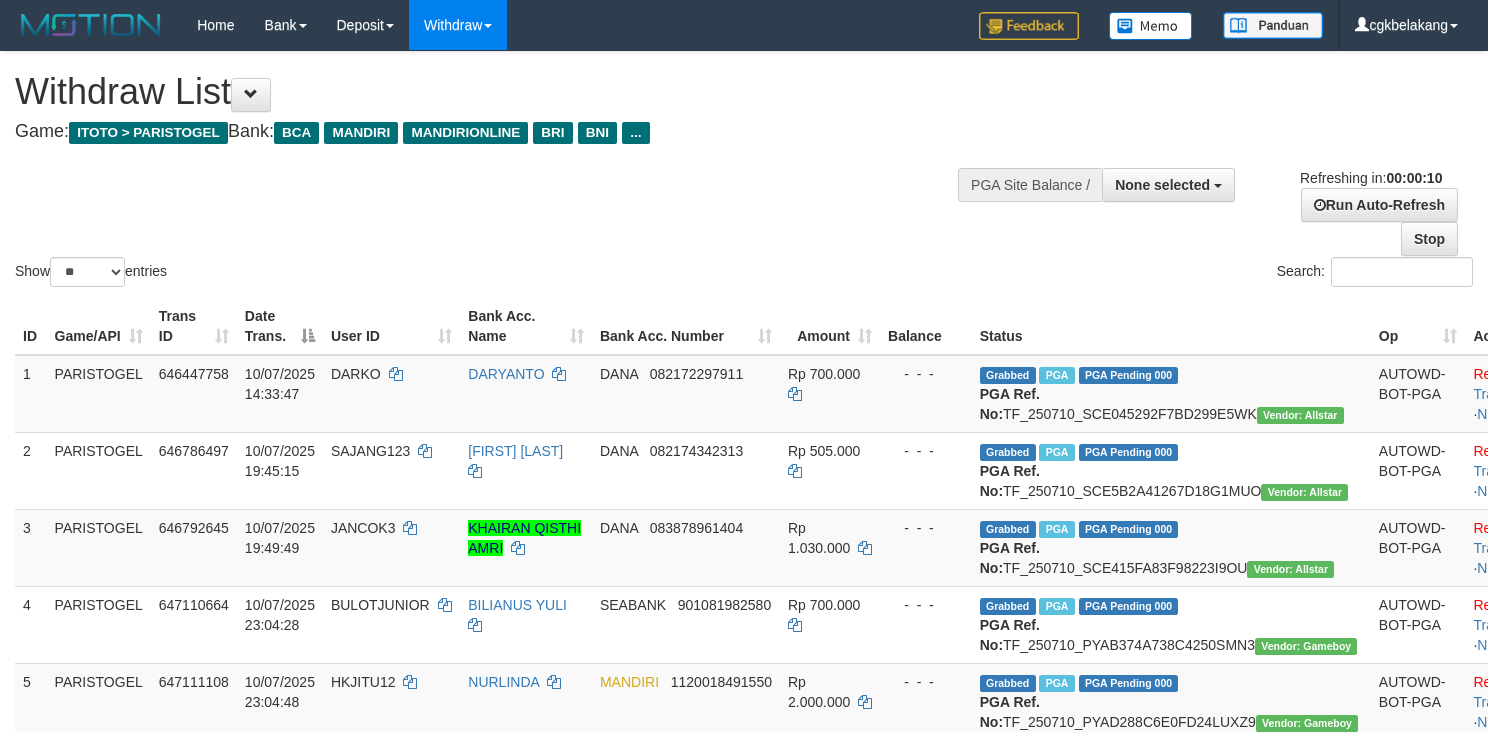 select 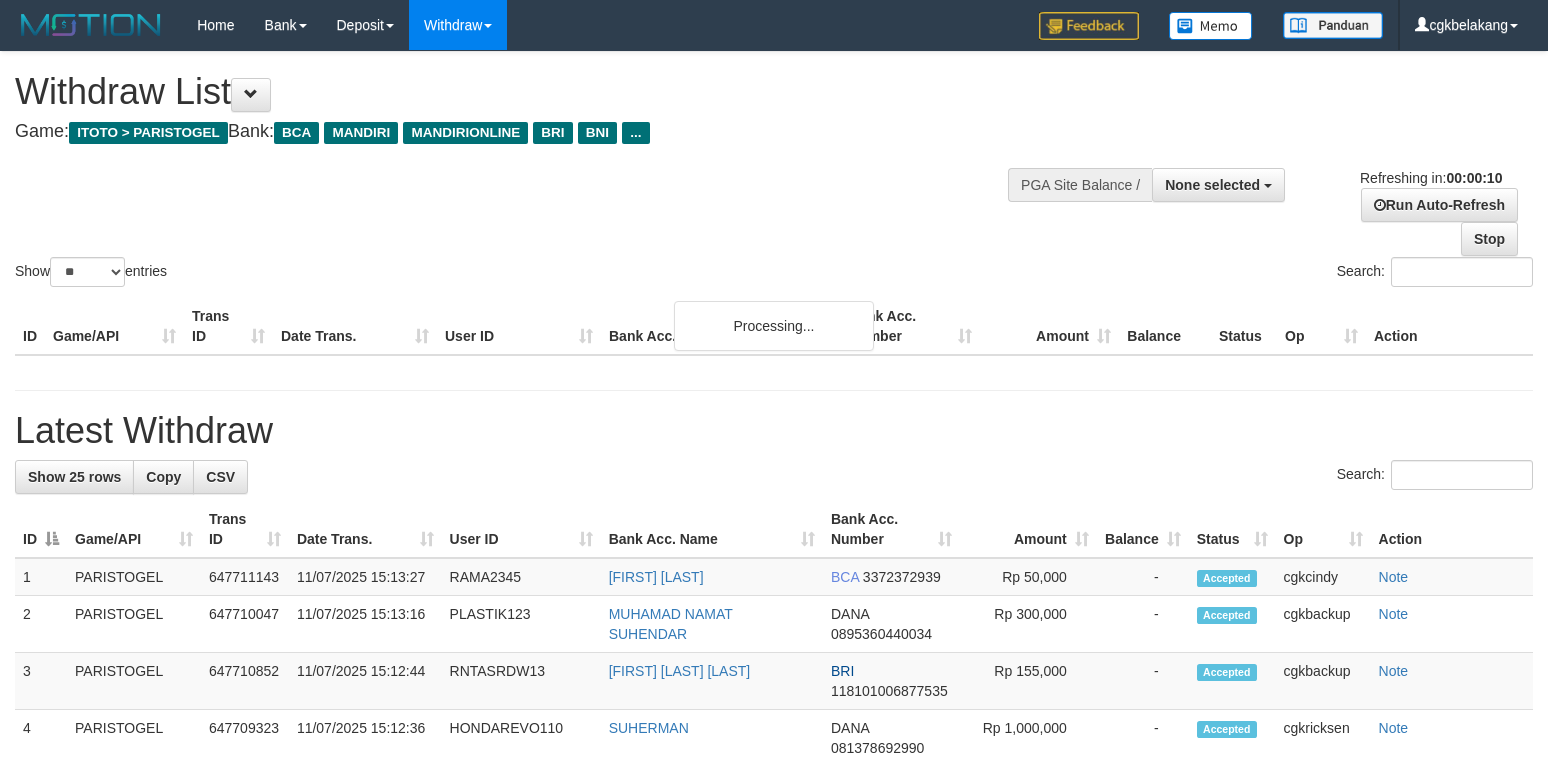 select 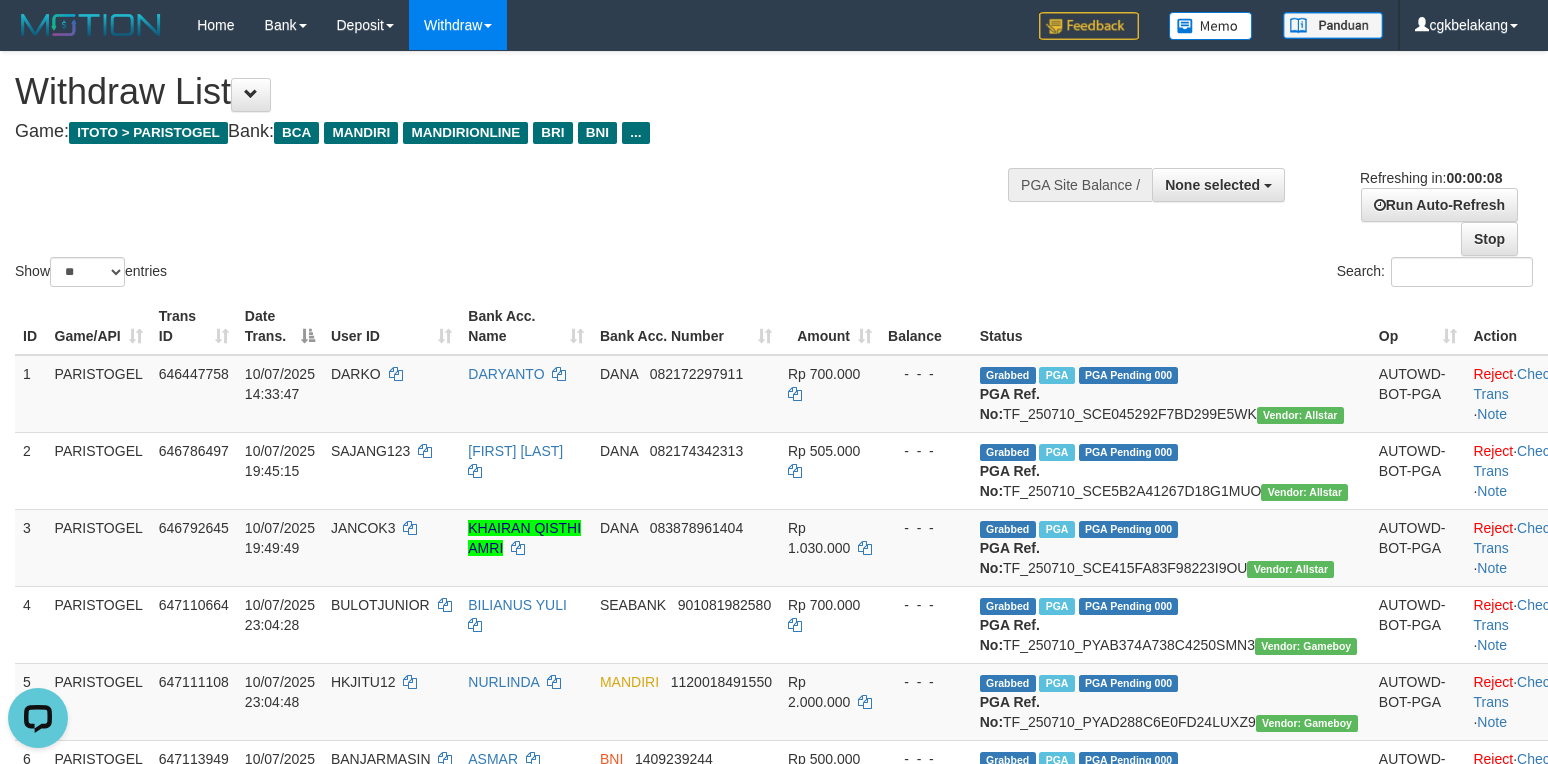 scroll, scrollTop: 0, scrollLeft: 0, axis: both 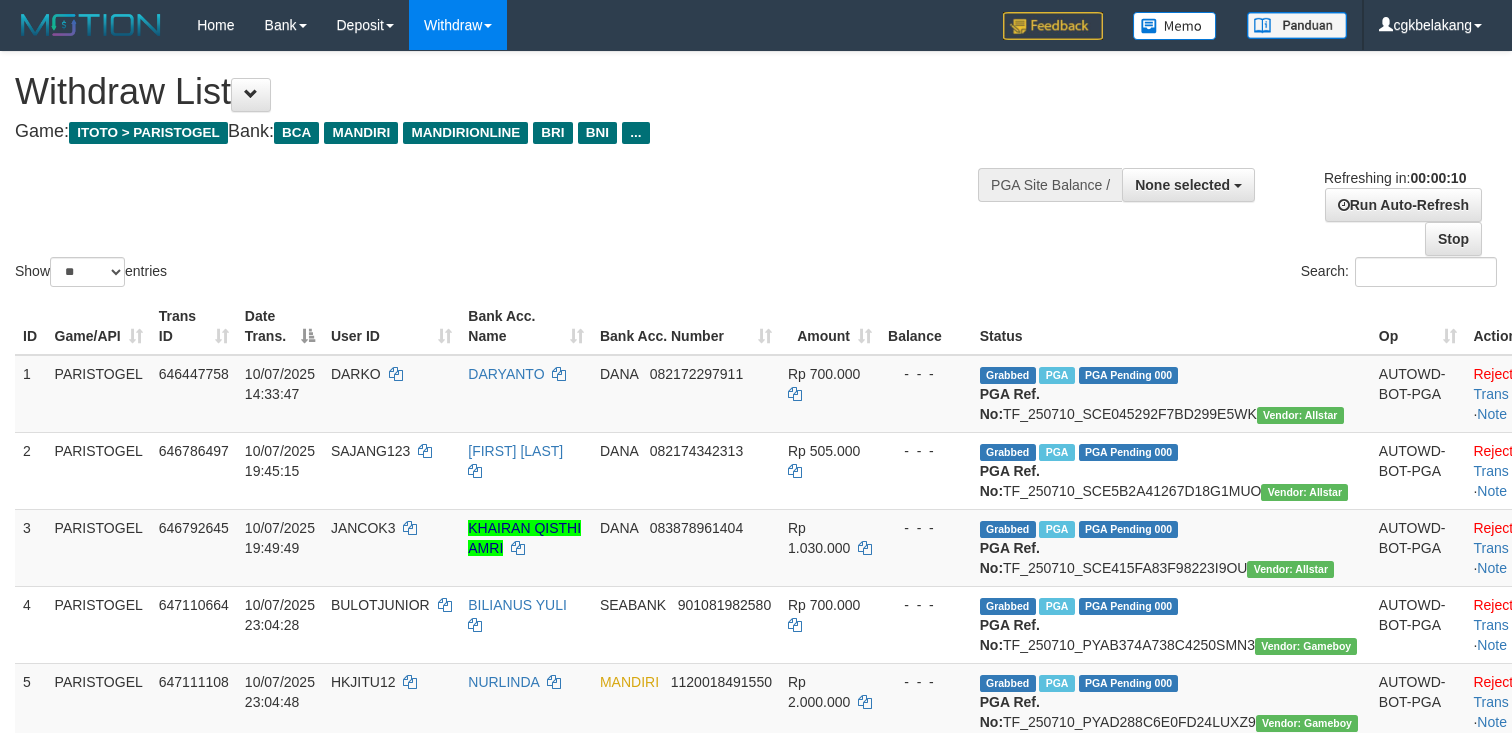 select 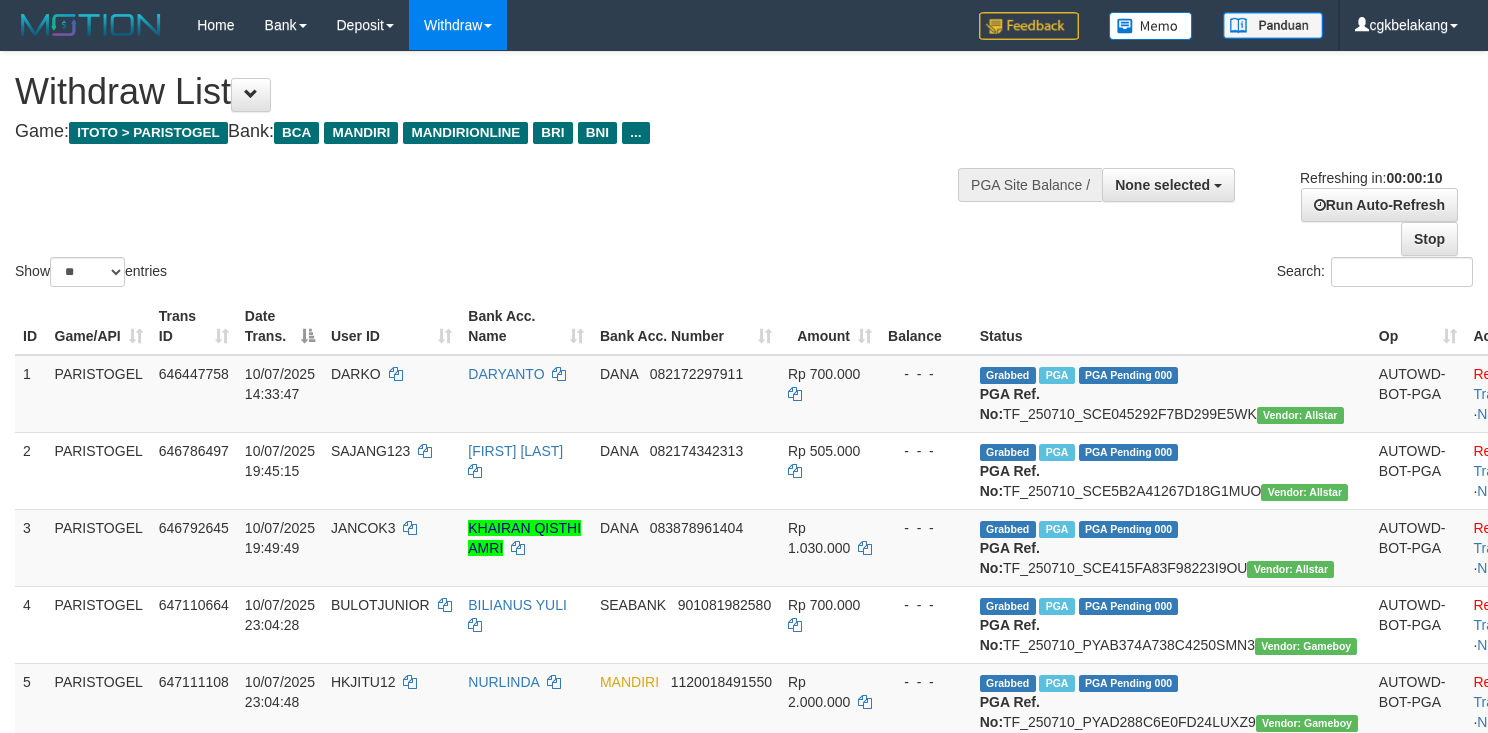 select 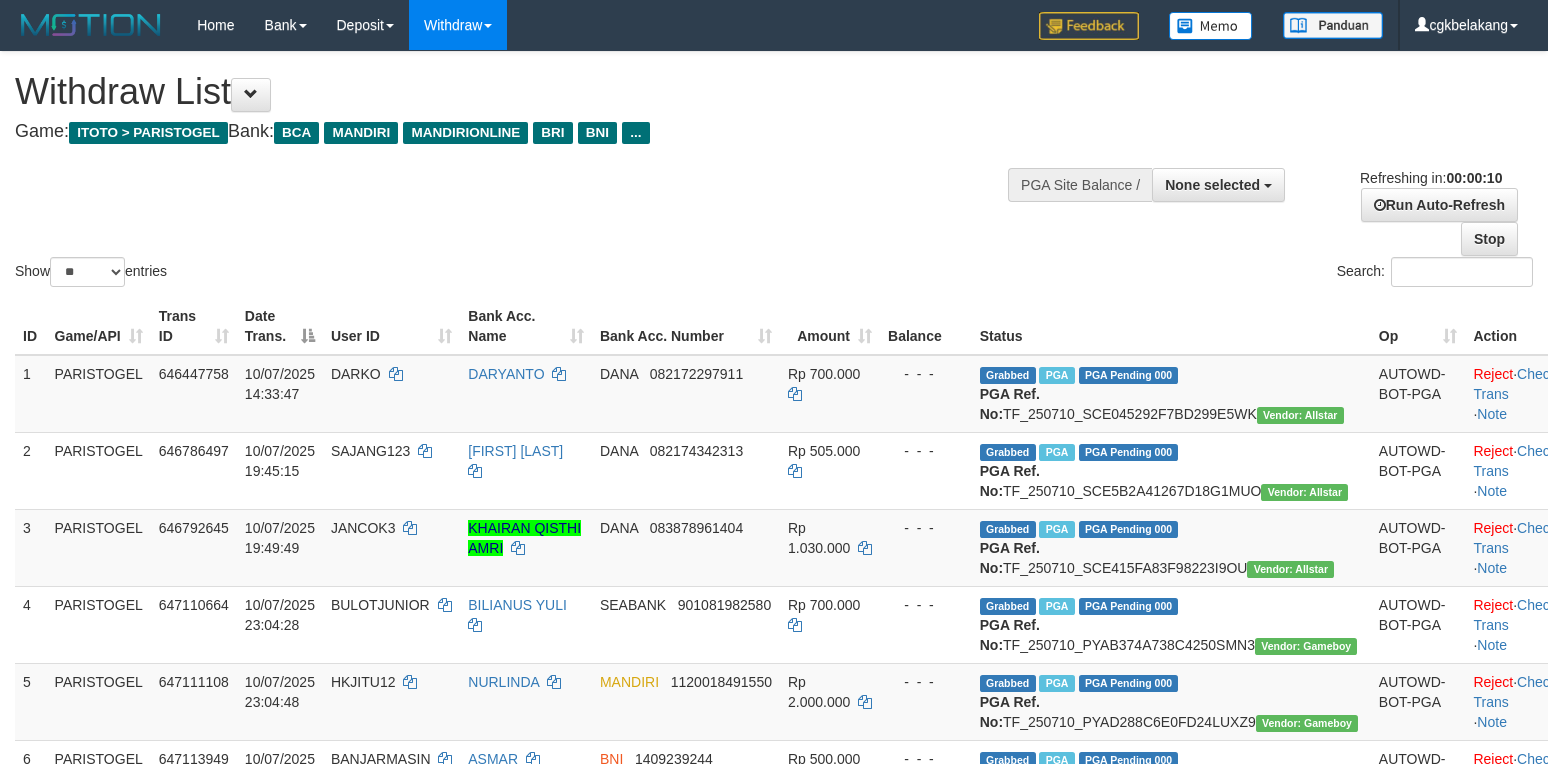 select 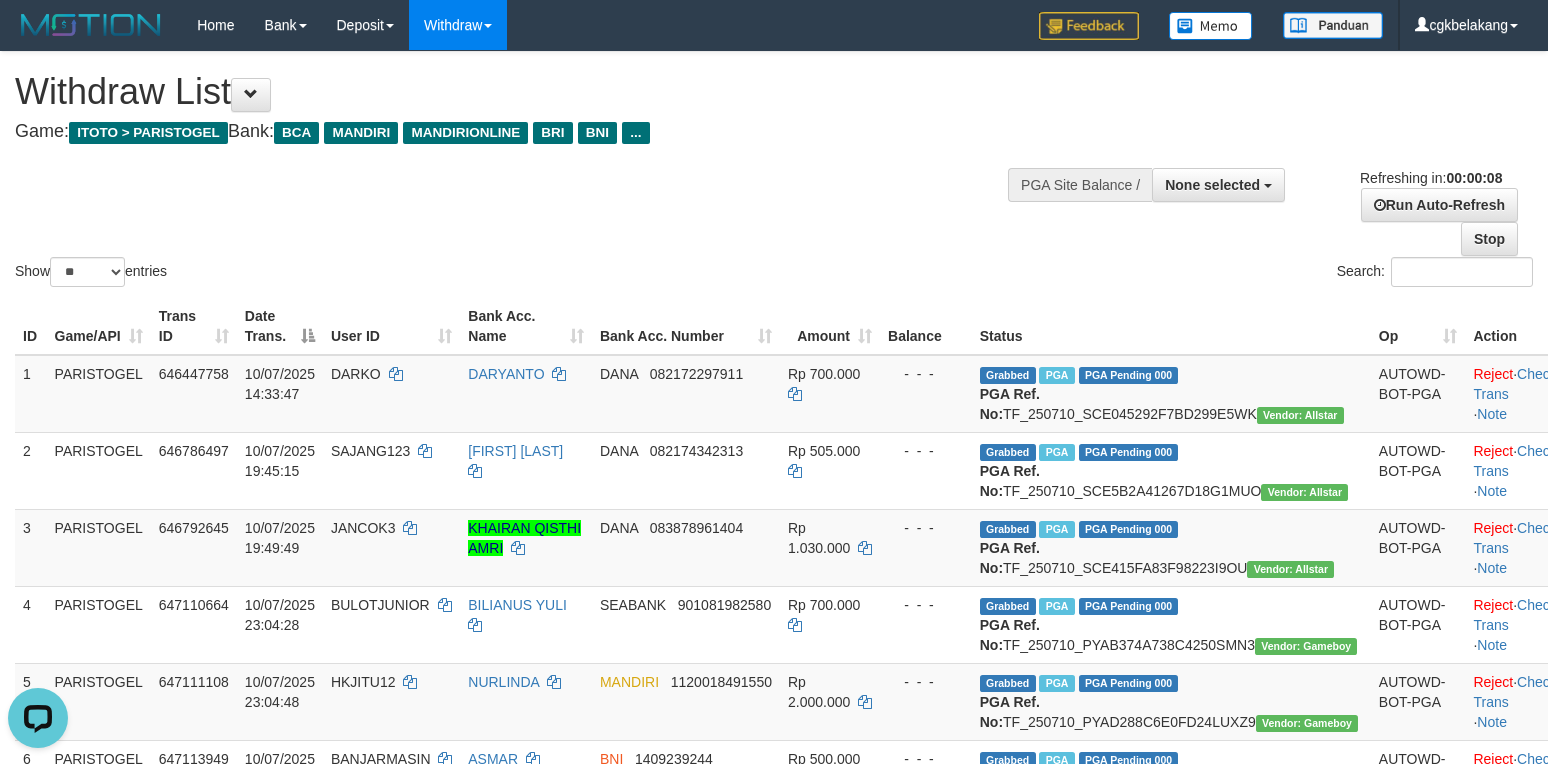 scroll, scrollTop: 0, scrollLeft: 0, axis: both 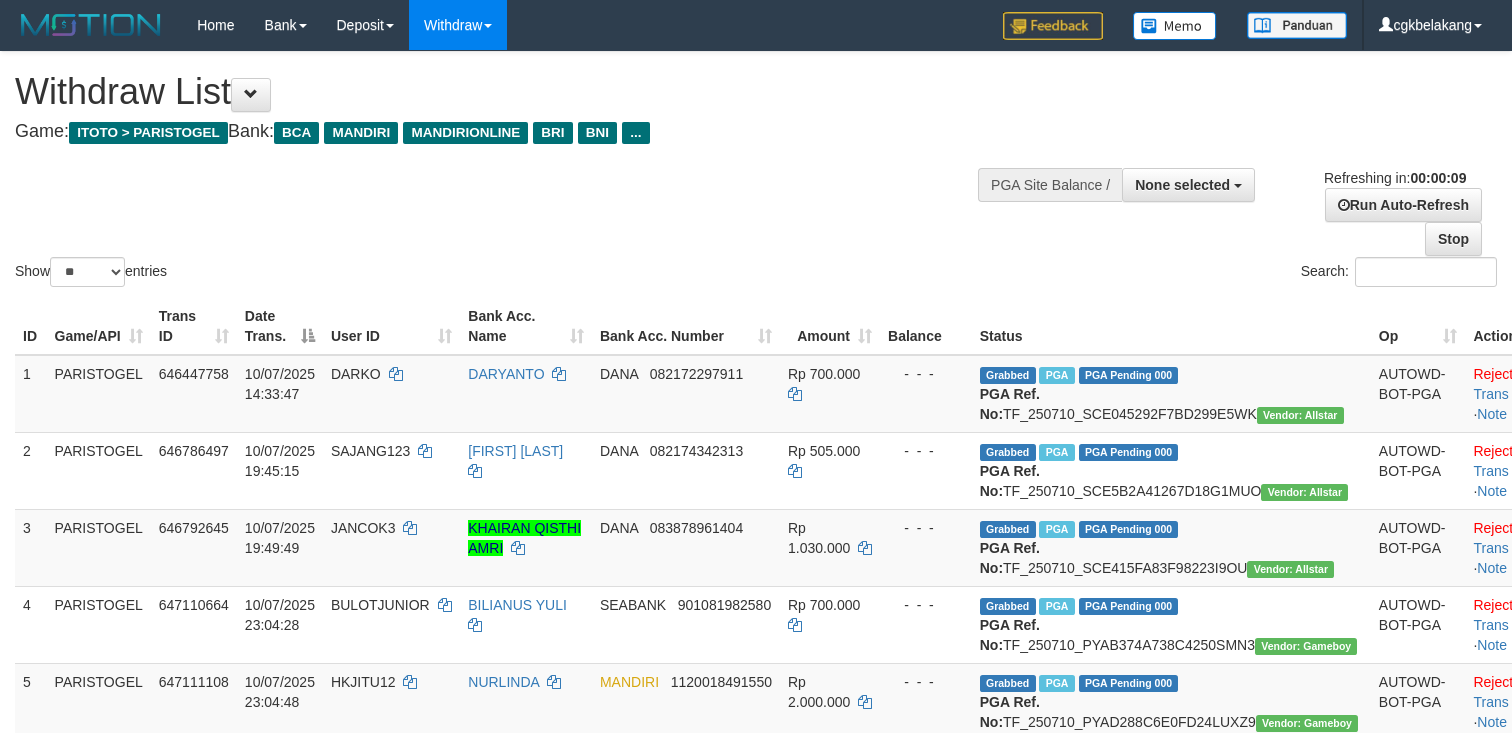 select 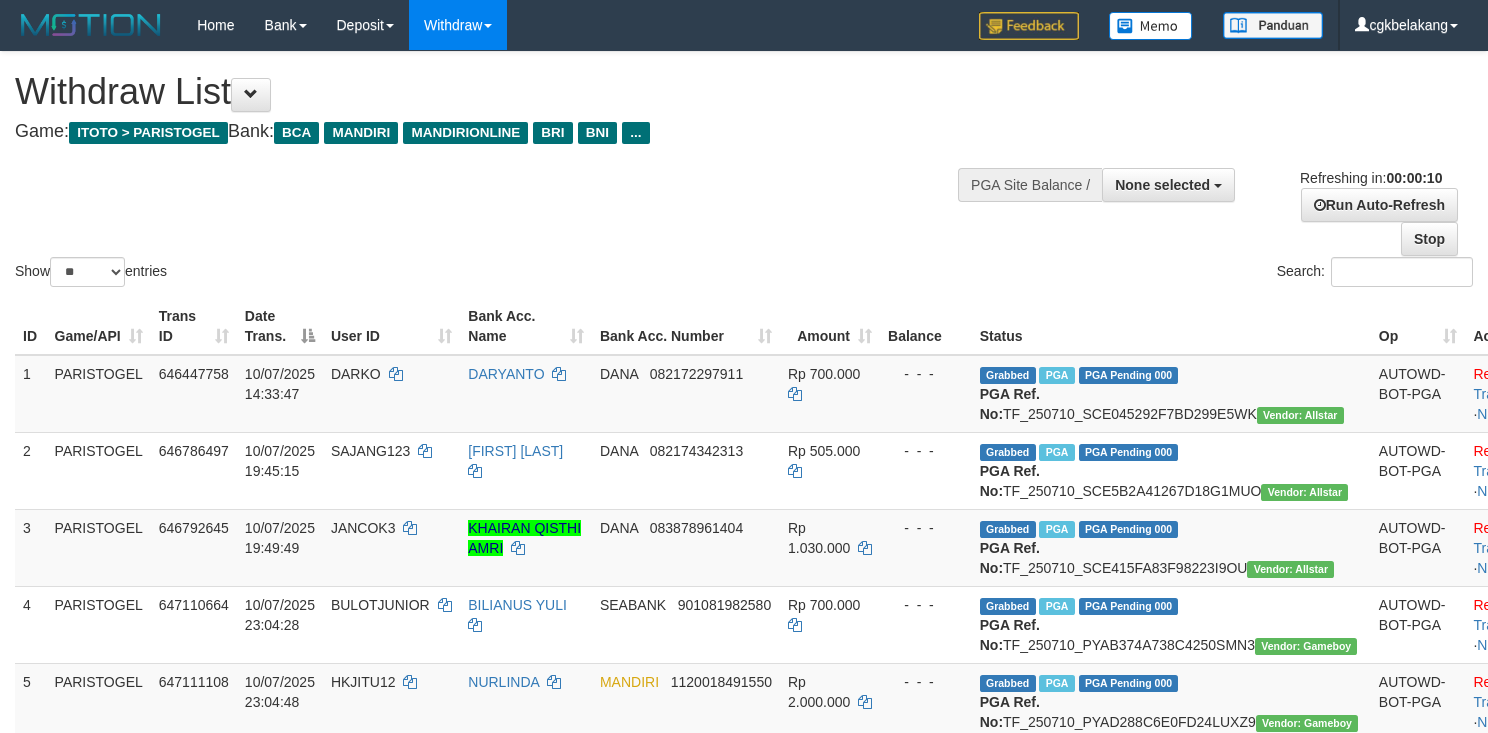 select 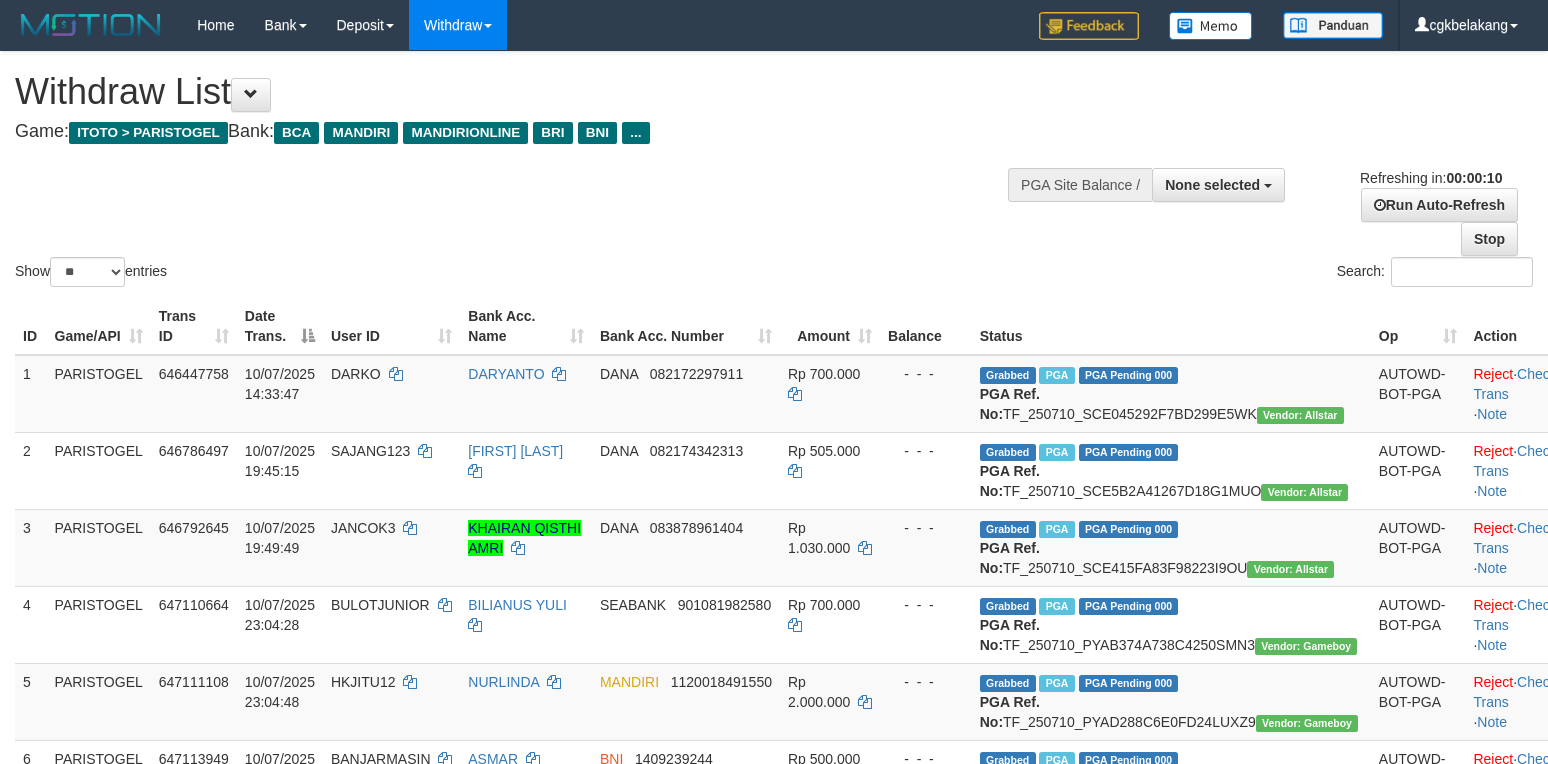 select 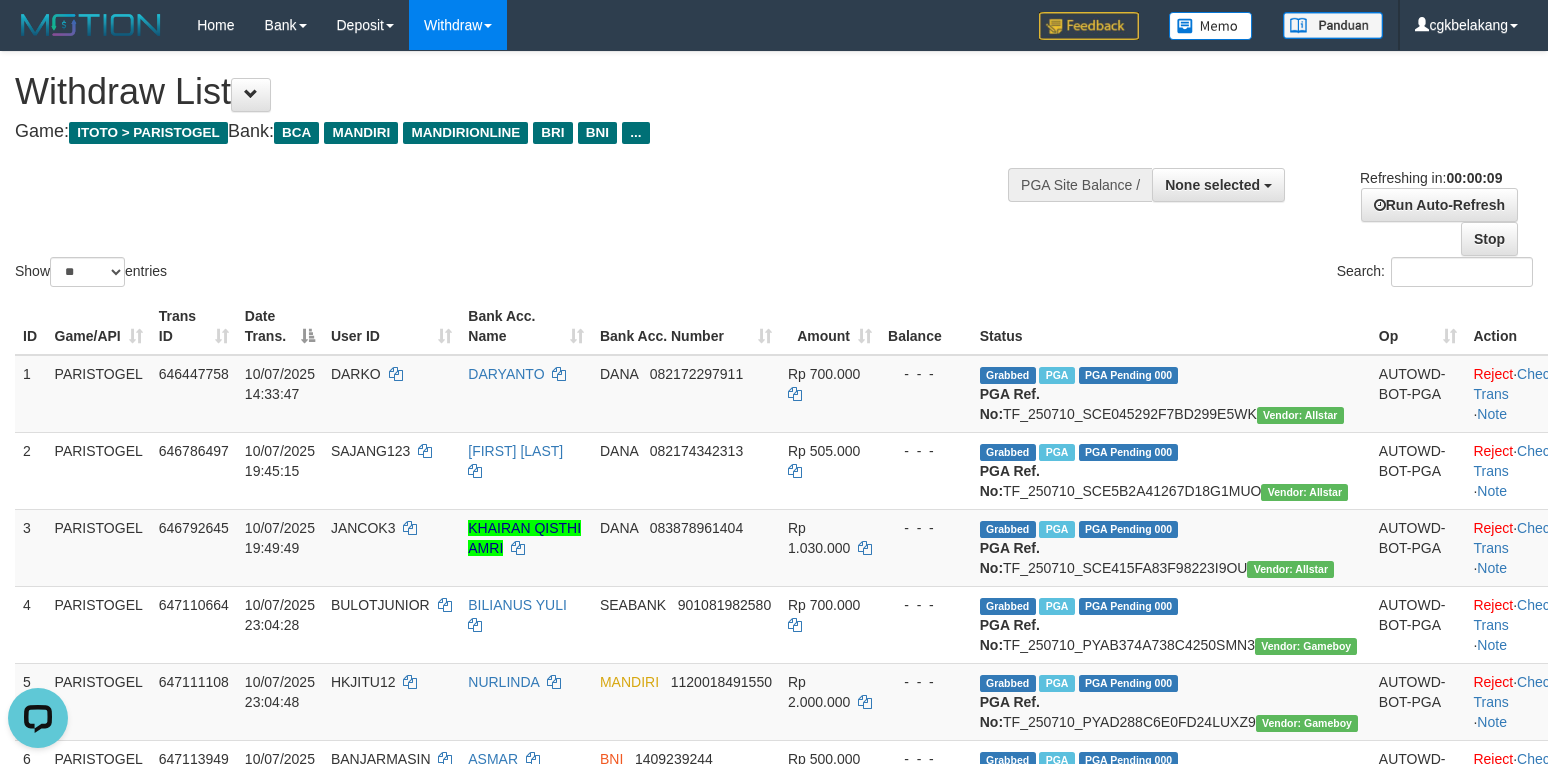 scroll, scrollTop: 0, scrollLeft: 0, axis: both 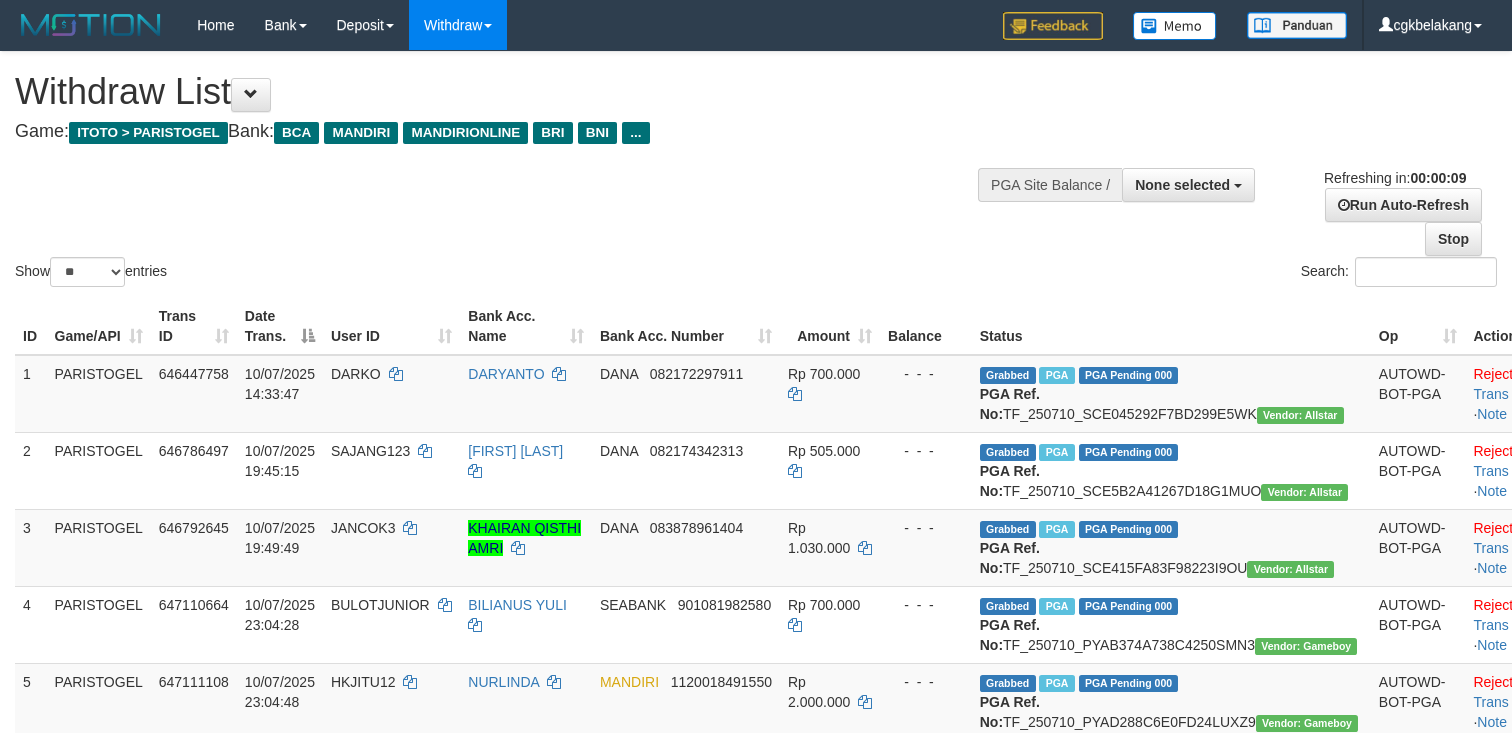 select 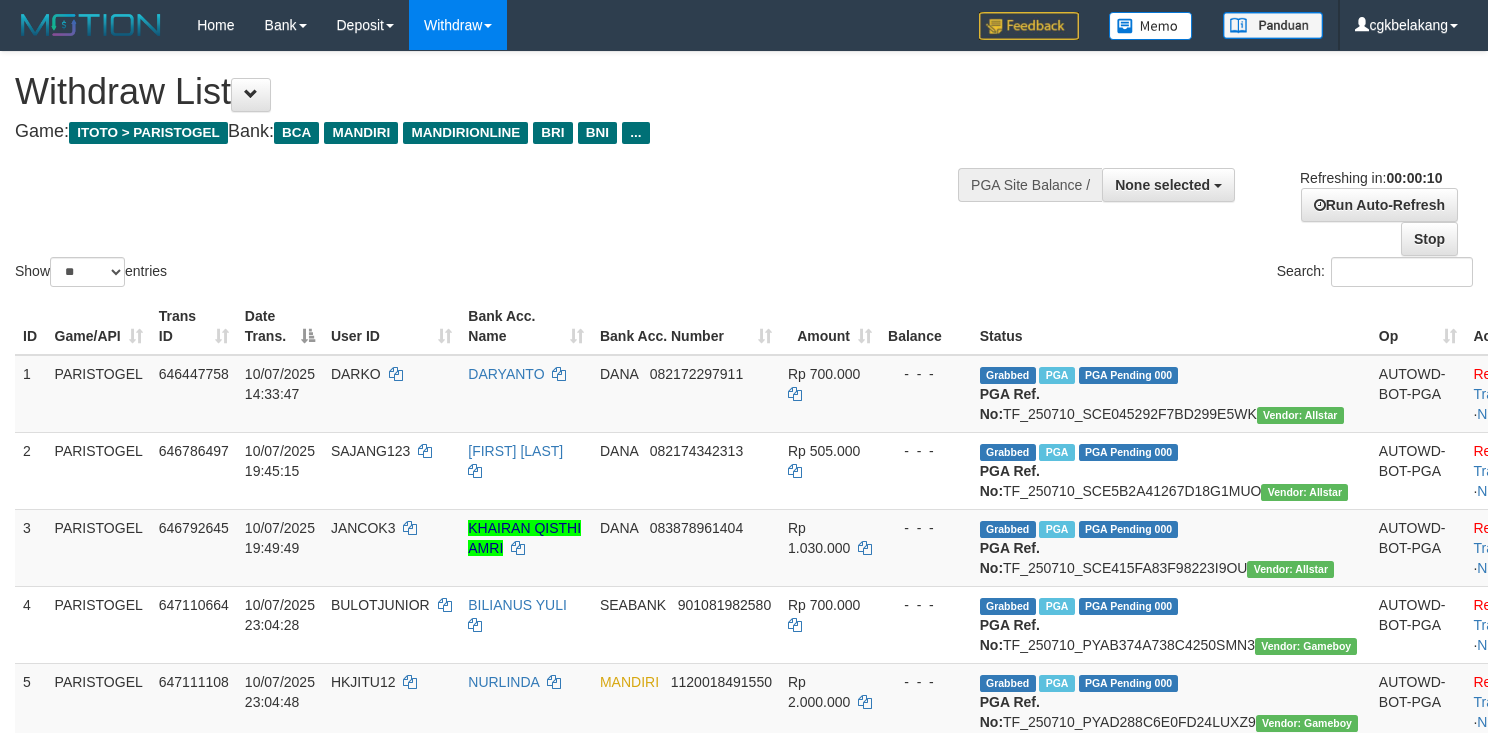 select 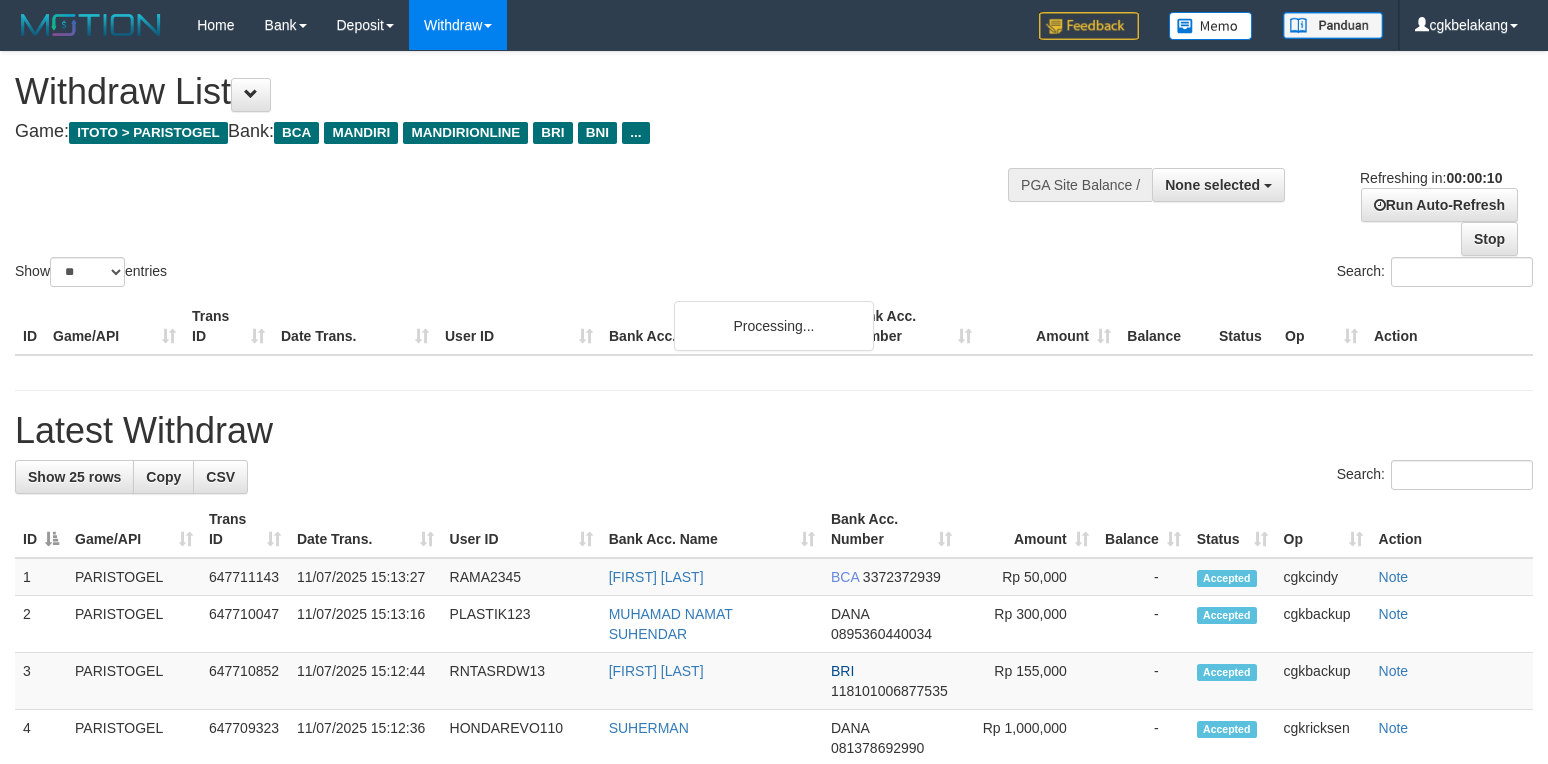 select 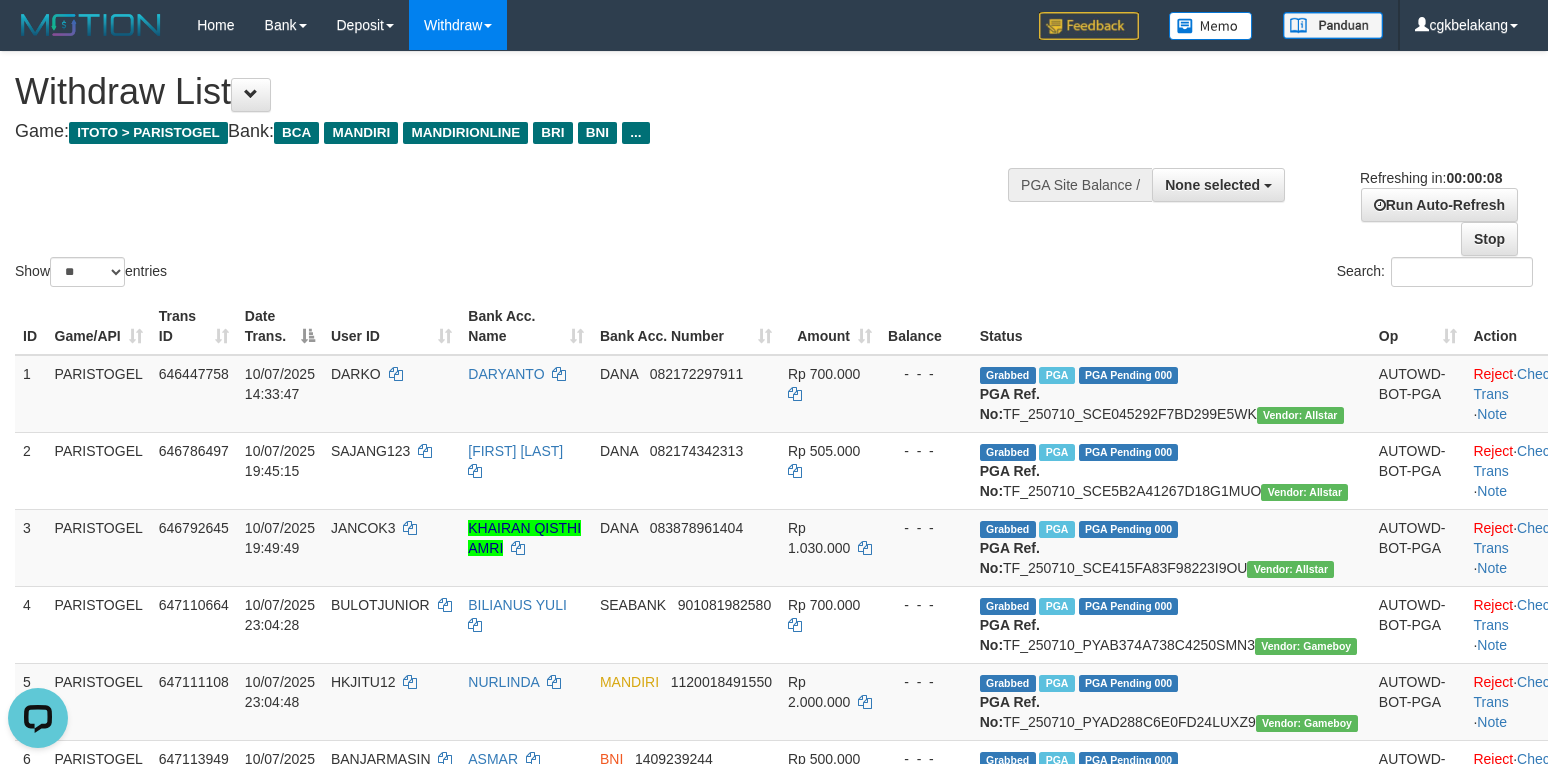 scroll, scrollTop: 0, scrollLeft: 0, axis: both 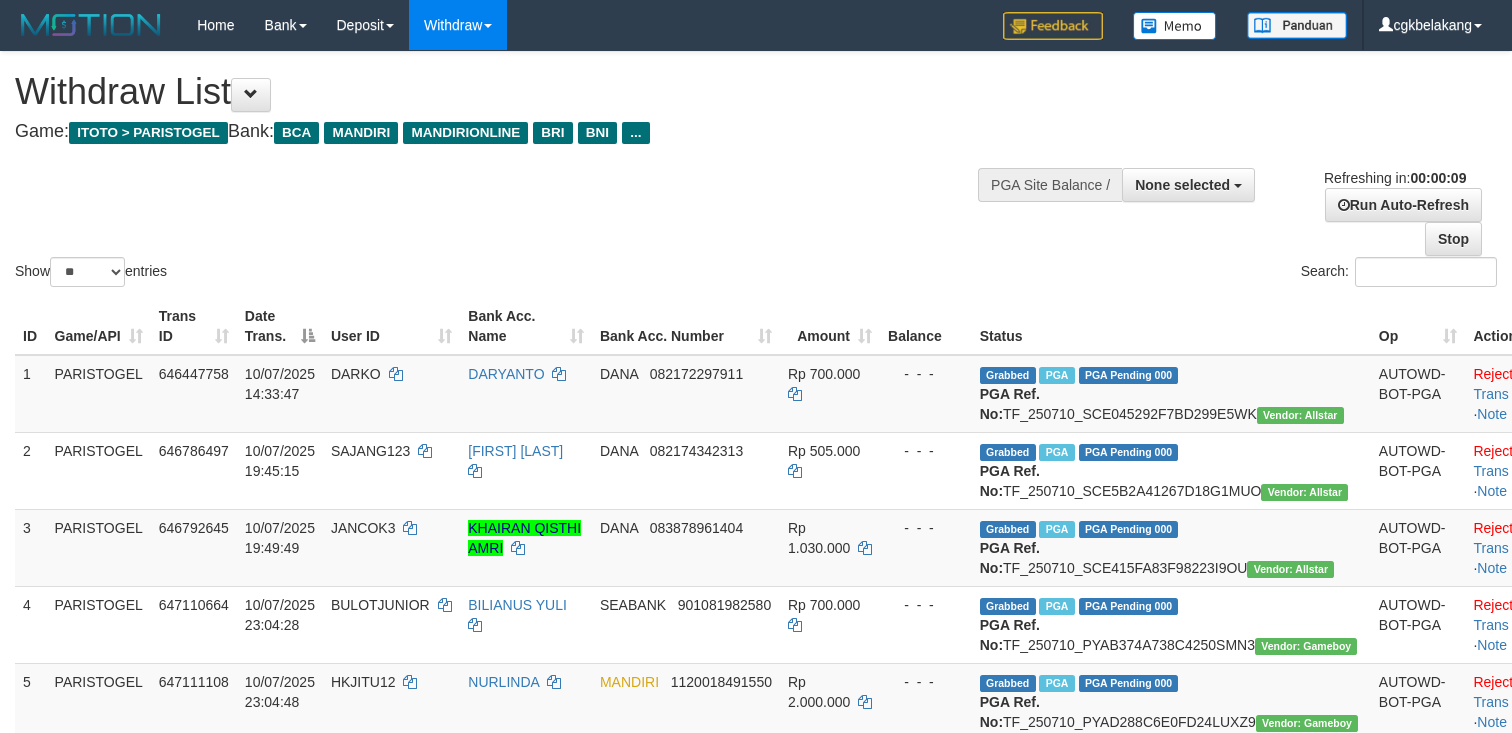select 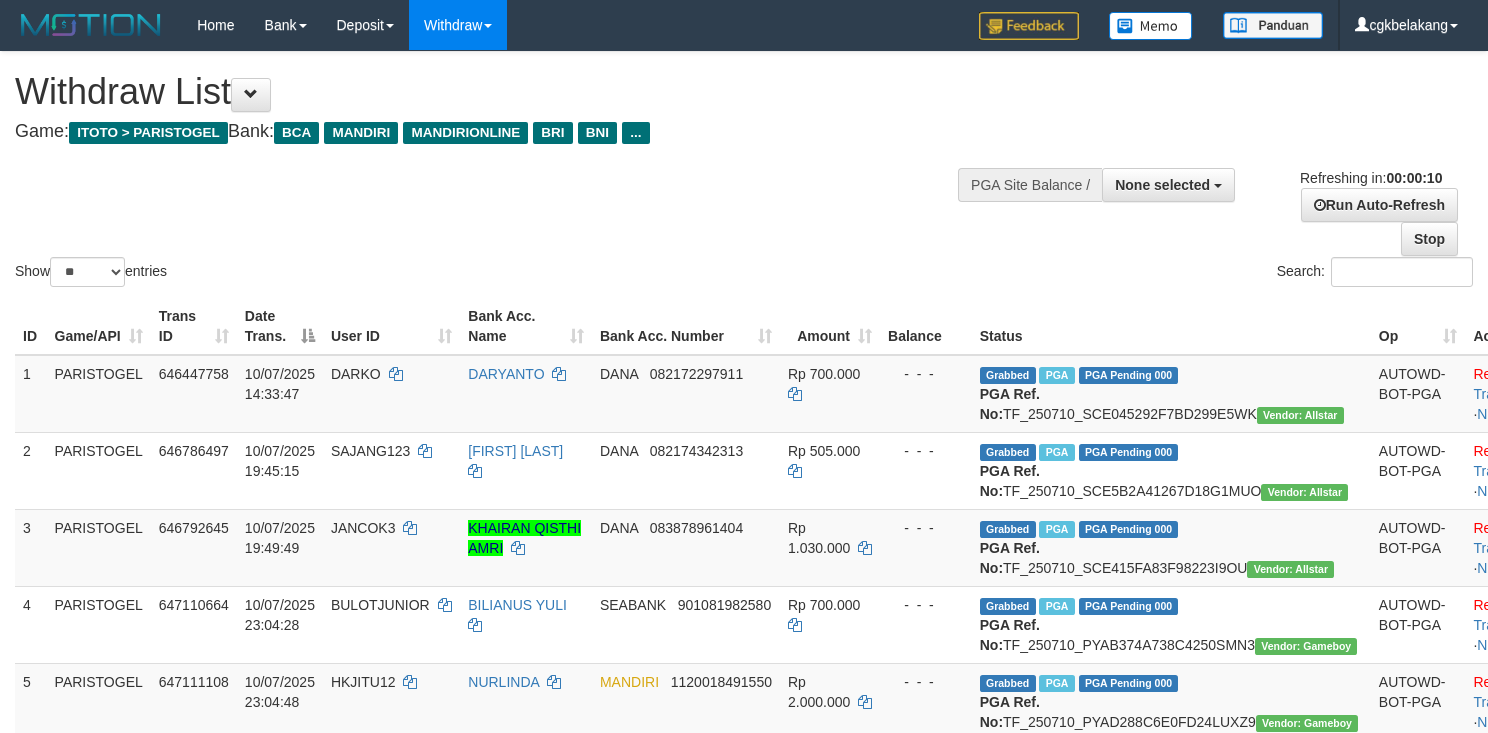 select 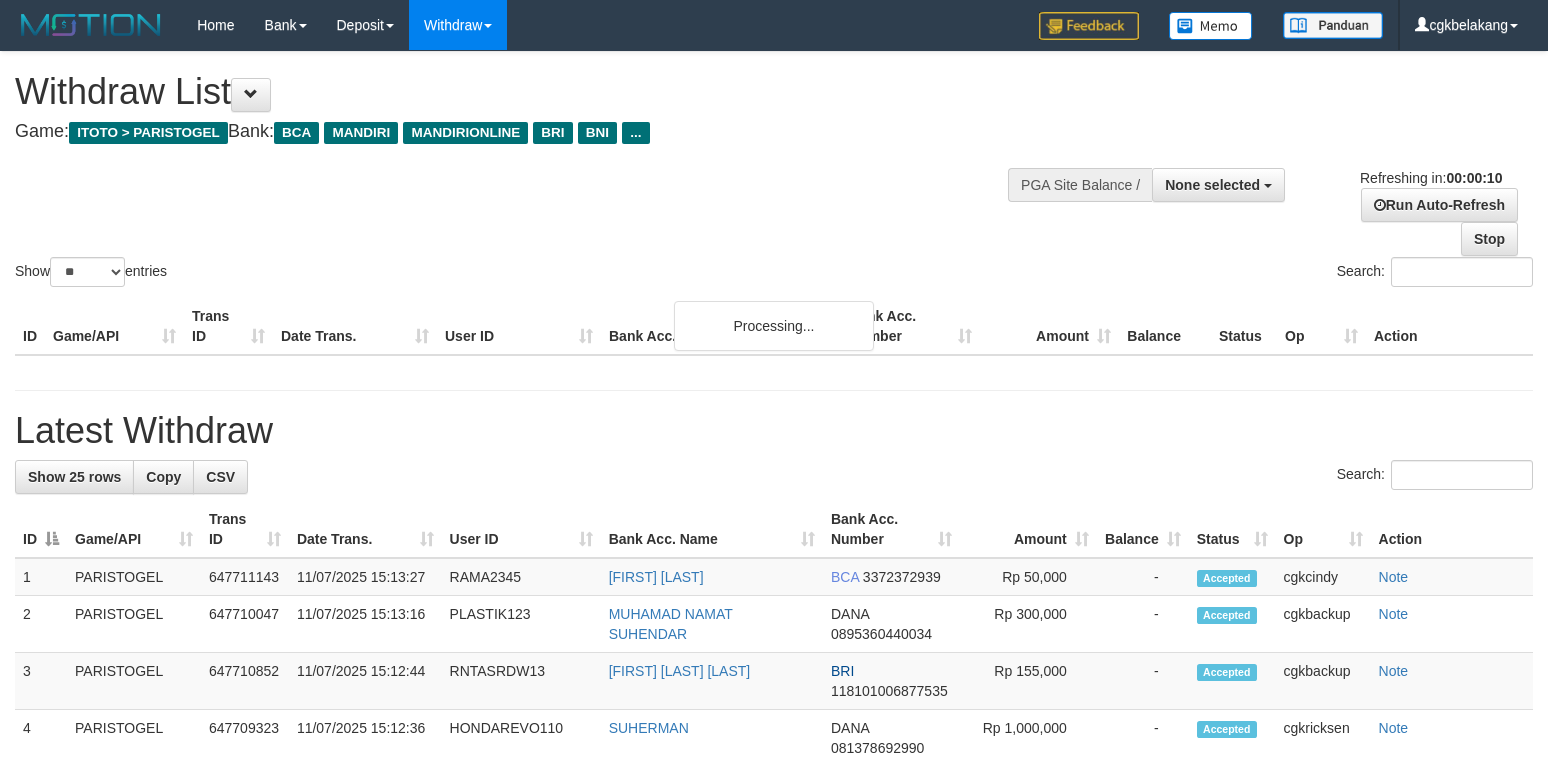 select 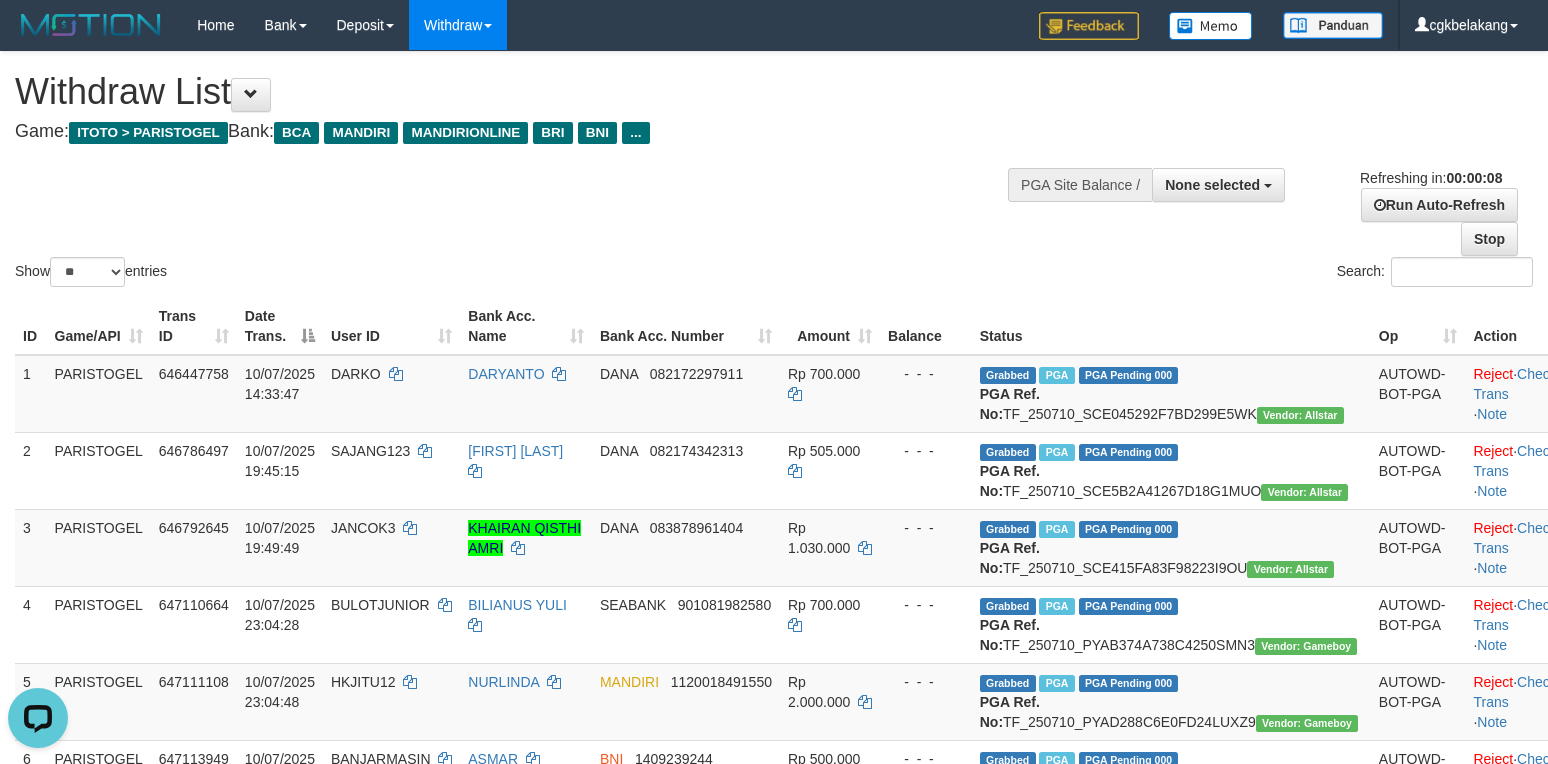 scroll, scrollTop: 0, scrollLeft: 0, axis: both 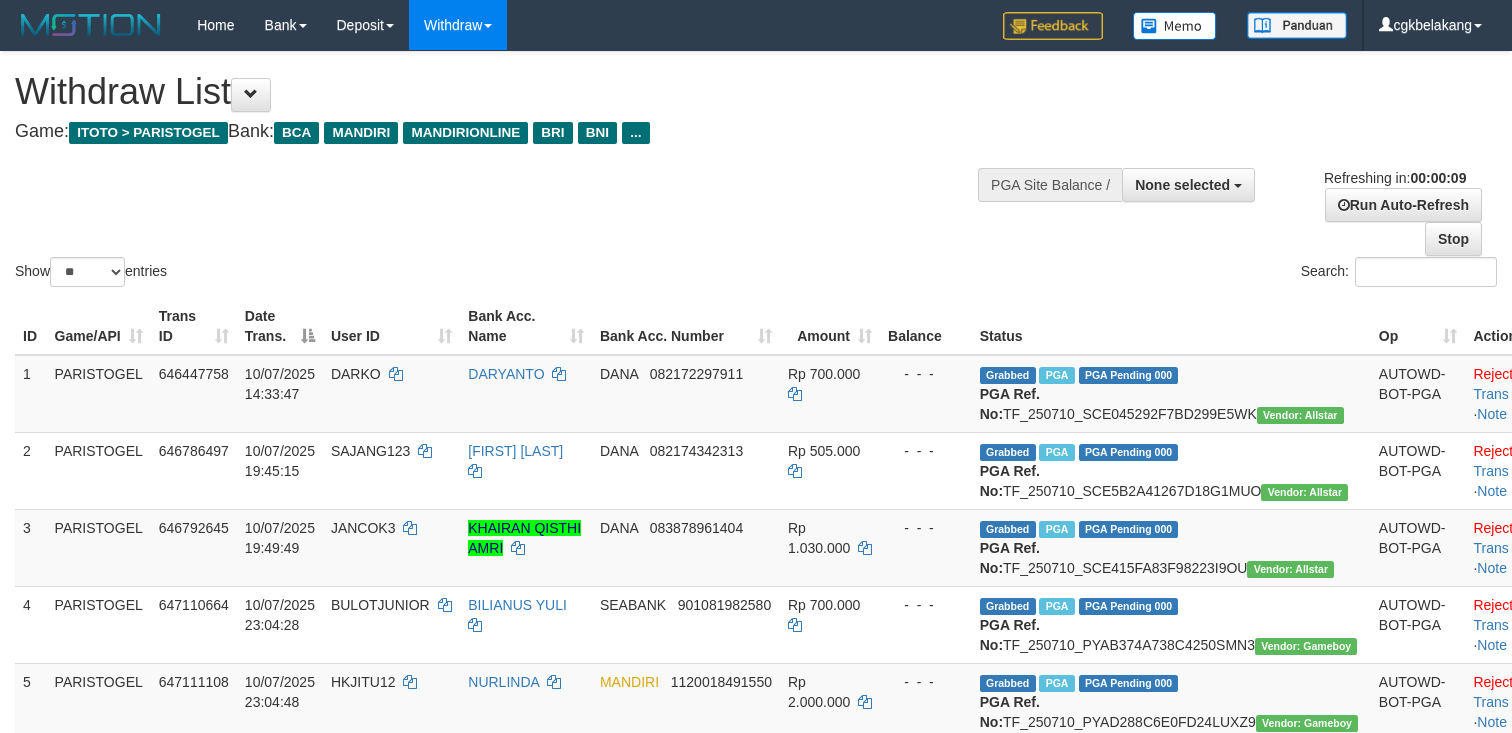 select 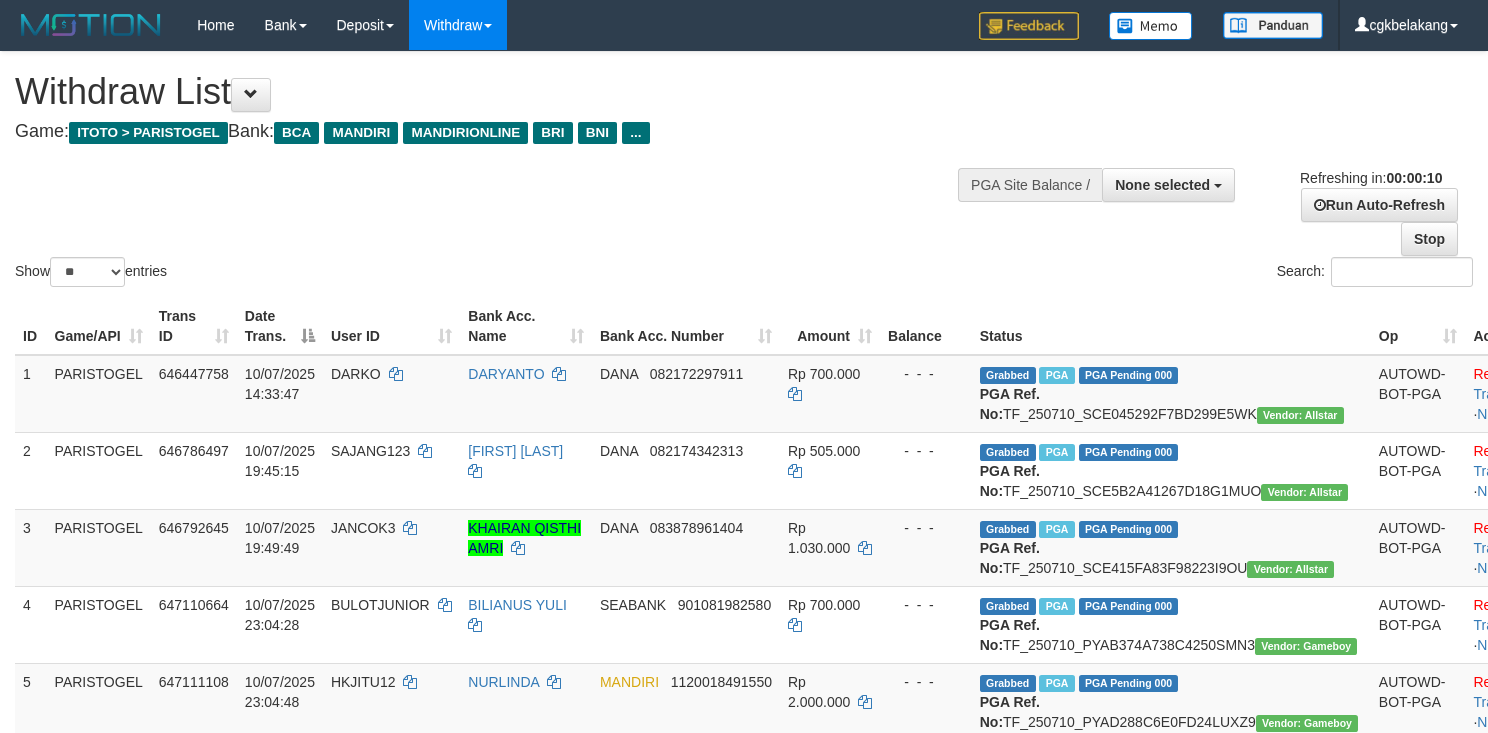 select 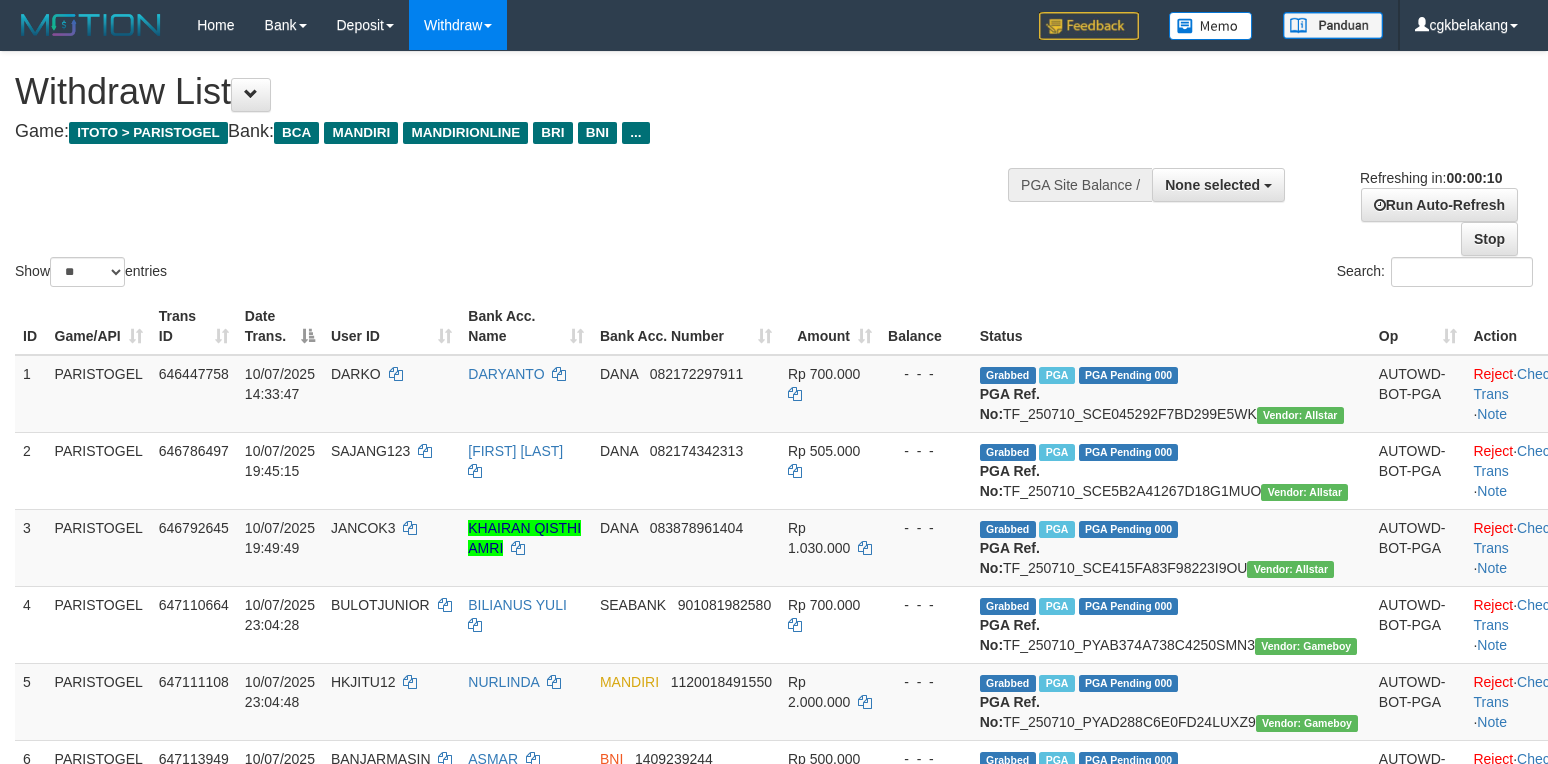 select 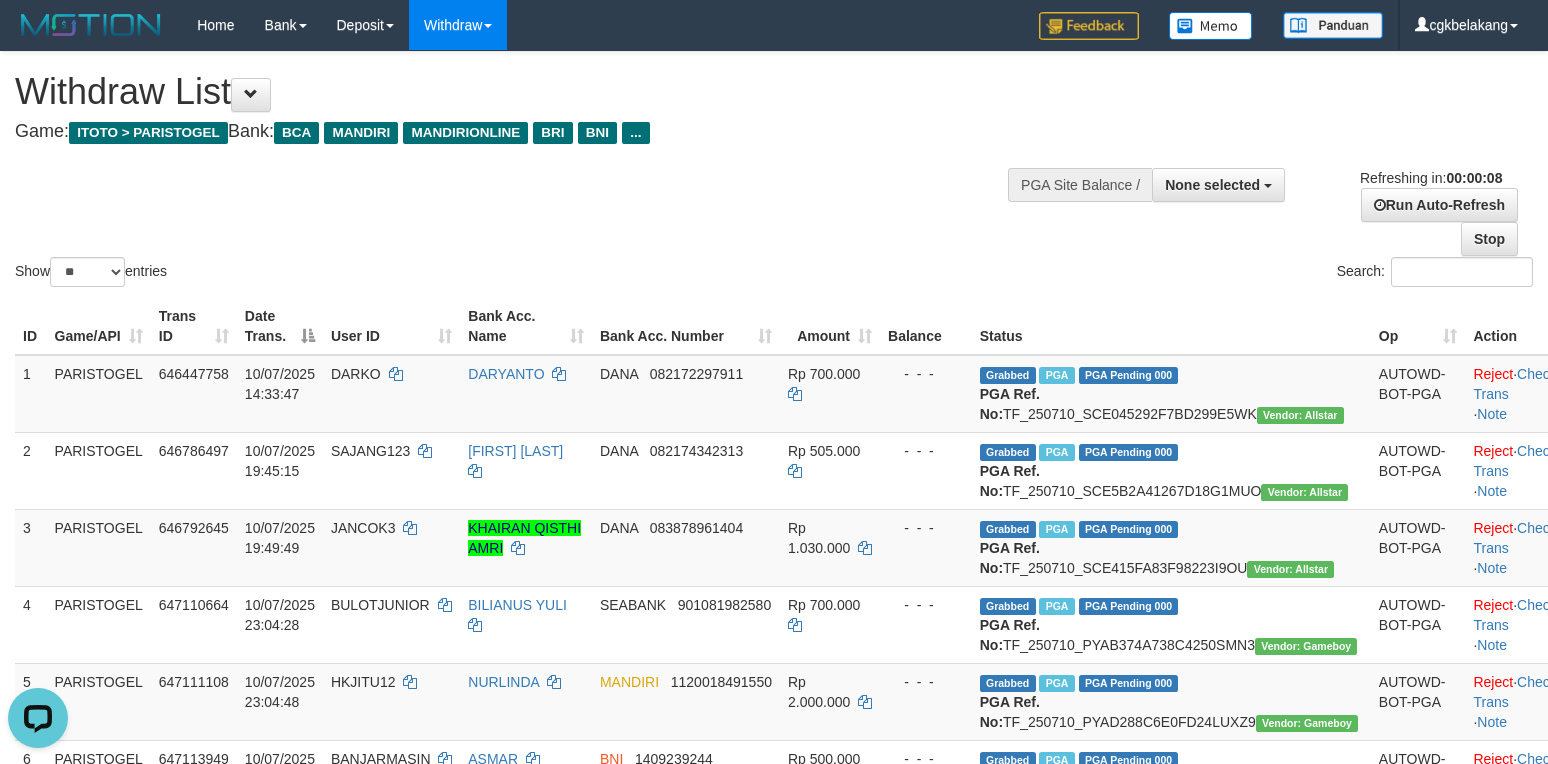 scroll, scrollTop: 0, scrollLeft: 0, axis: both 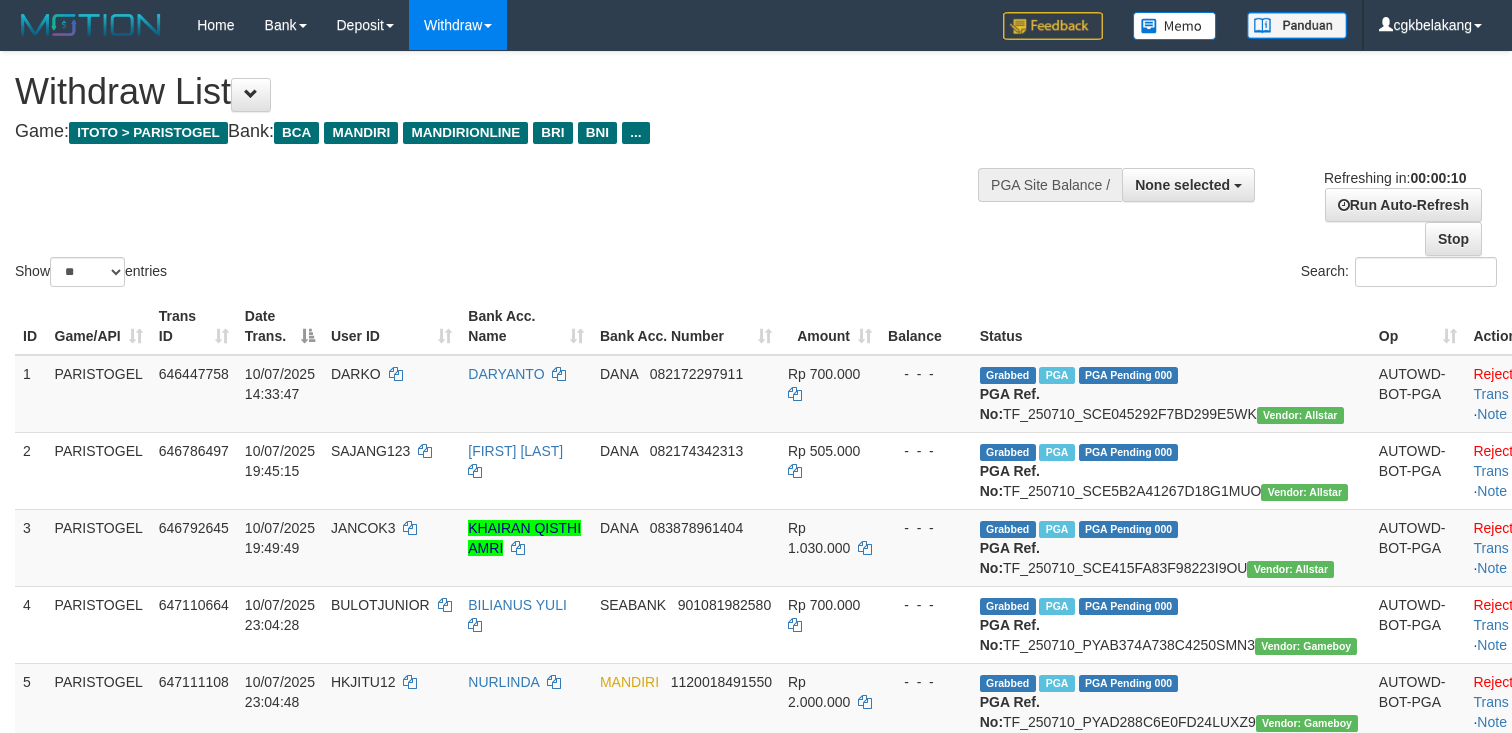select 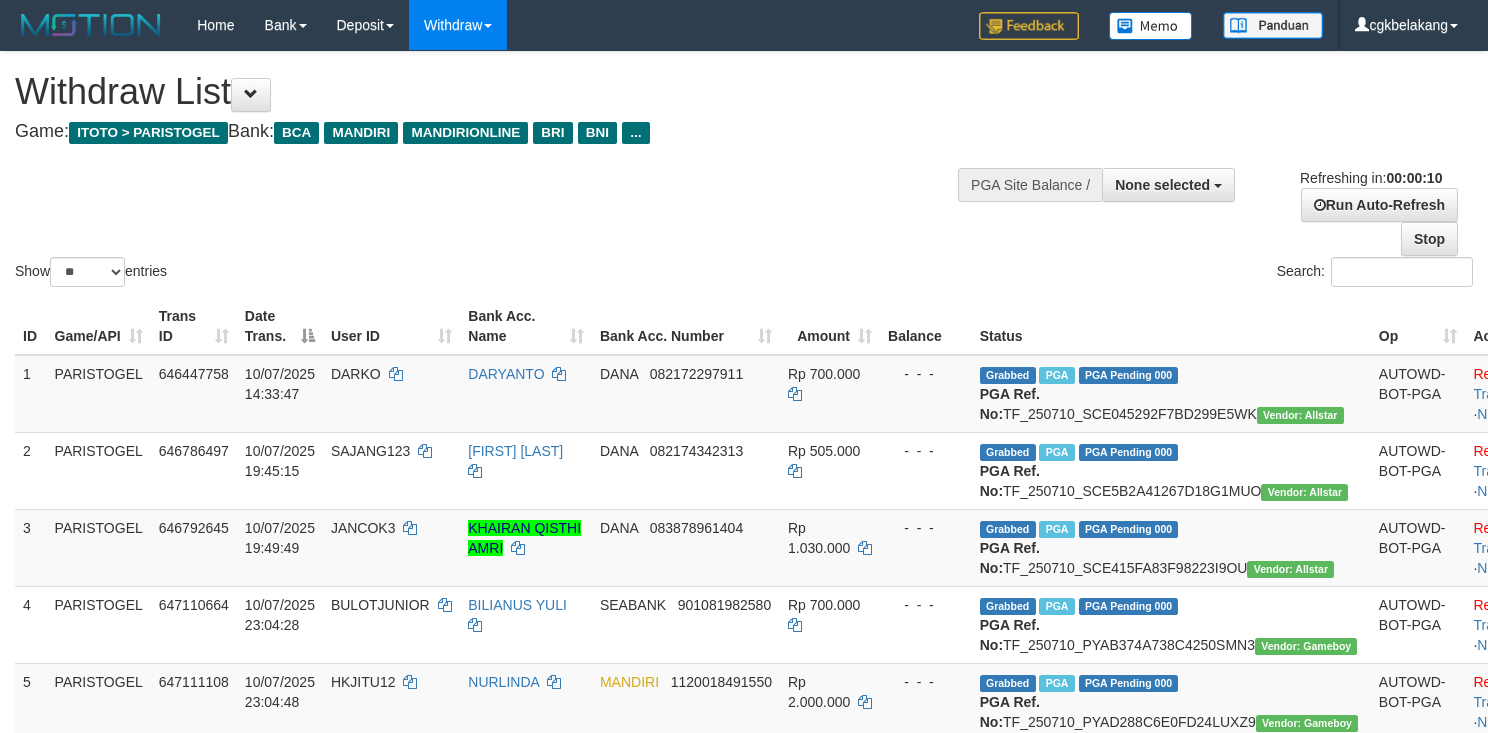 select 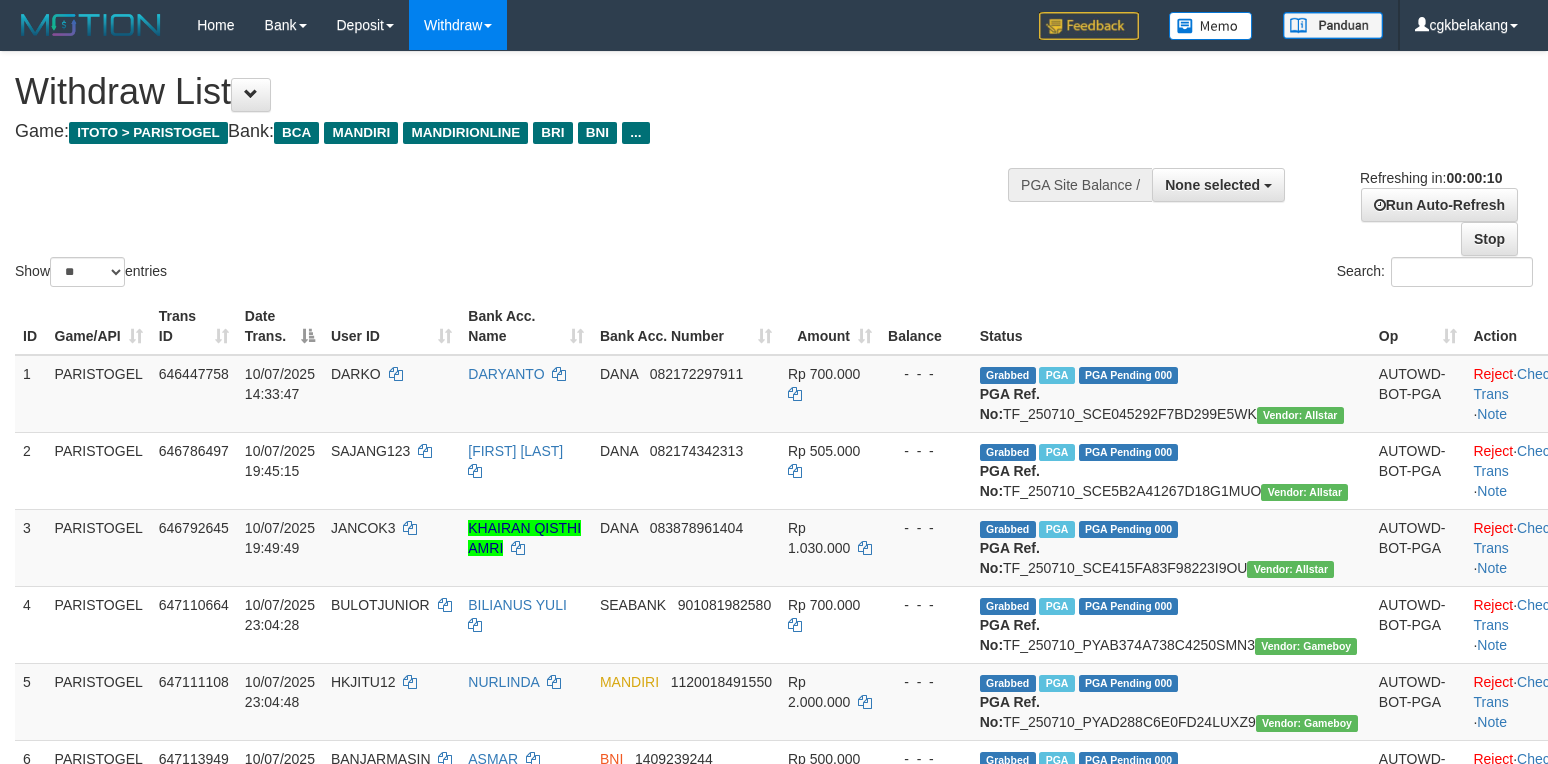 select 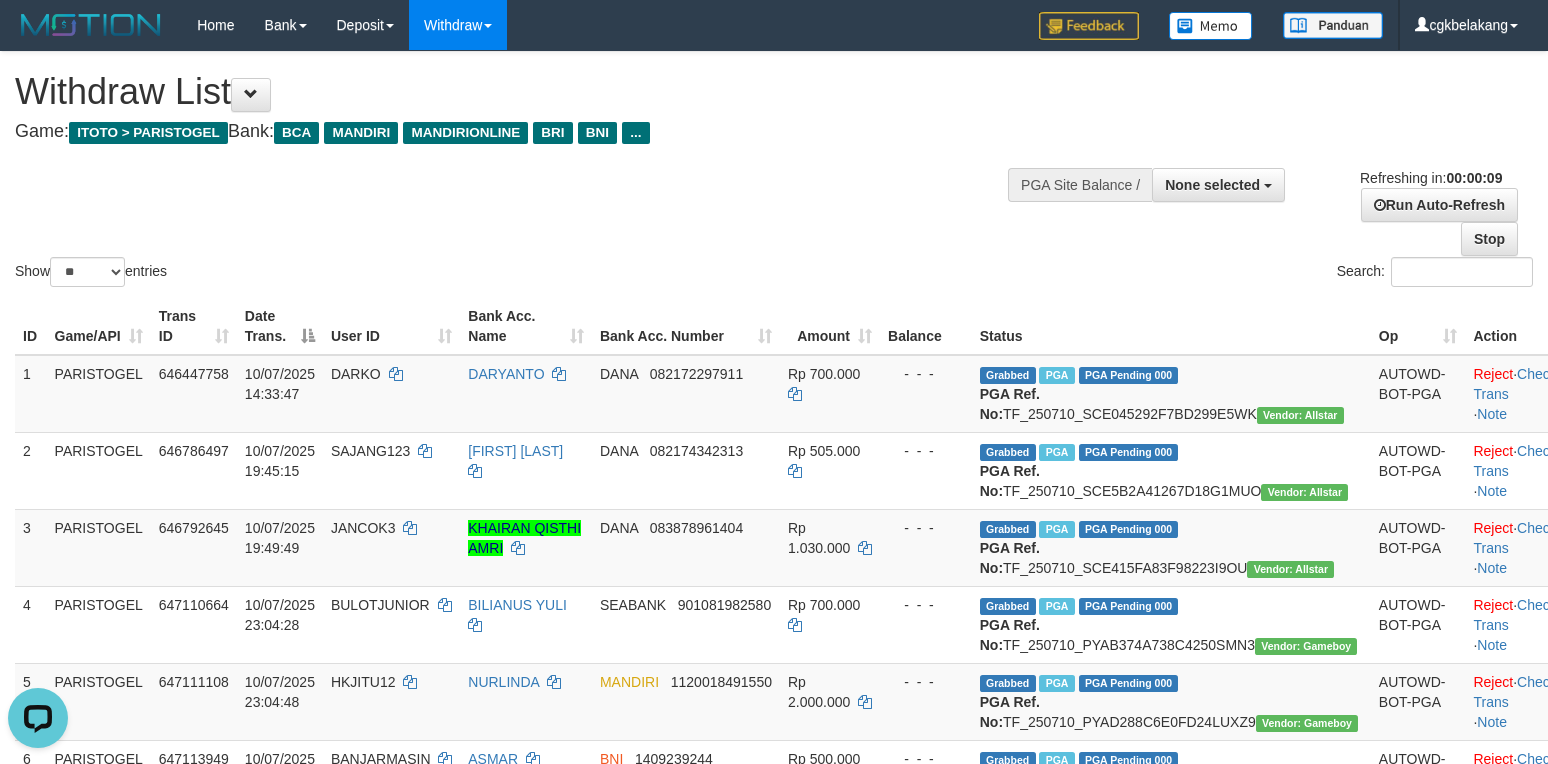 scroll, scrollTop: 0, scrollLeft: 0, axis: both 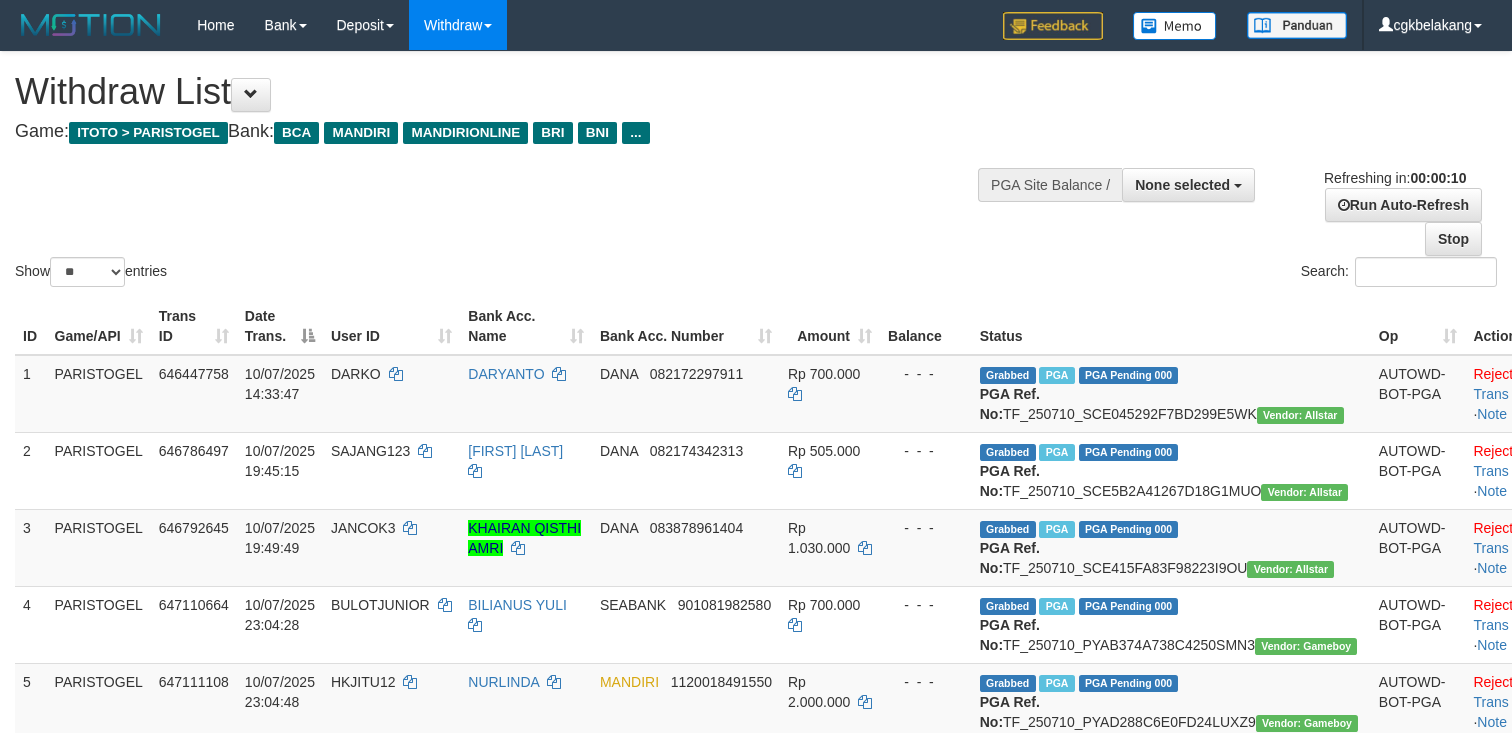 select 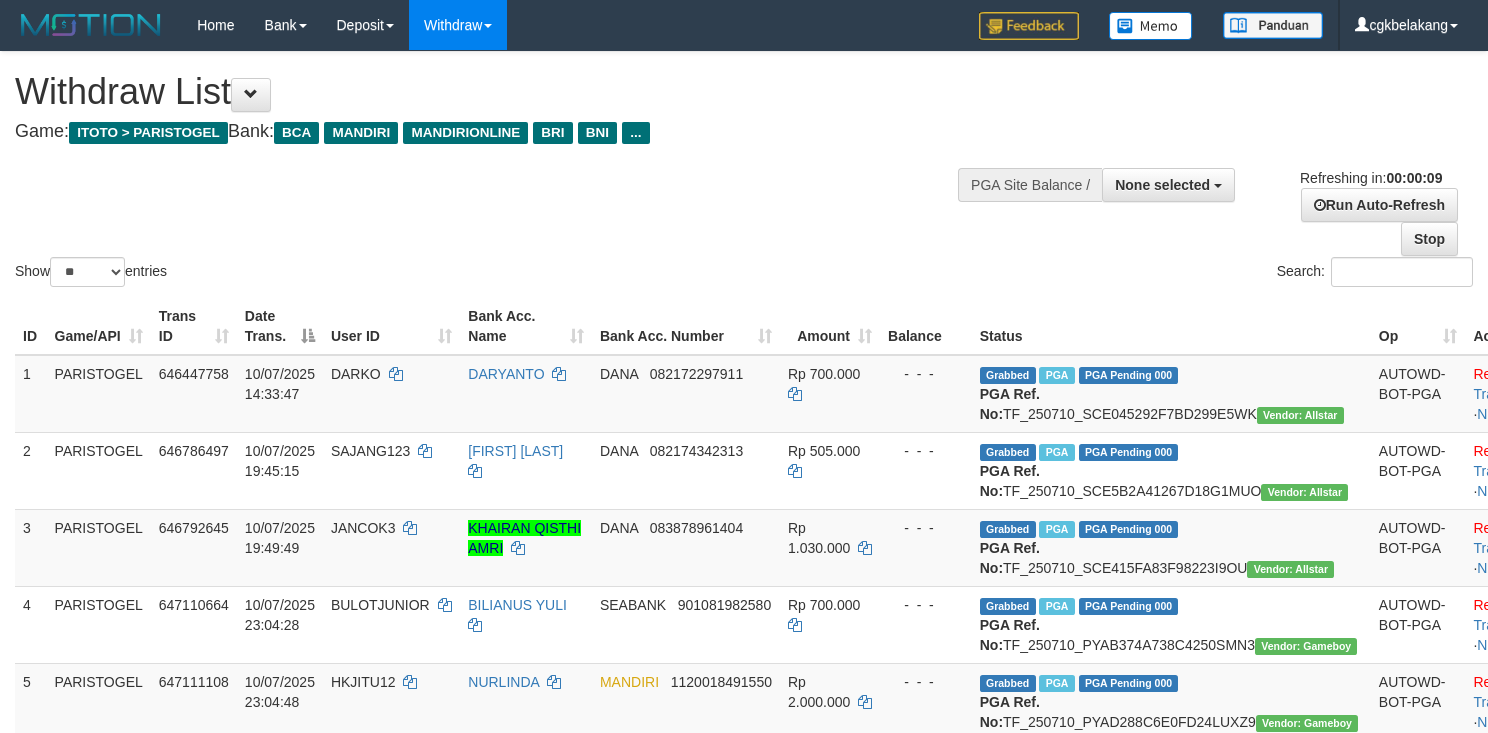 select 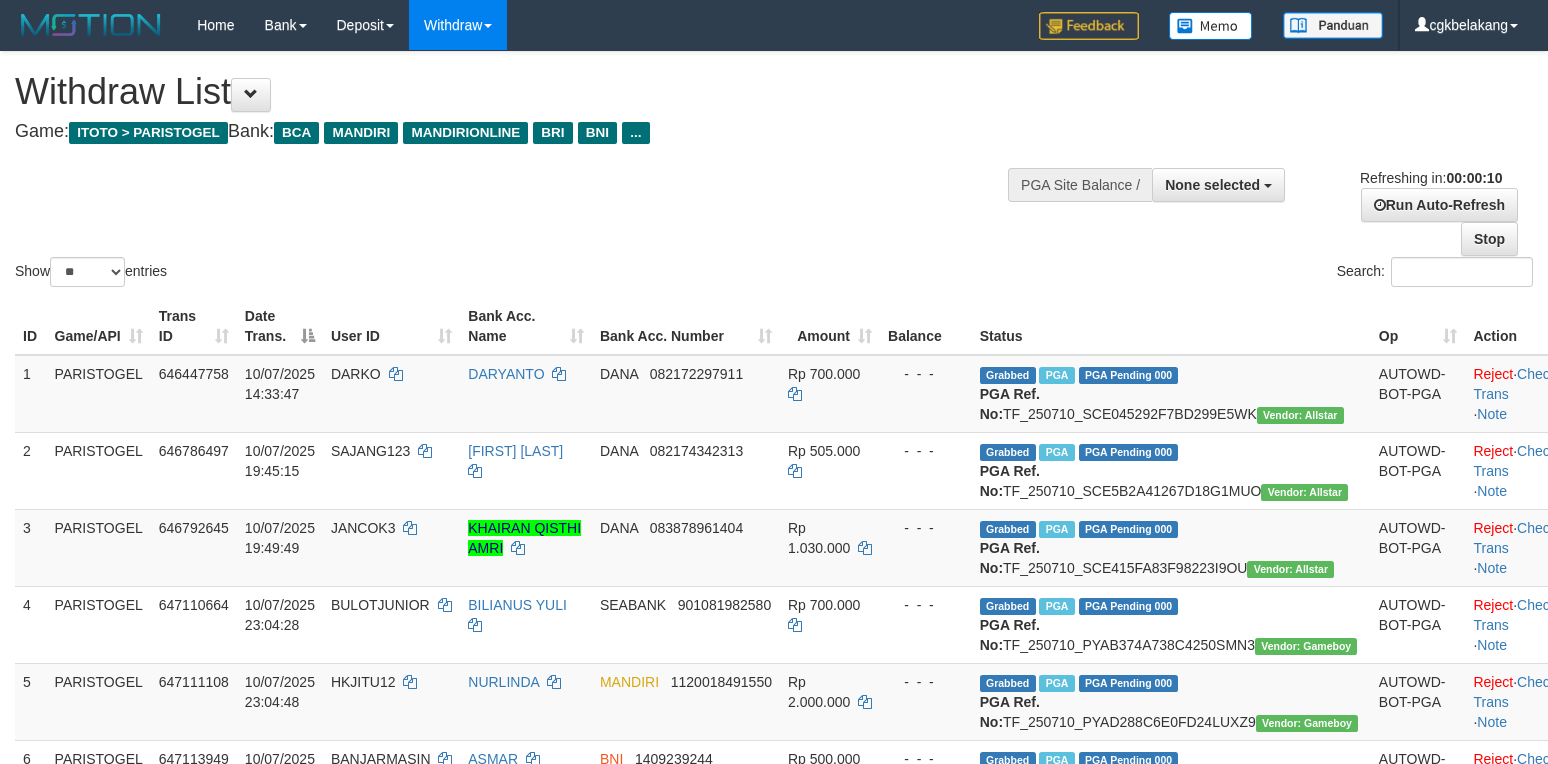 select 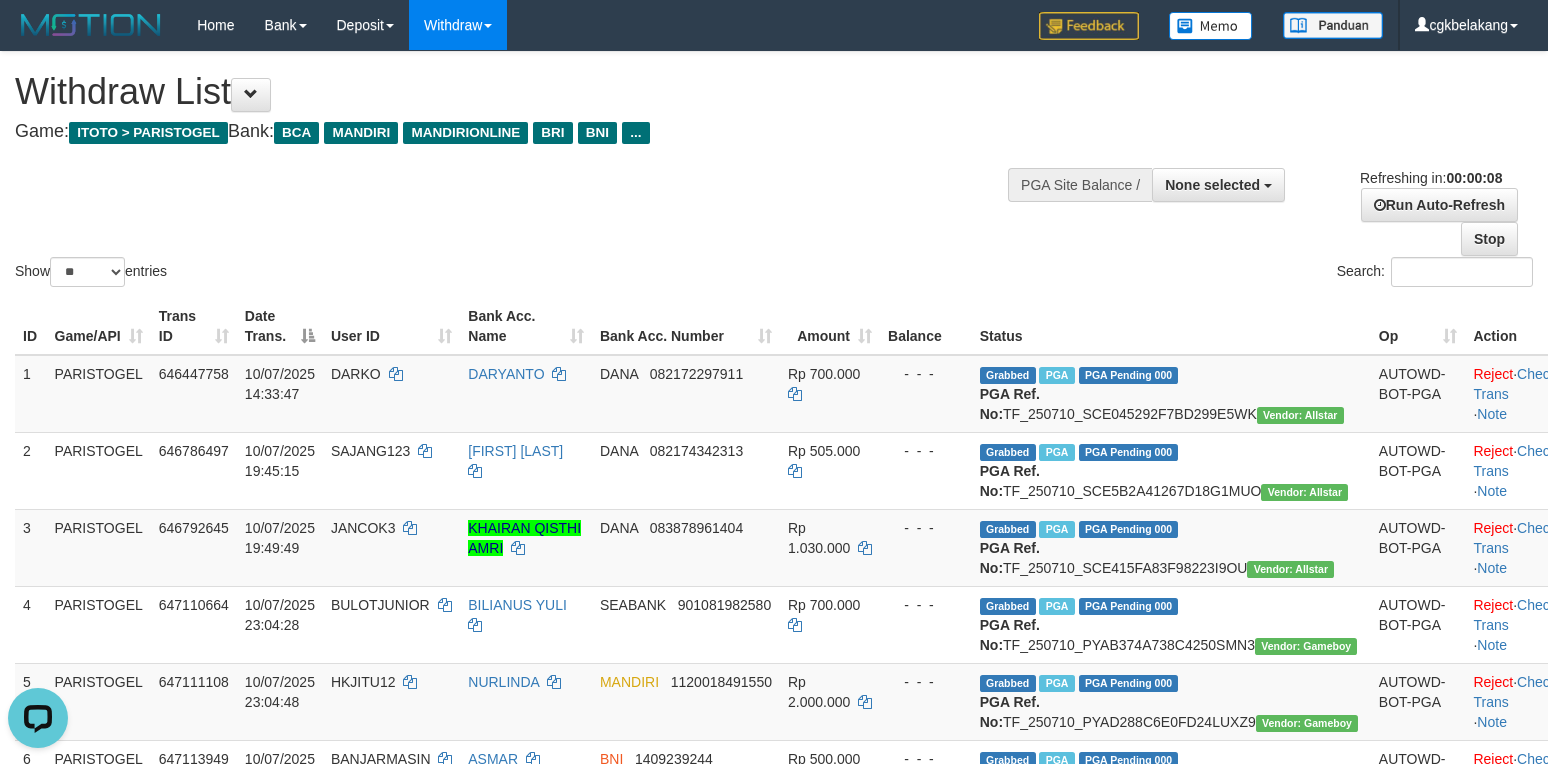 scroll, scrollTop: 0, scrollLeft: 0, axis: both 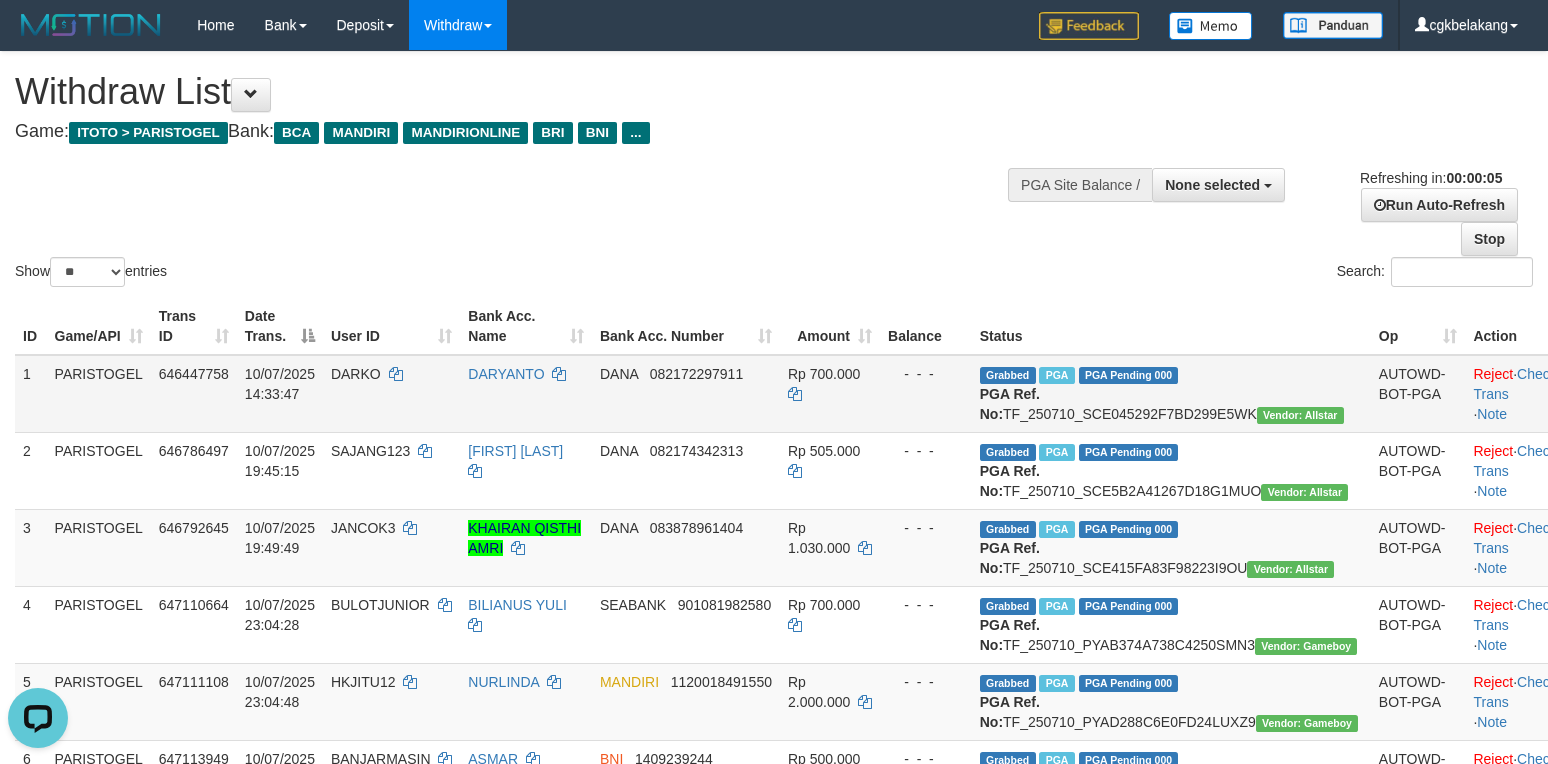 click on "DANA [PHONE]" at bounding box center (686, 394) 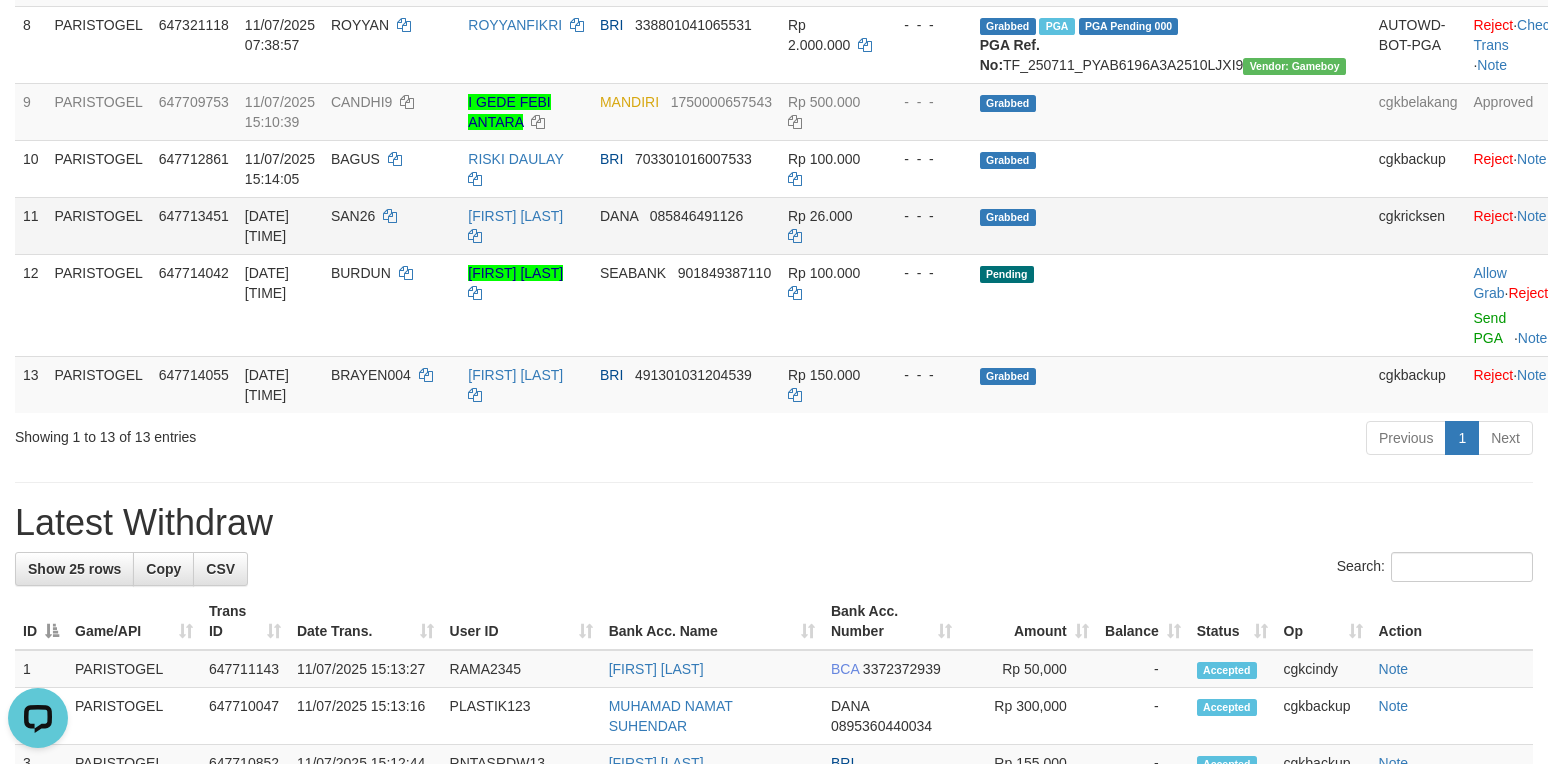 scroll, scrollTop: 933, scrollLeft: 0, axis: vertical 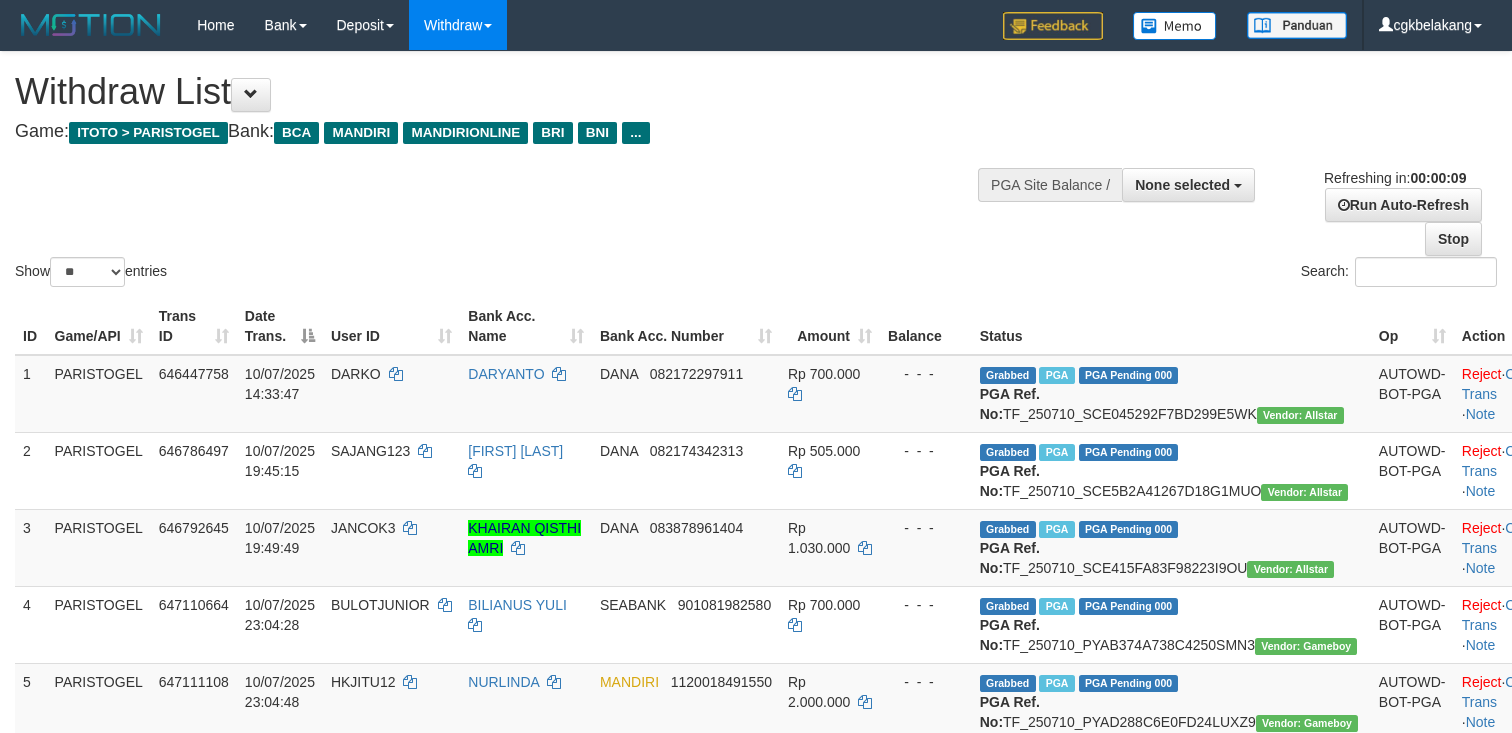 select 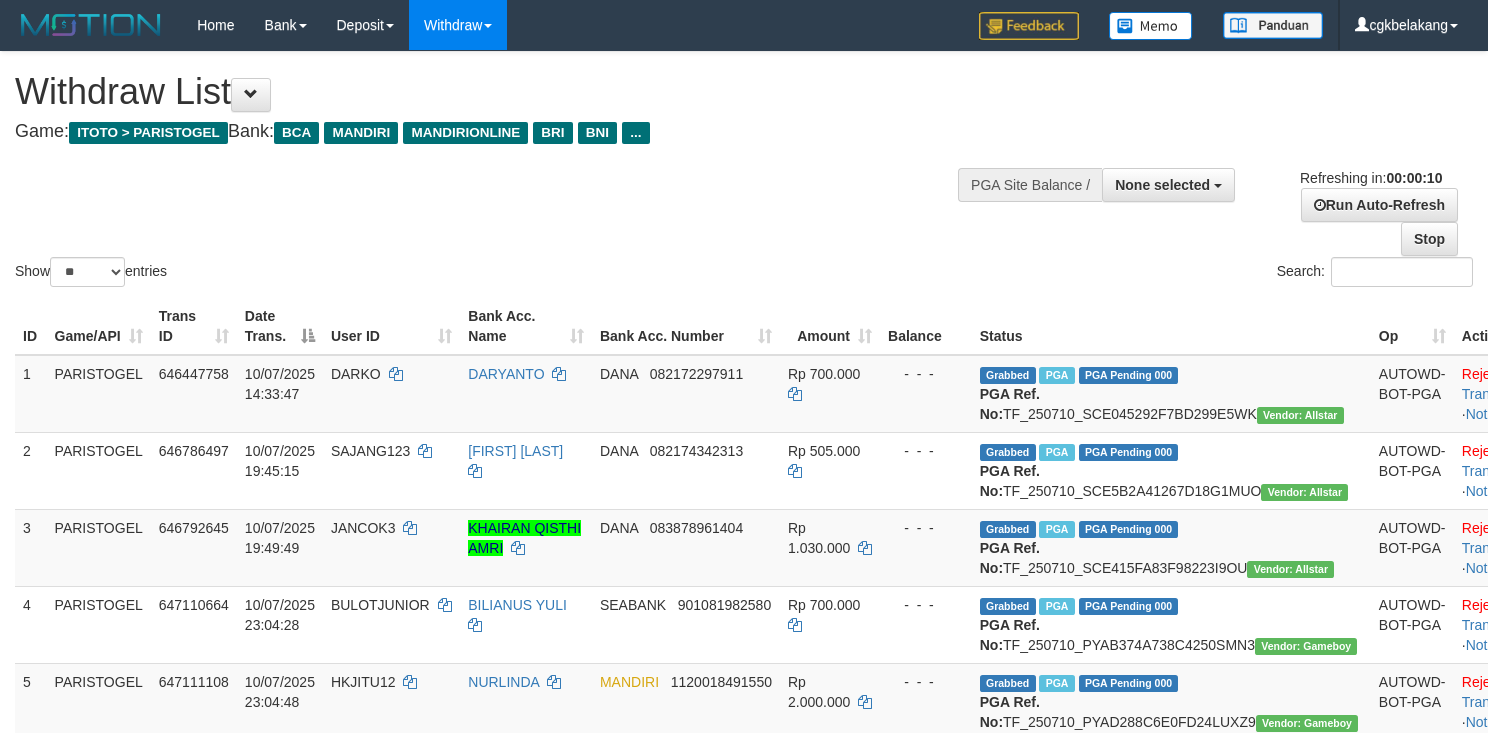 select 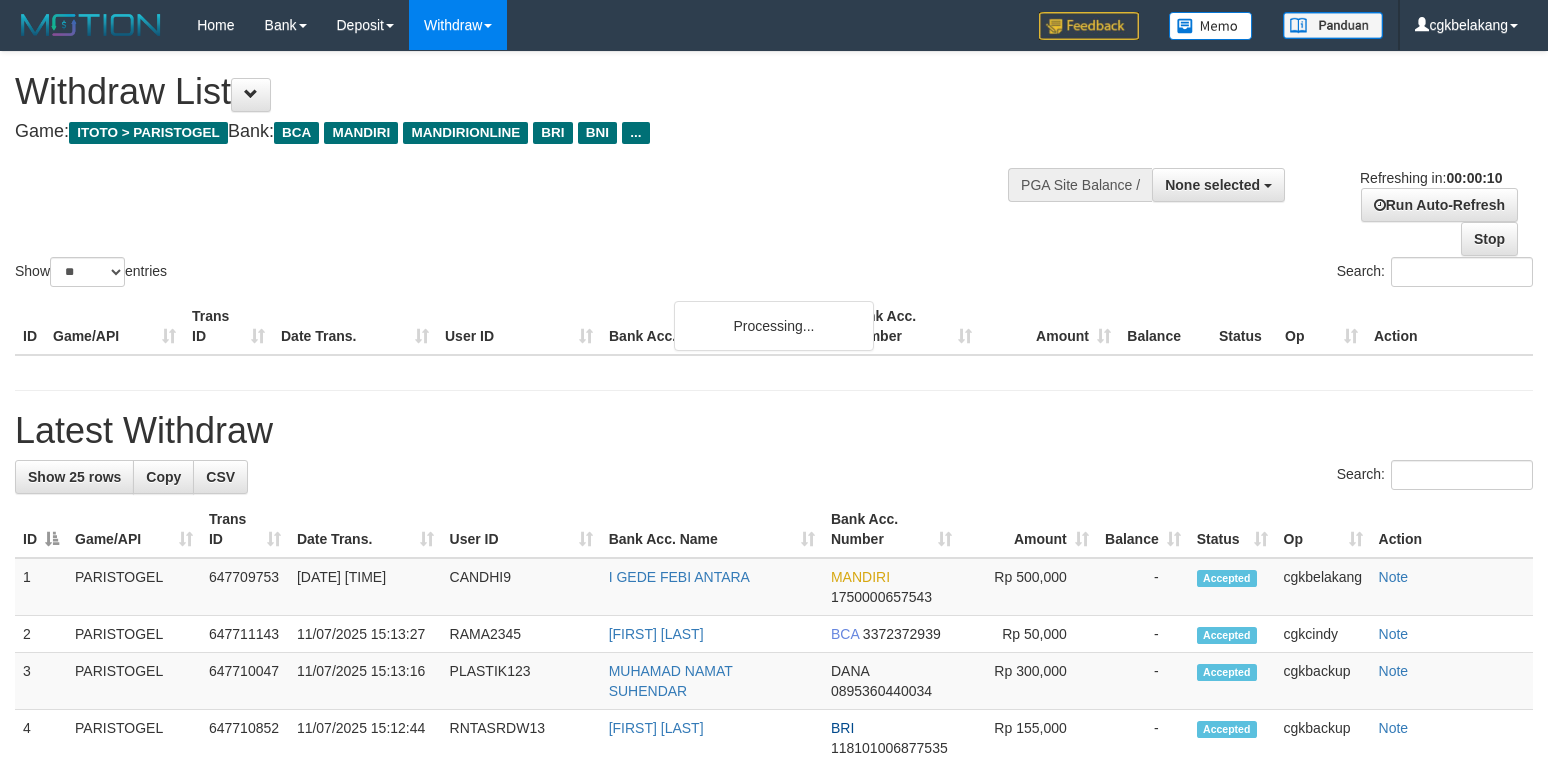 select 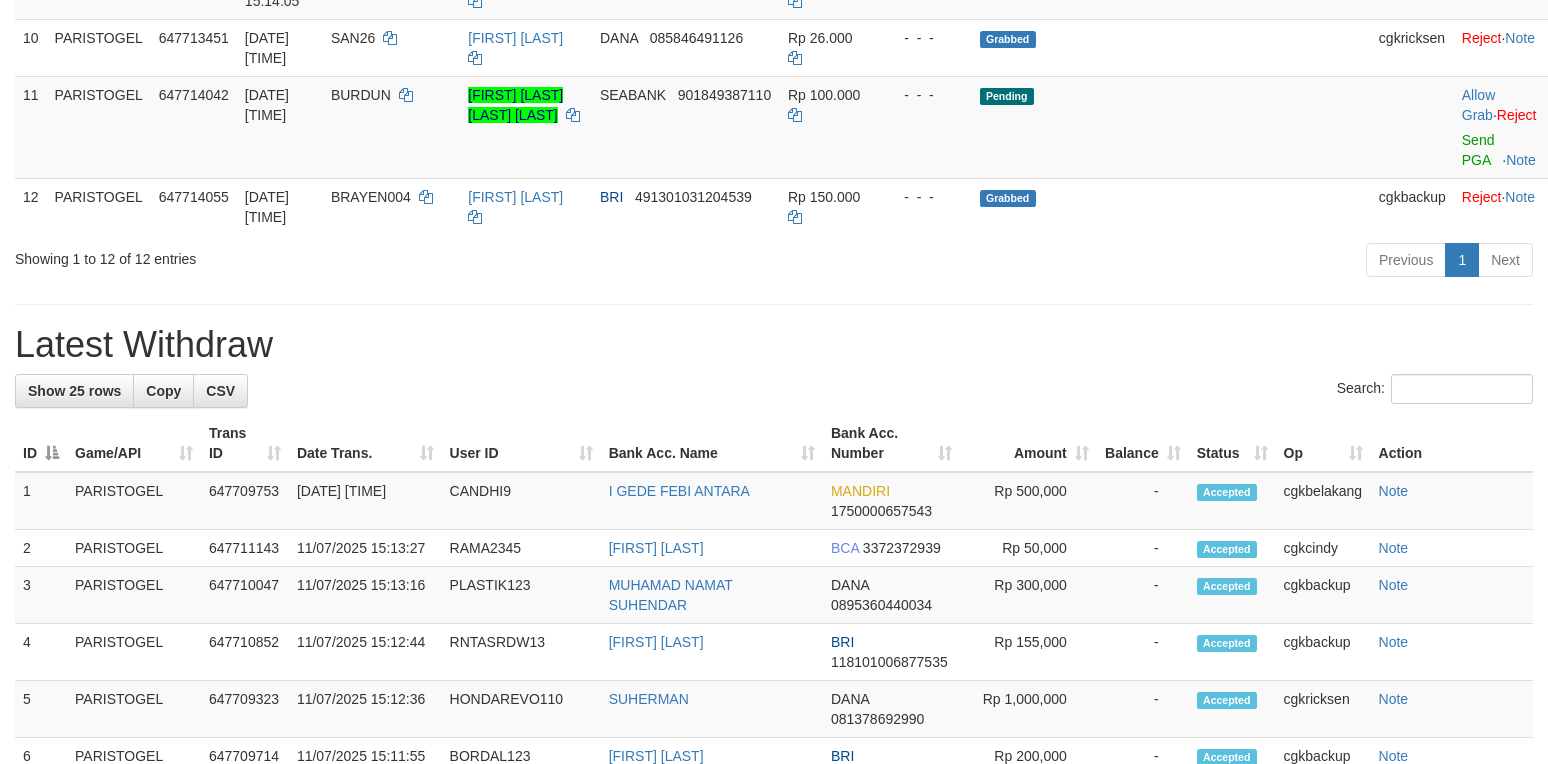 scroll, scrollTop: 933, scrollLeft: 0, axis: vertical 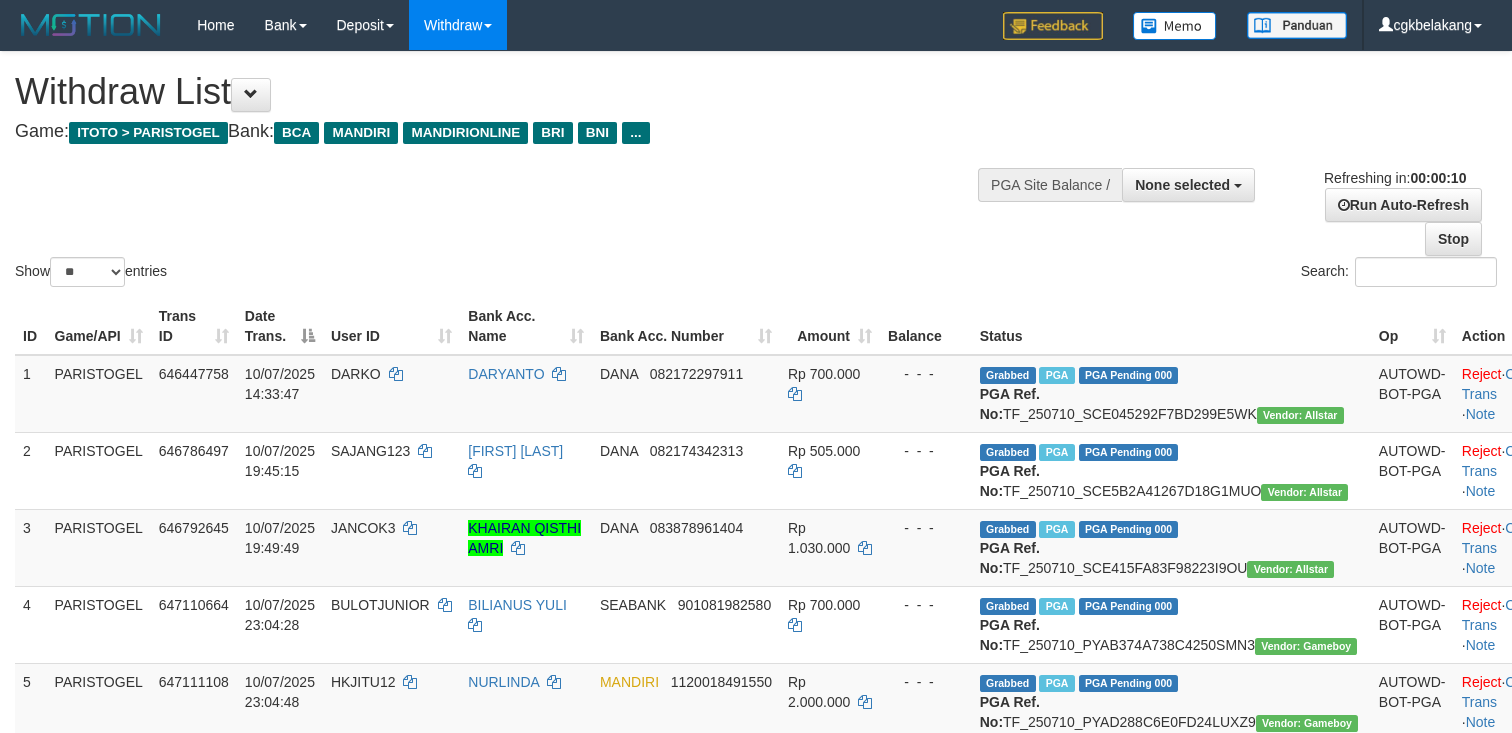 select 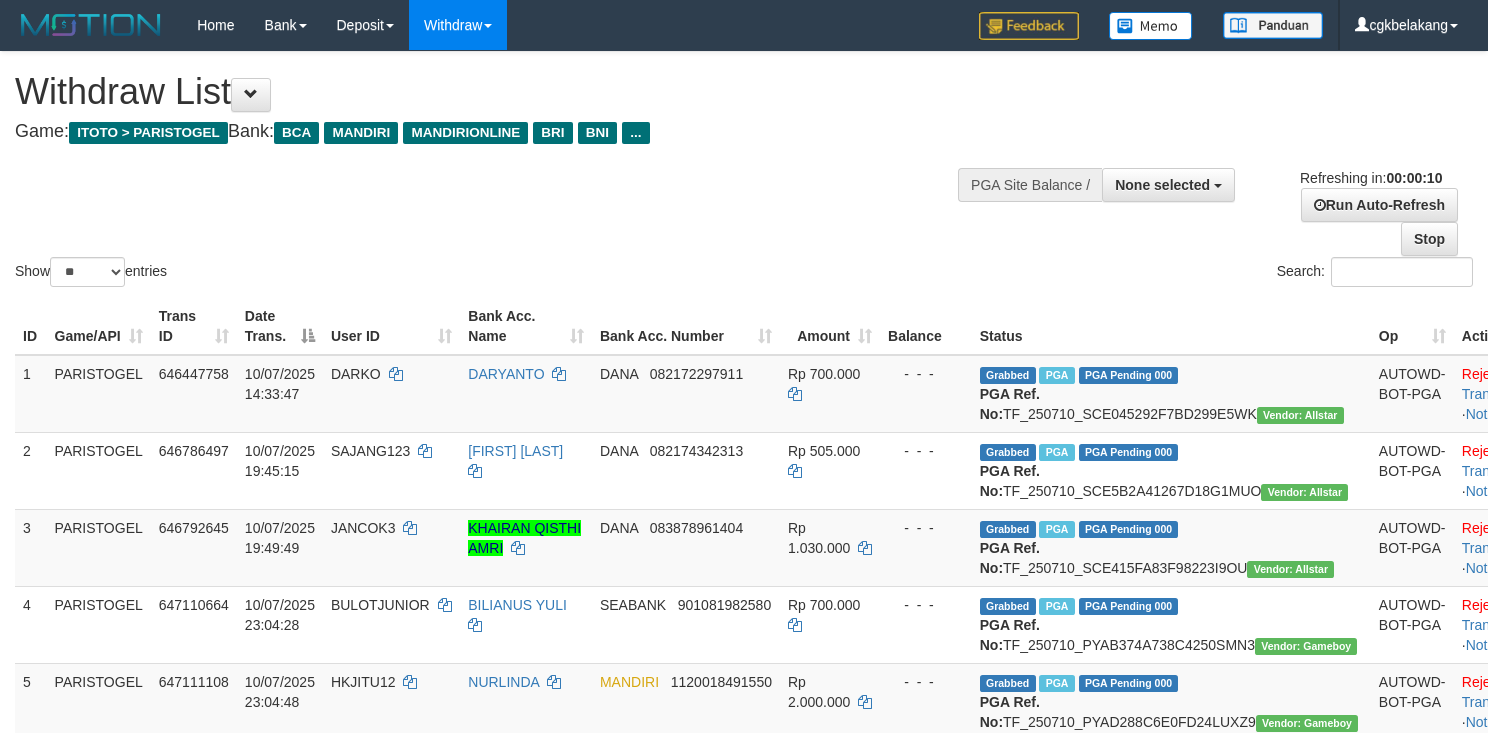 select 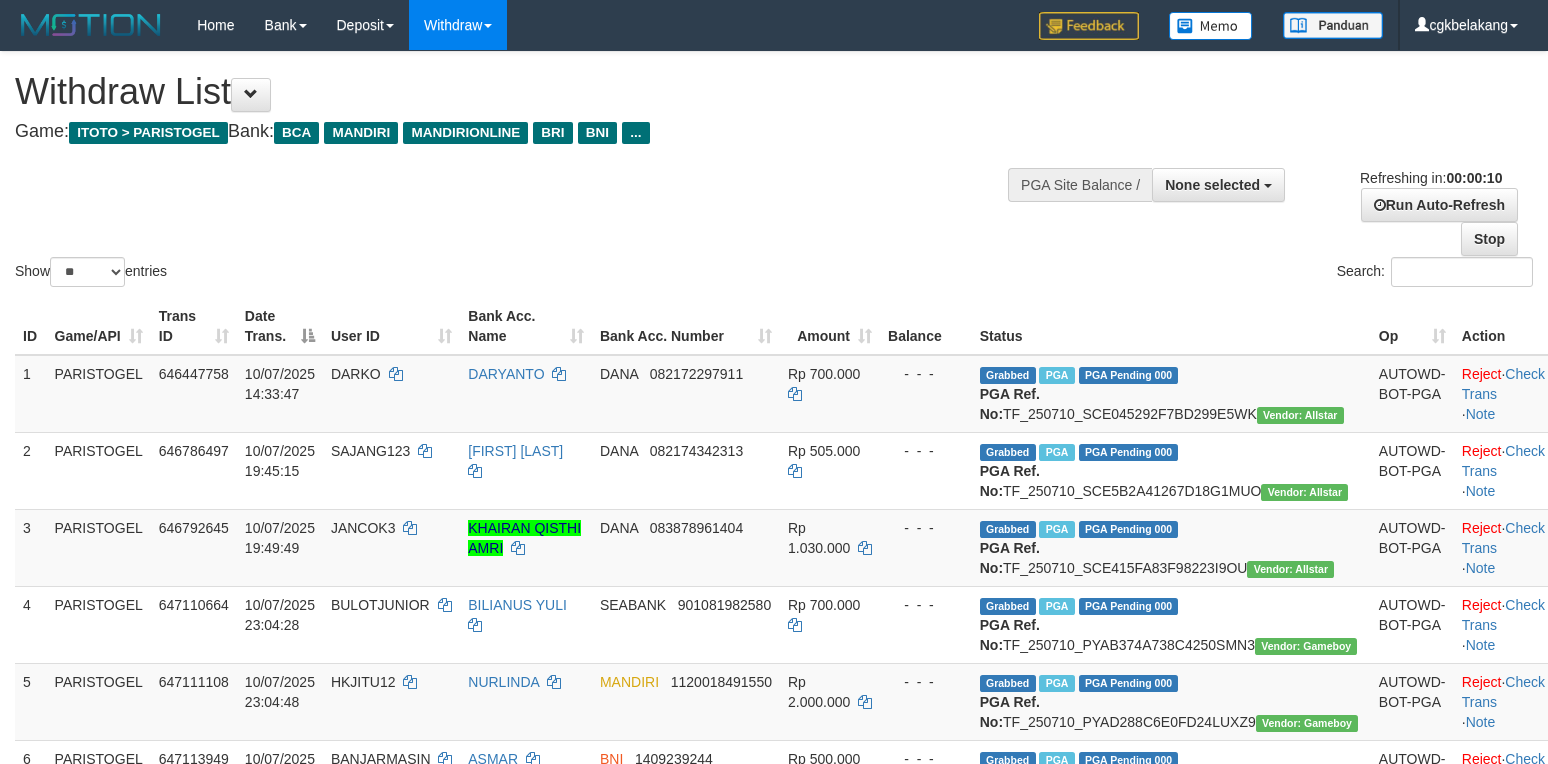 select 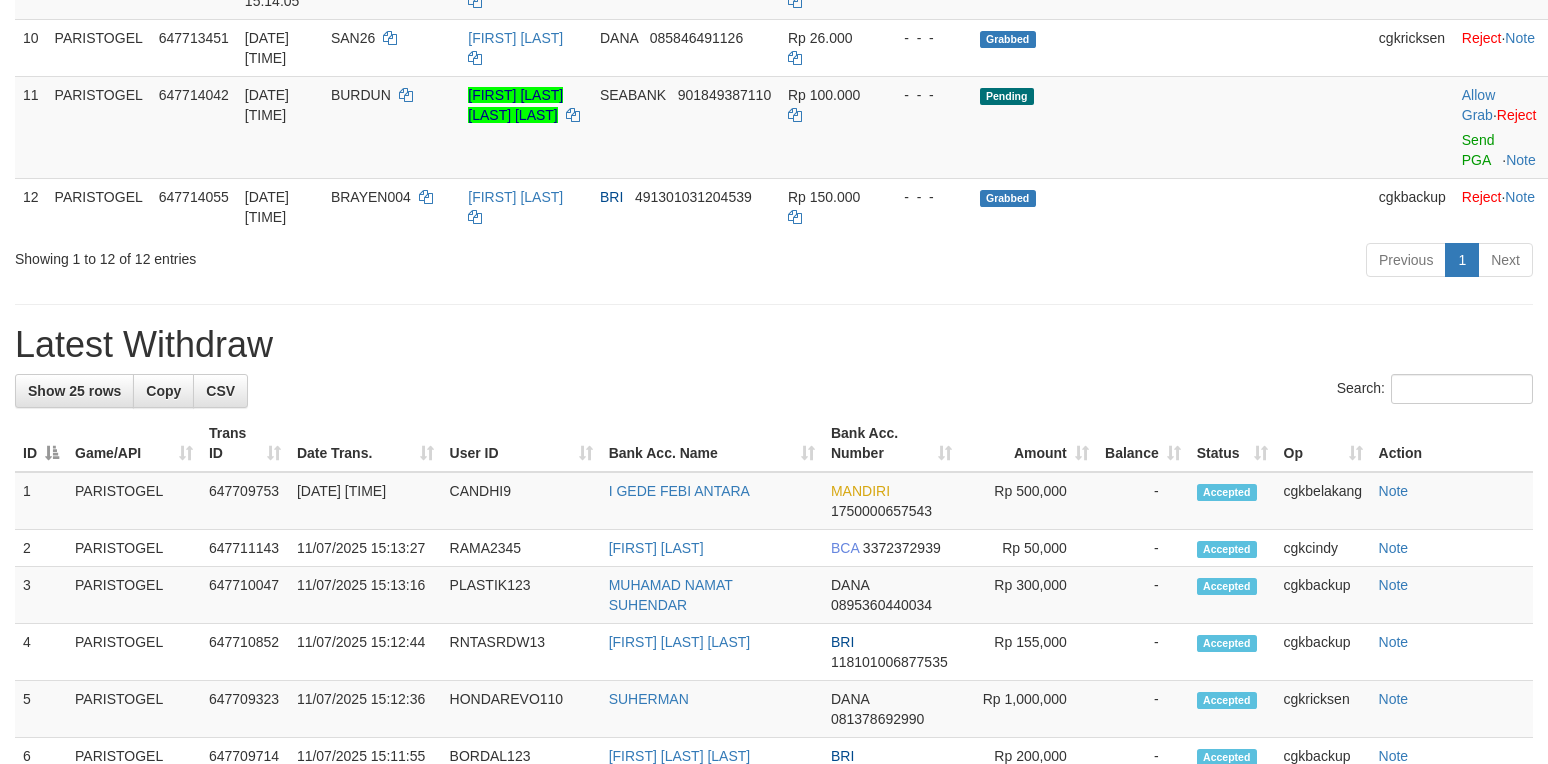 scroll, scrollTop: 933, scrollLeft: 0, axis: vertical 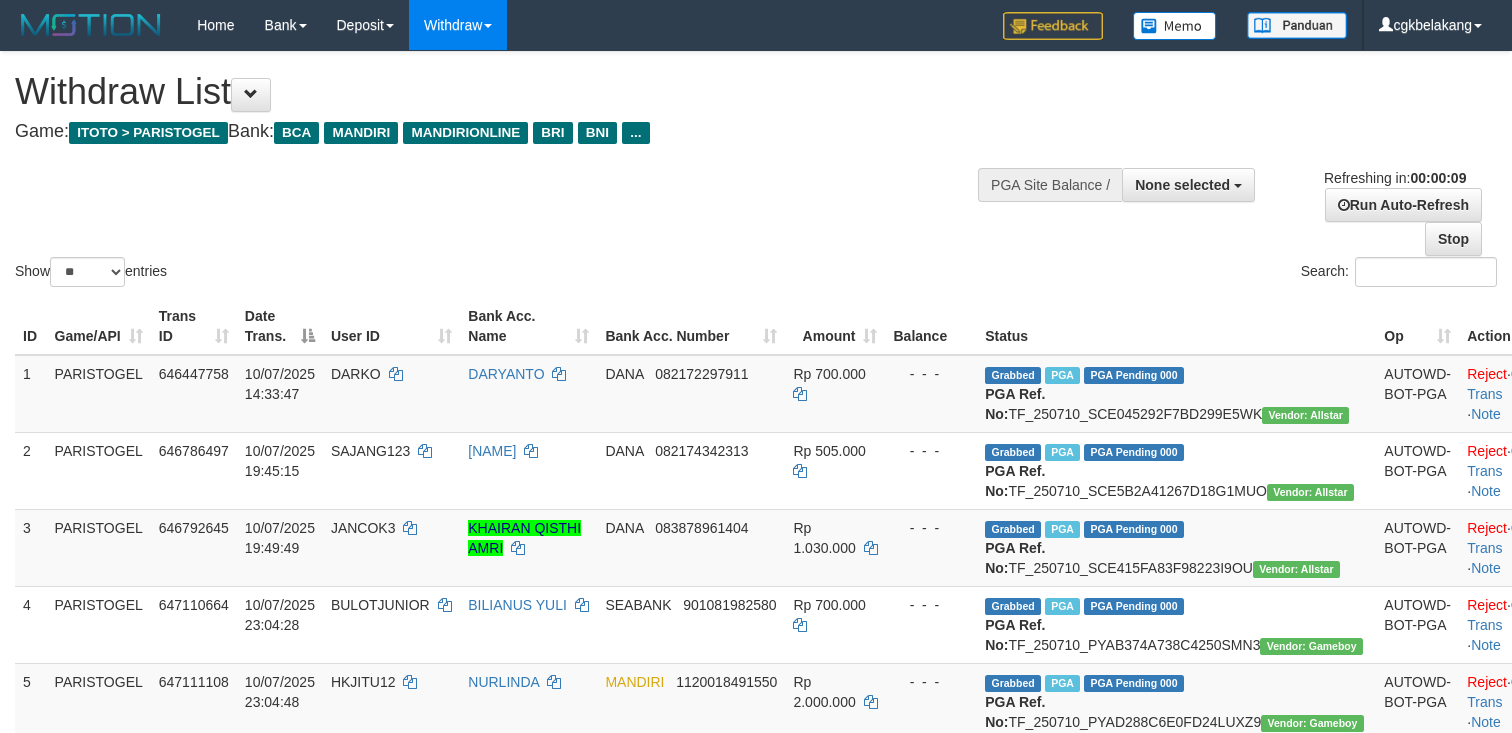 select 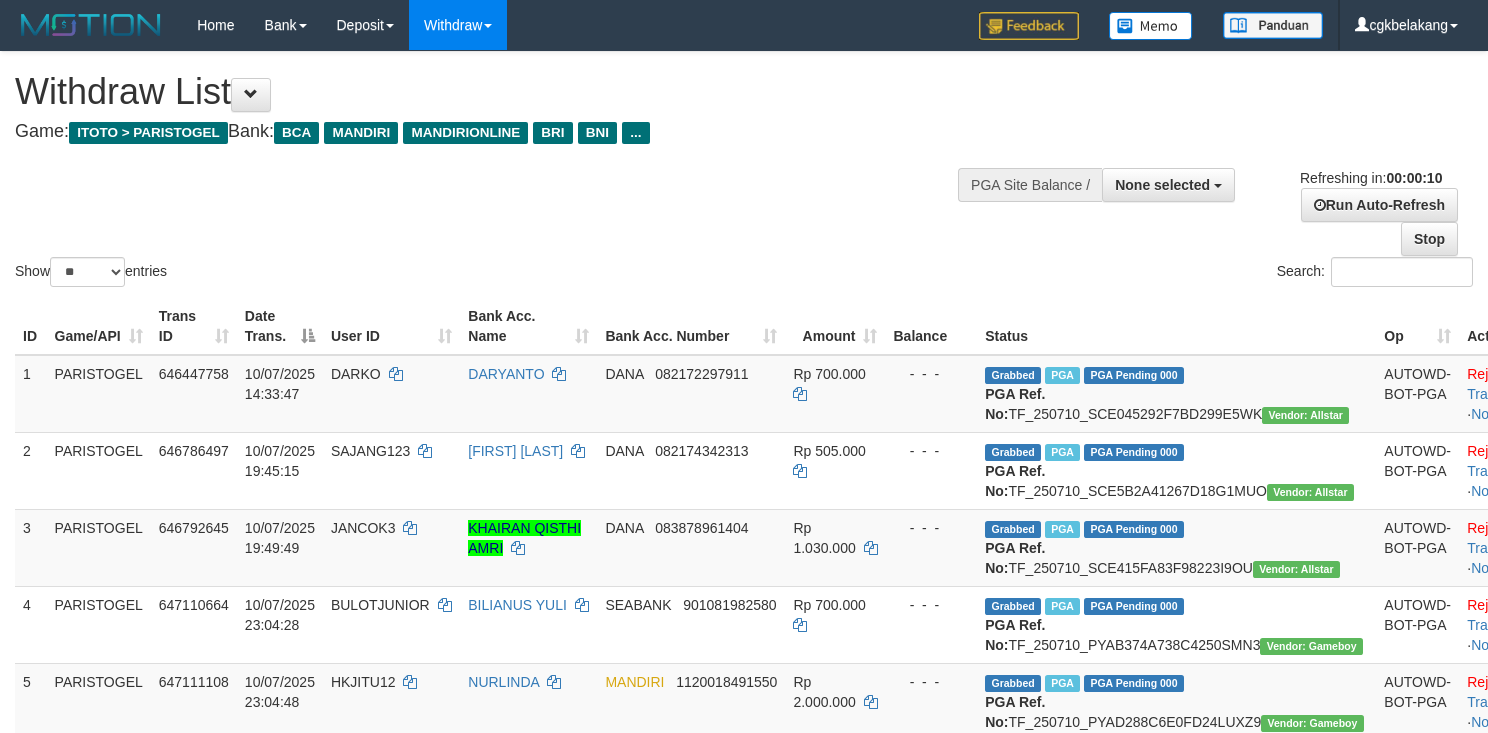 select 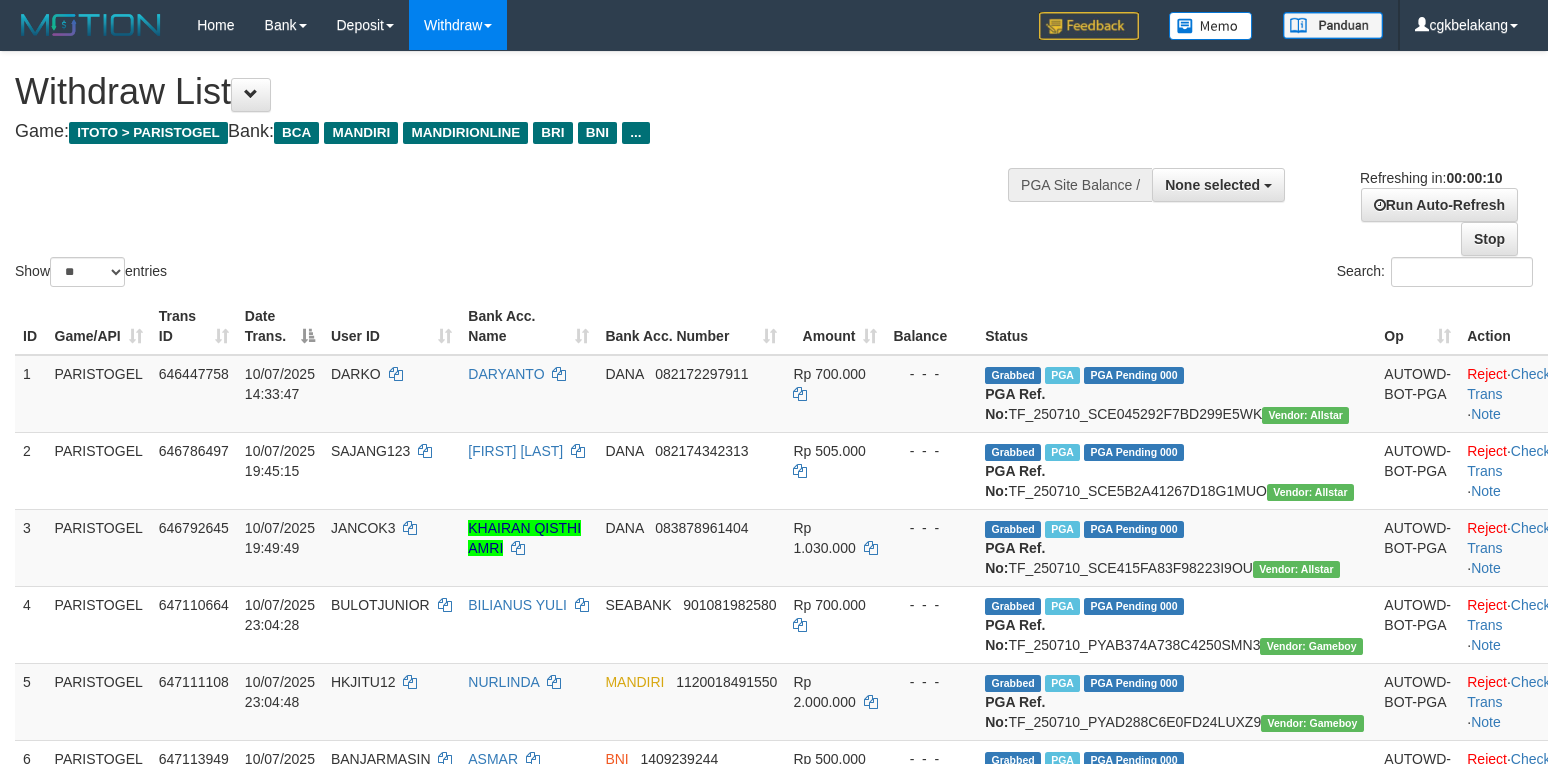 select 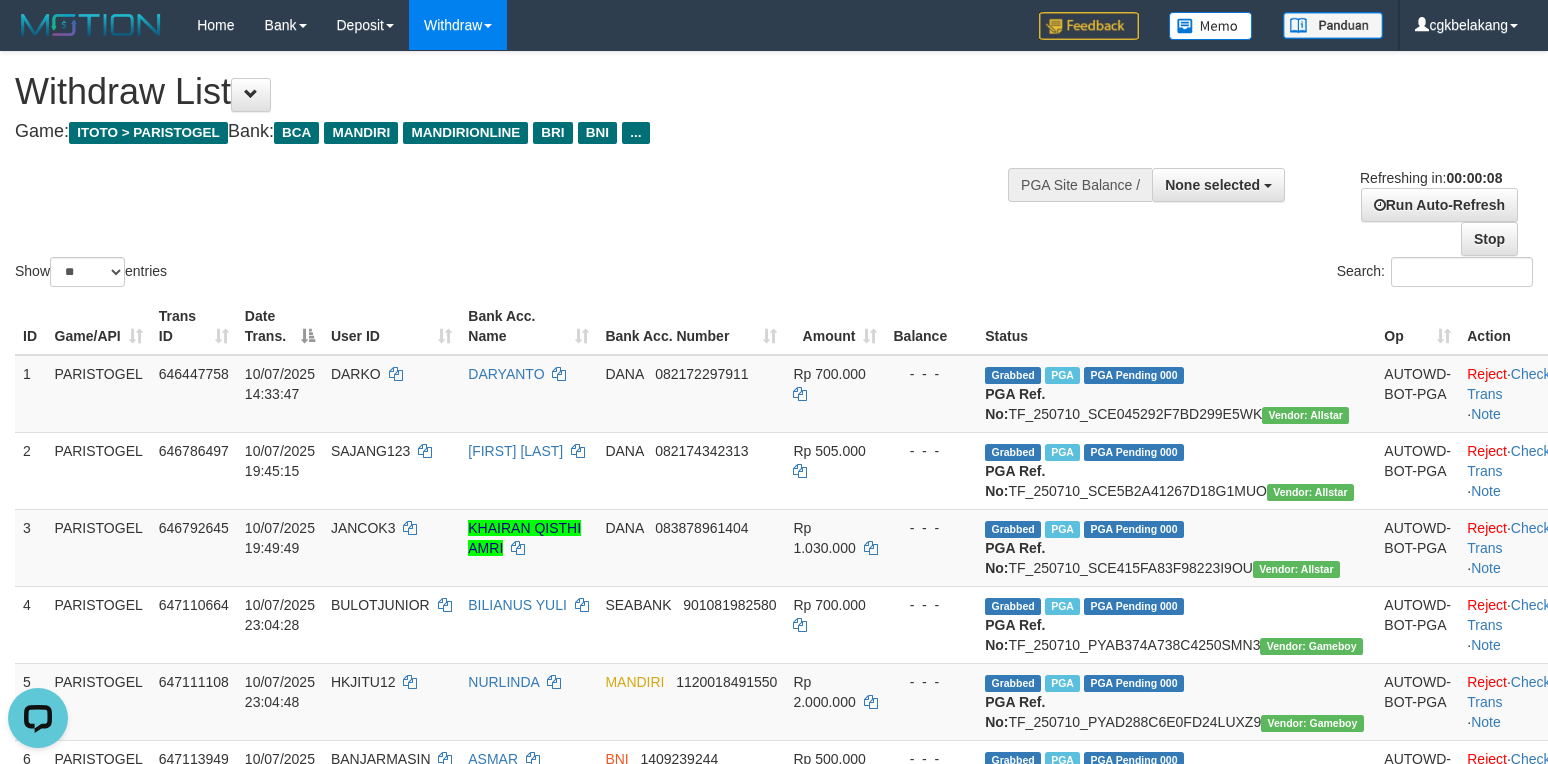 scroll, scrollTop: 0, scrollLeft: 0, axis: both 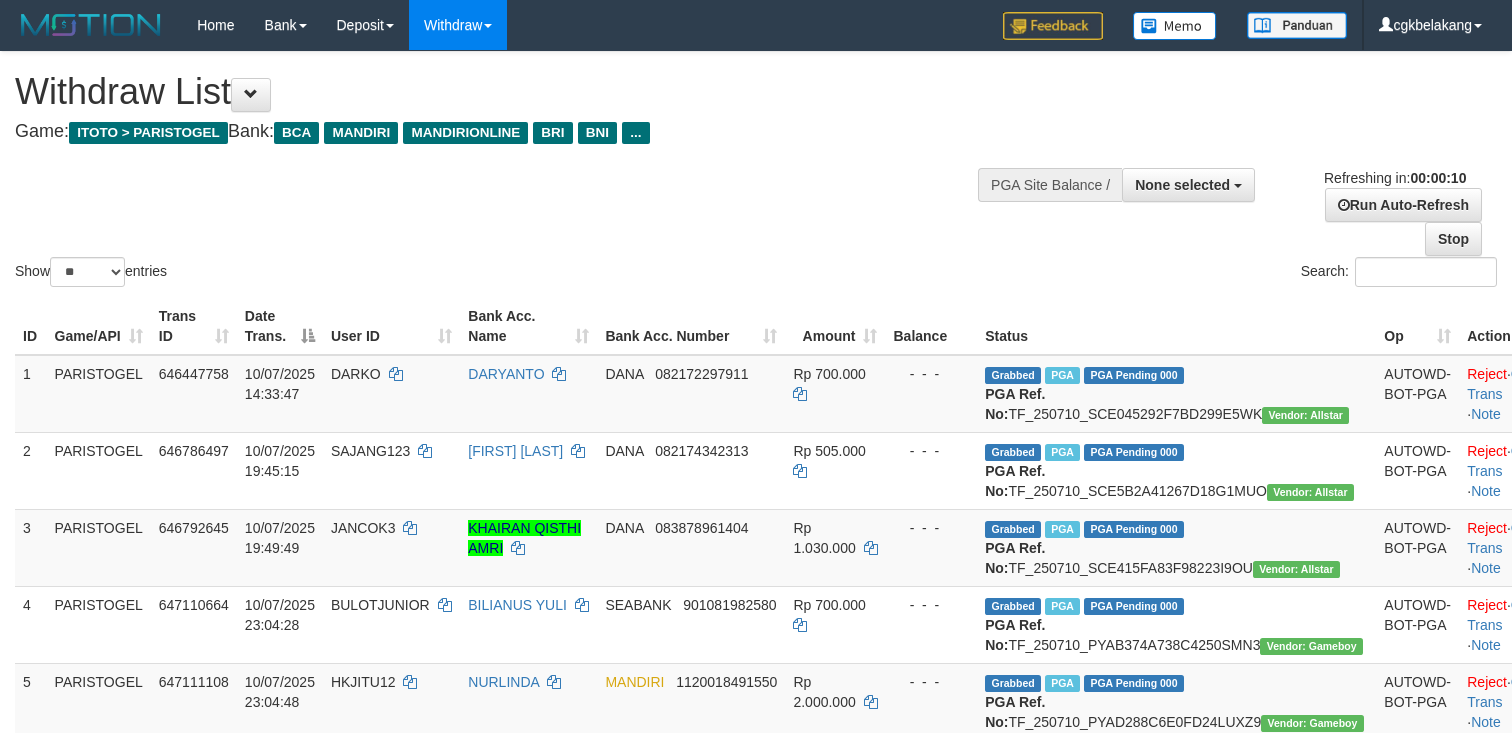 select 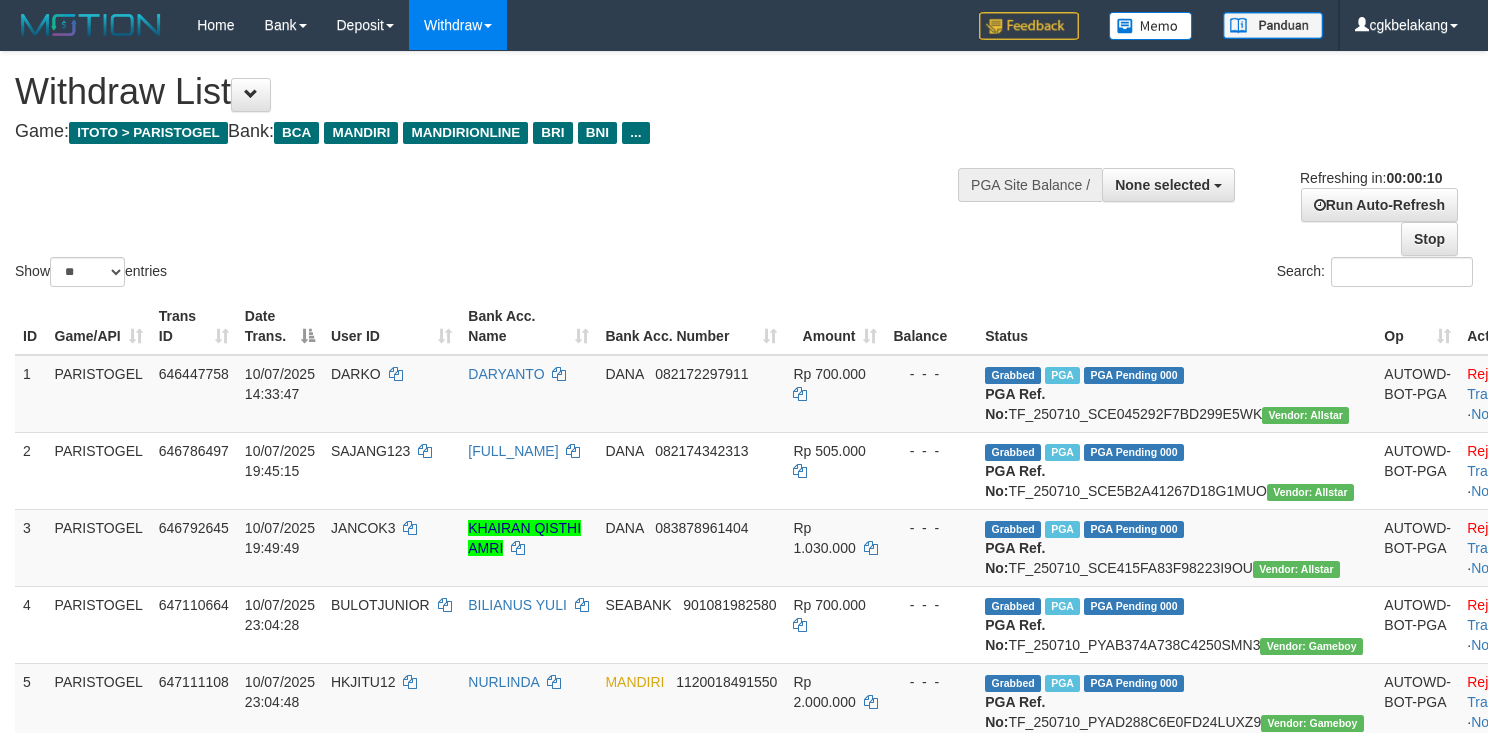 select 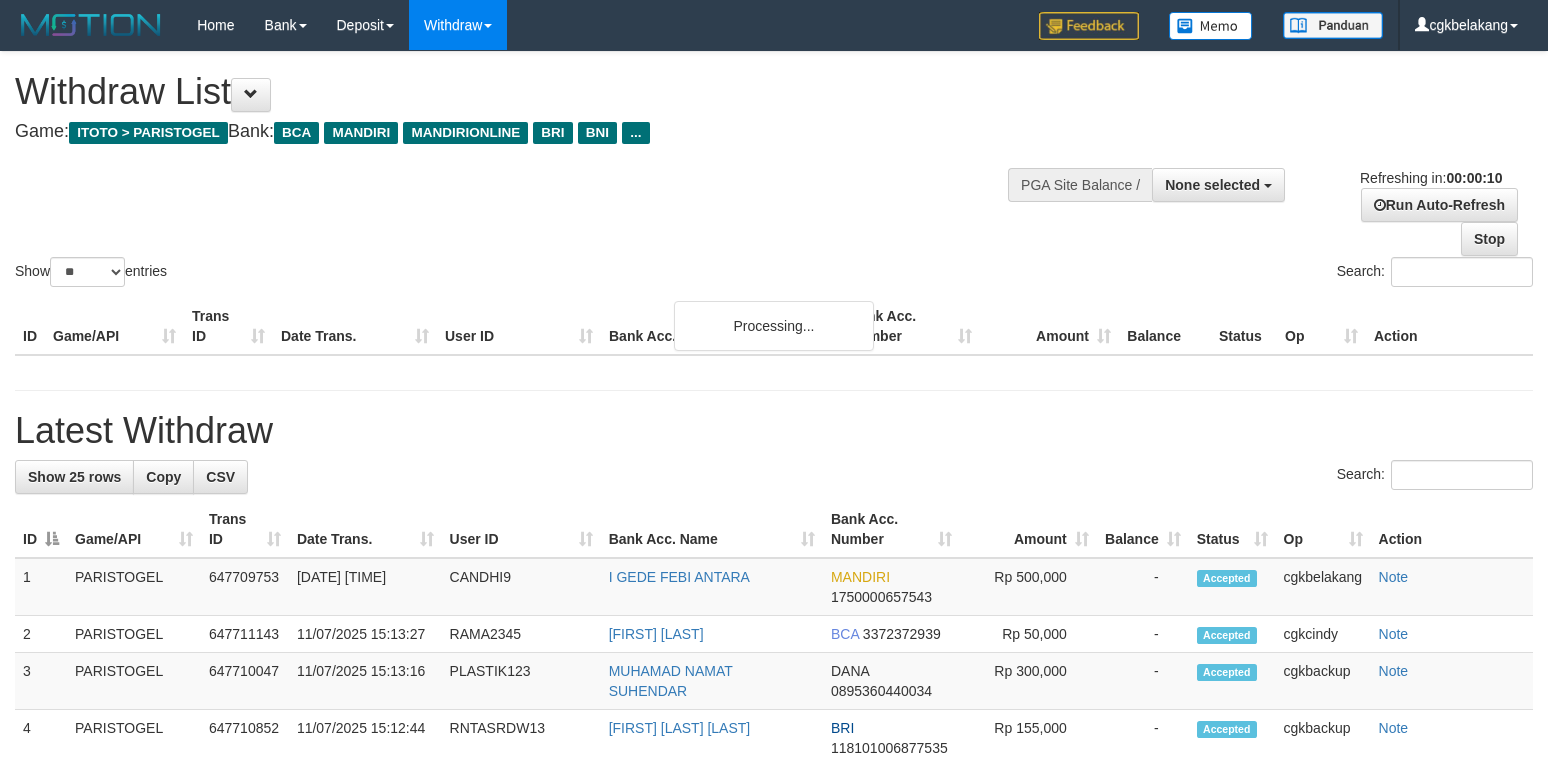 select 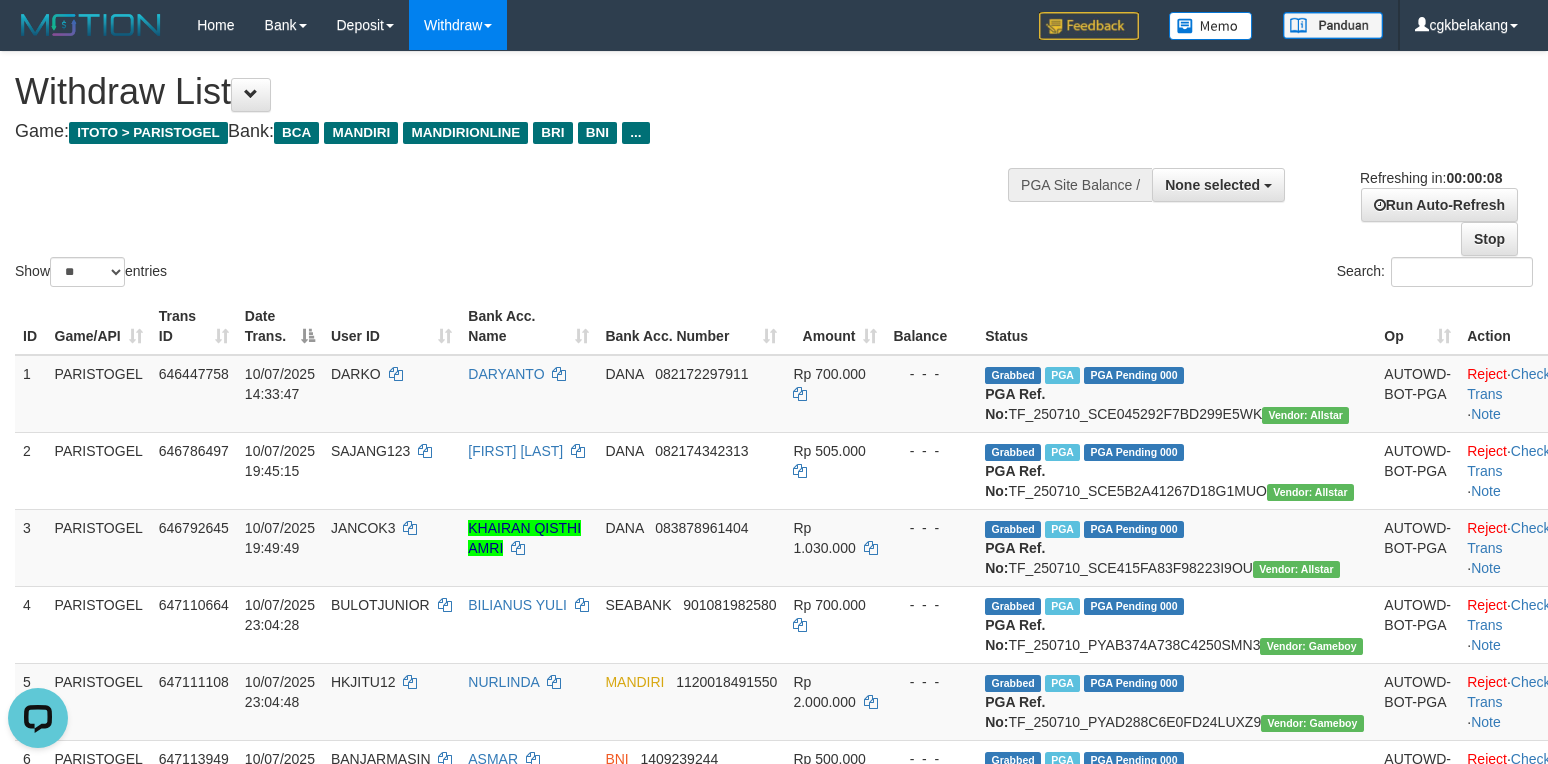scroll, scrollTop: 0, scrollLeft: 0, axis: both 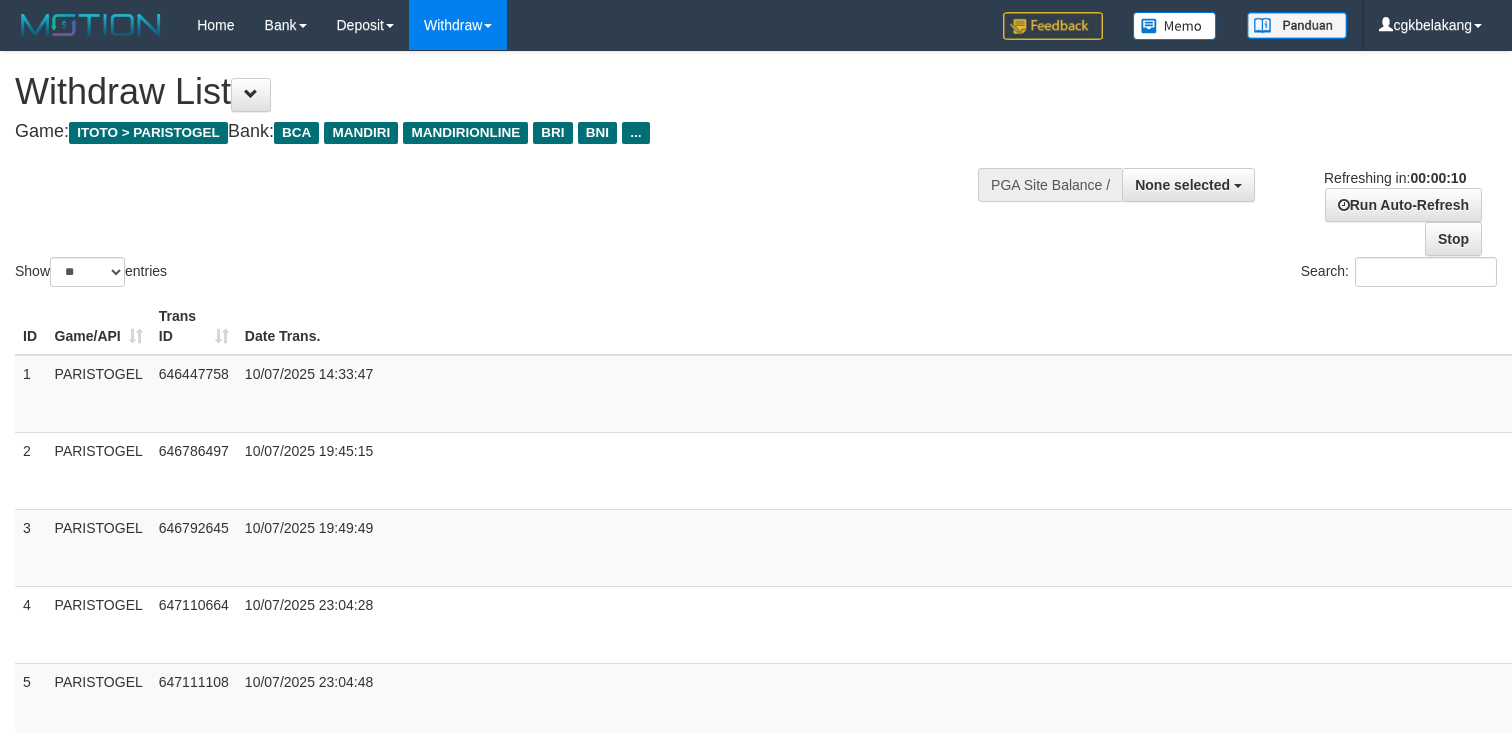 select 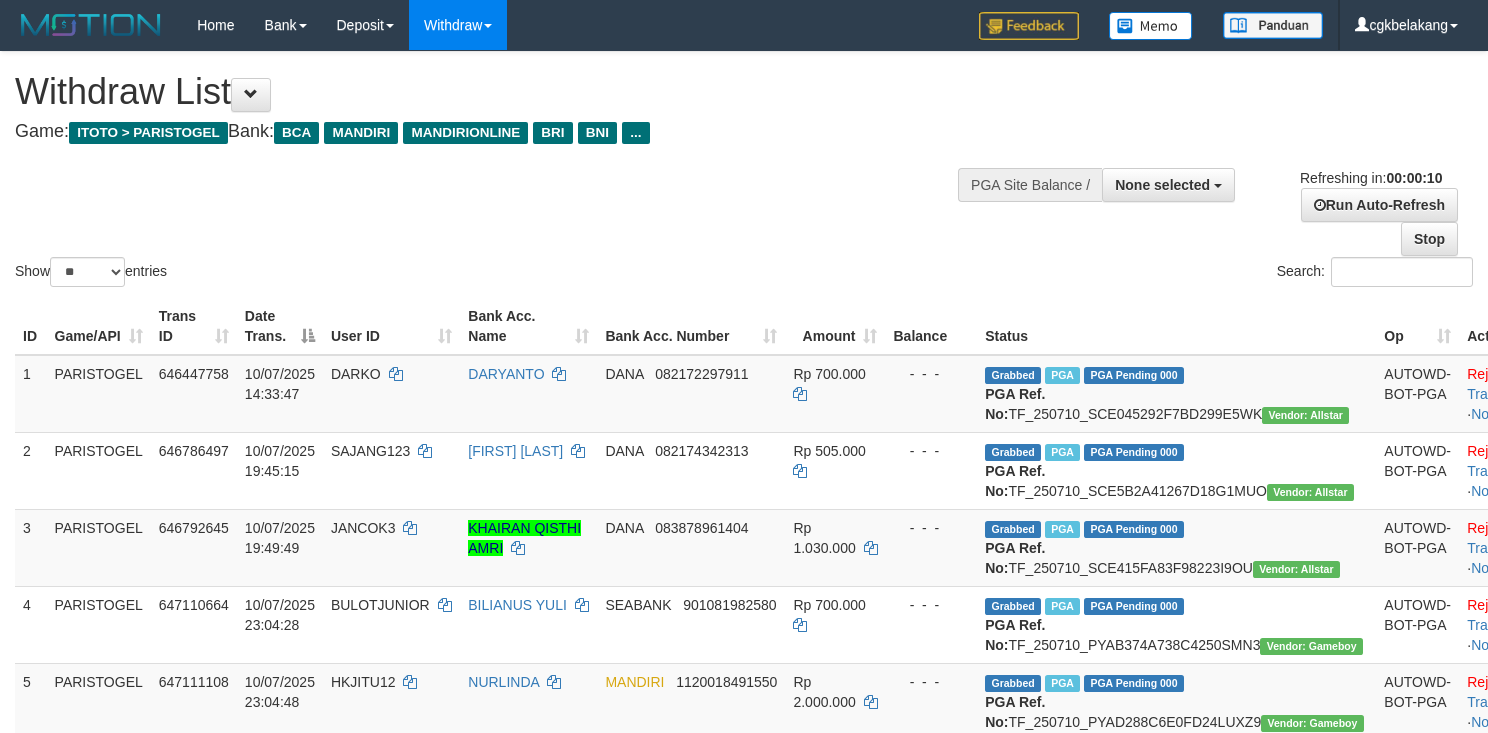 select 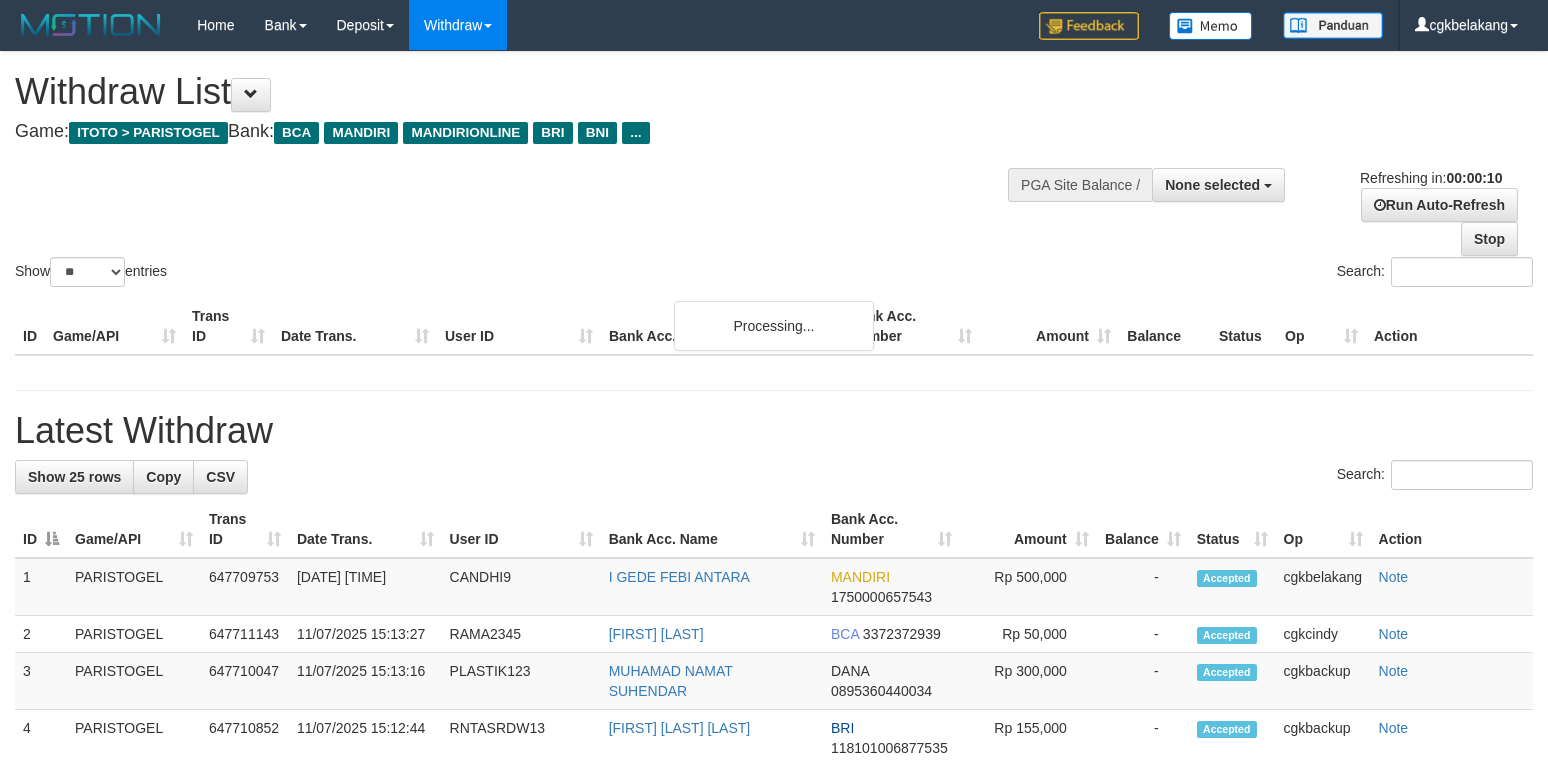 select 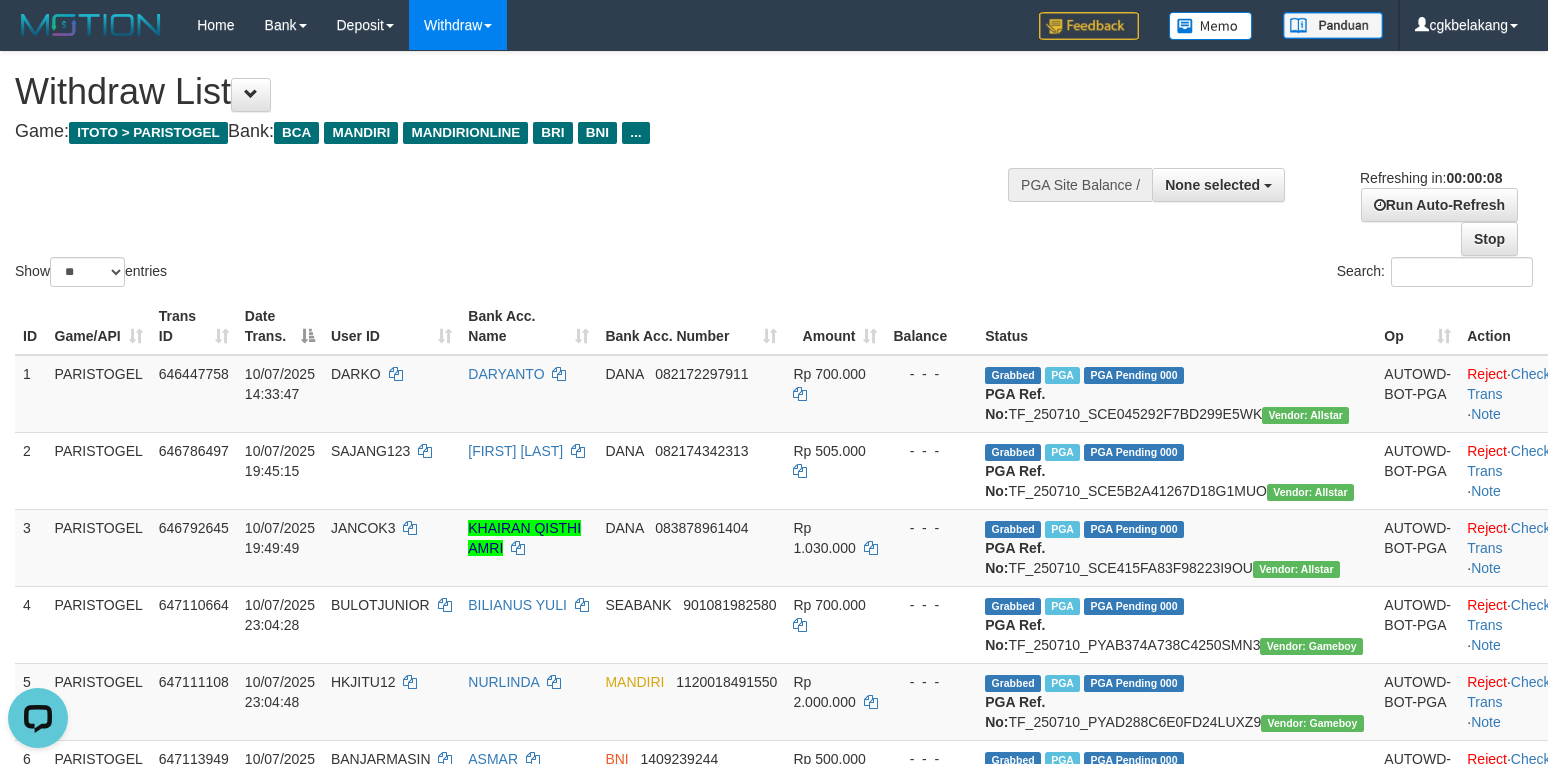 scroll, scrollTop: 0, scrollLeft: 0, axis: both 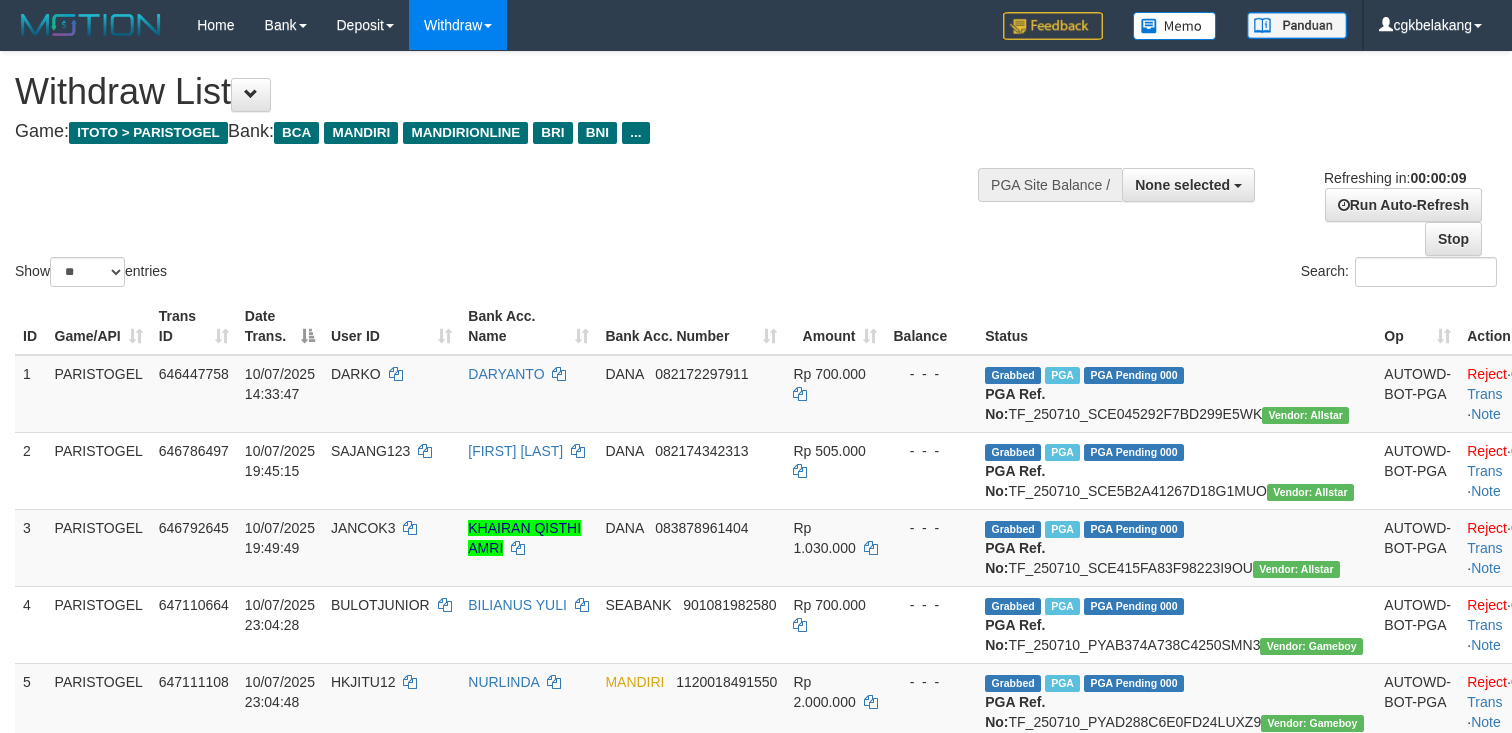 select 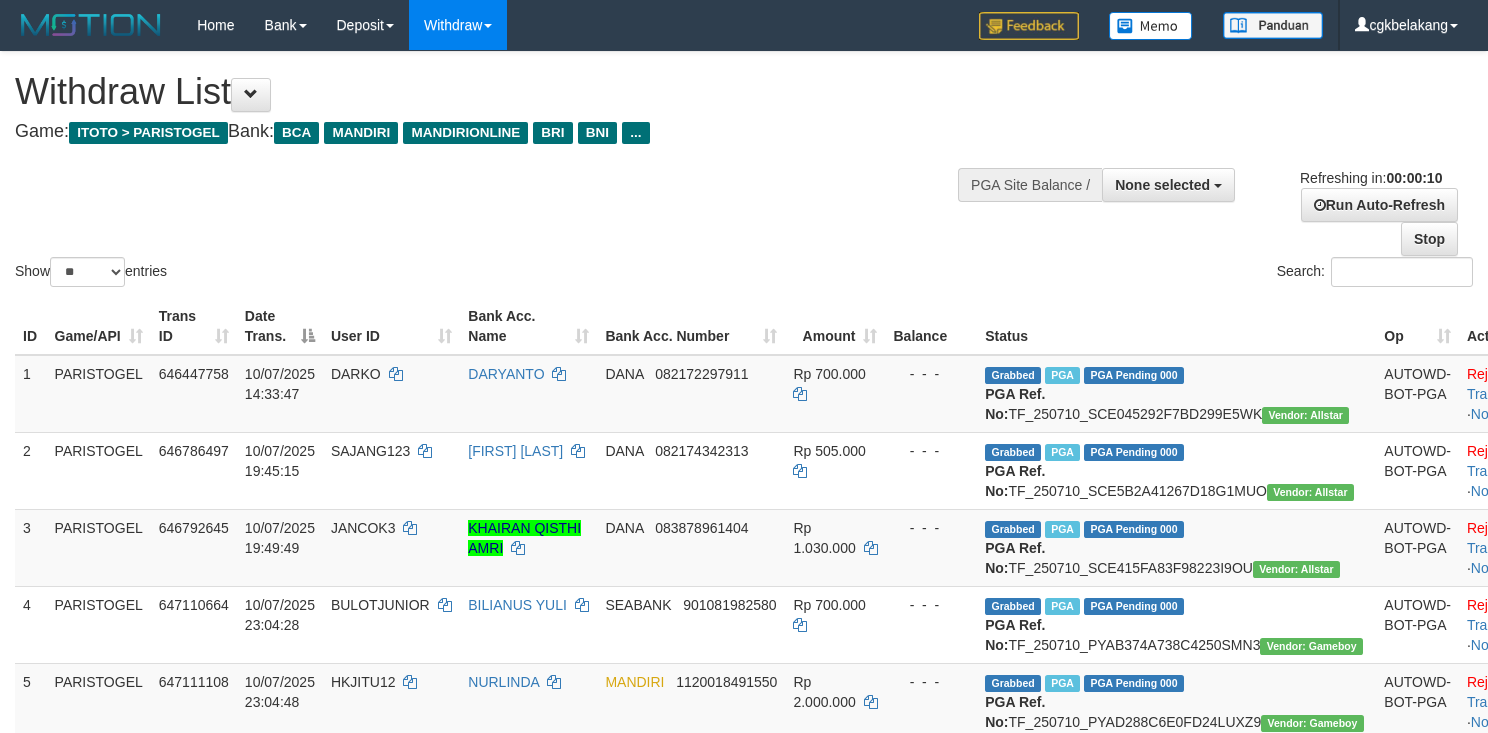 select 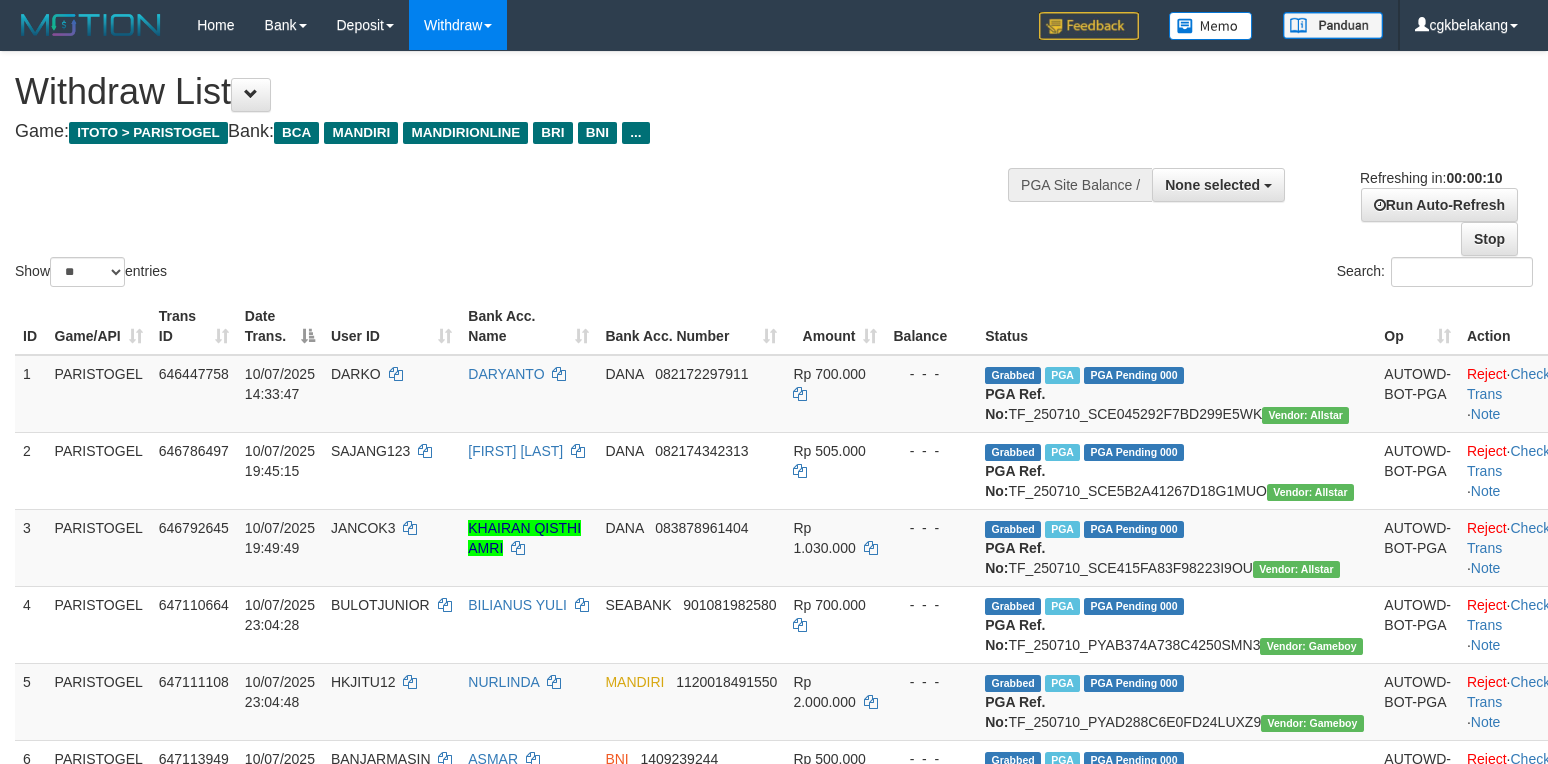 select 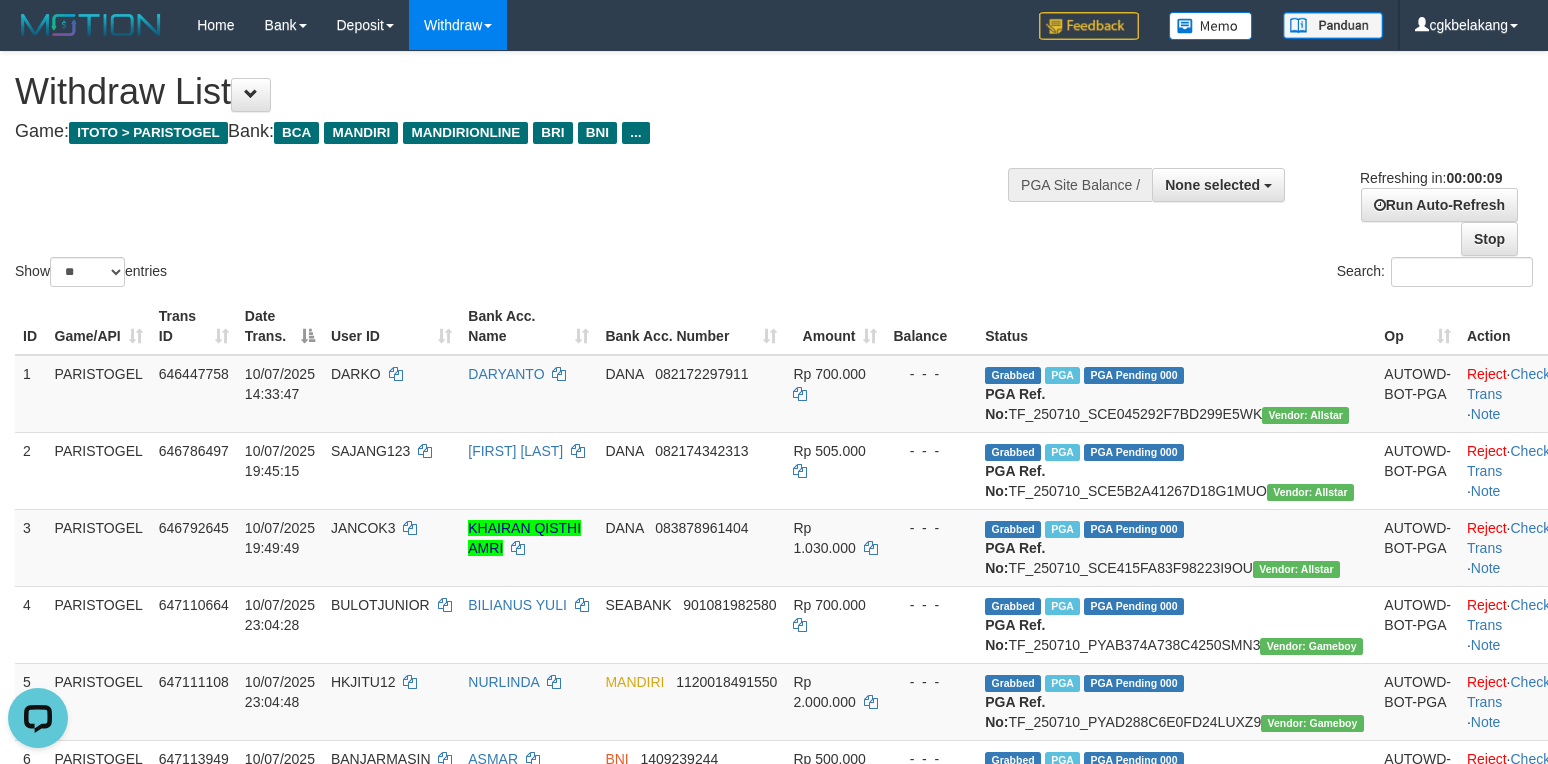 scroll, scrollTop: 0, scrollLeft: 0, axis: both 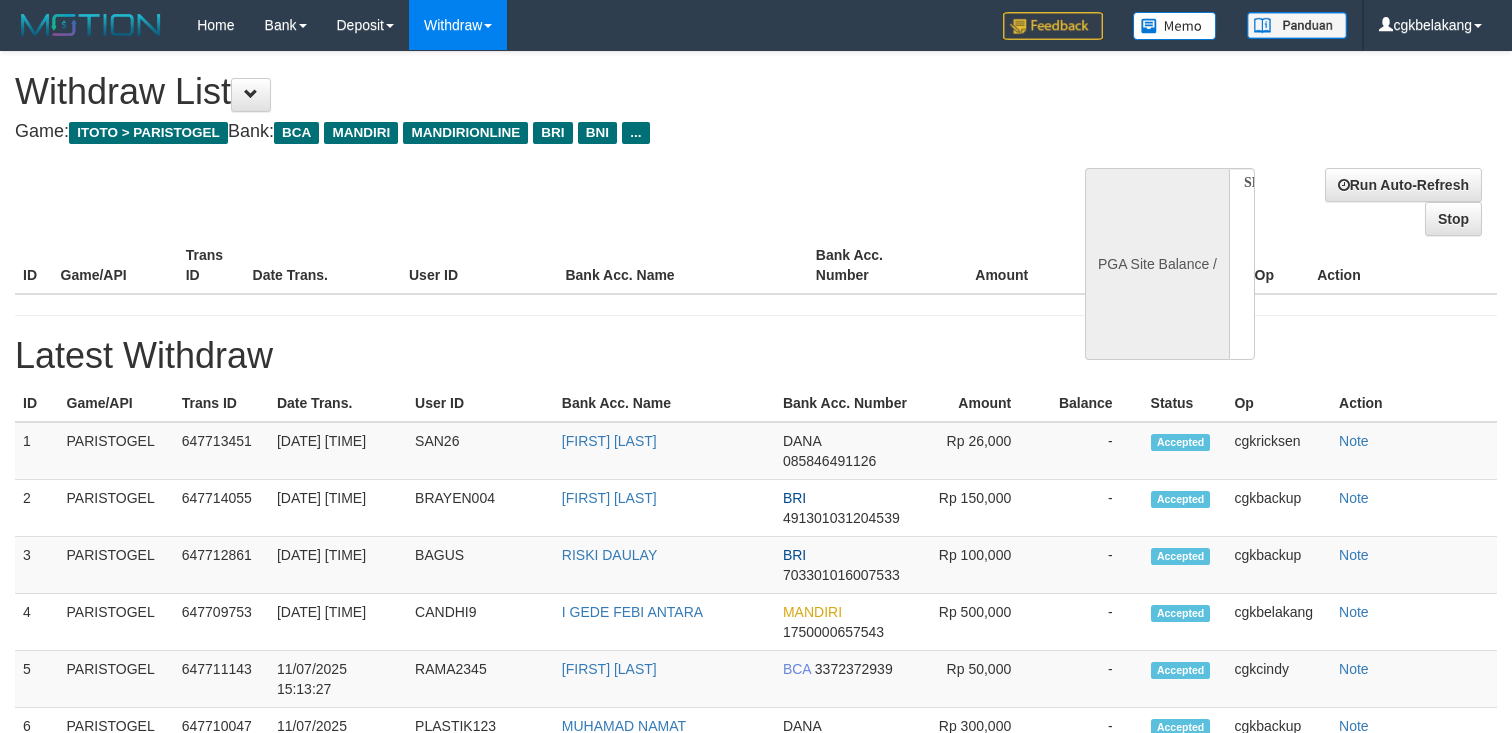 select 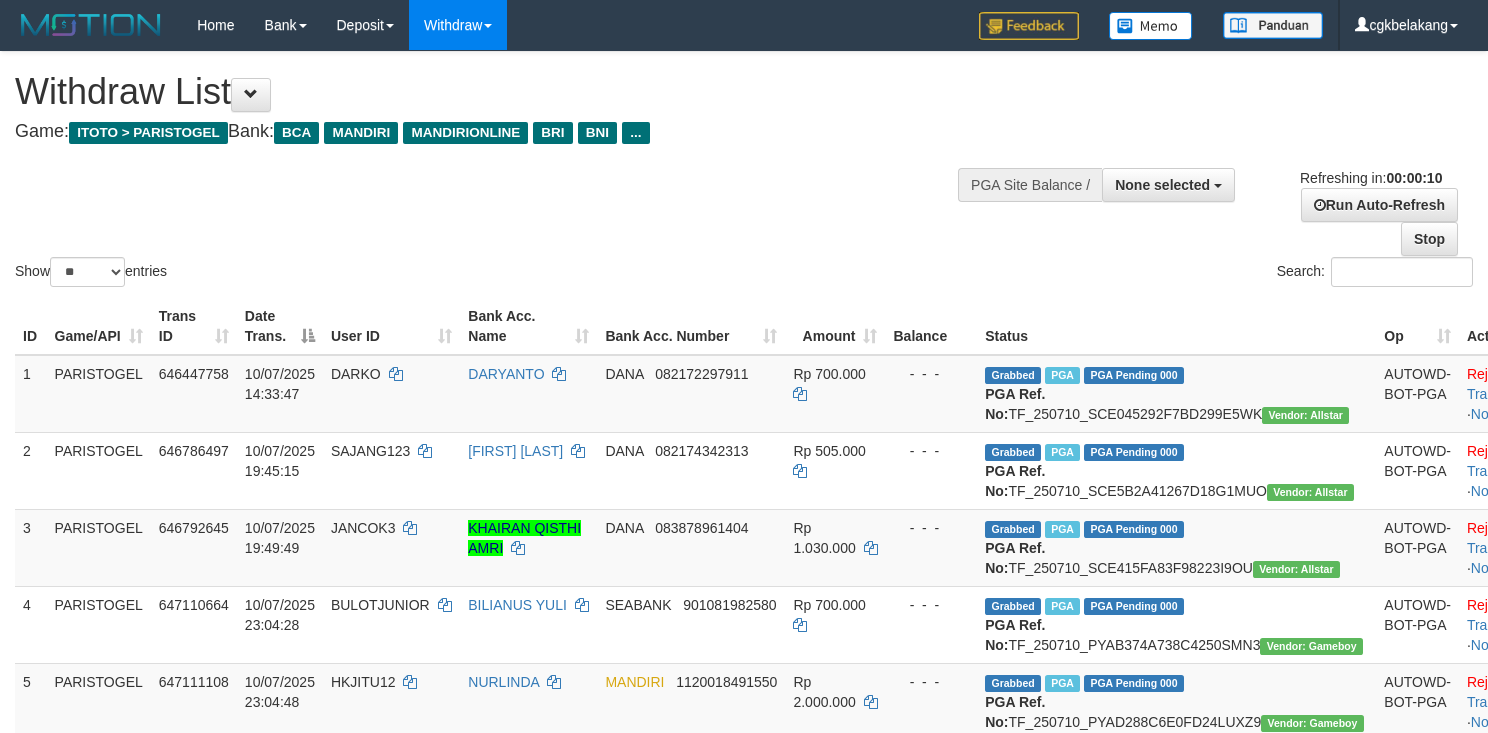 select 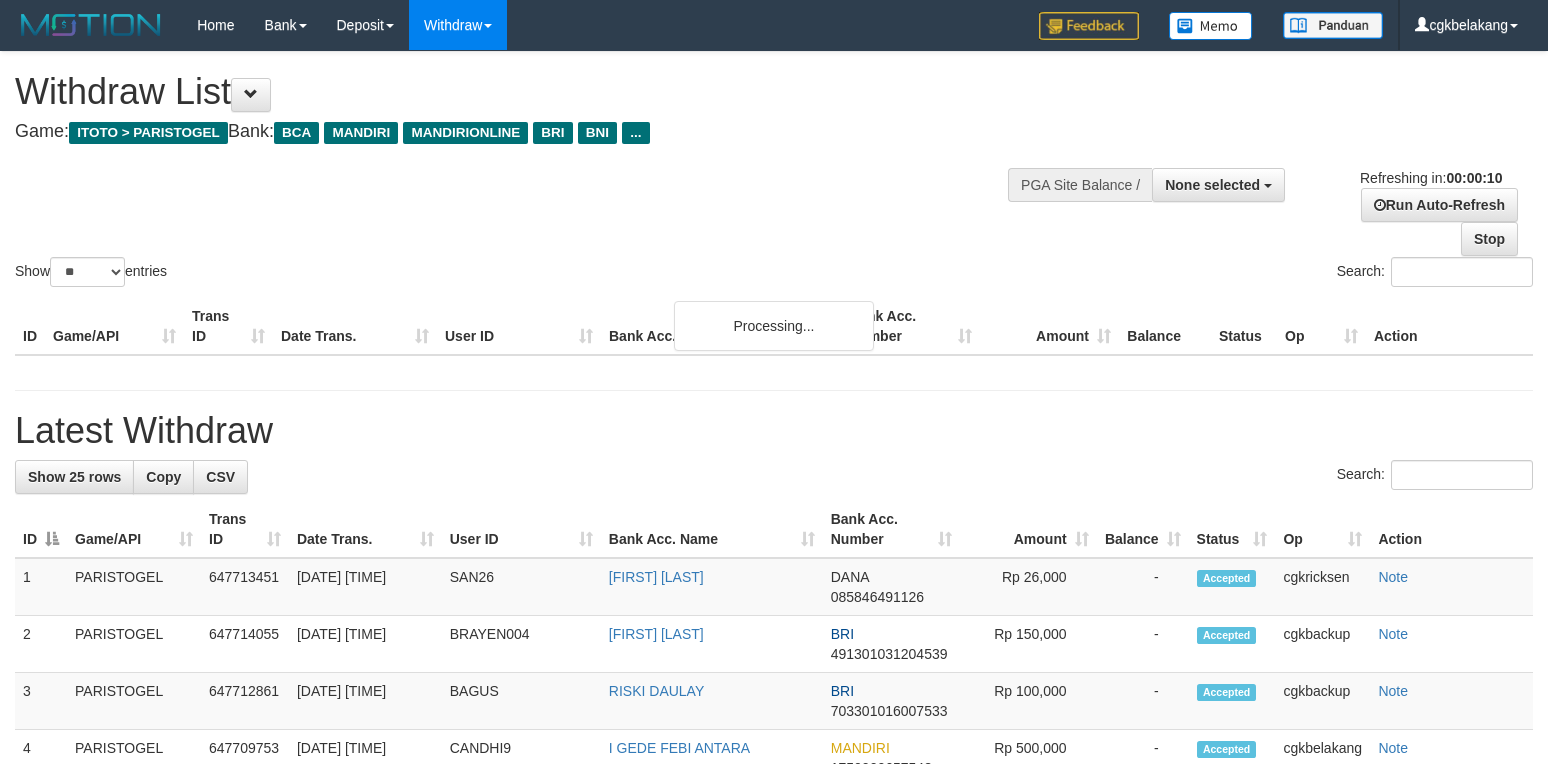 select 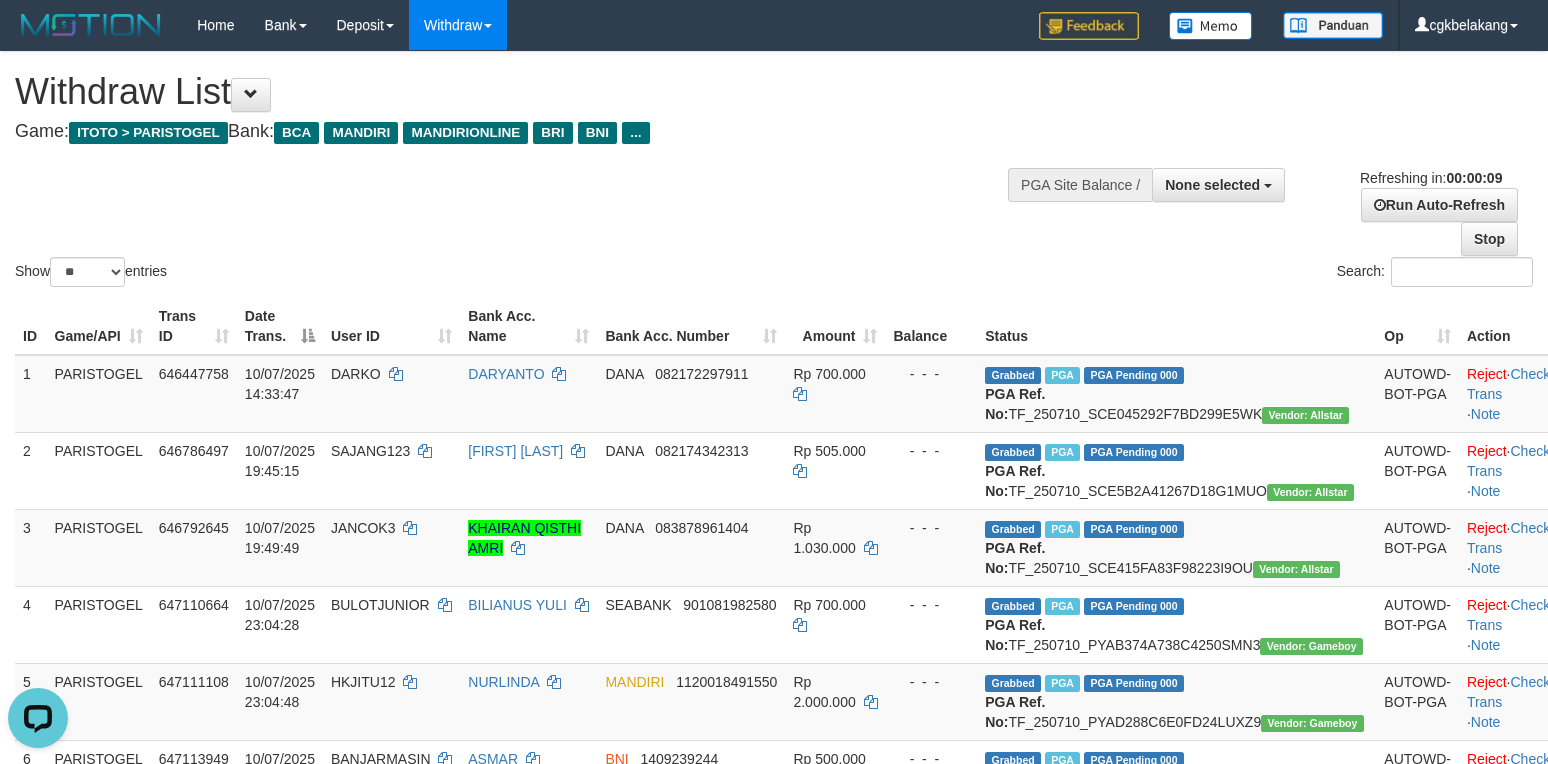 scroll, scrollTop: 0, scrollLeft: 0, axis: both 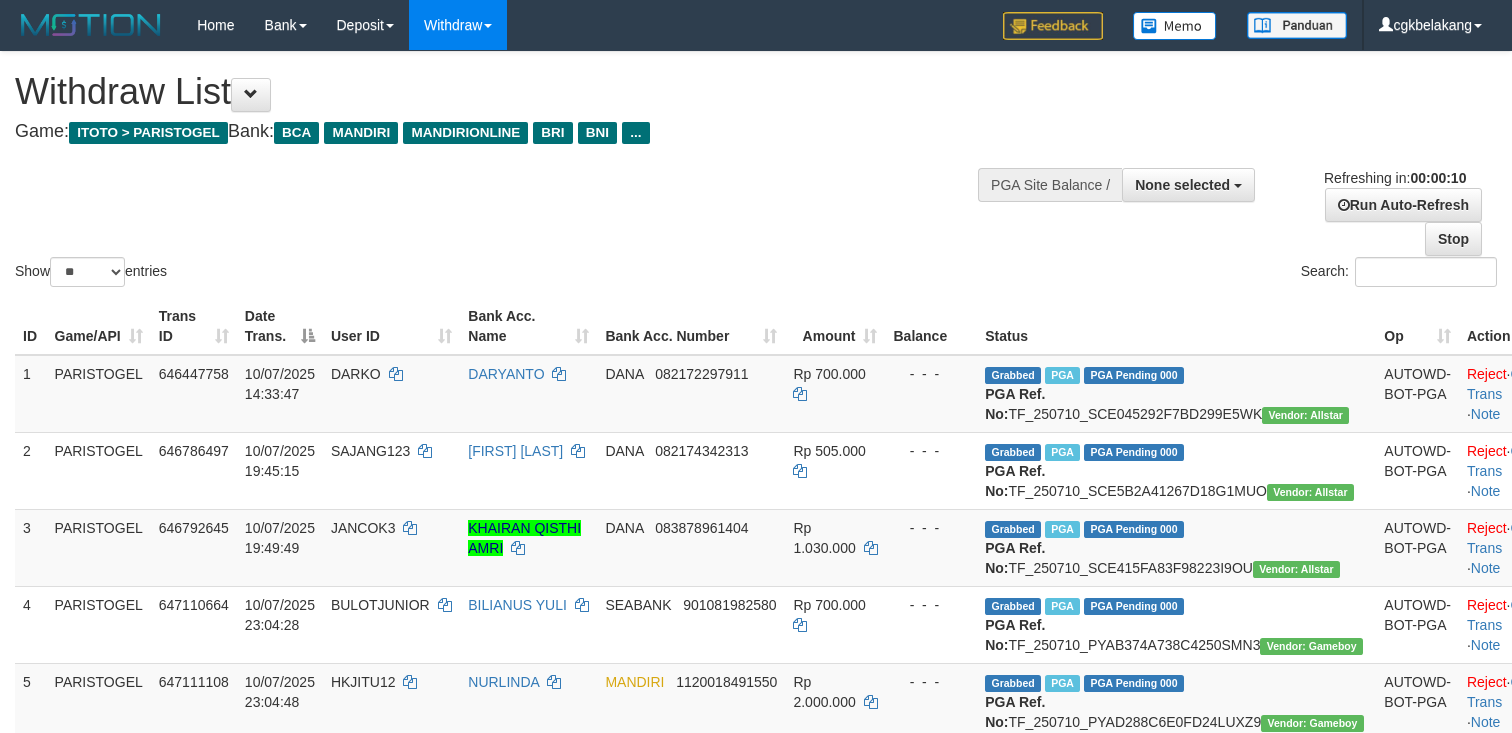 select 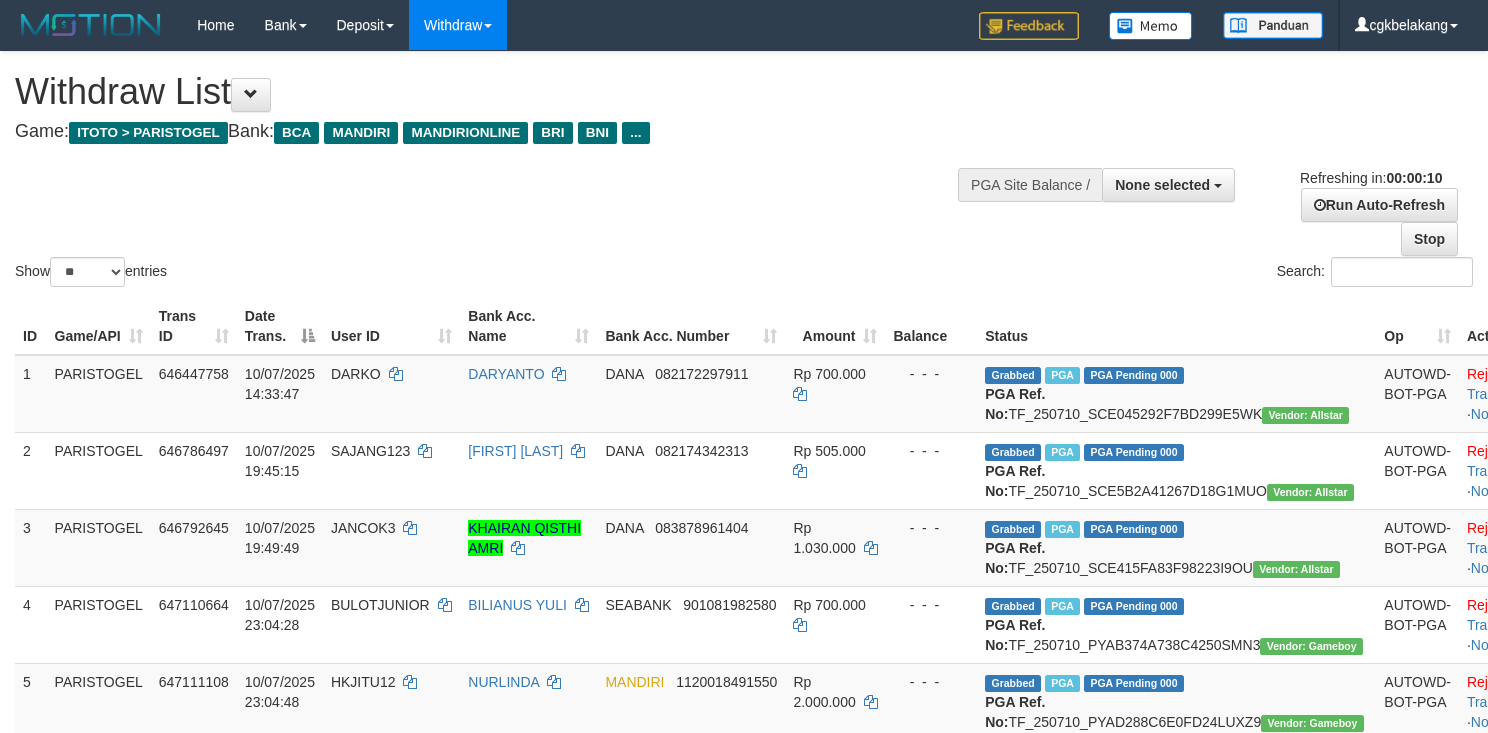 select 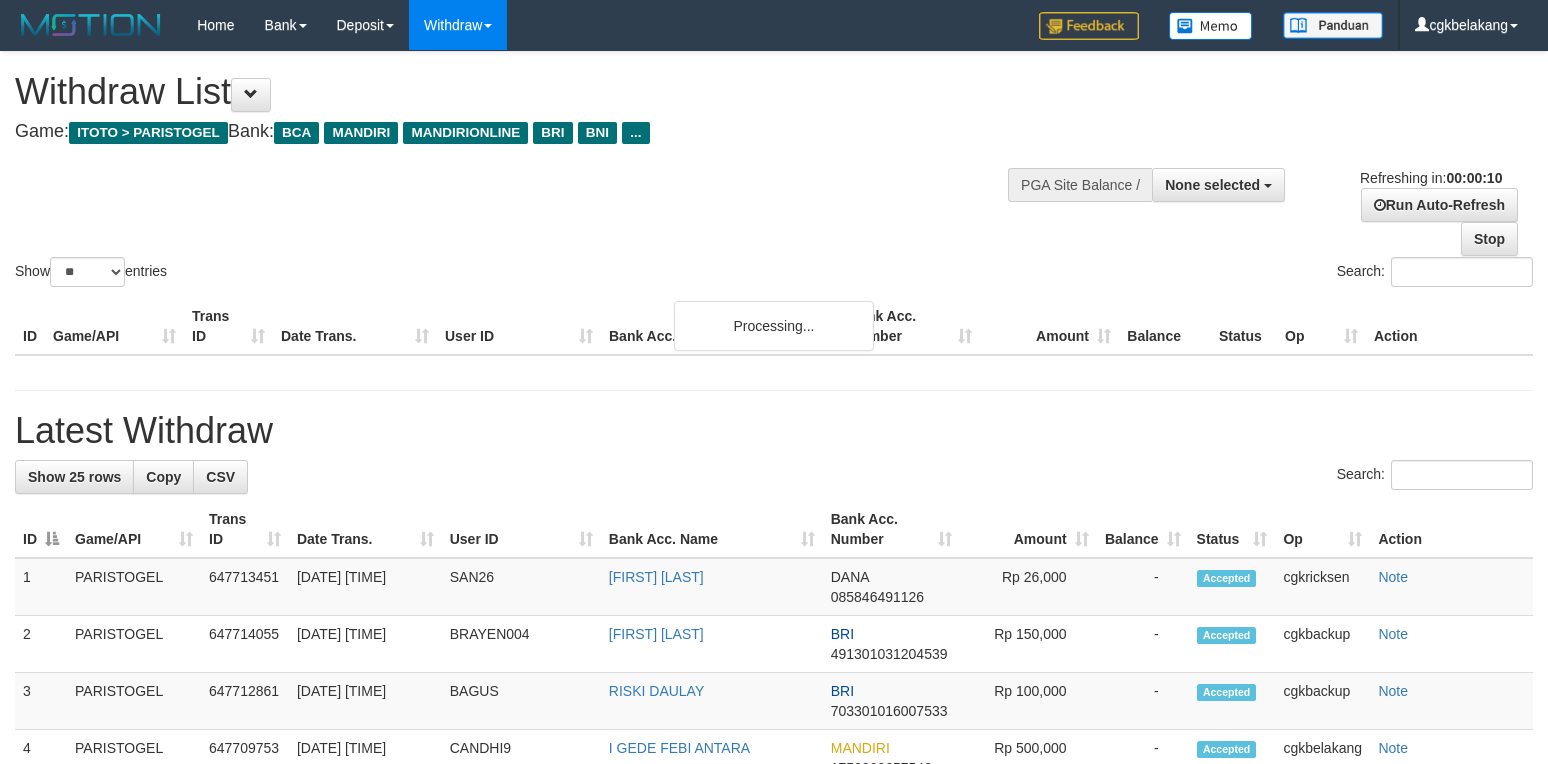 select 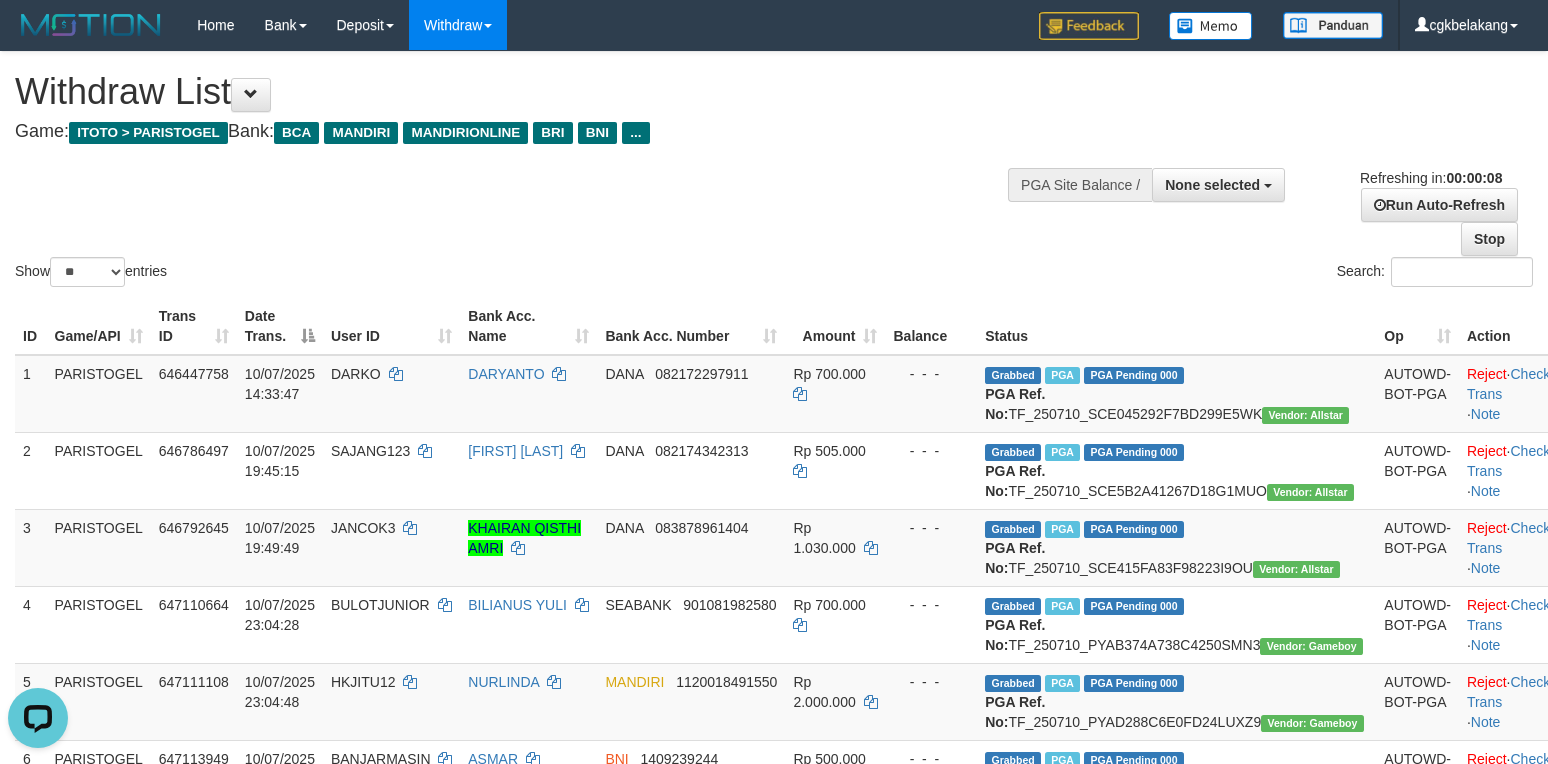 scroll, scrollTop: 0, scrollLeft: 0, axis: both 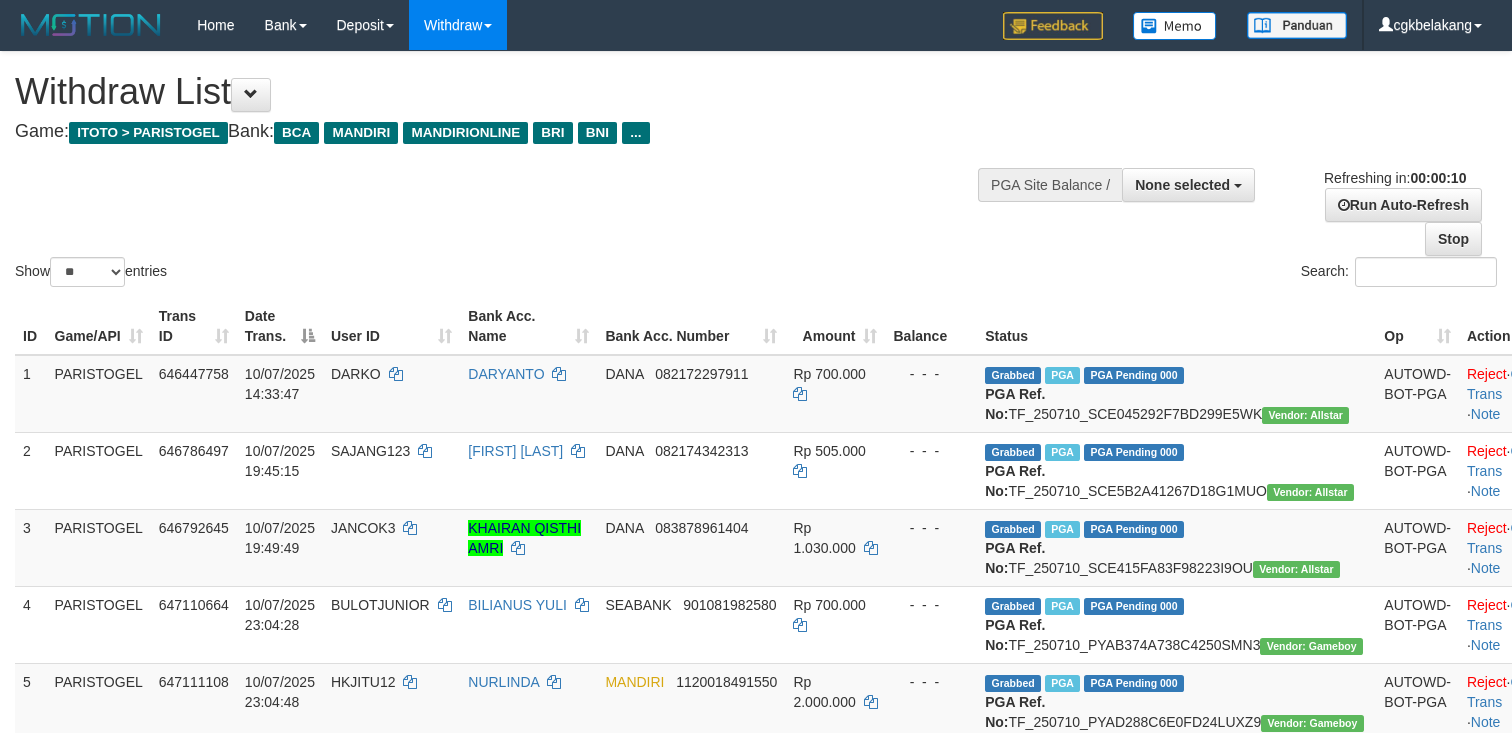 select 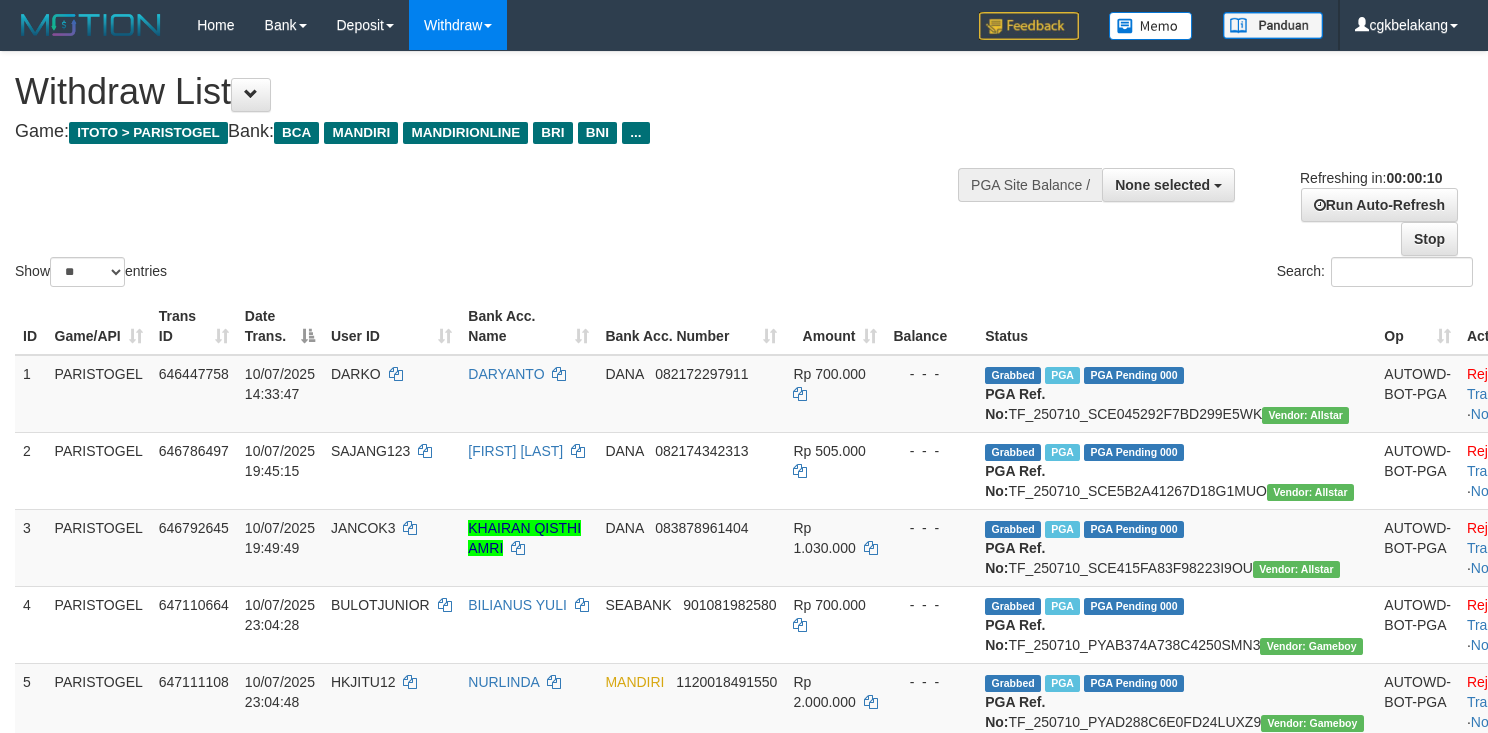 select 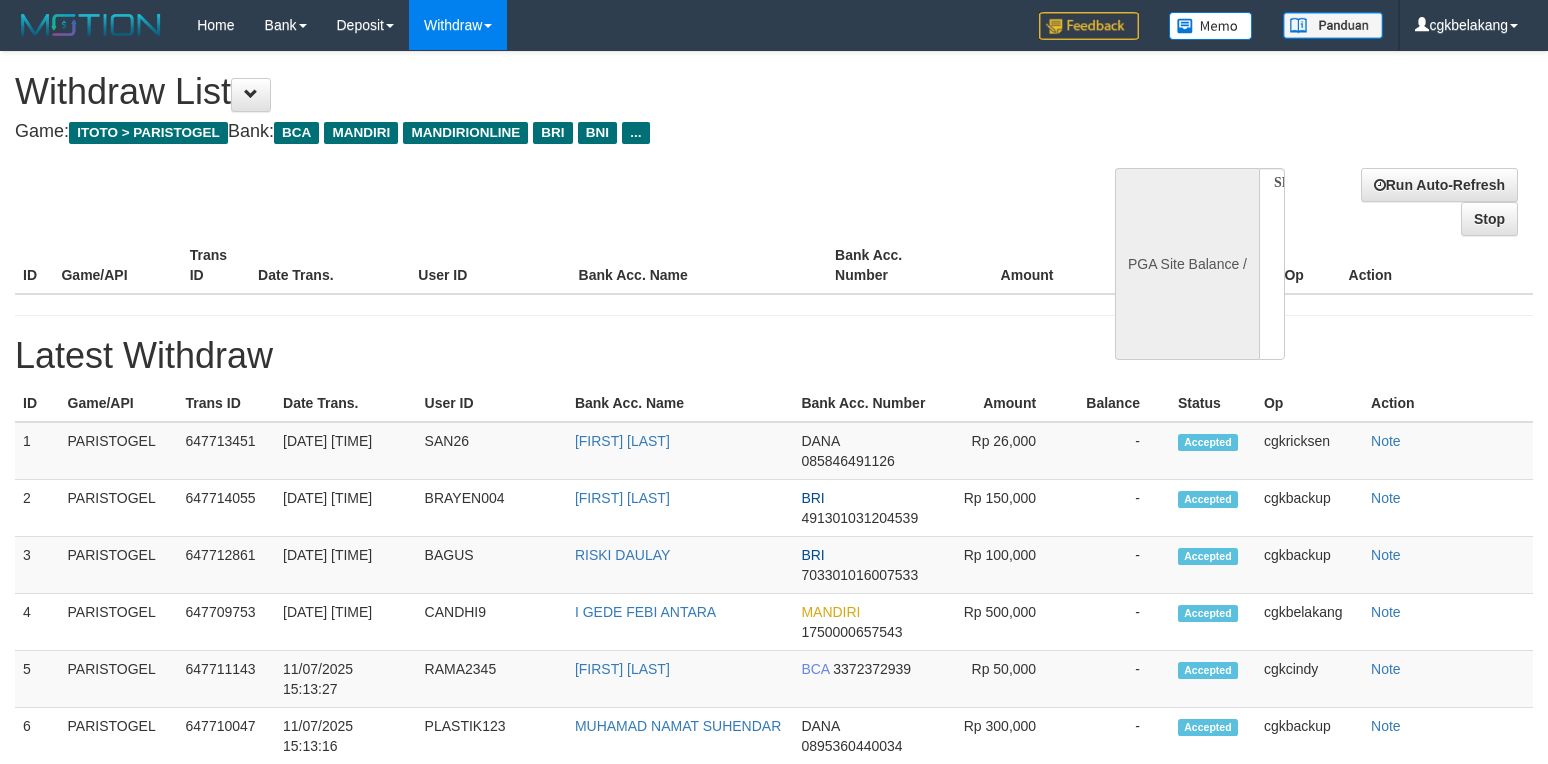 select 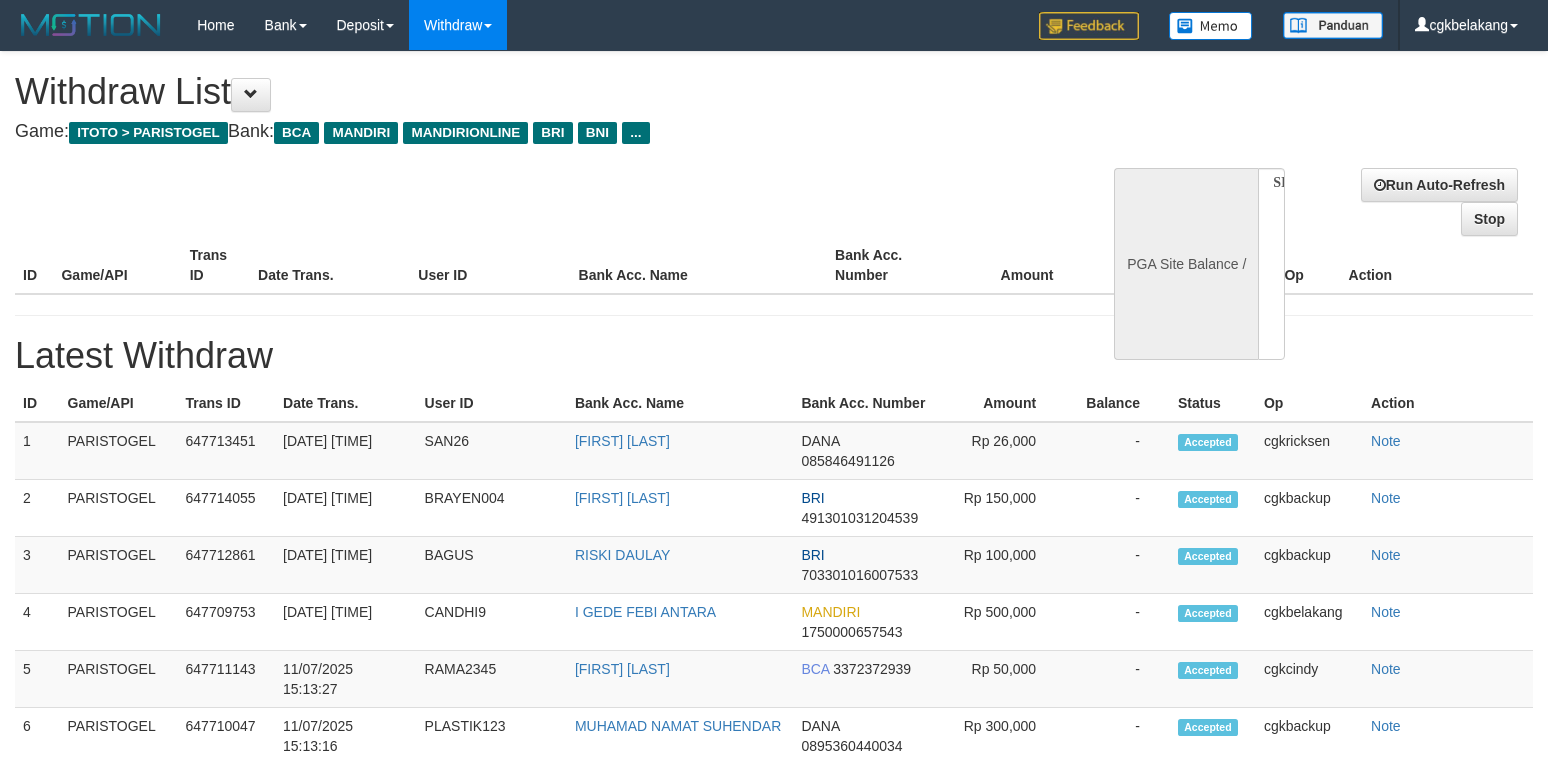 scroll, scrollTop: 0, scrollLeft: 0, axis: both 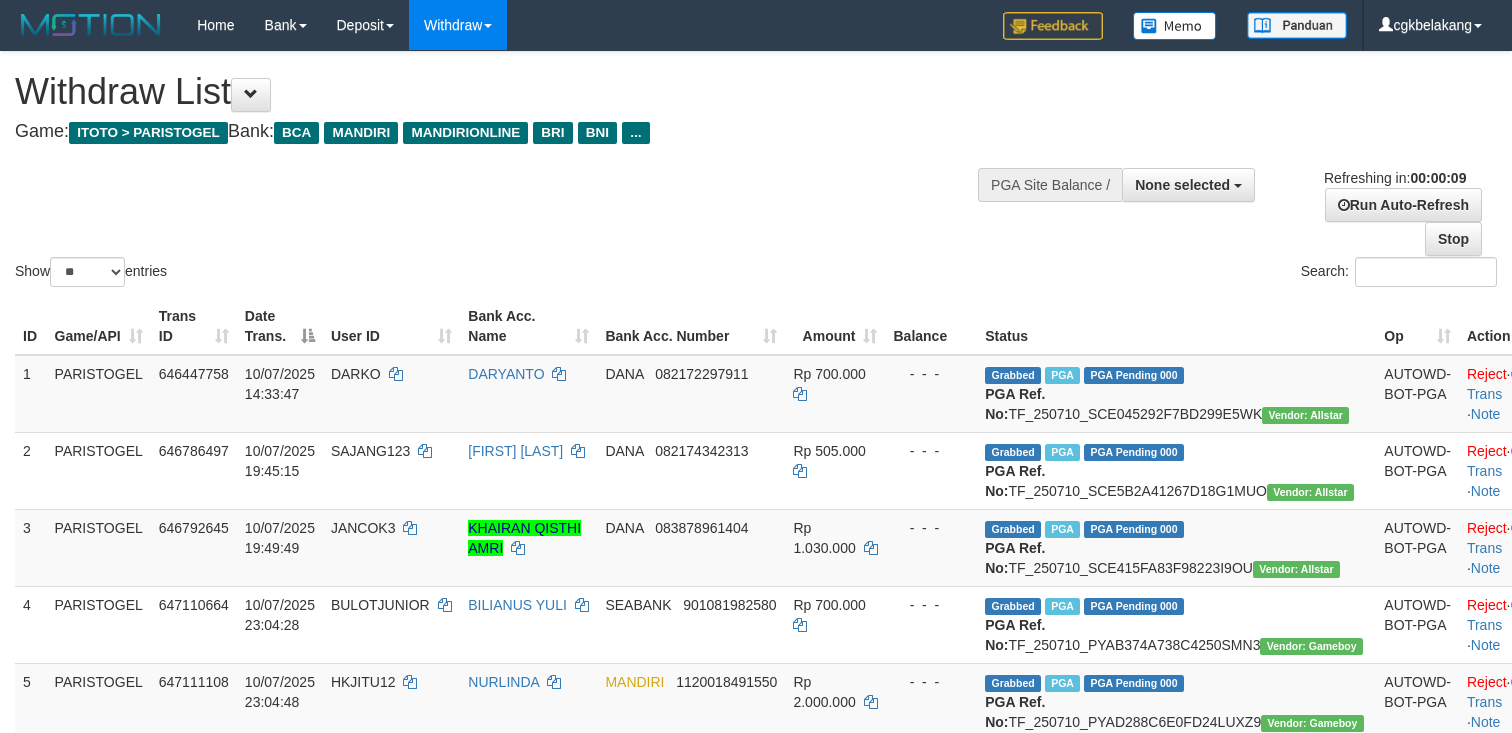 select 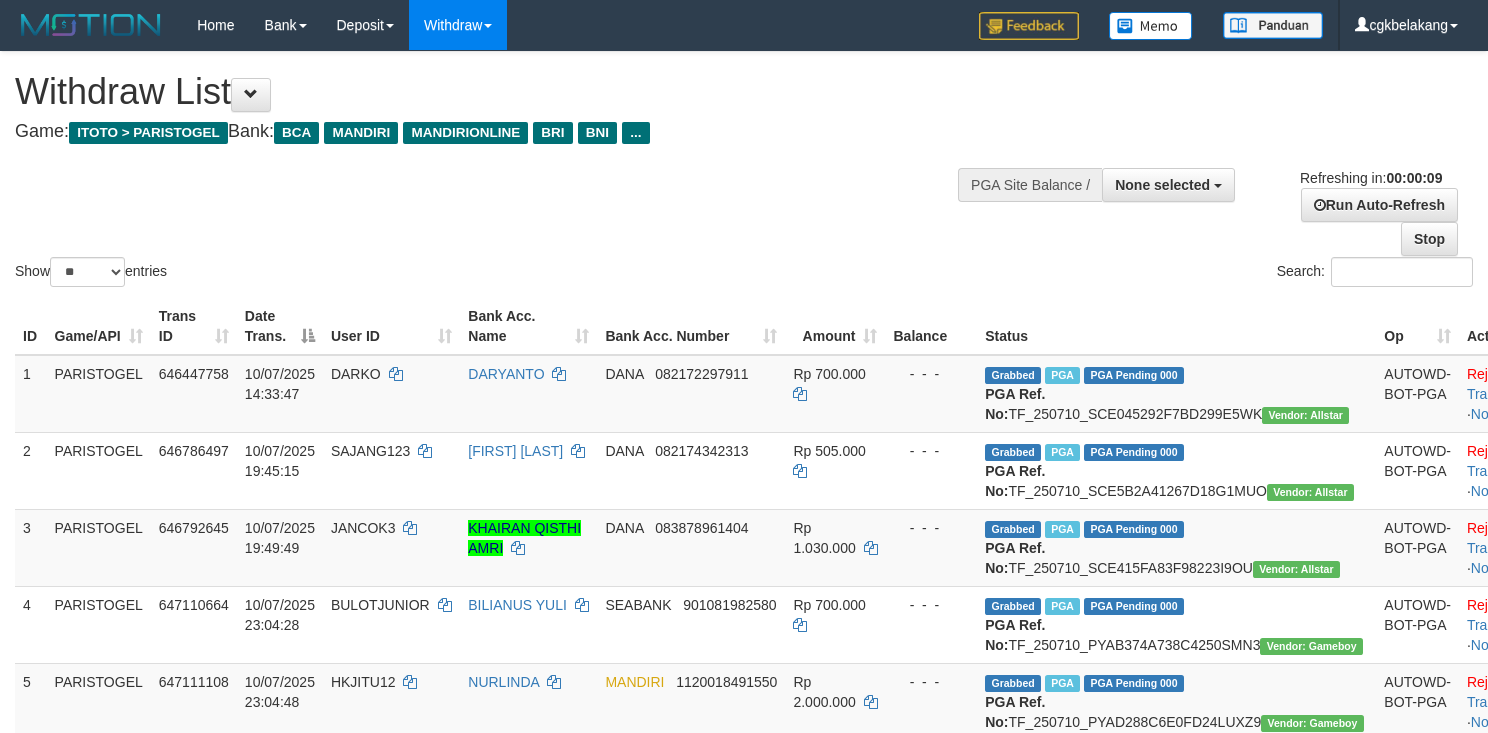 select 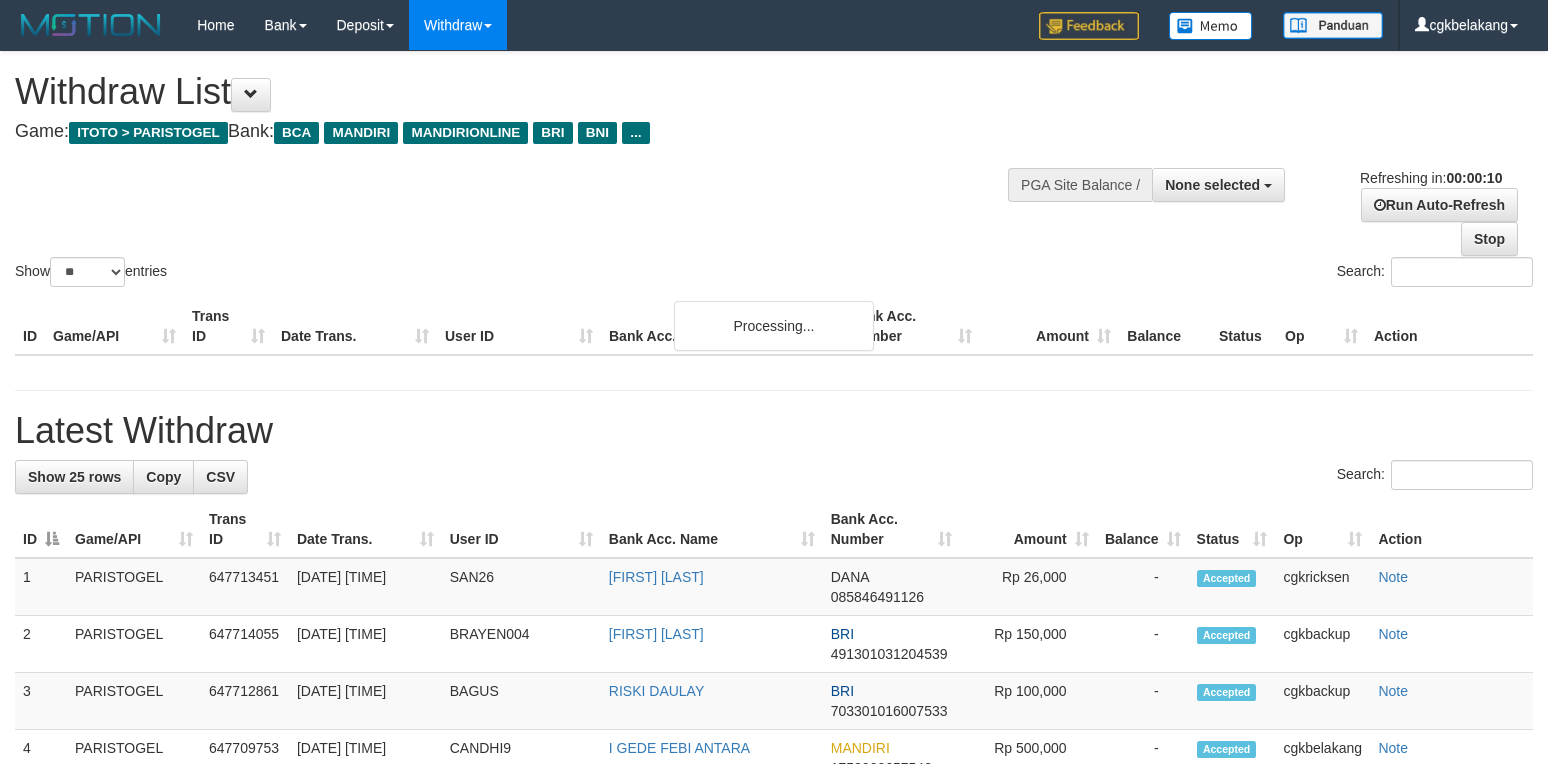 select 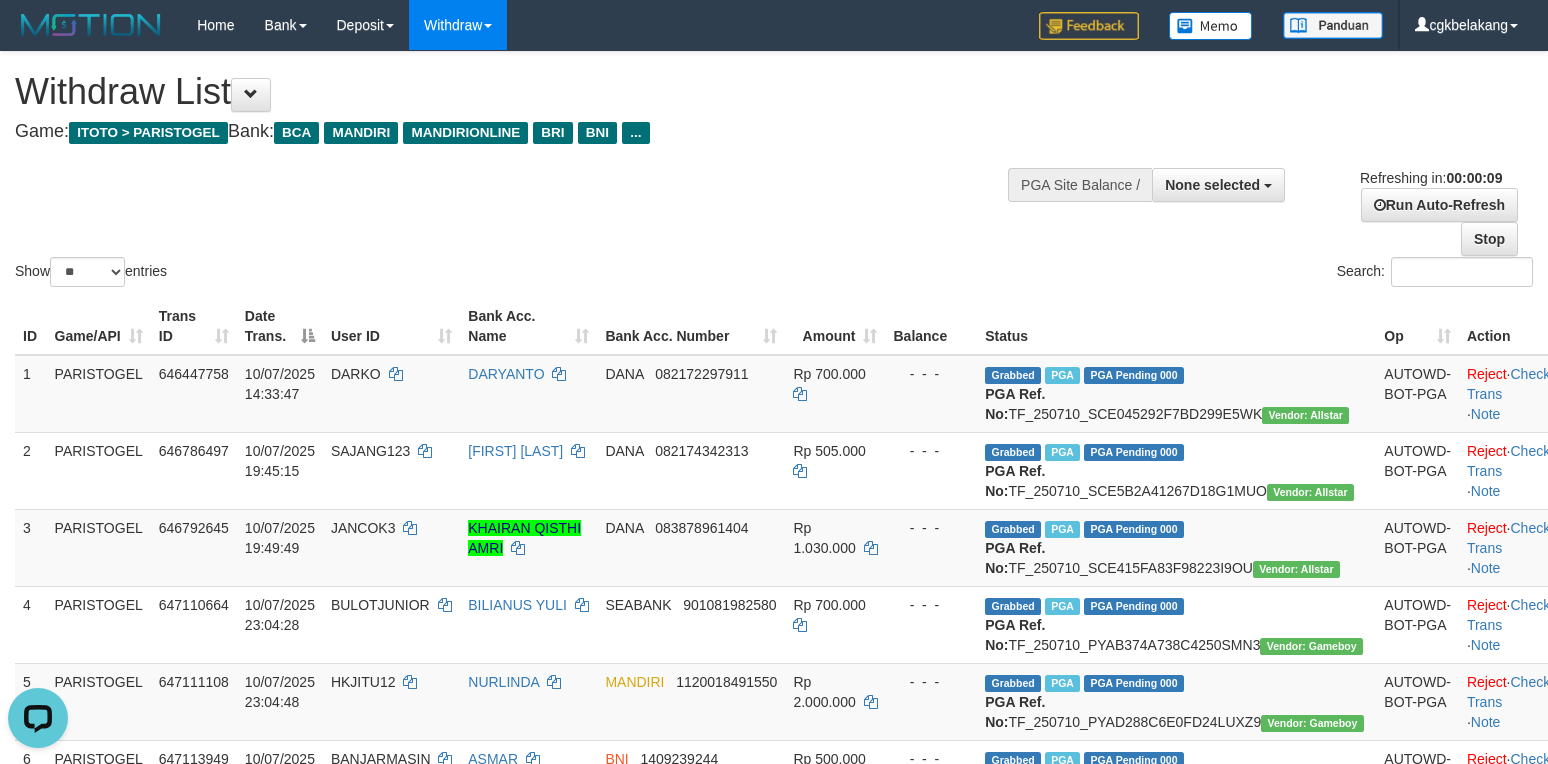scroll, scrollTop: 0, scrollLeft: 0, axis: both 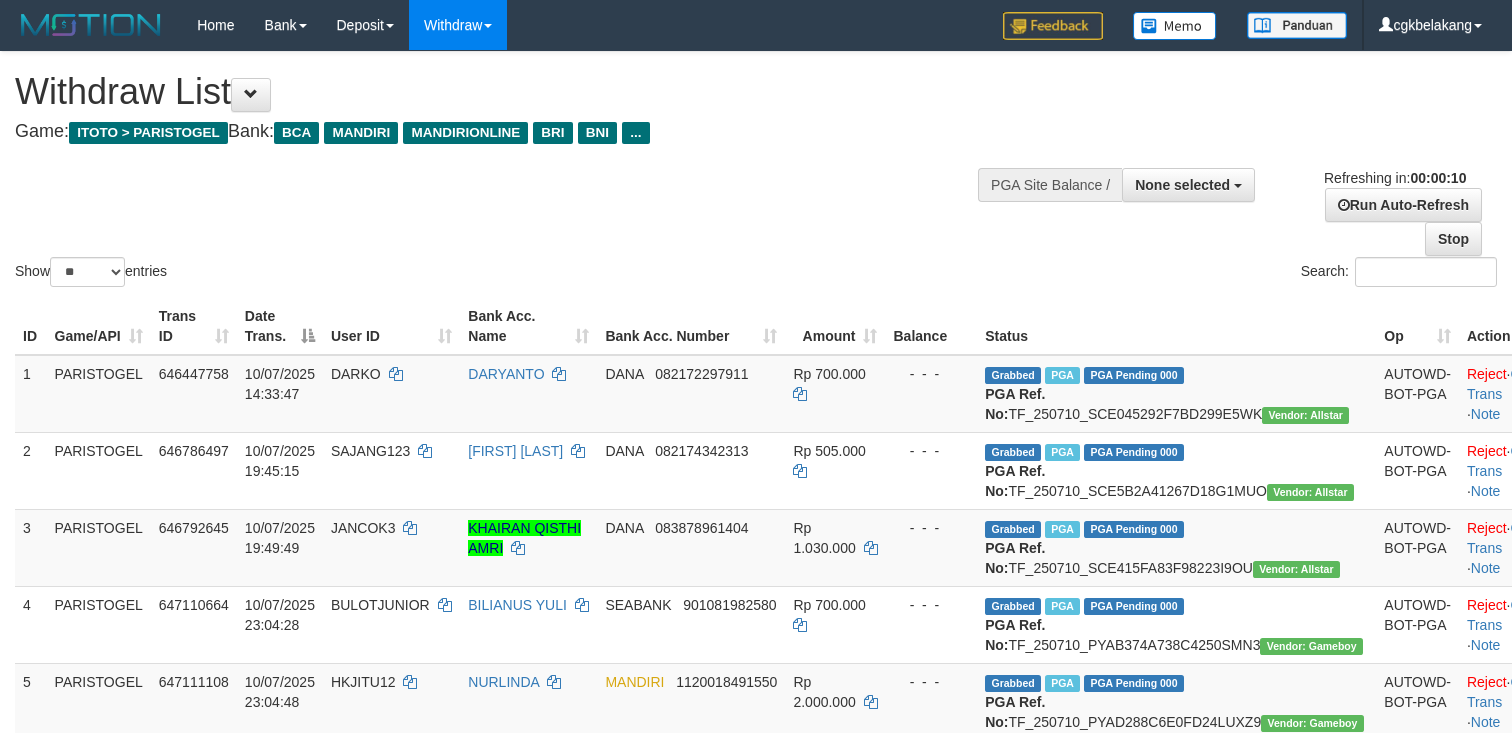 select 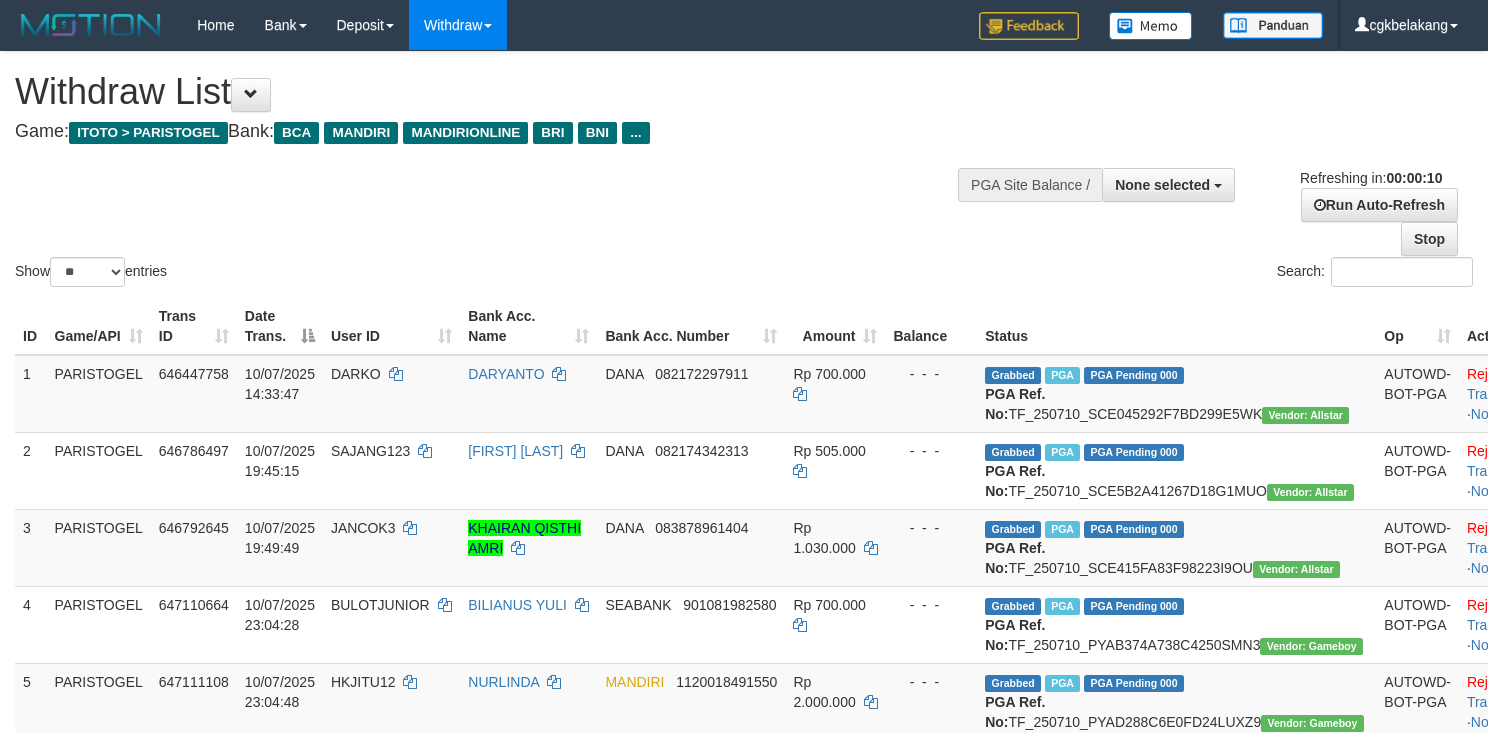 select 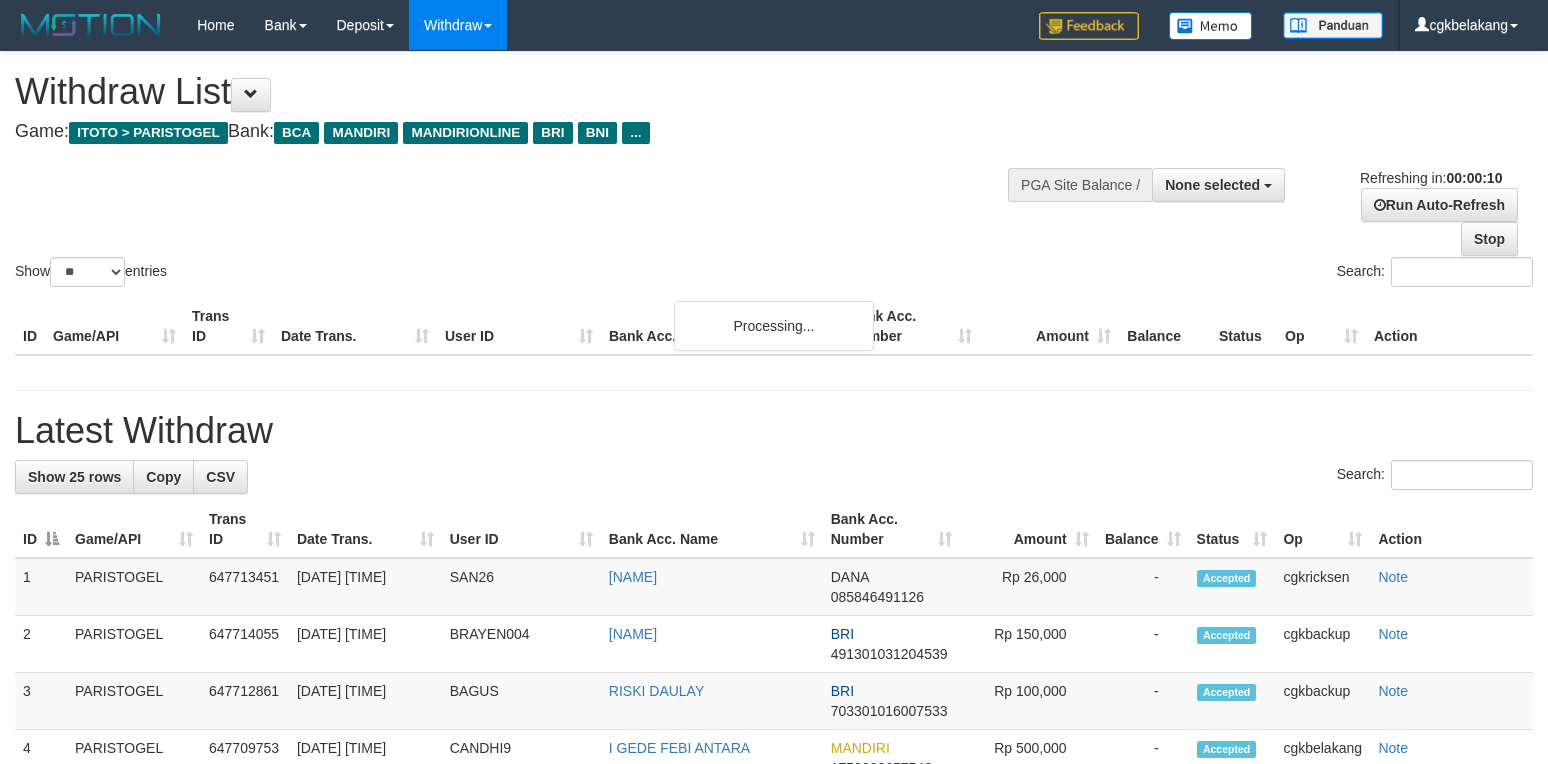 select 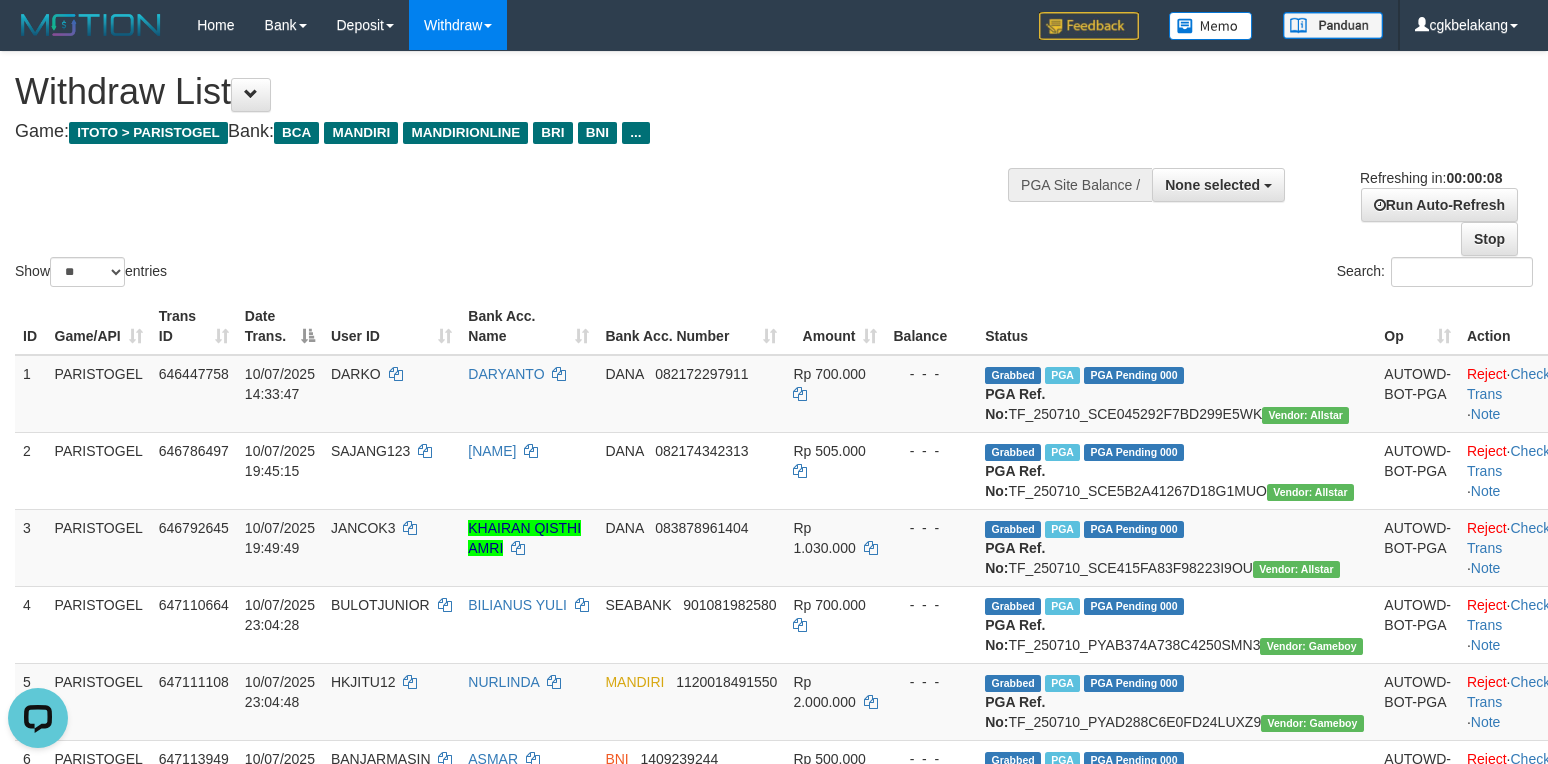 scroll, scrollTop: 0, scrollLeft: 0, axis: both 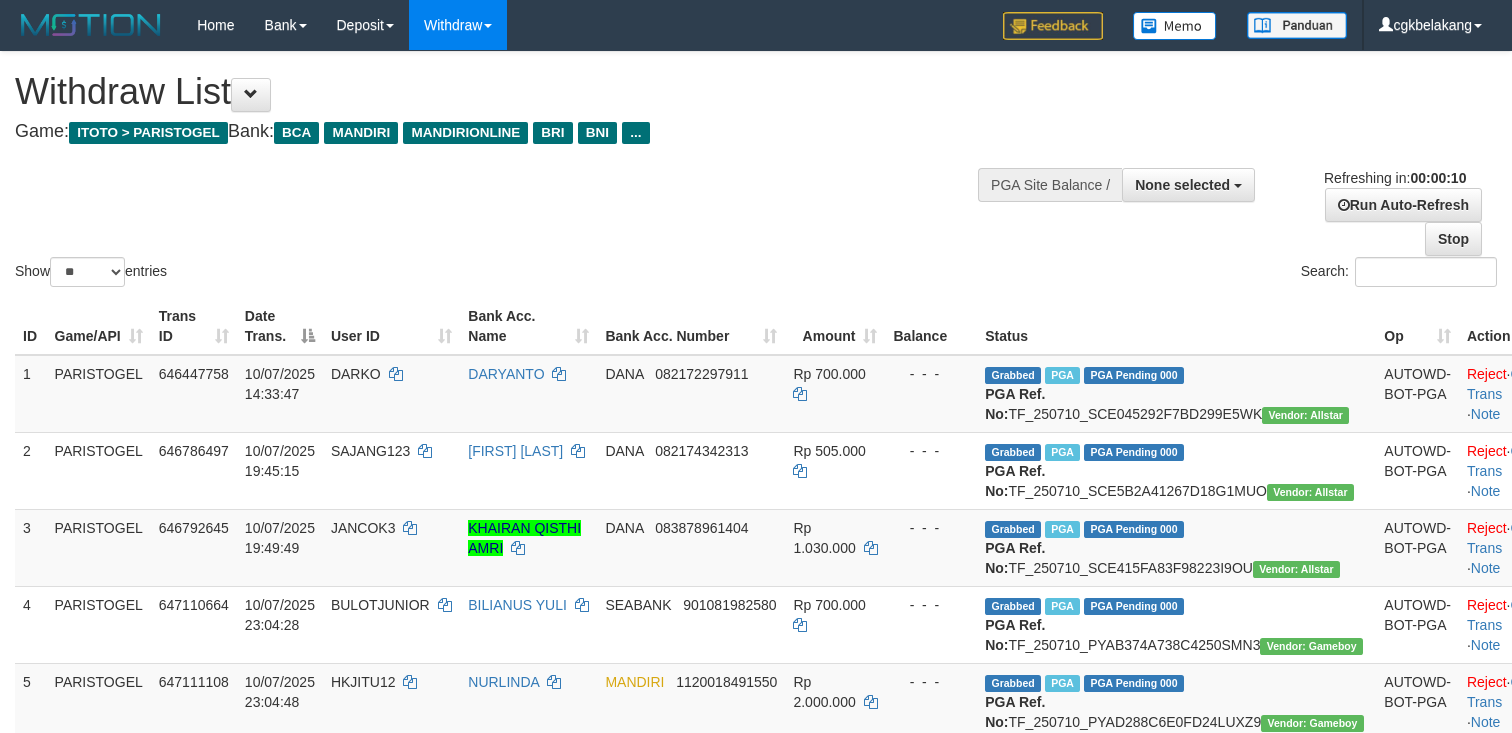 select 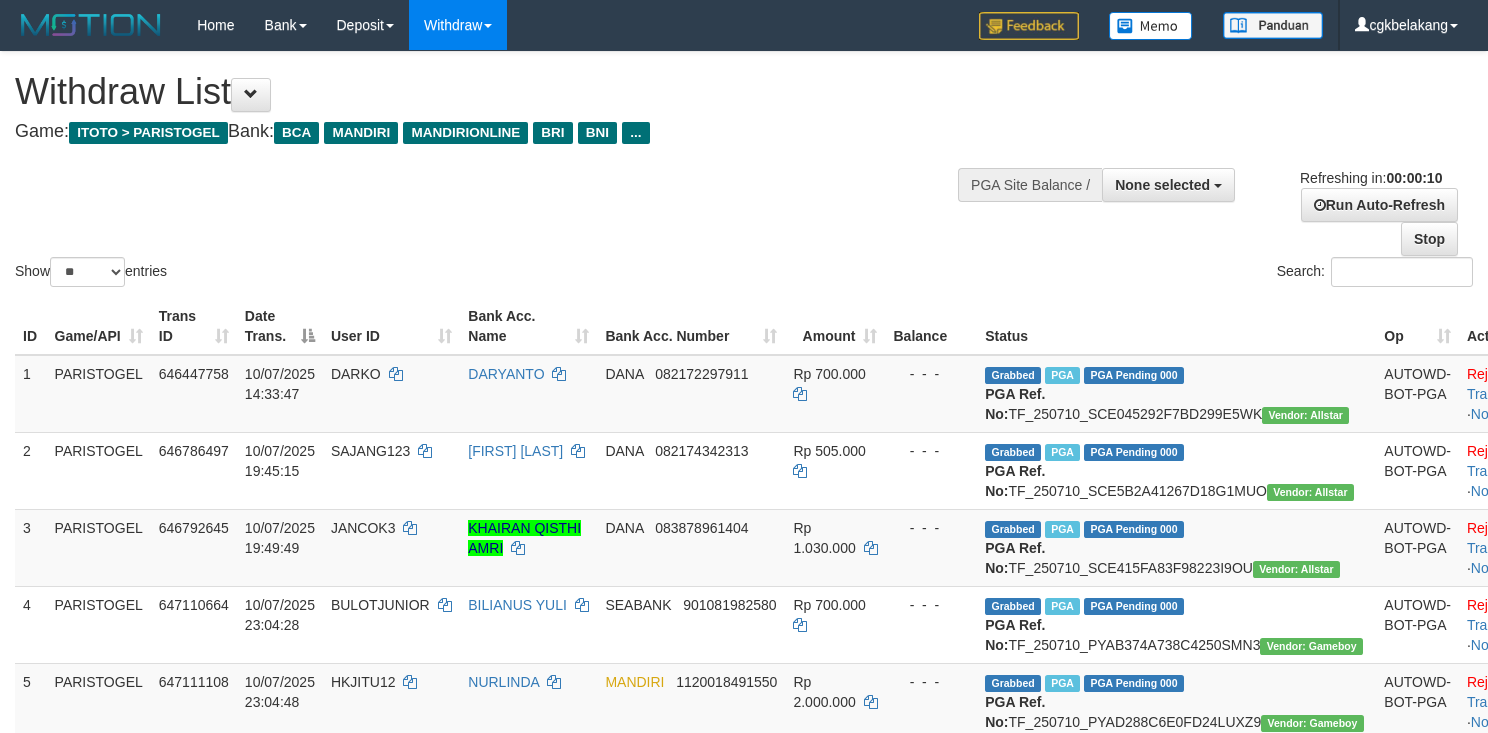 select 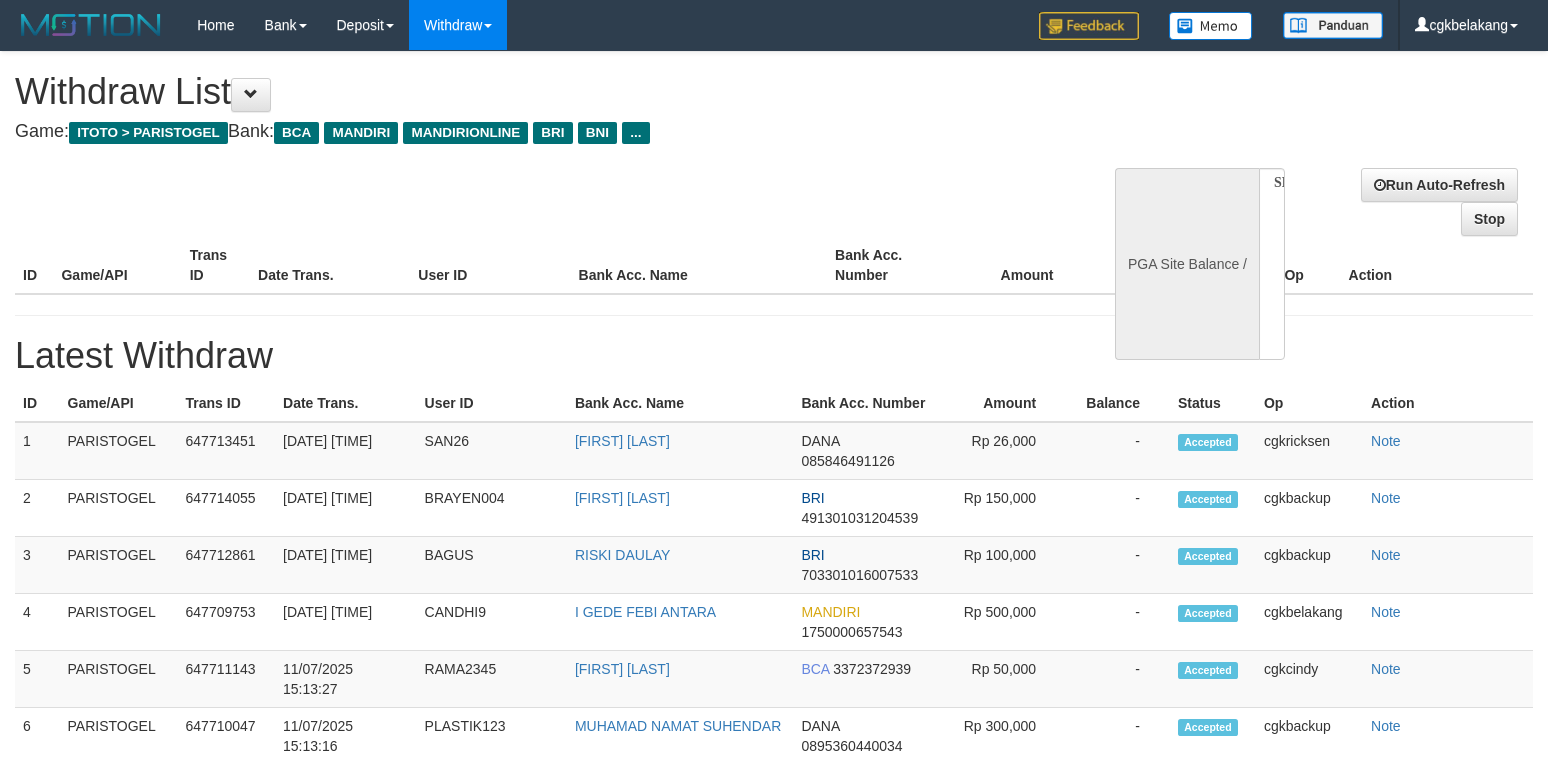 select 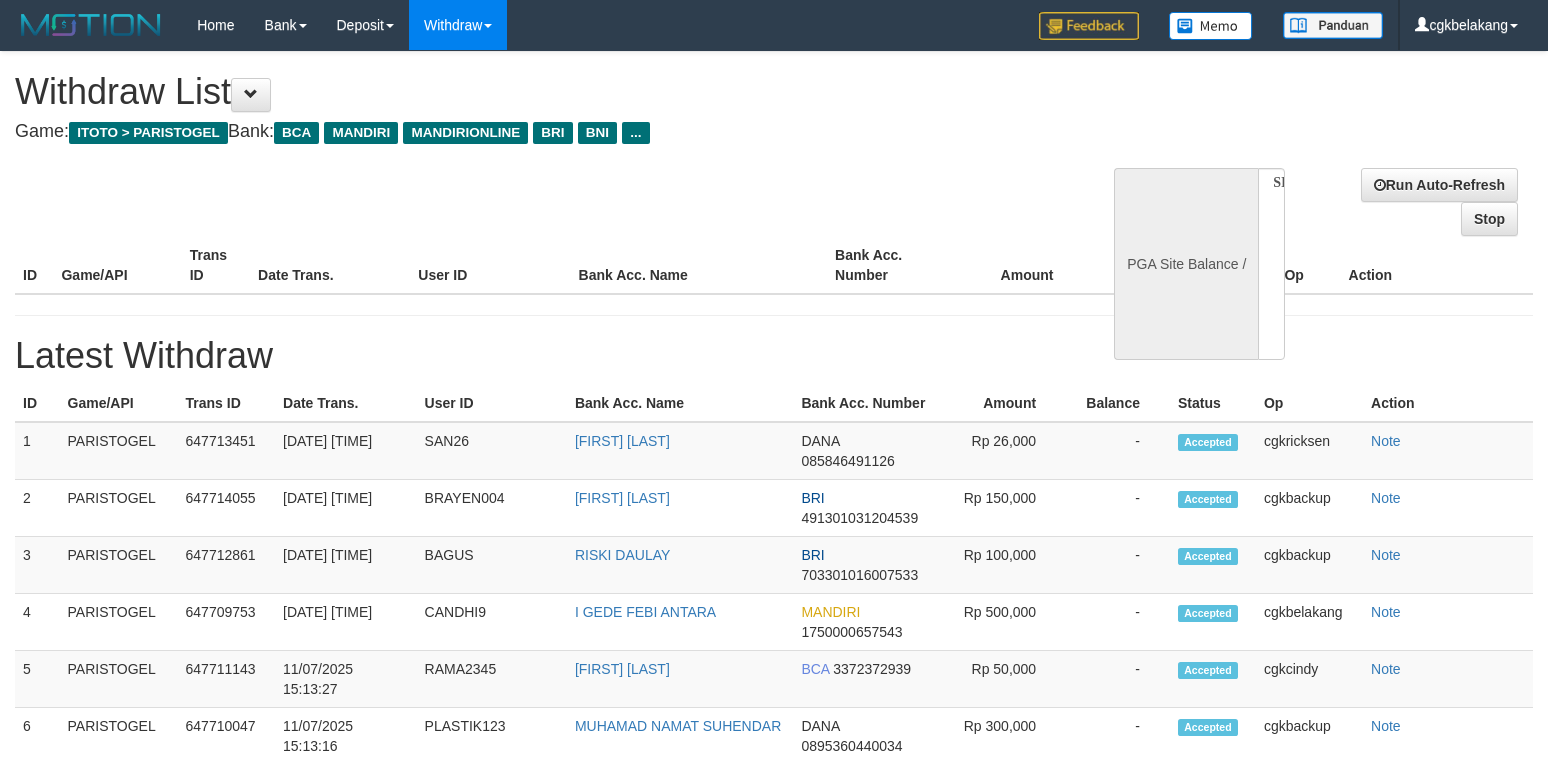 scroll, scrollTop: 0, scrollLeft: 0, axis: both 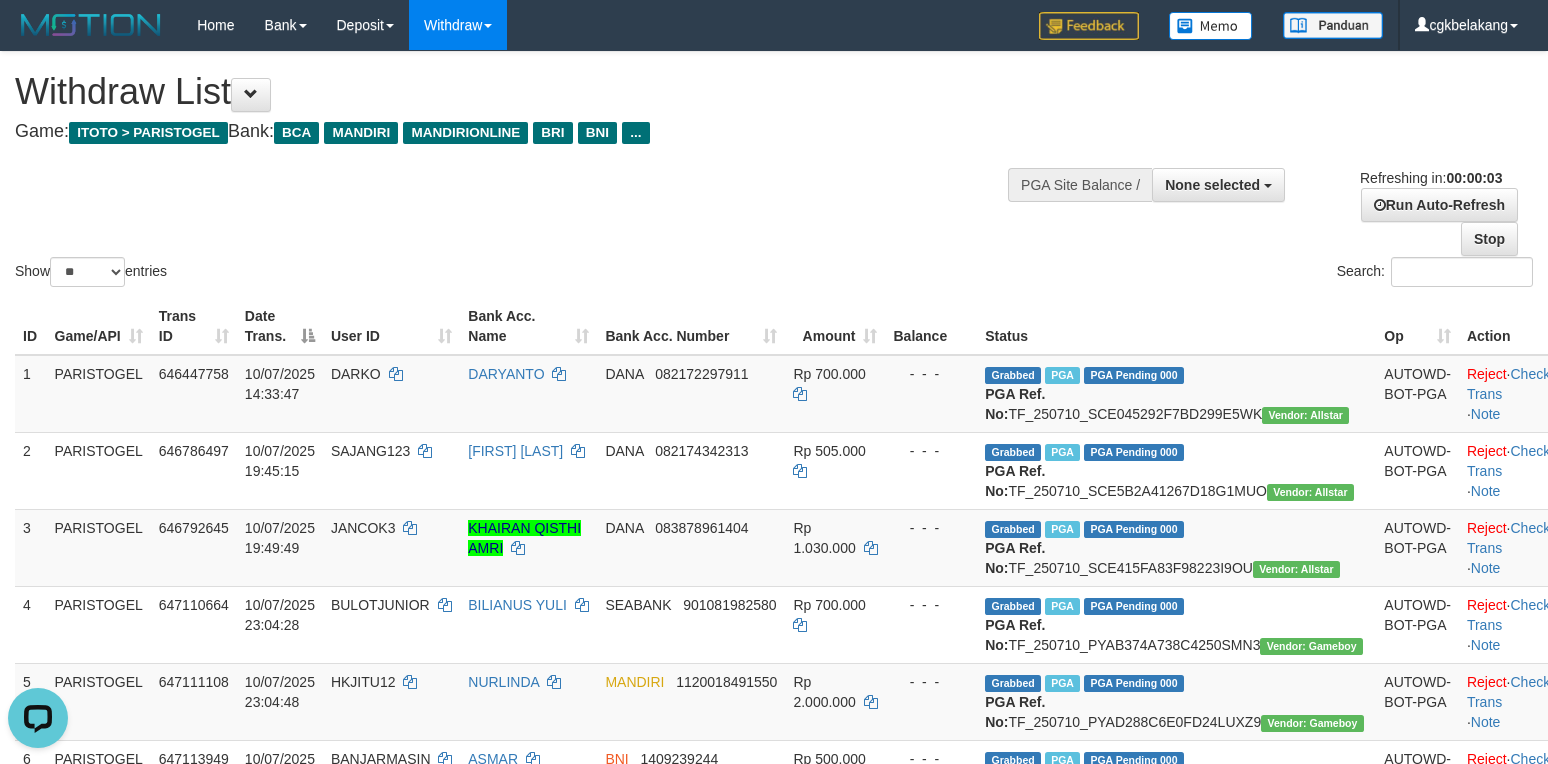 click on "Status" at bounding box center [1176, 326] 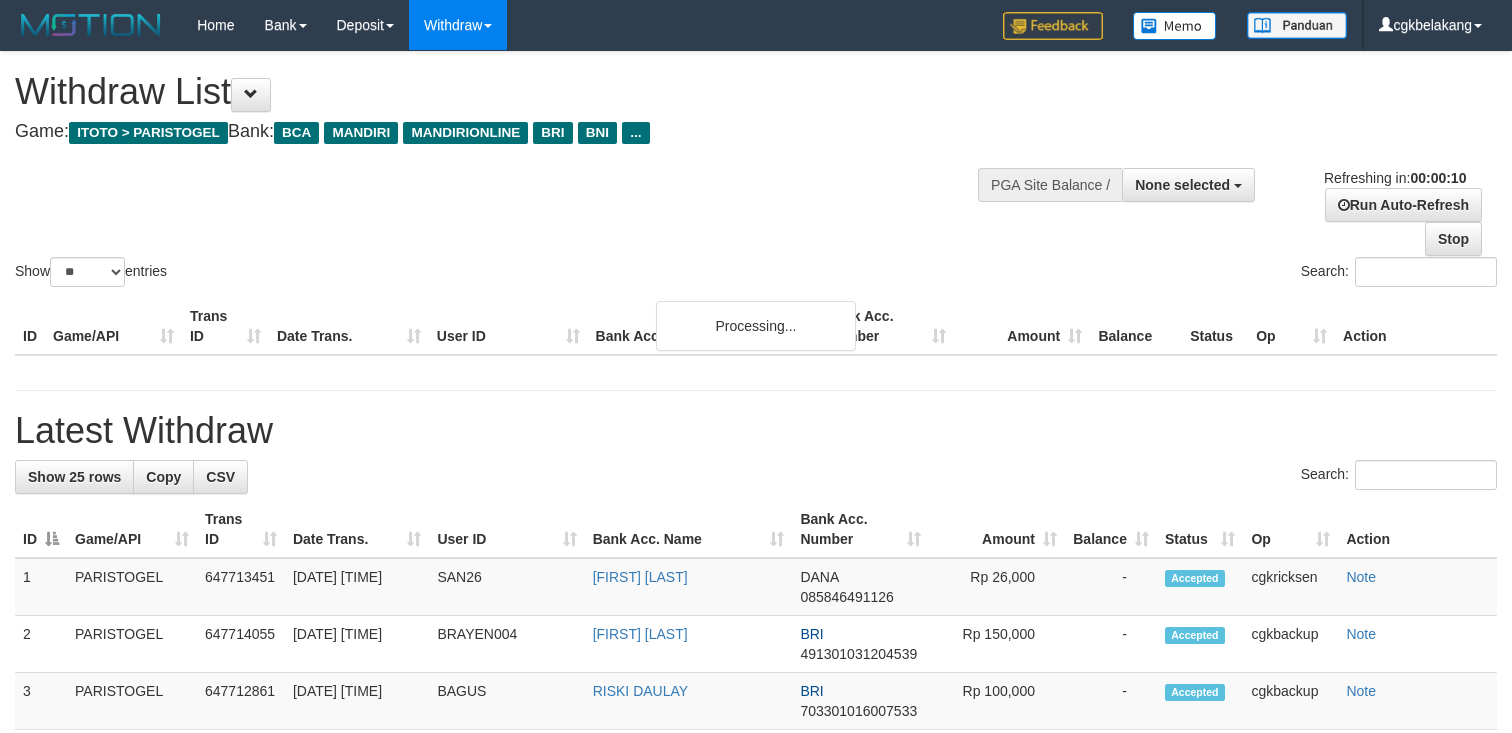 select 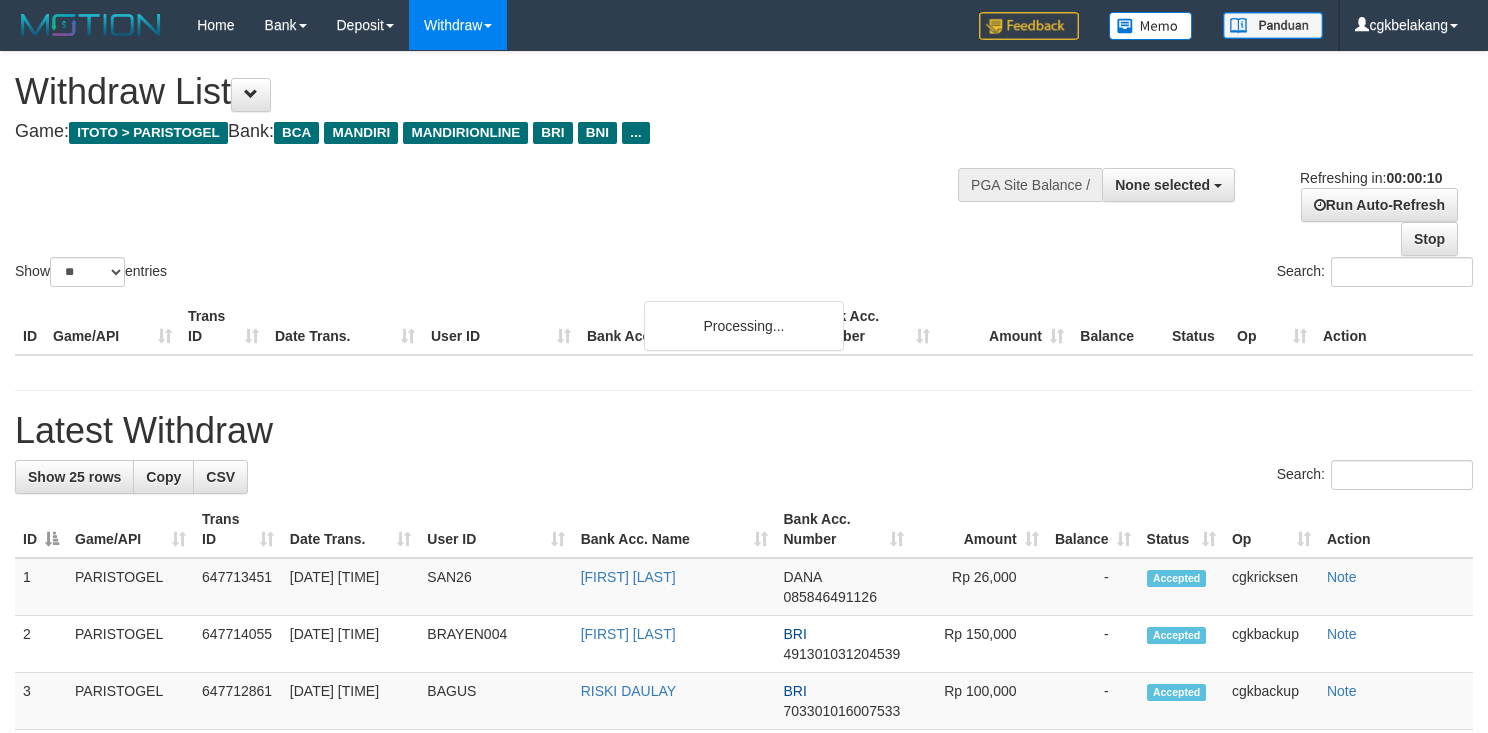select 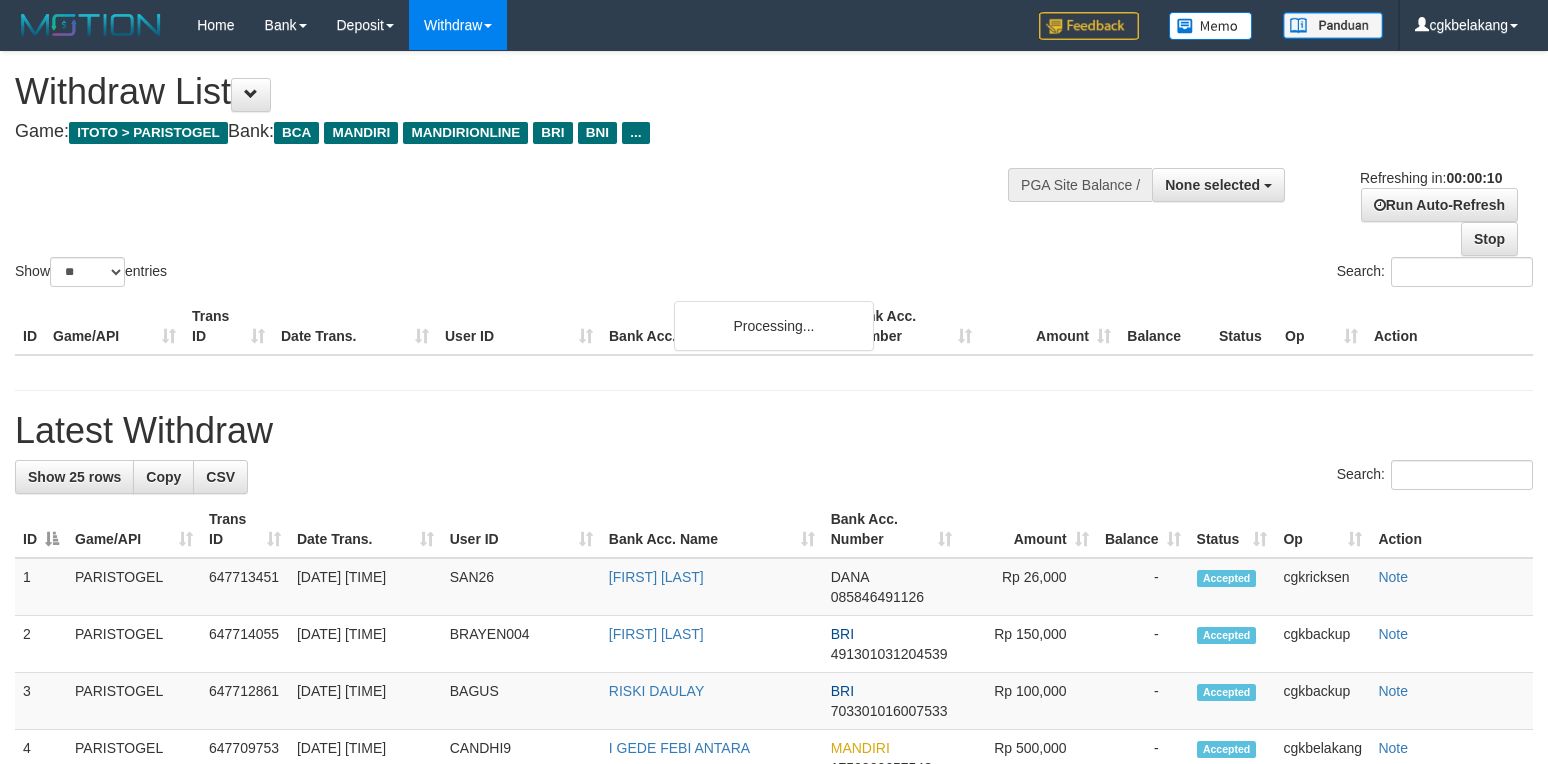 select 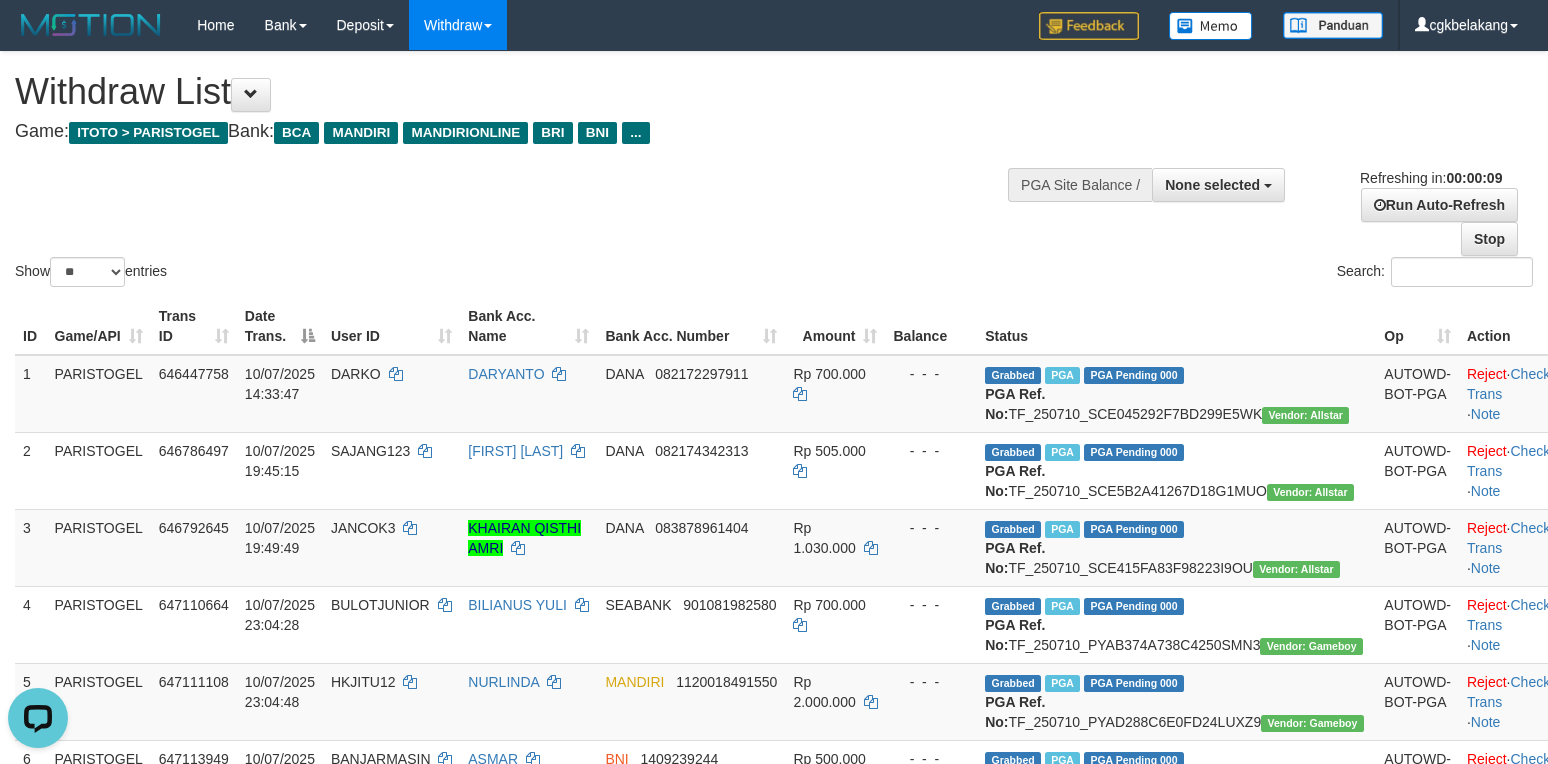 scroll, scrollTop: 0, scrollLeft: 0, axis: both 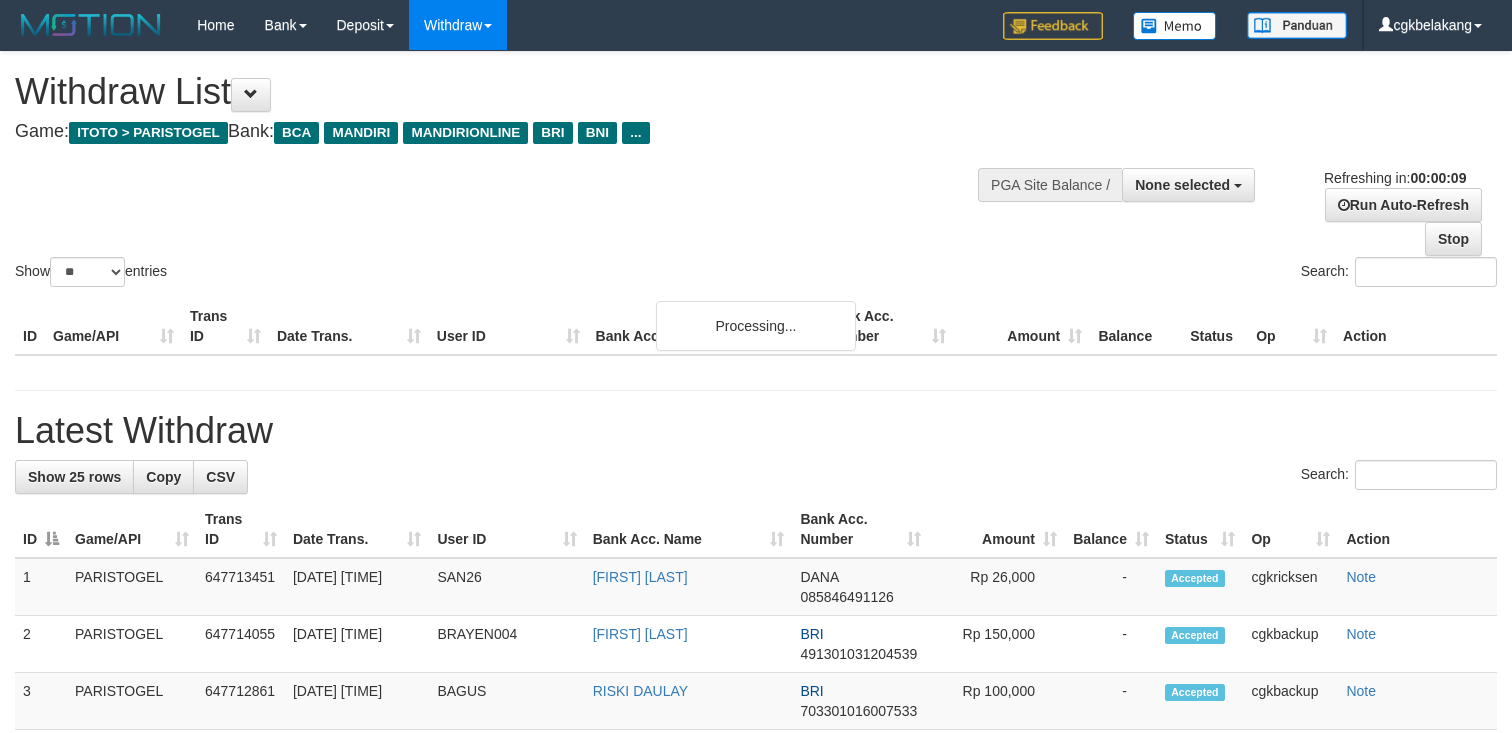 select 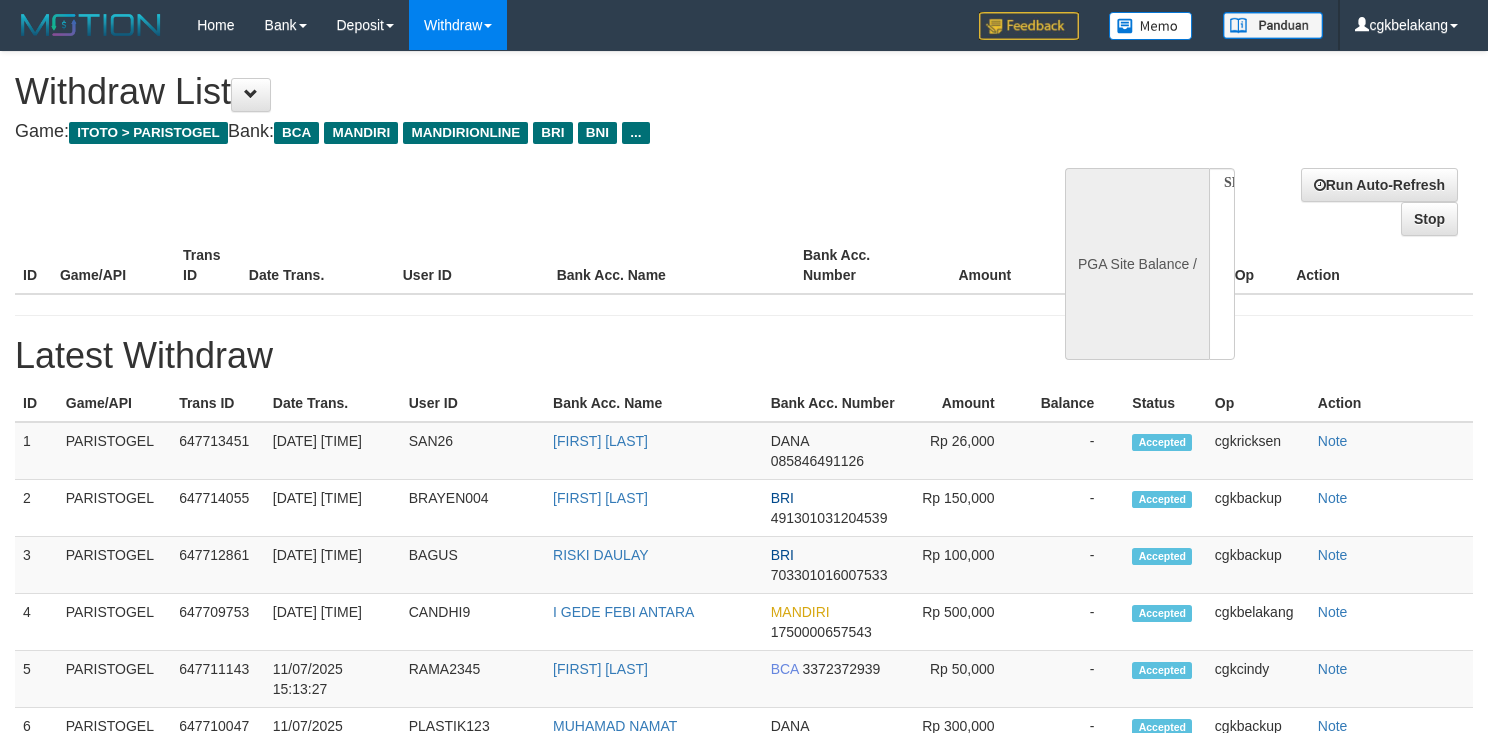 select 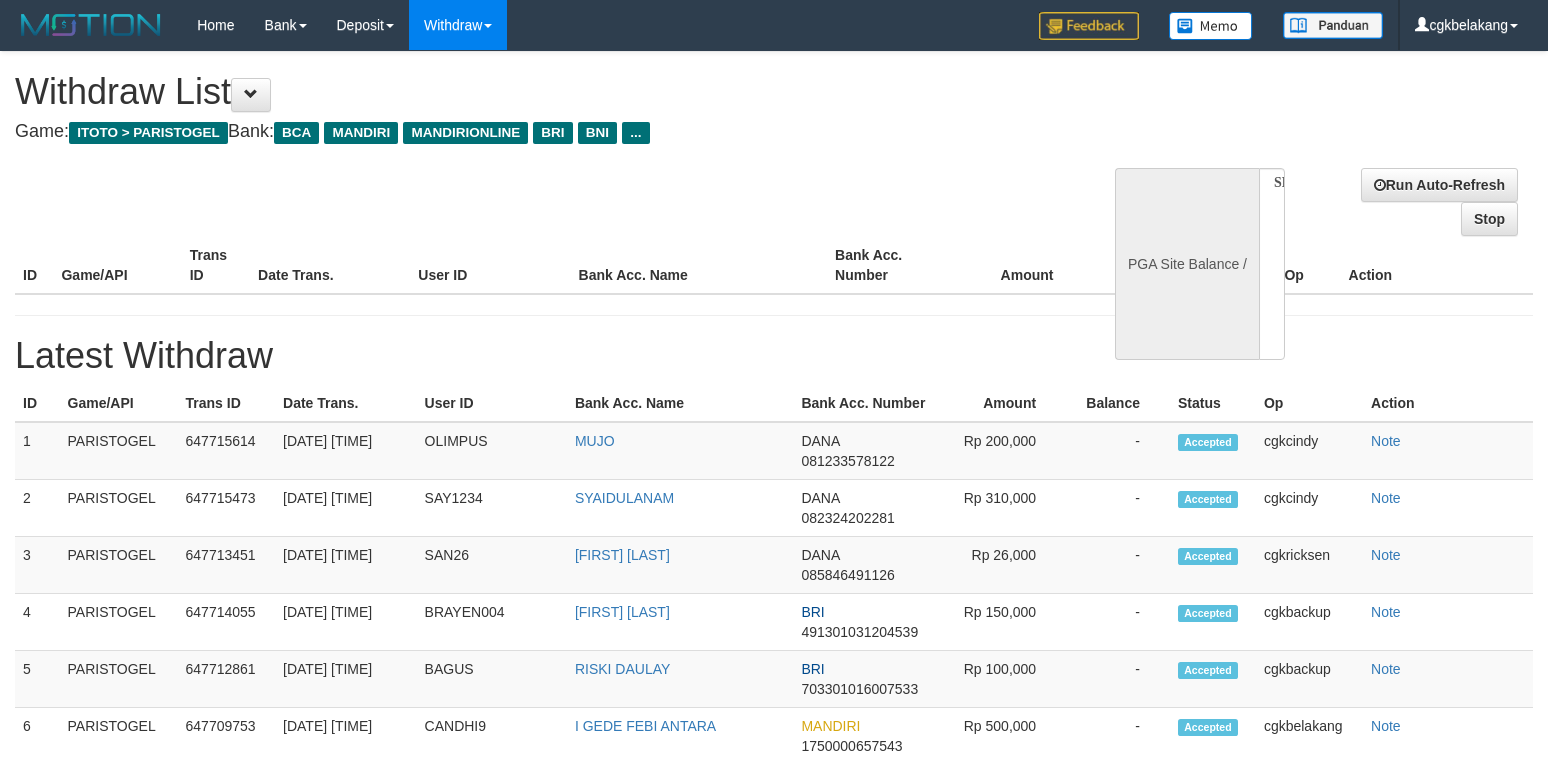 select 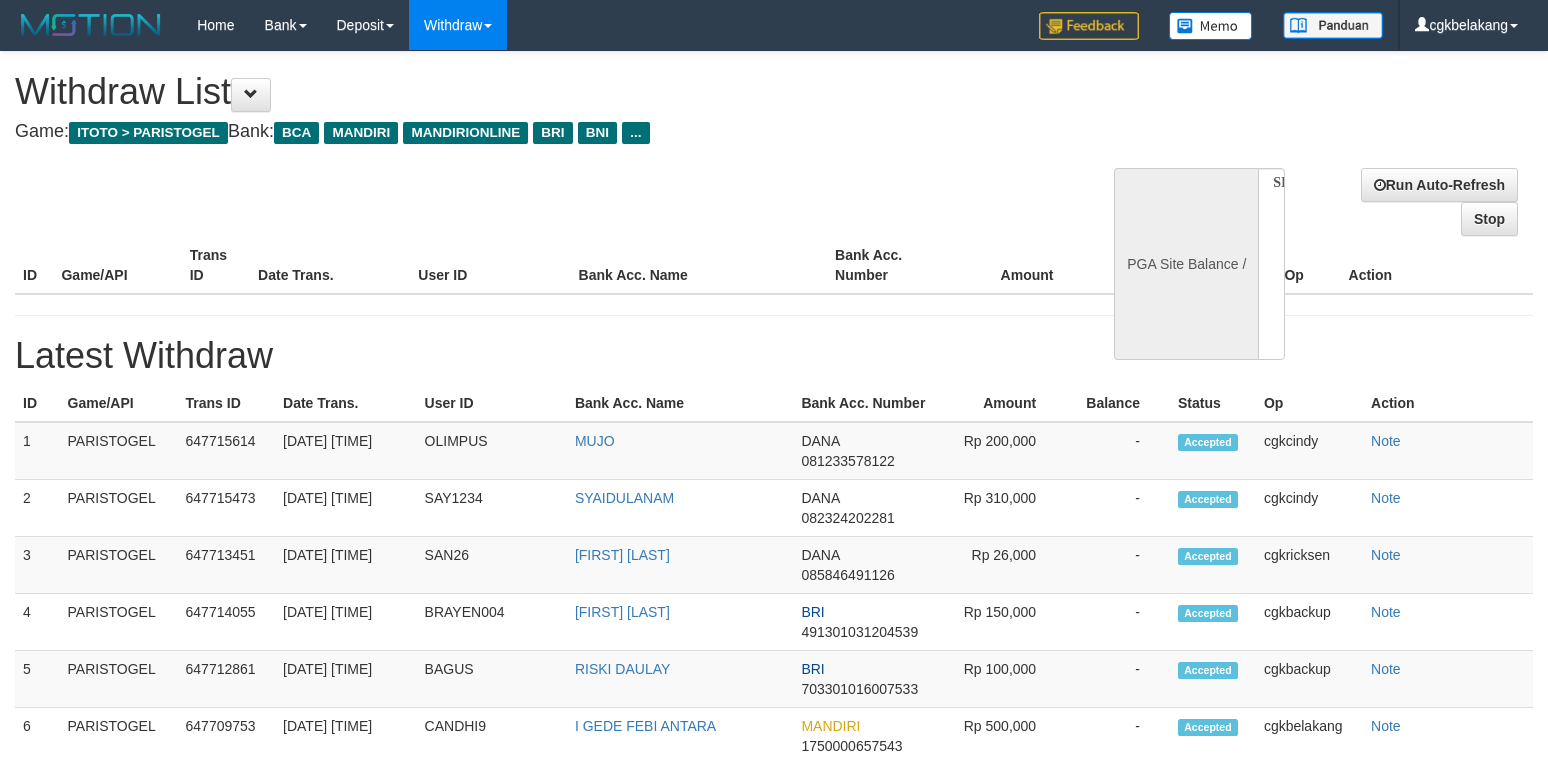 scroll, scrollTop: 0, scrollLeft: 0, axis: both 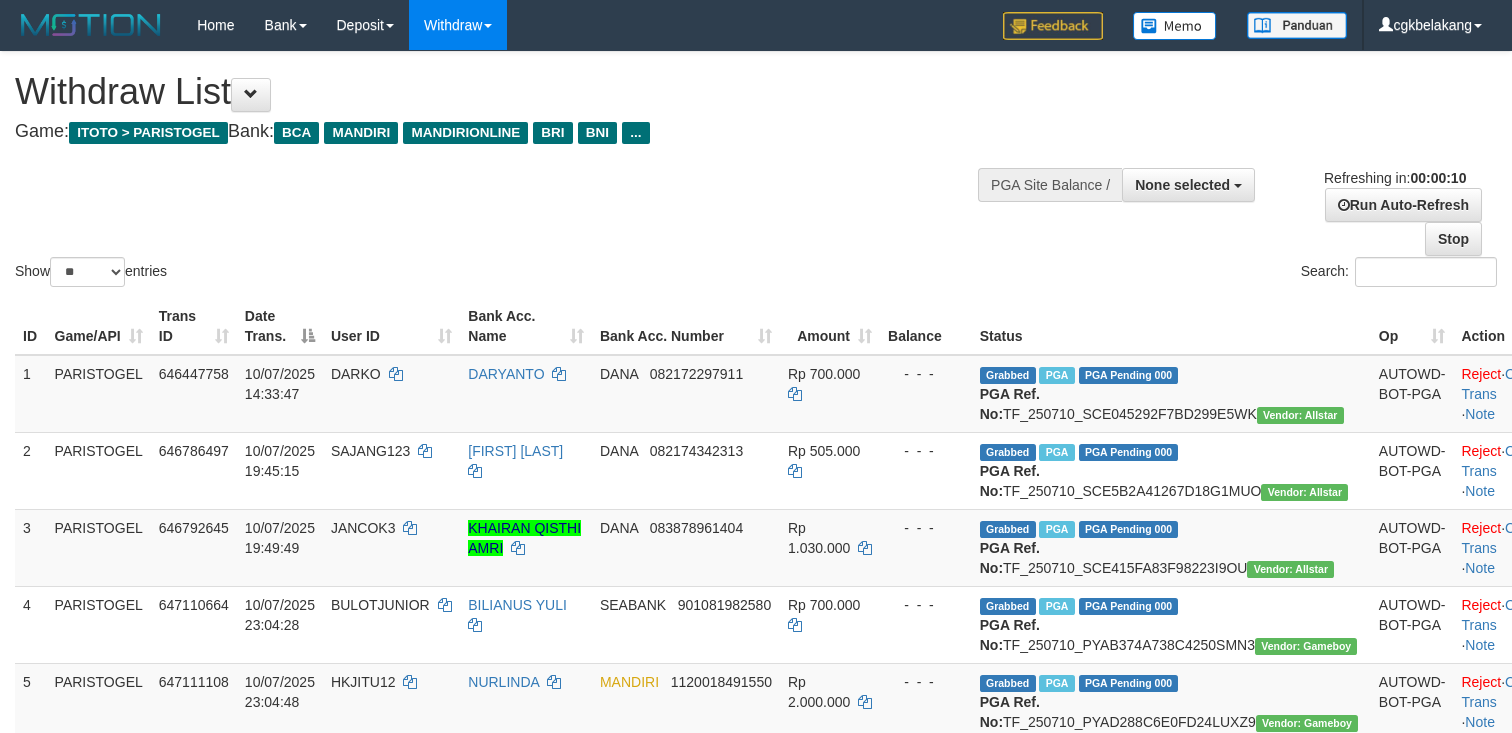 select 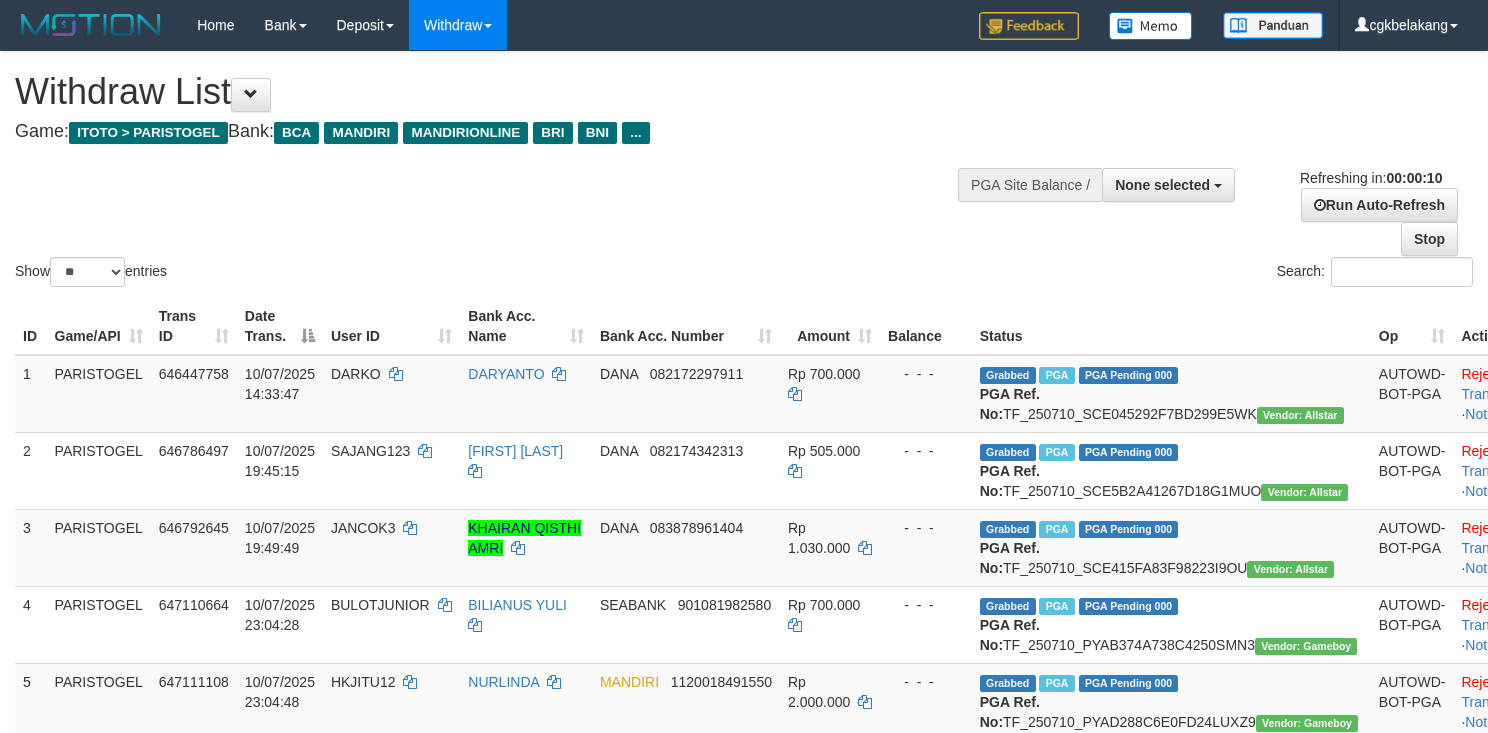 select 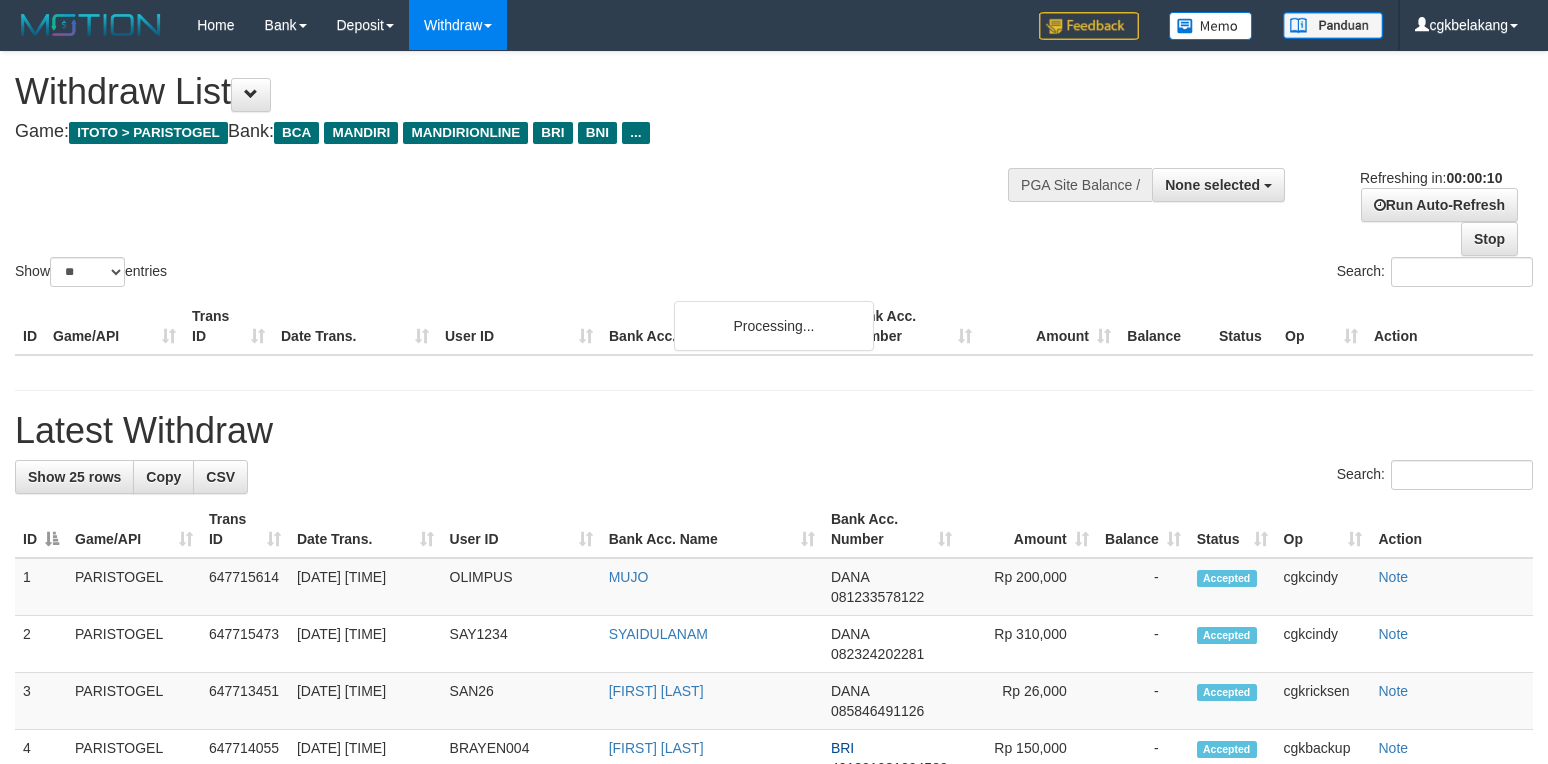 select 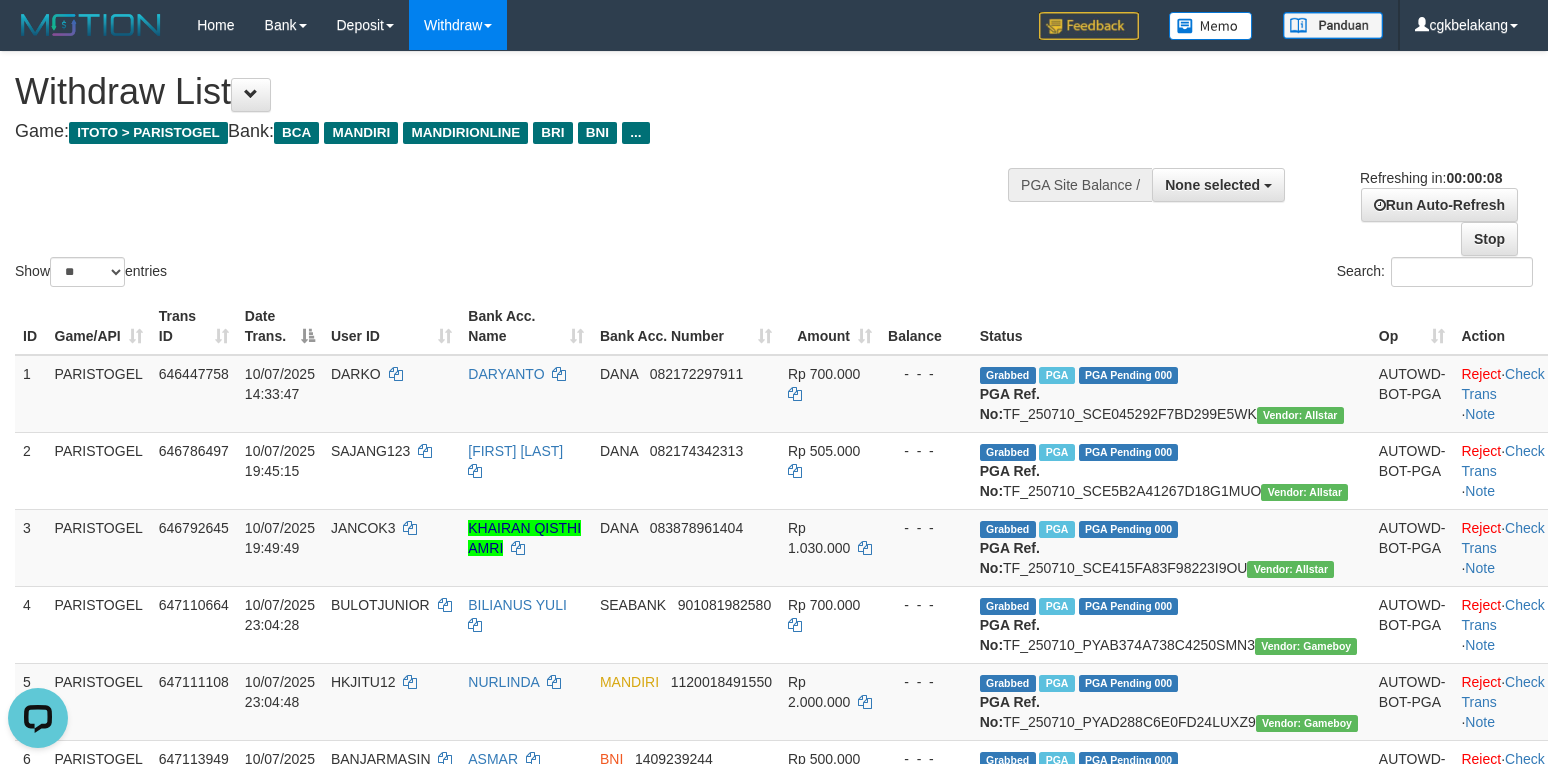 scroll, scrollTop: 0, scrollLeft: 0, axis: both 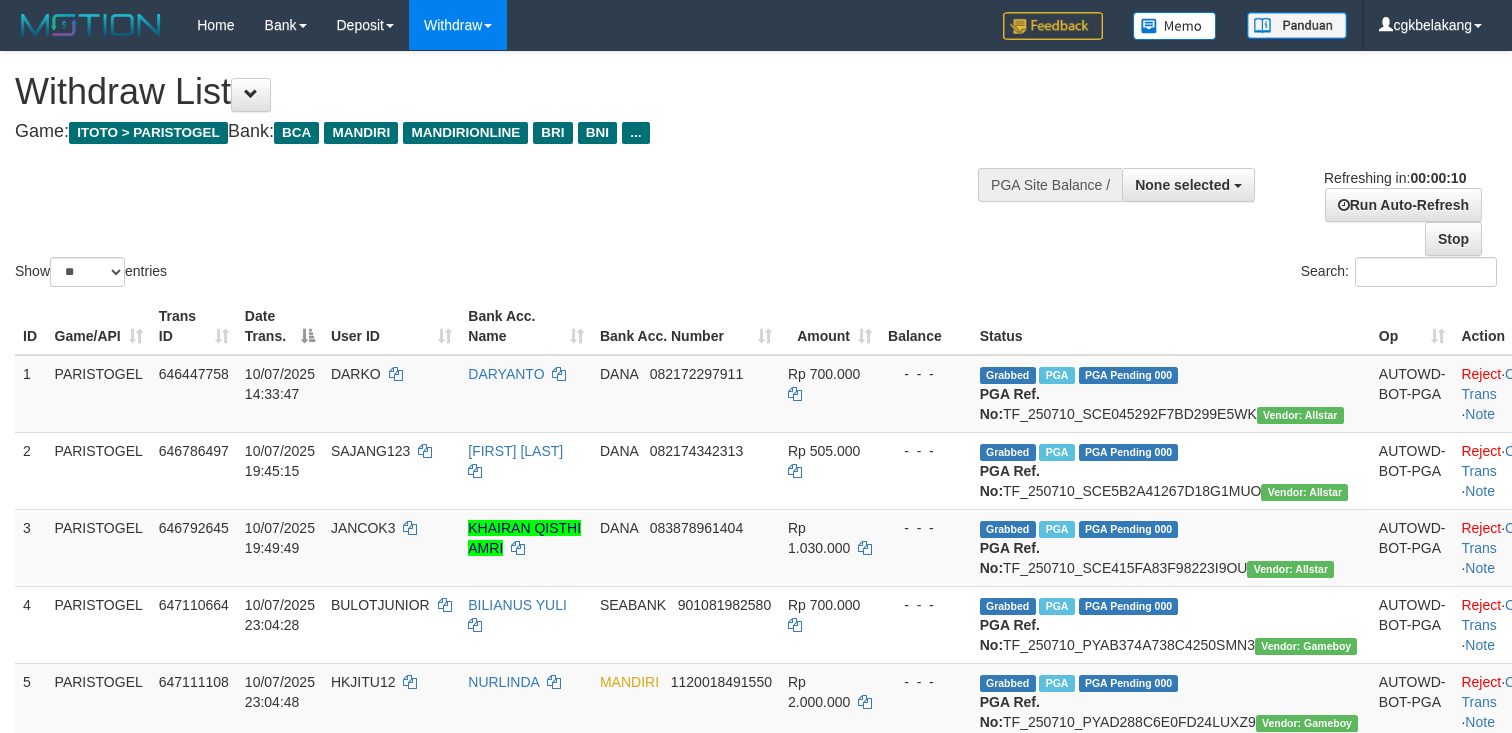 select 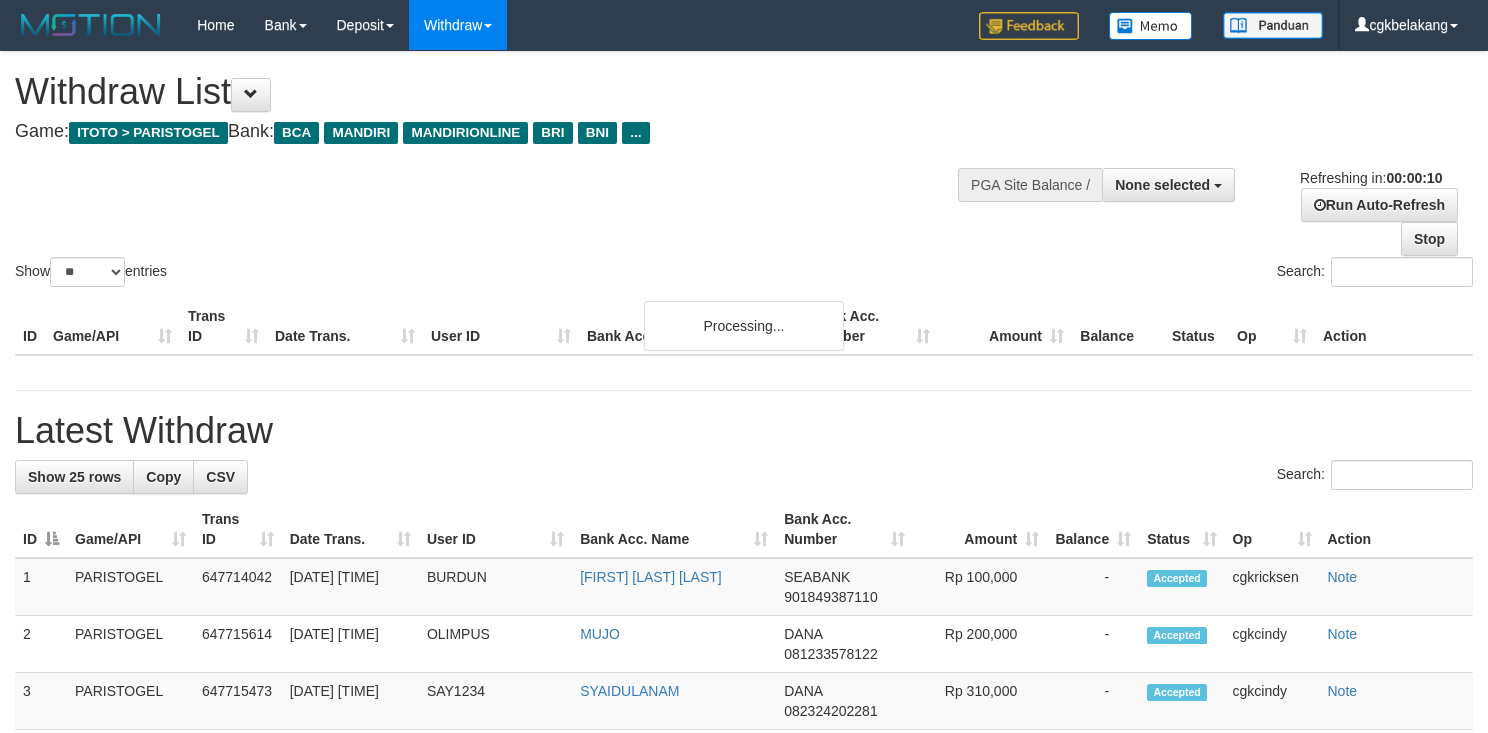 select 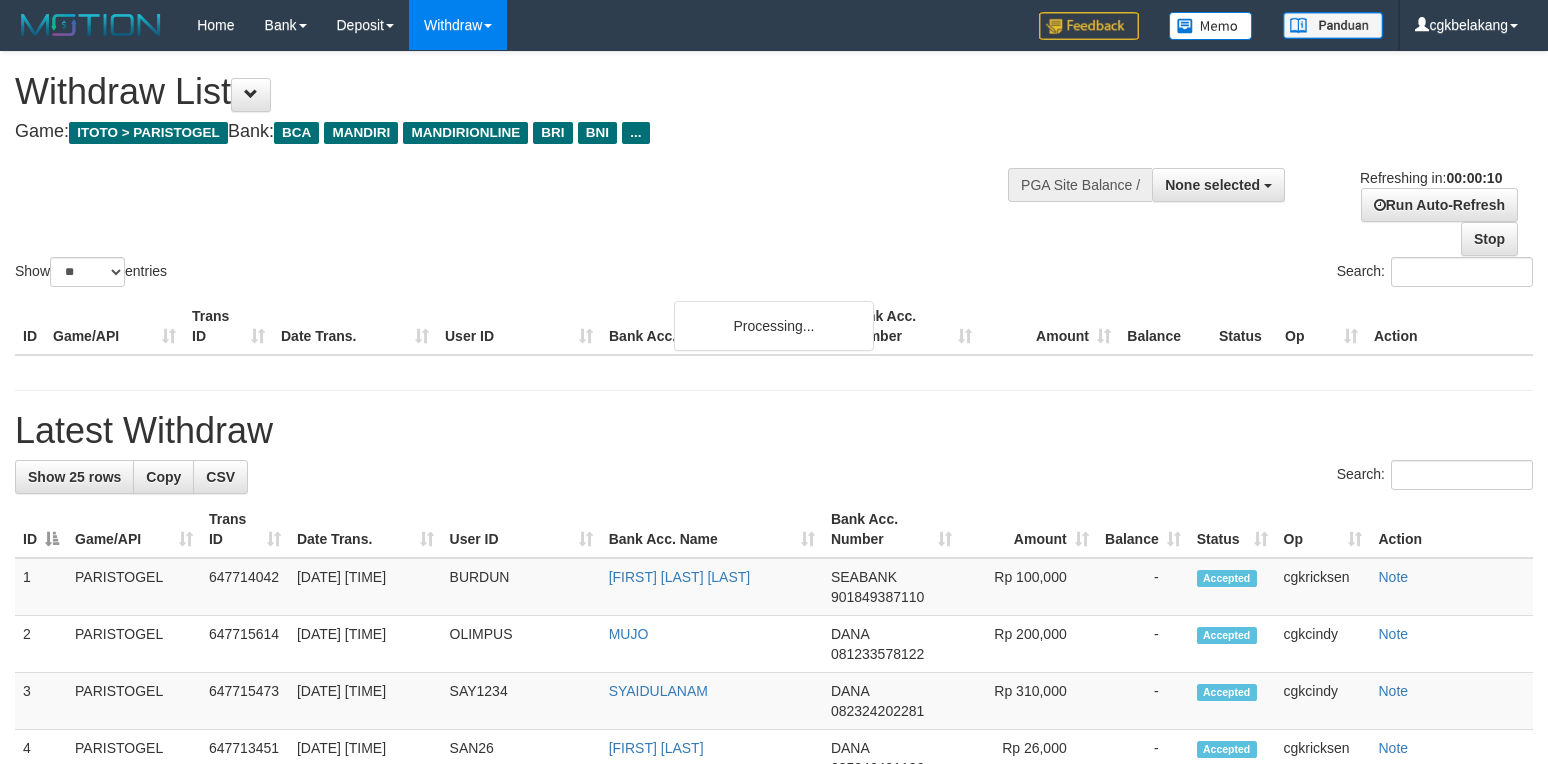 select 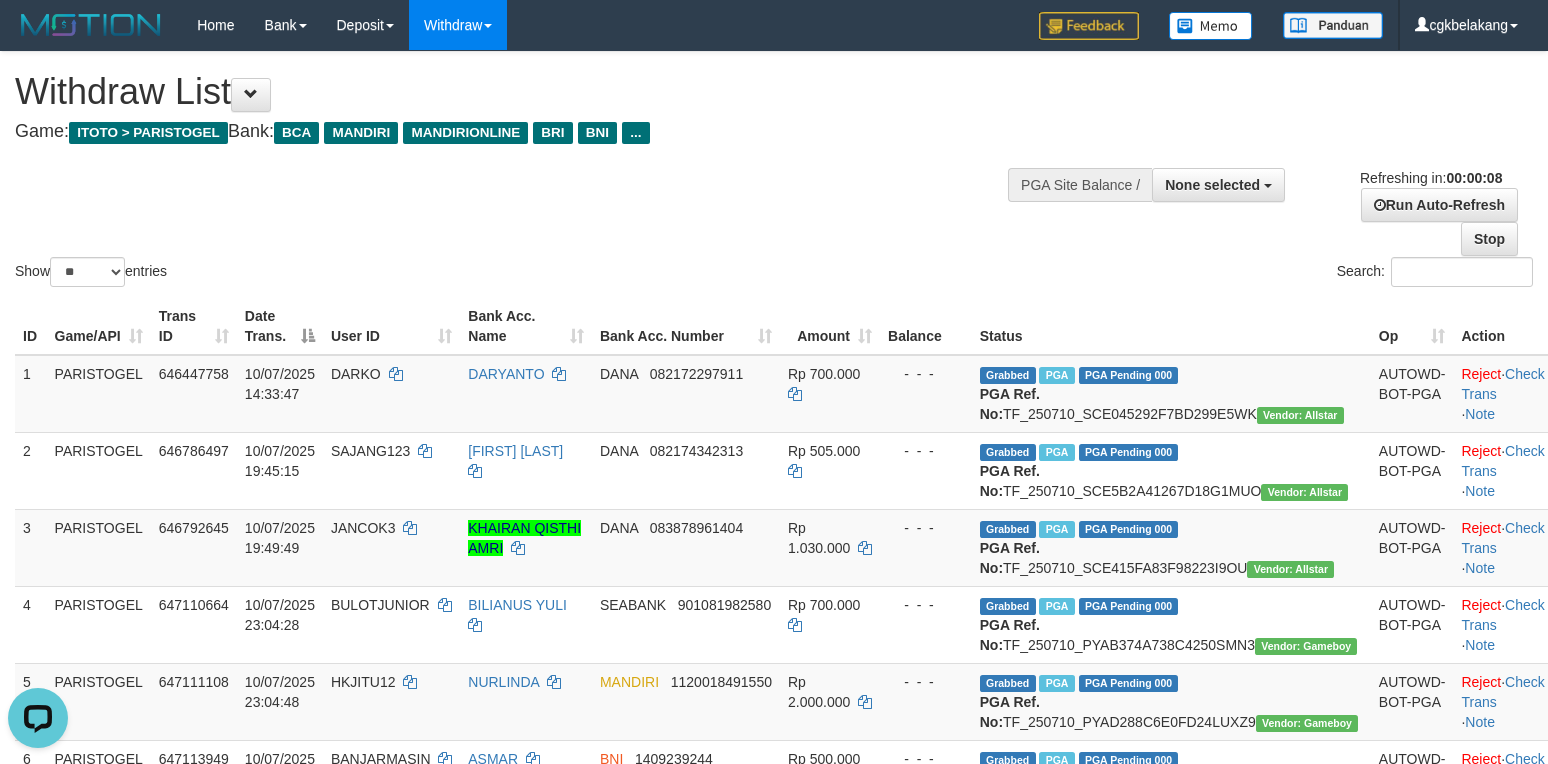 scroll, scrollTop: 0, scrollLeft: 0, axis: both 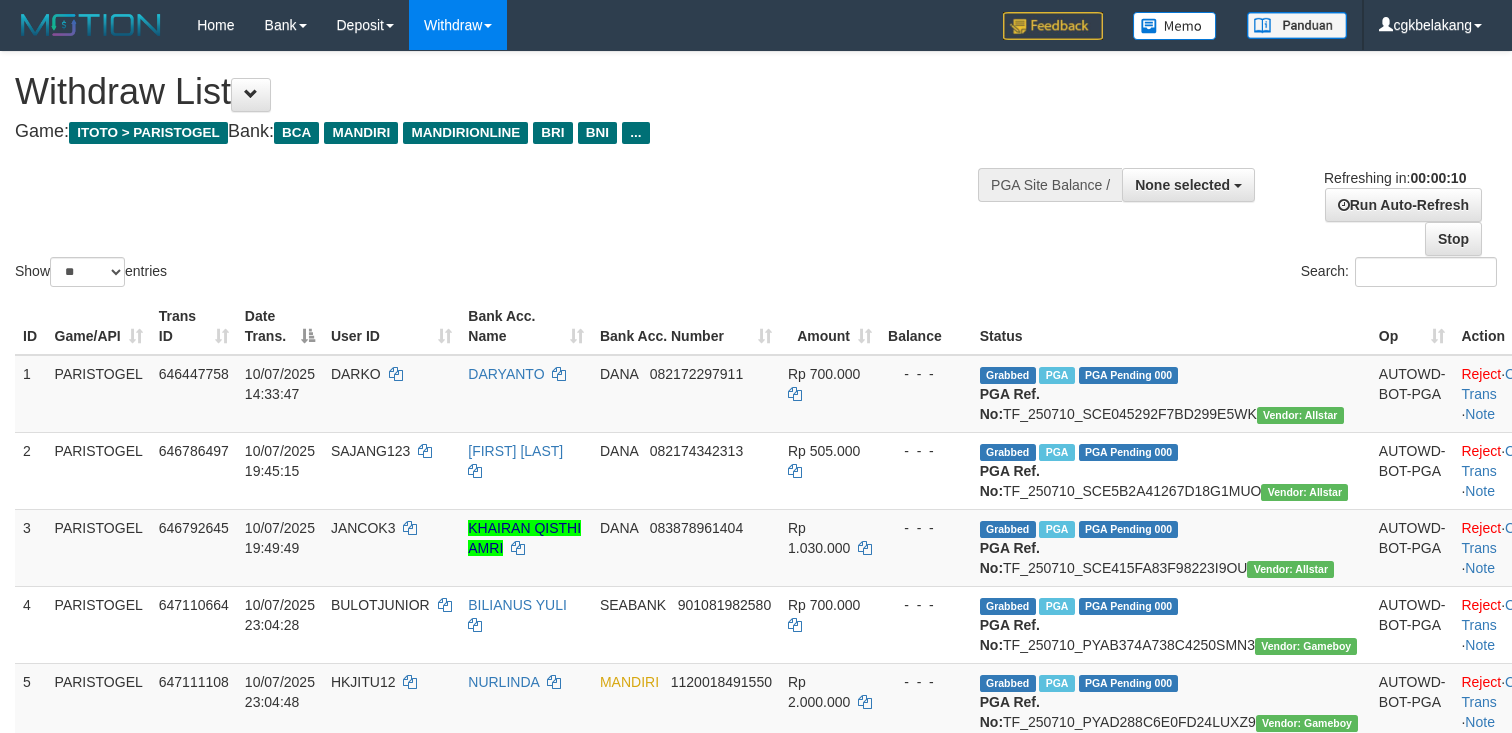 select 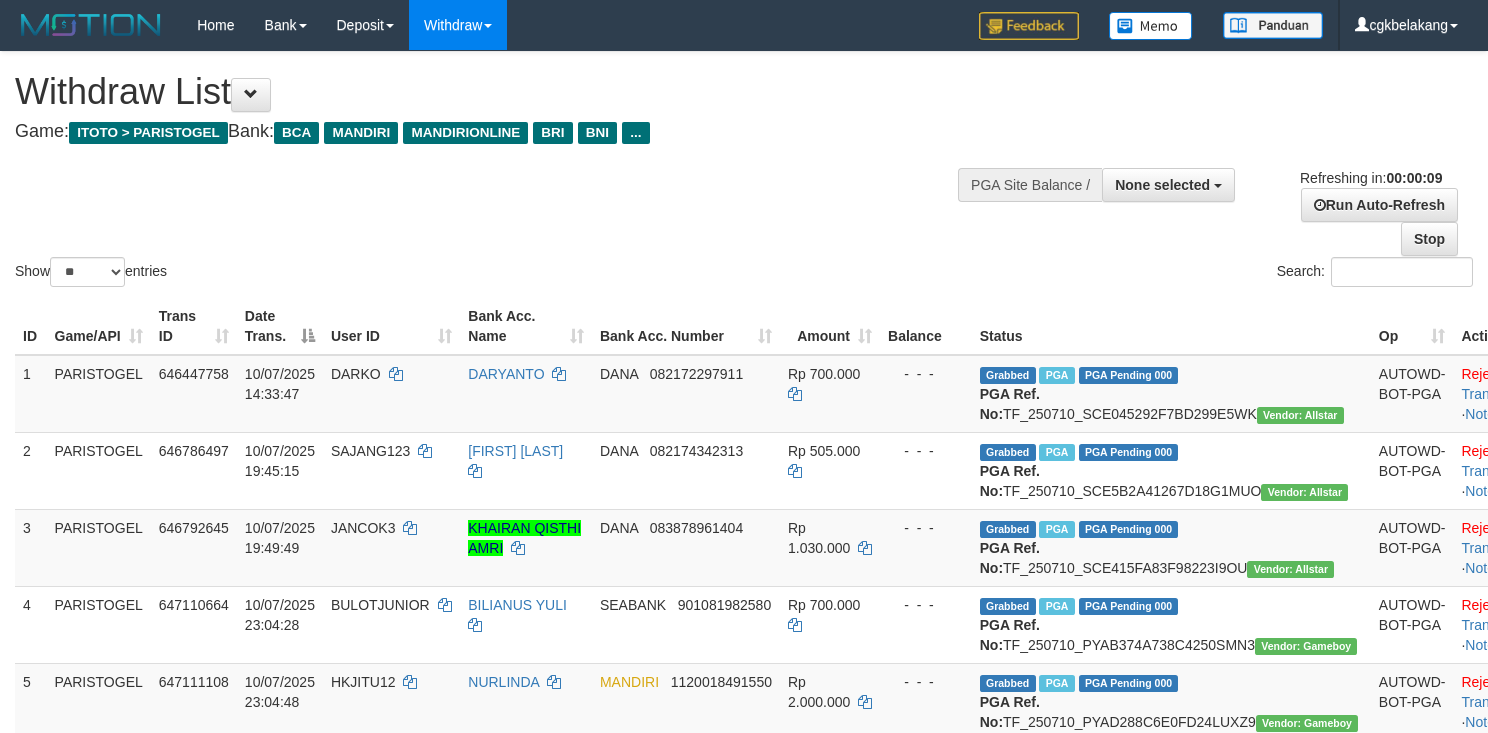 select 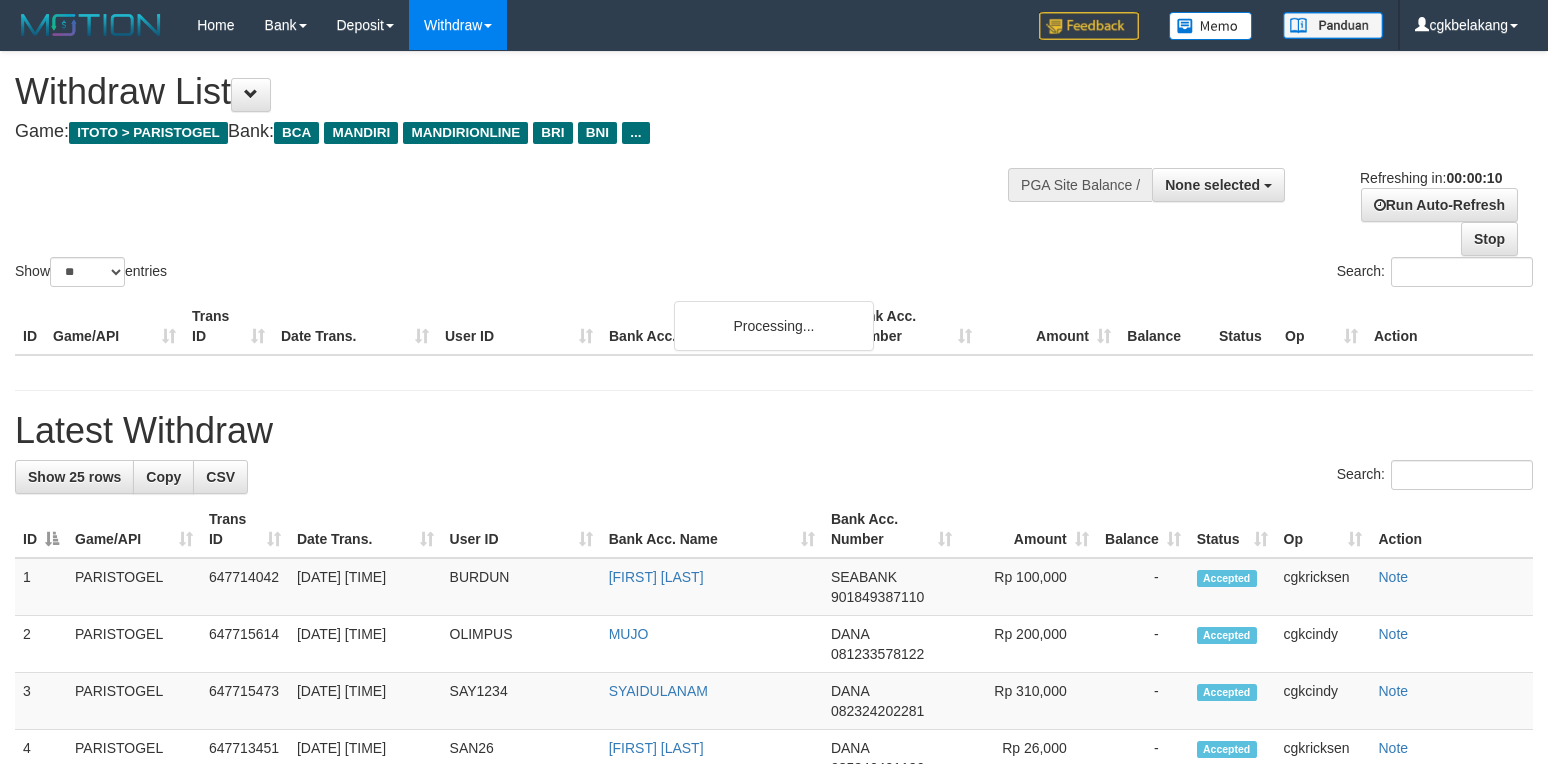 select 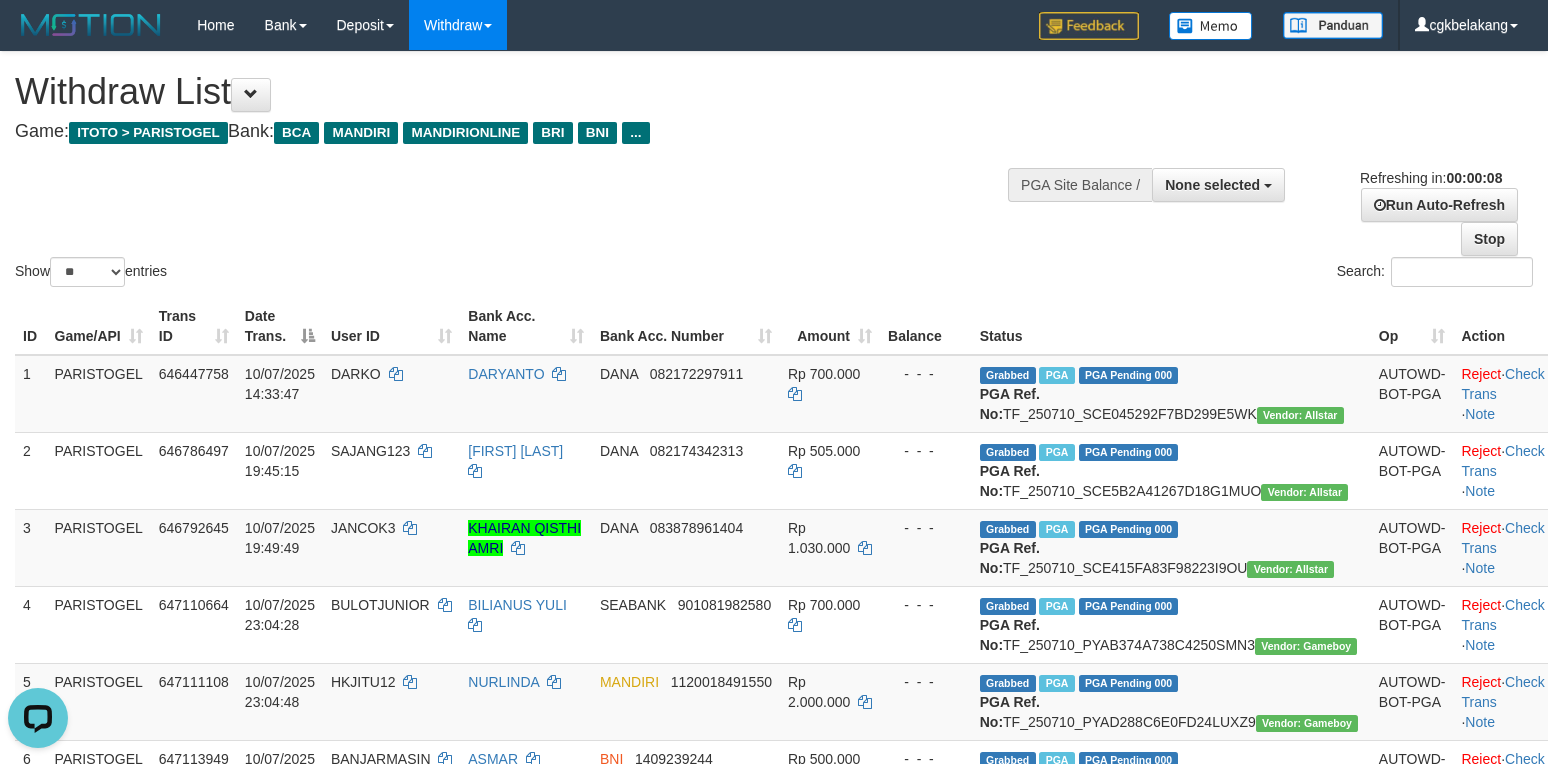 scroll, scrollTop: 0, scrollLeft: 0, axis: both 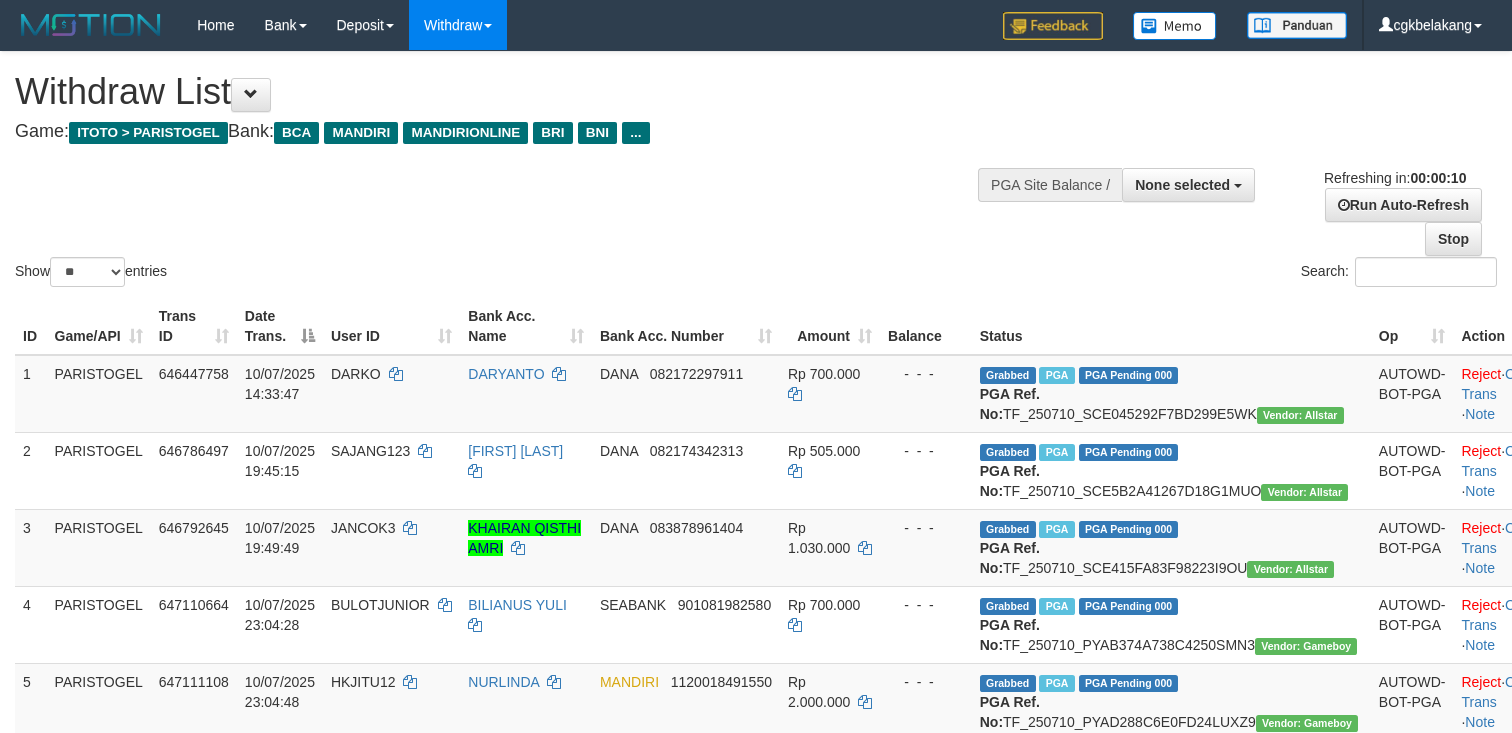 select 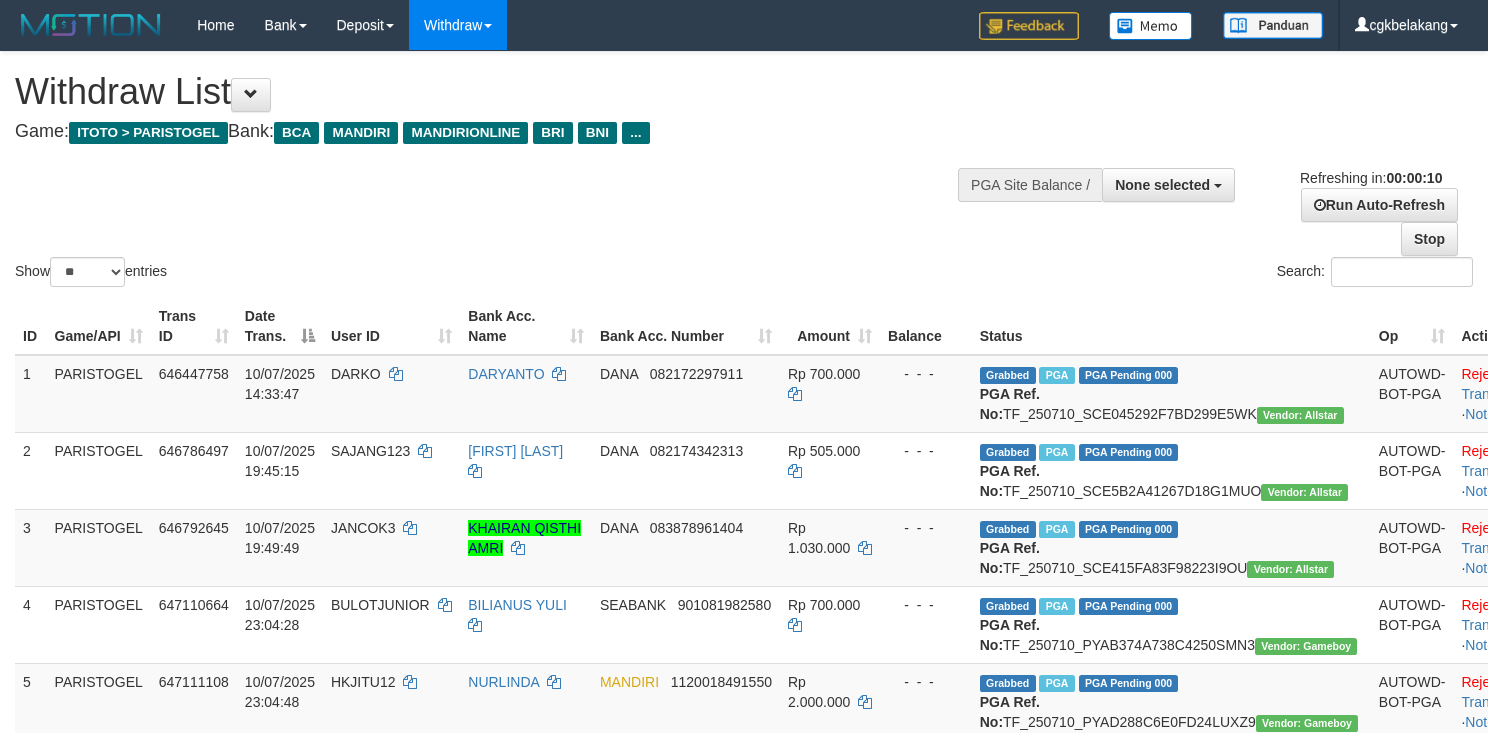 select 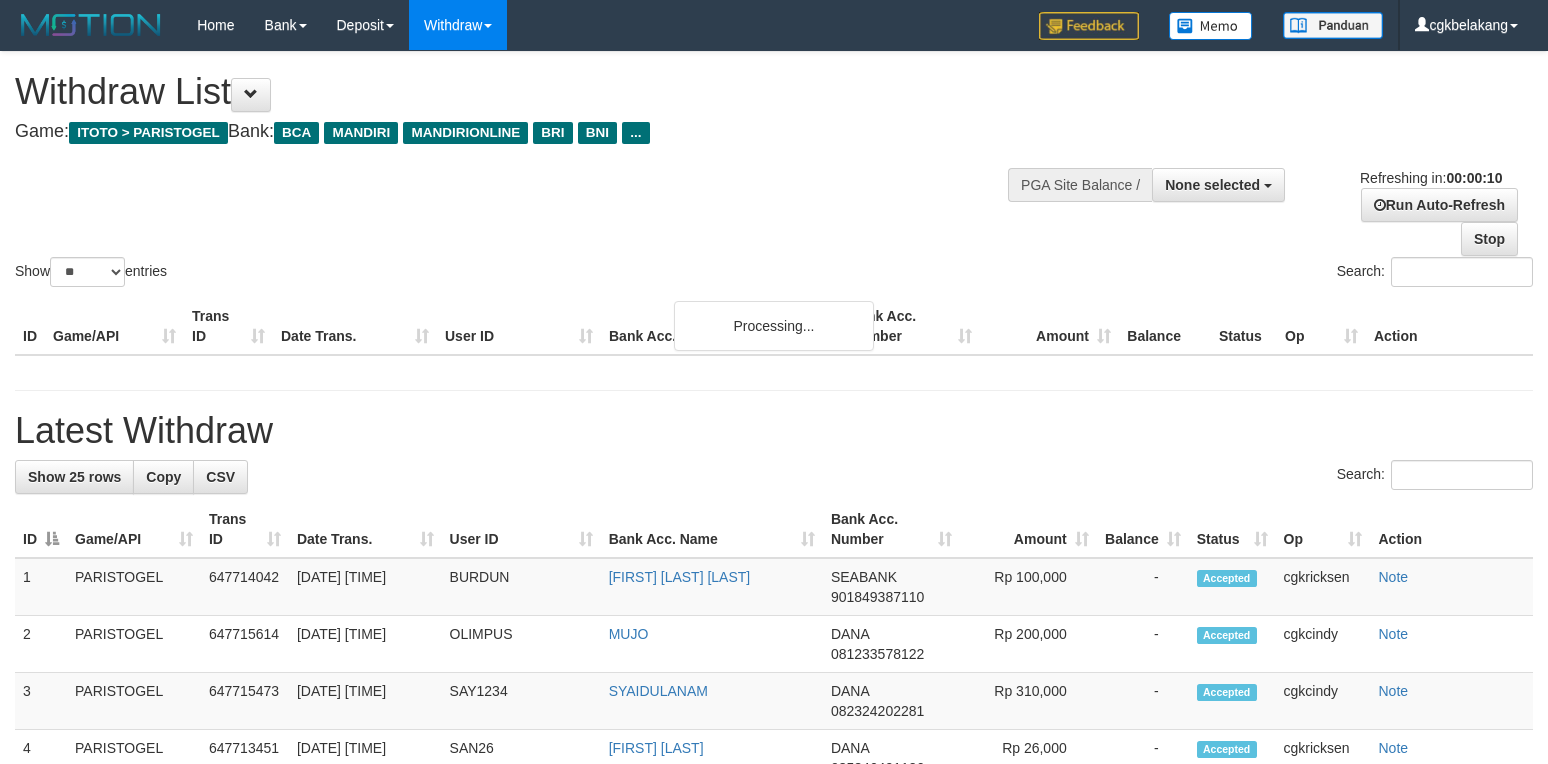 select 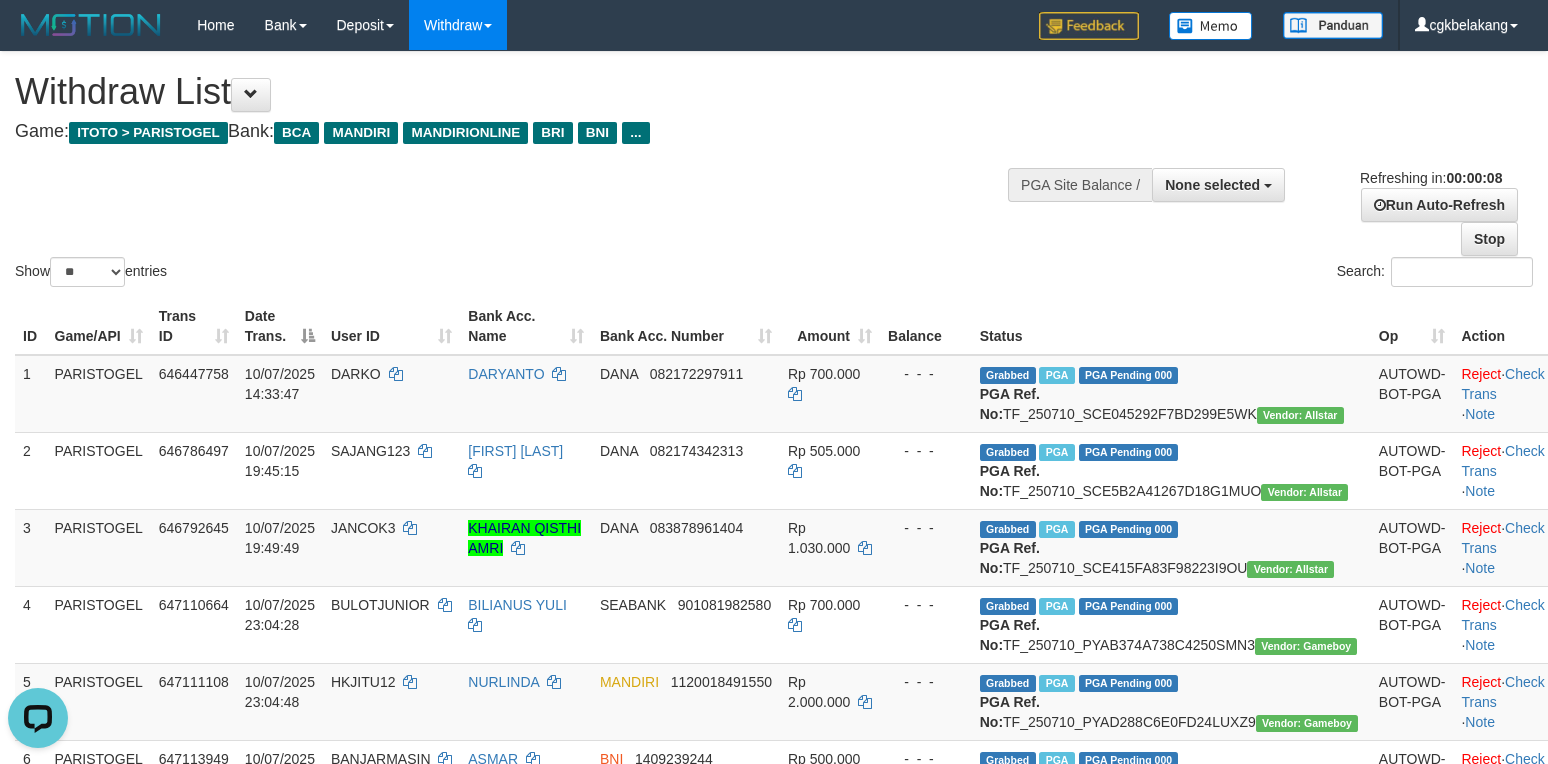 scroll, scrollTop: 0, scrollLeft: 0, axis: both 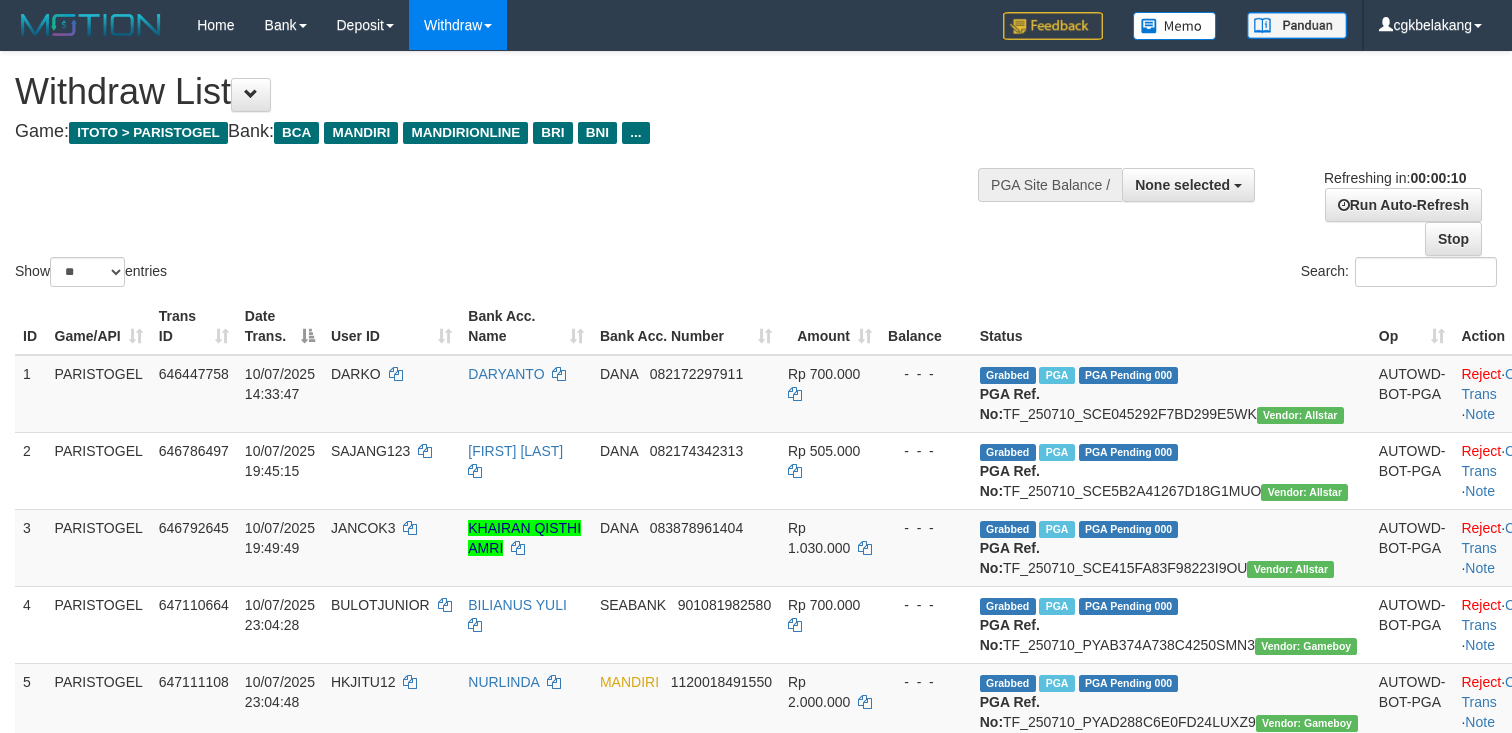 select 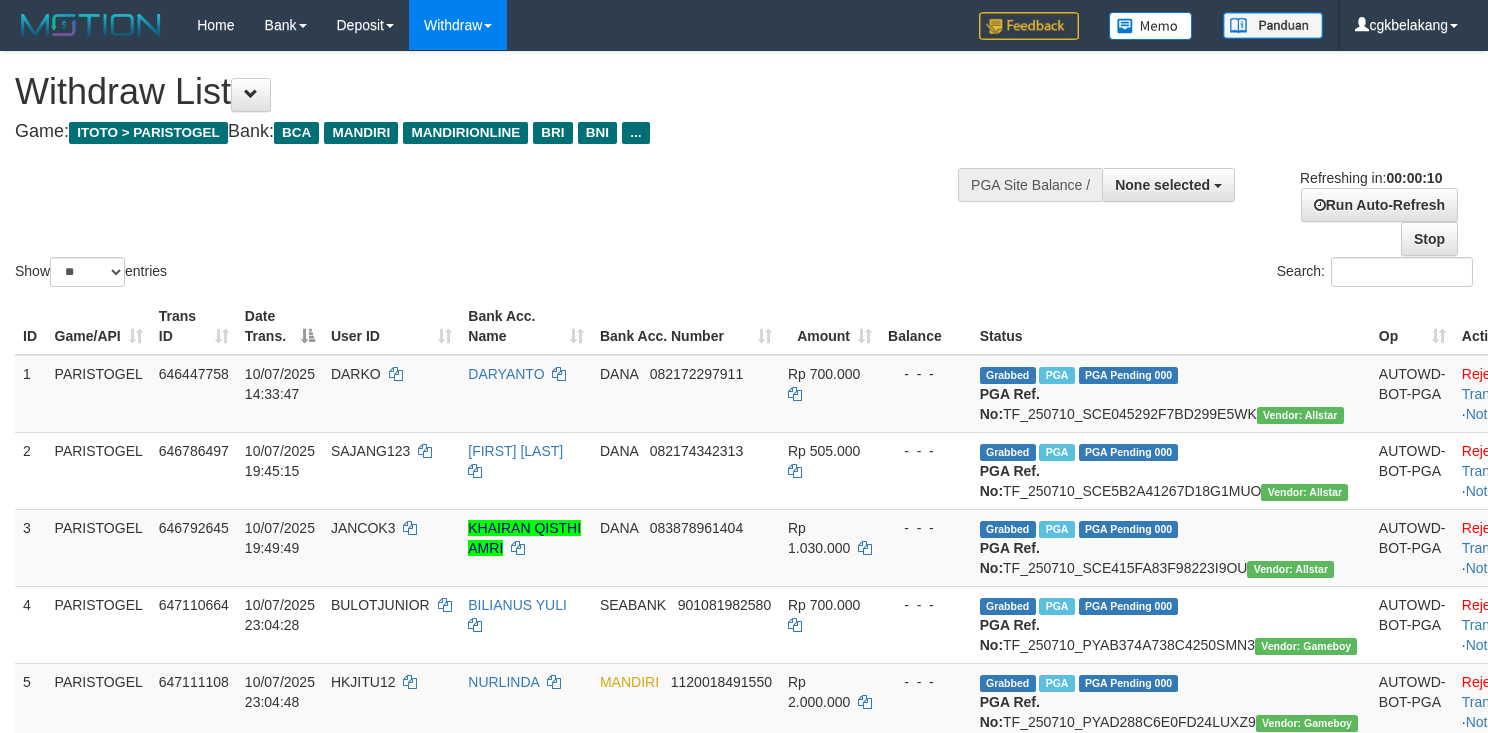 select 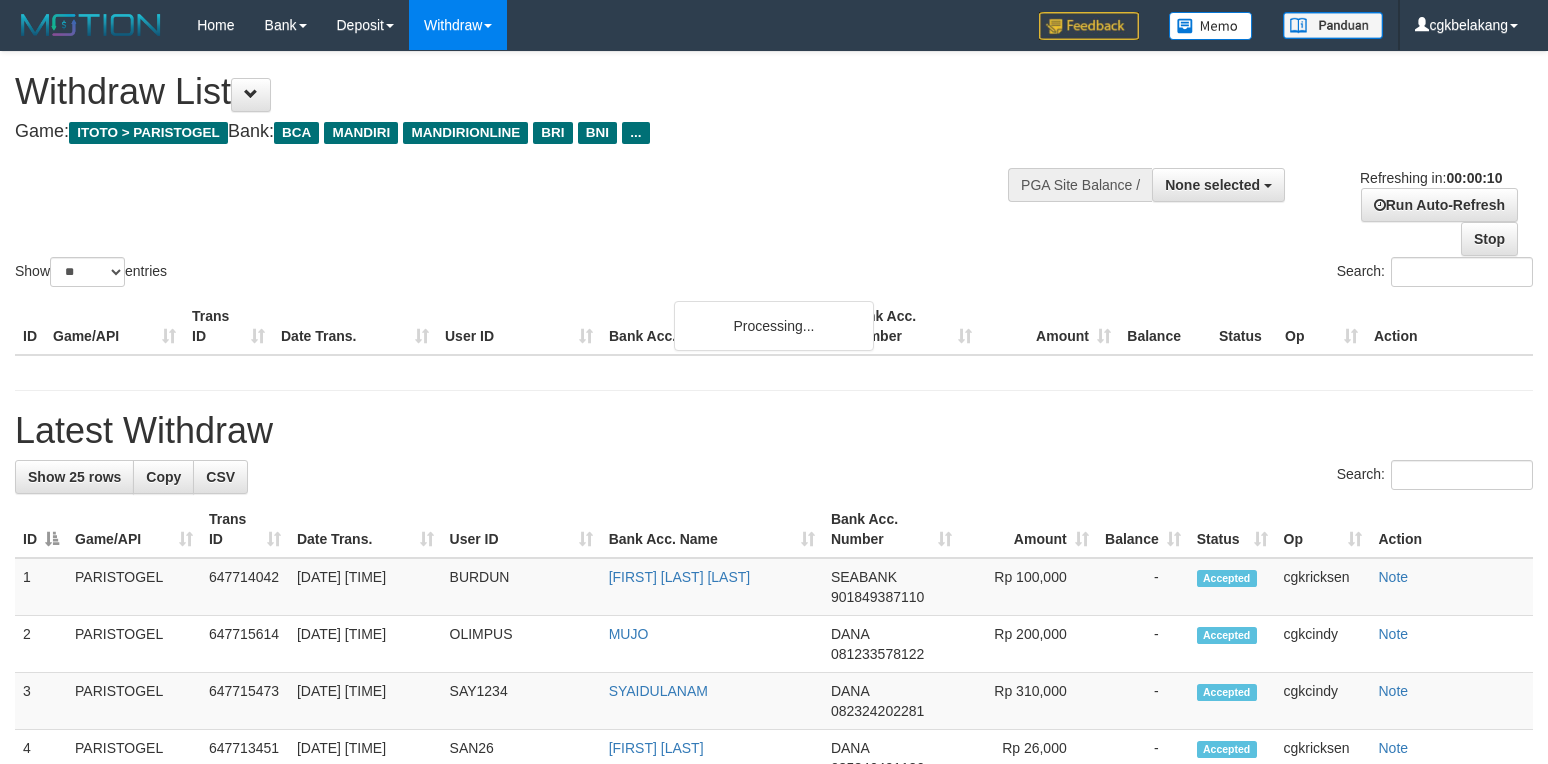 select 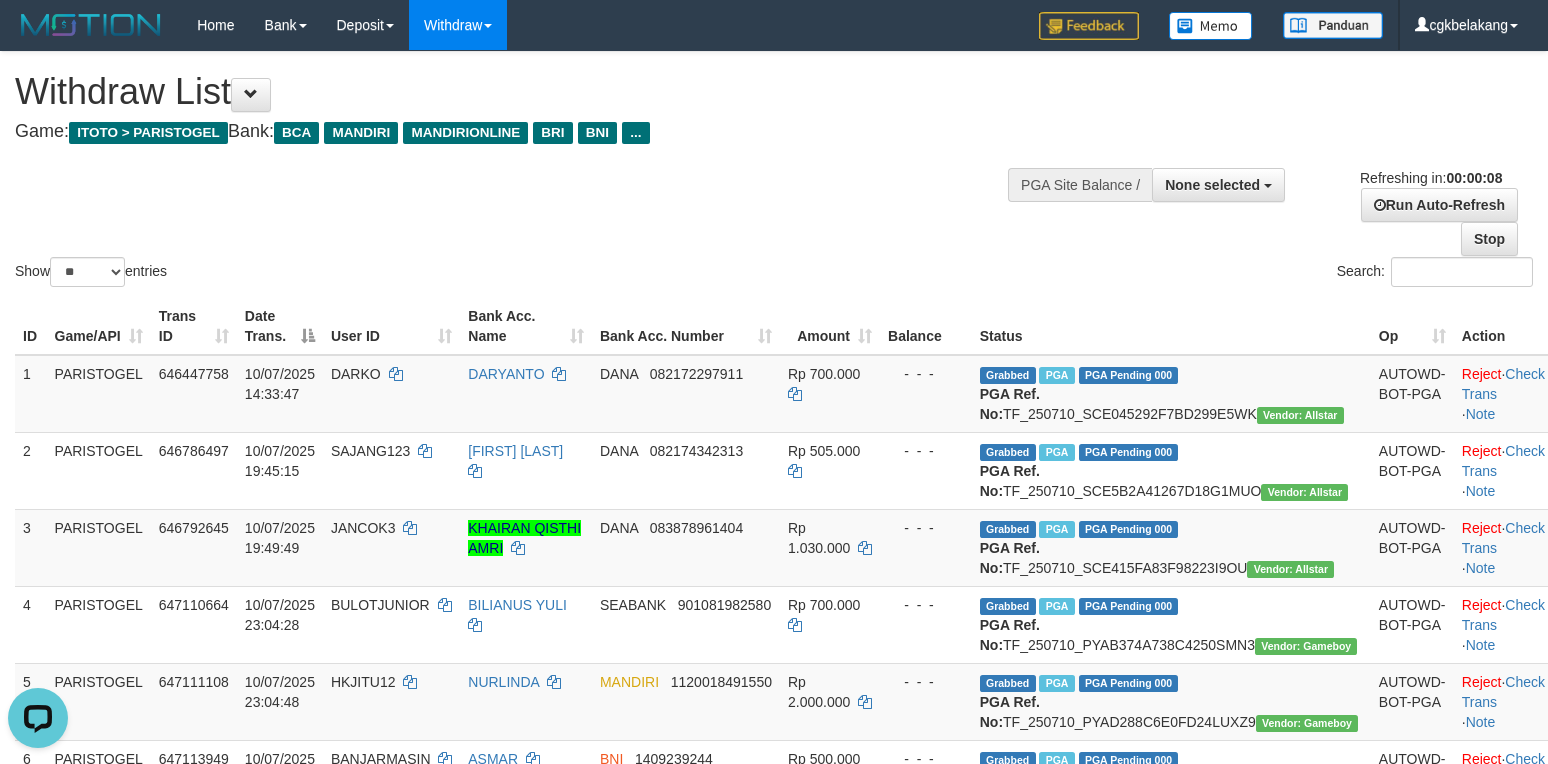 scroll, scrollTop: 0, scrollLeft: 0, axis: both 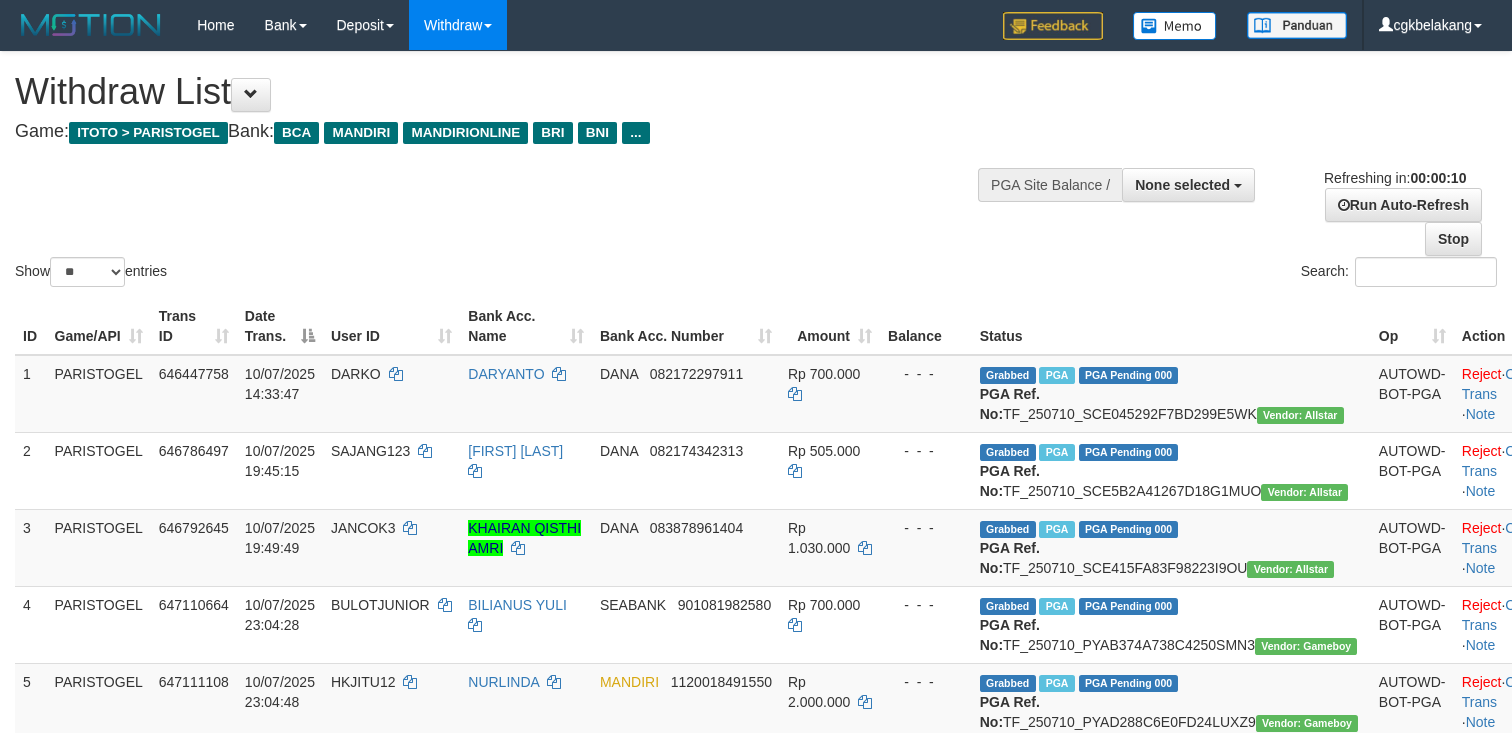 select 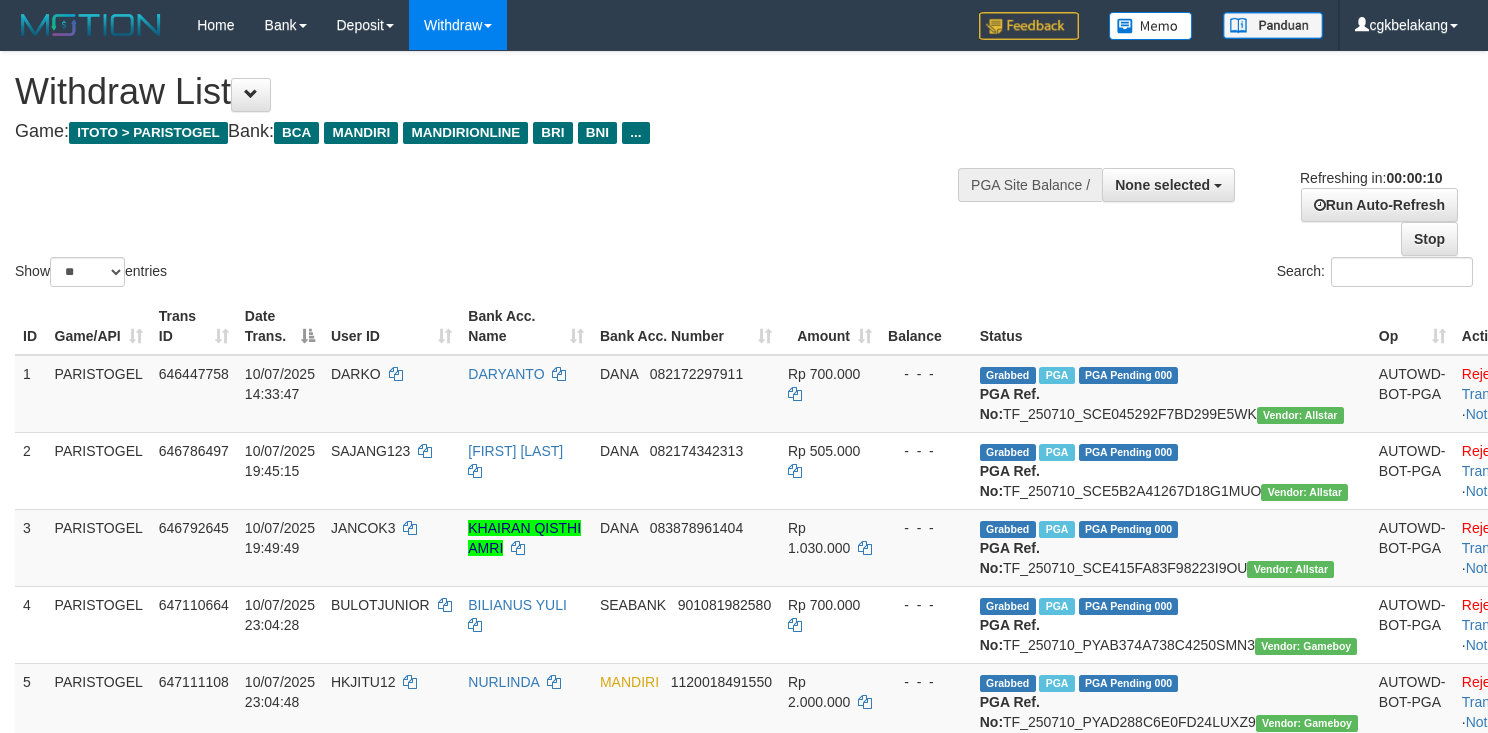 select 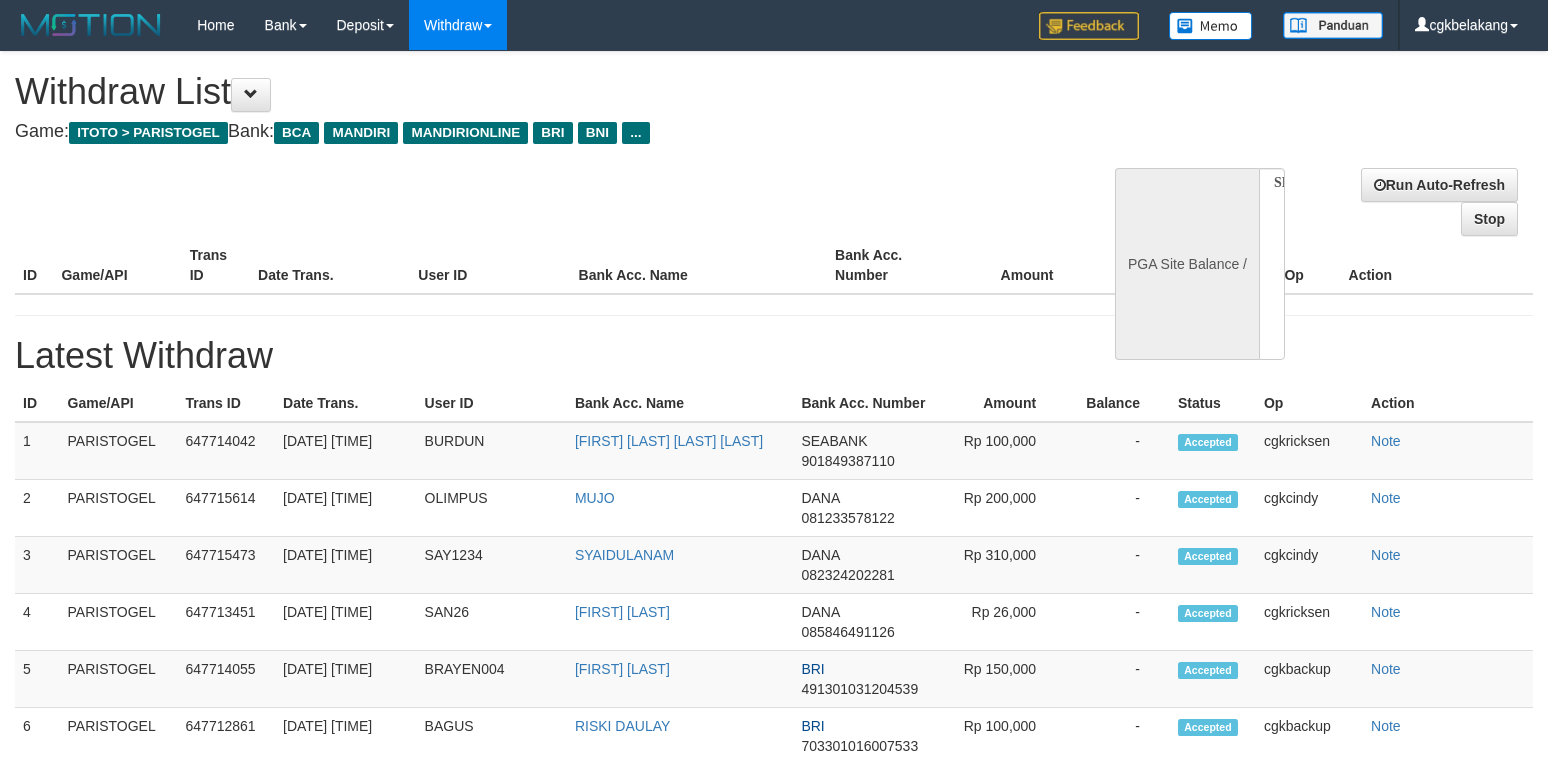 select 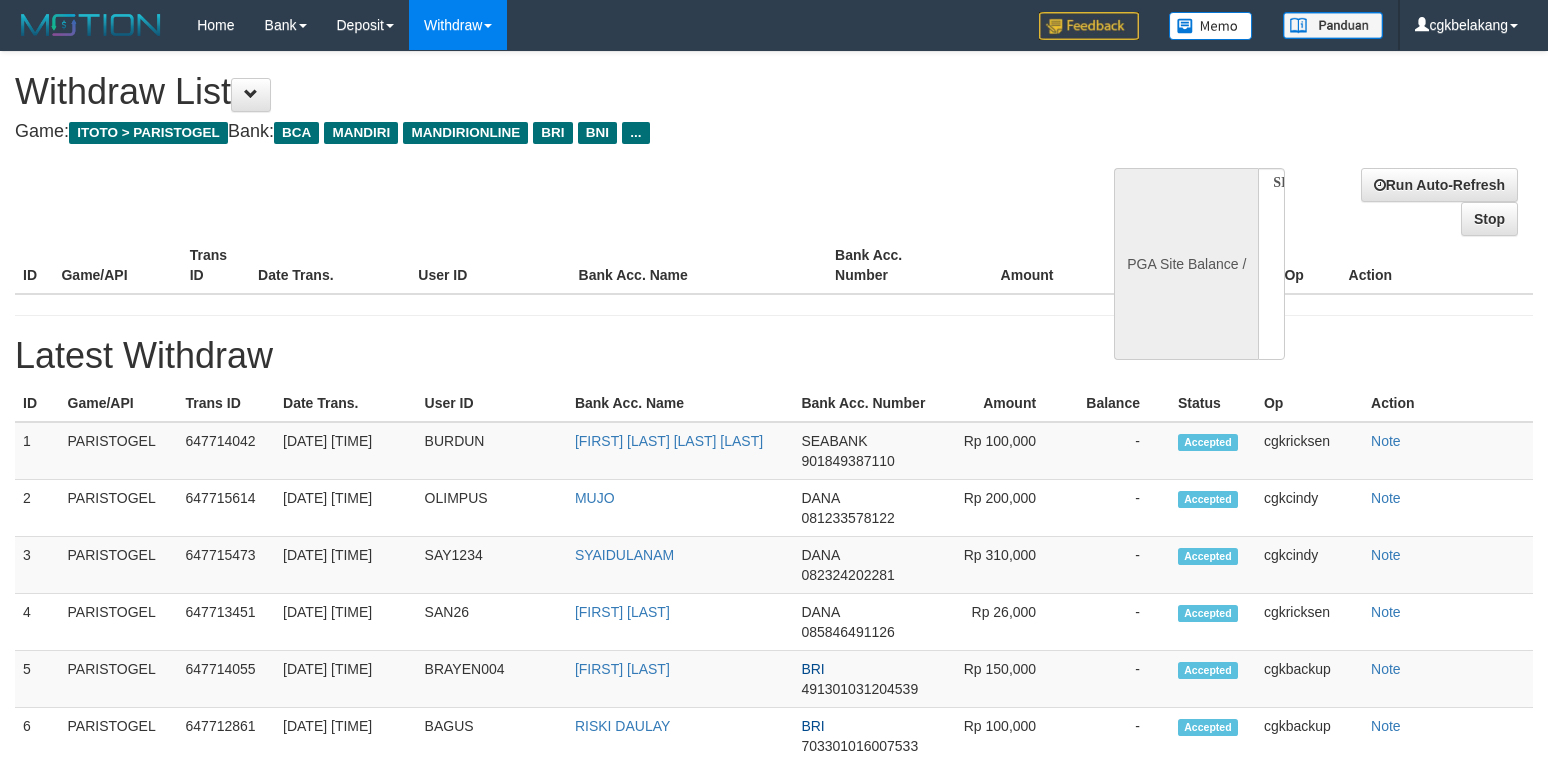 scroll, scrollTop: 0, scrollLeft: 0, axis: both 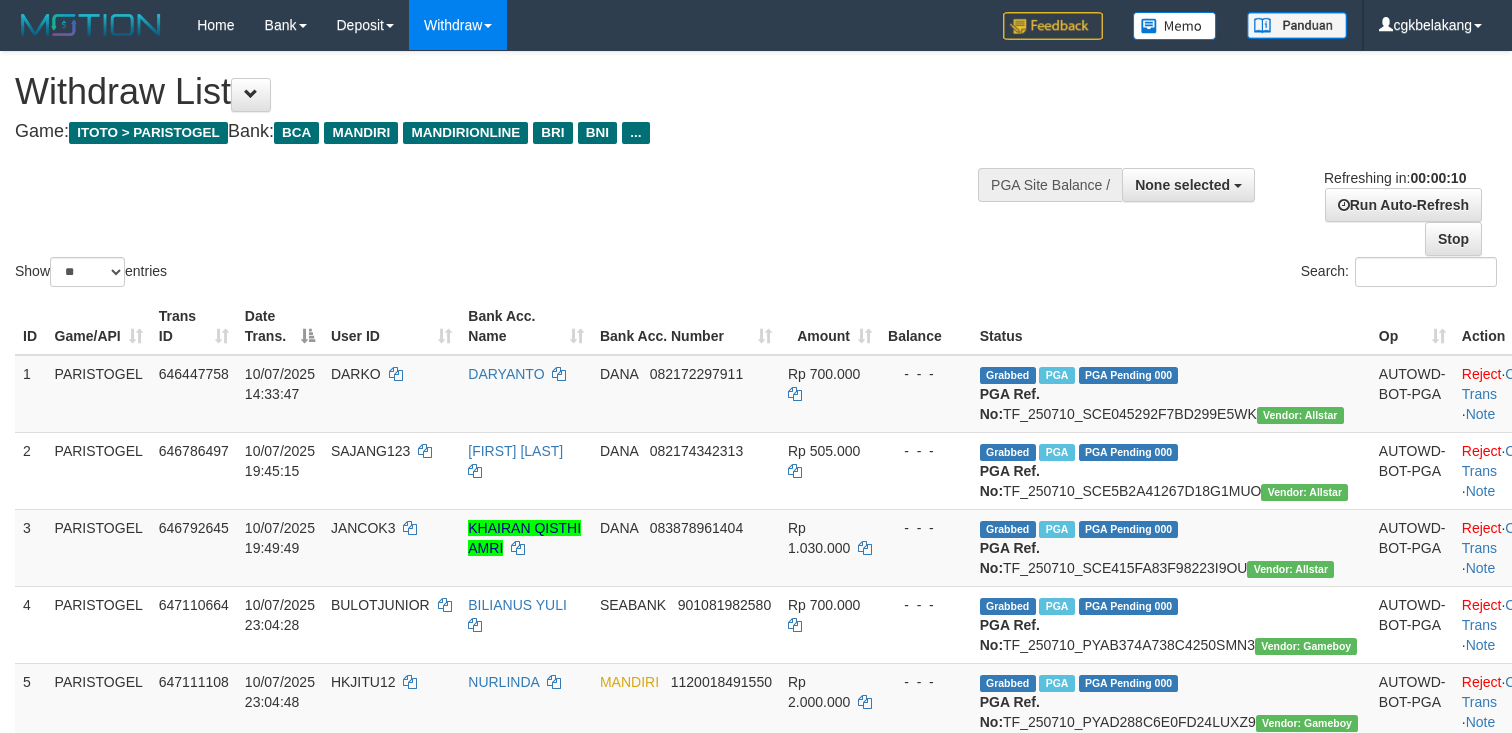 select 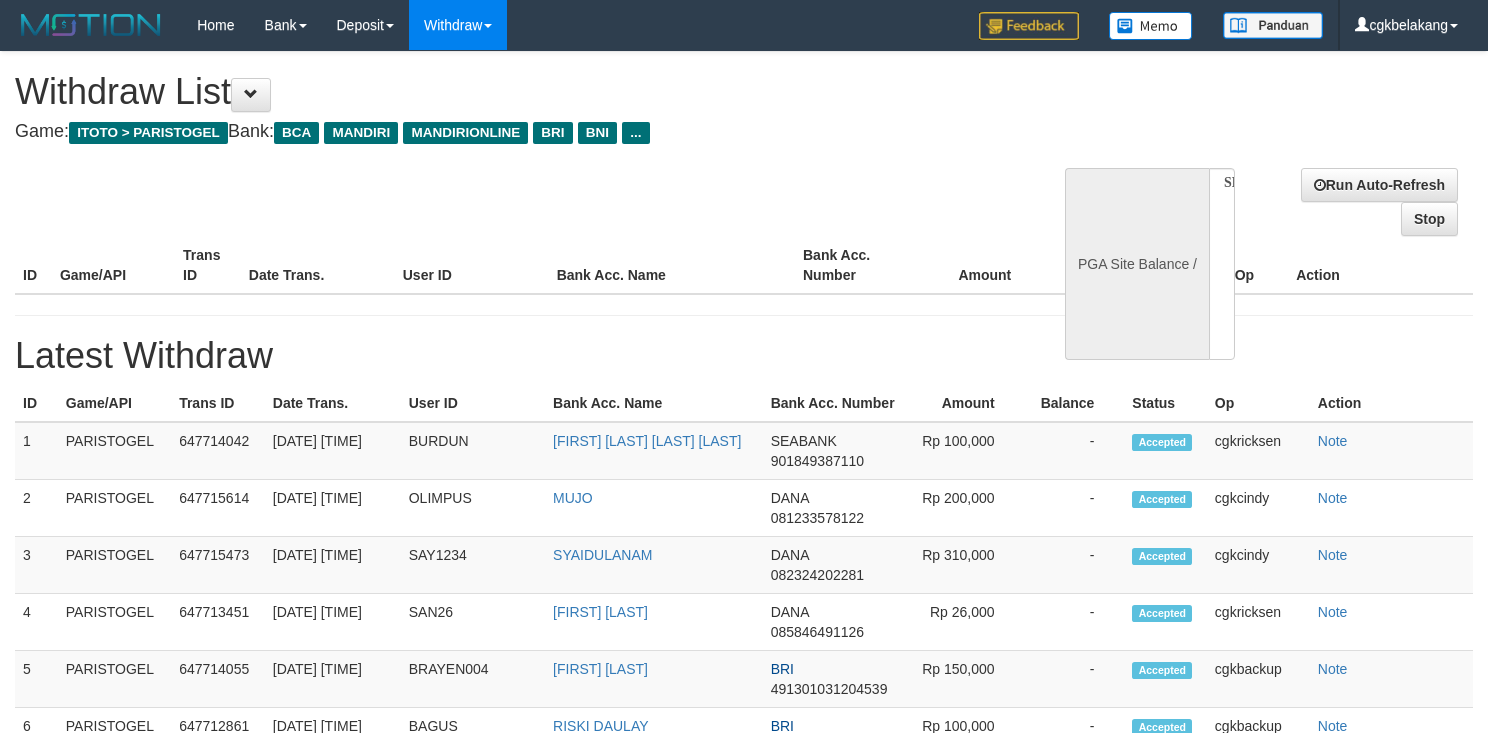 select 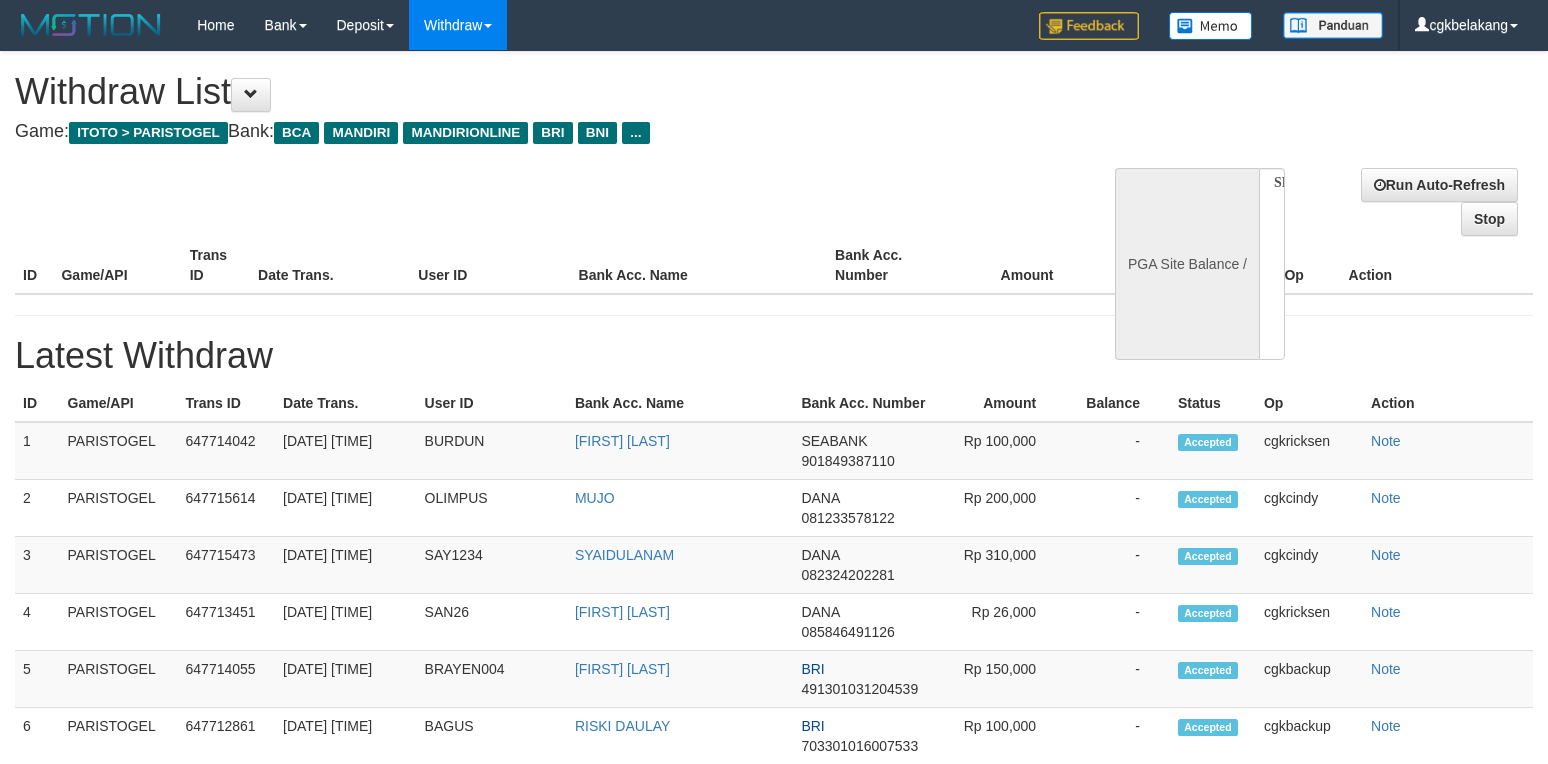 select 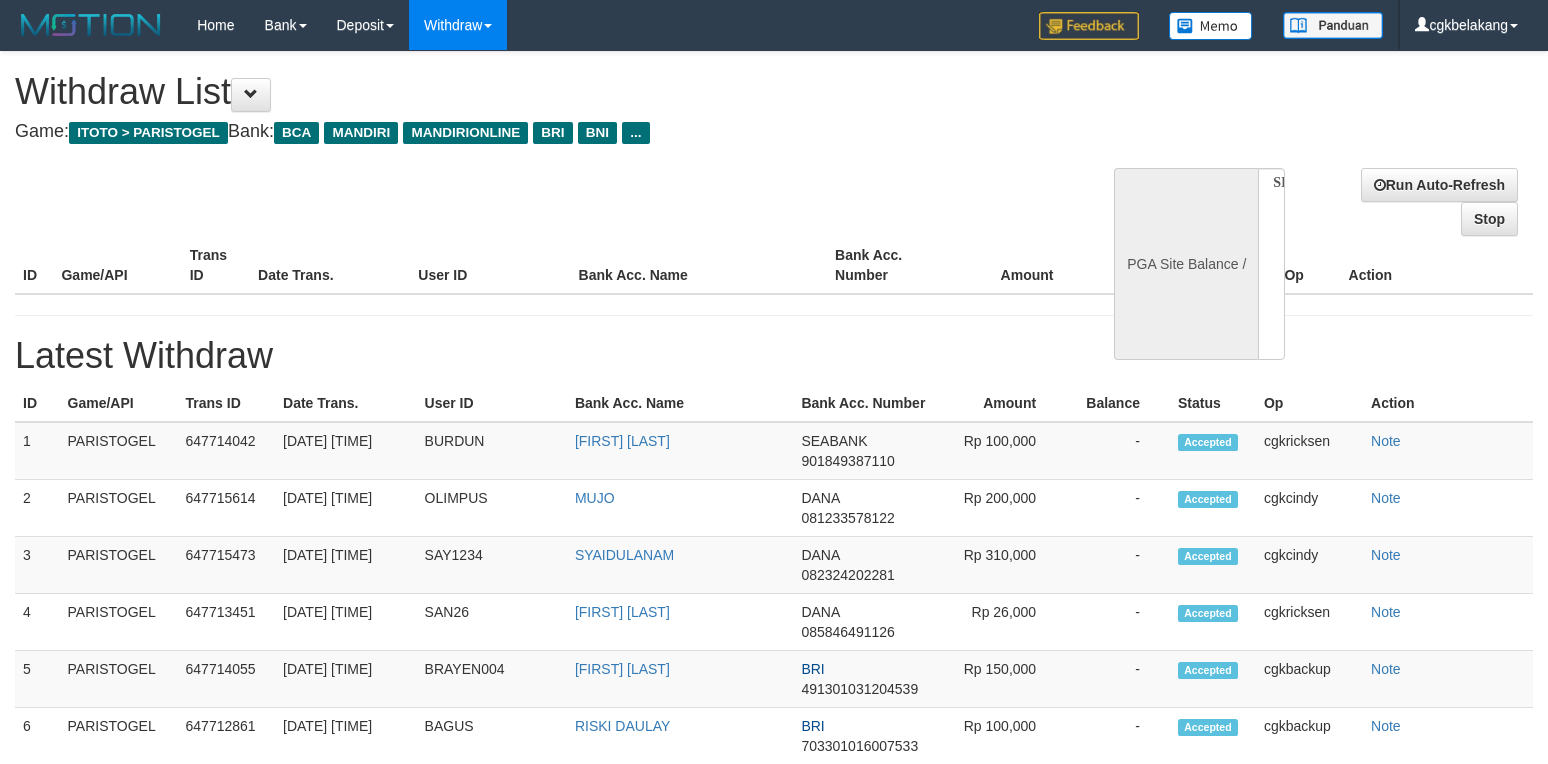 scroll, scrollTop: 0, scrollLeft: 0, axis: both 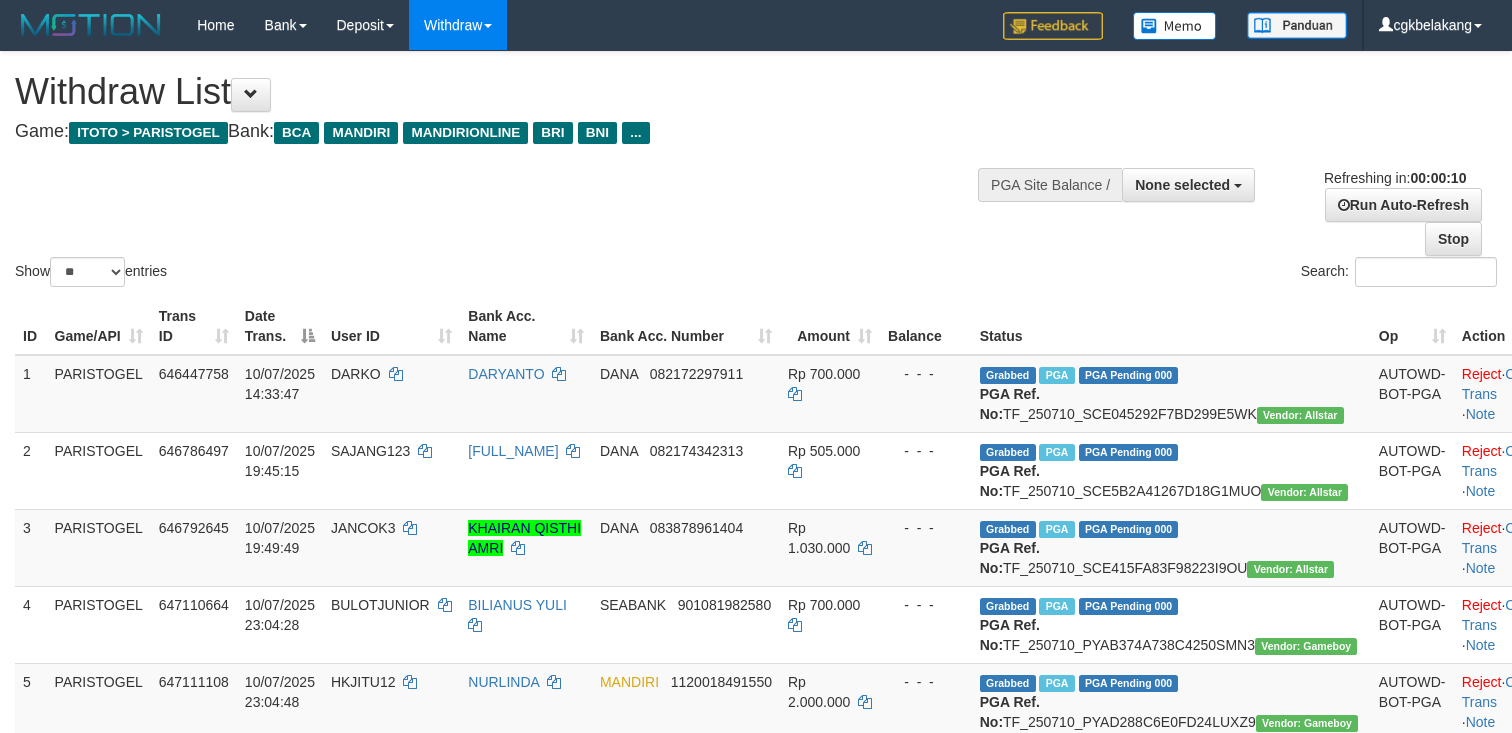 select 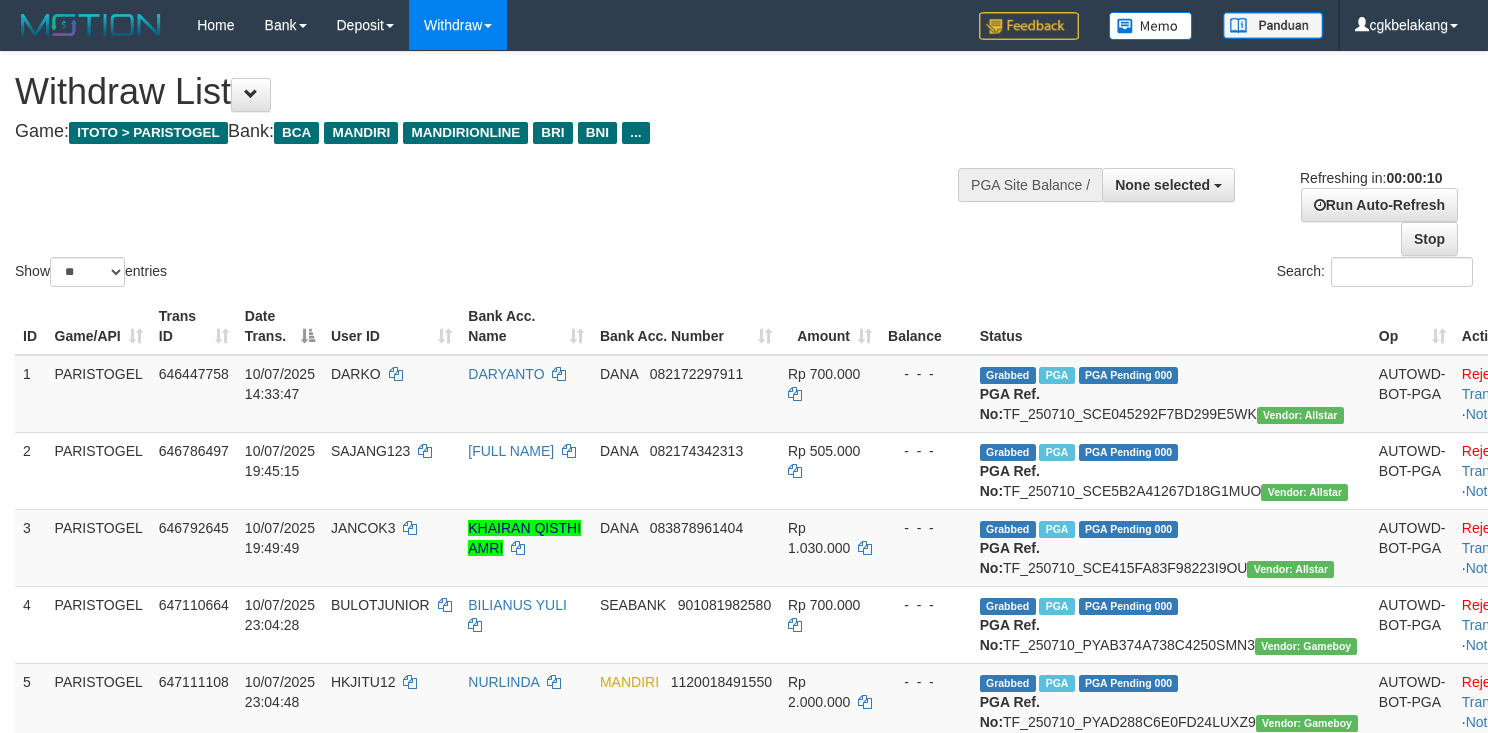select 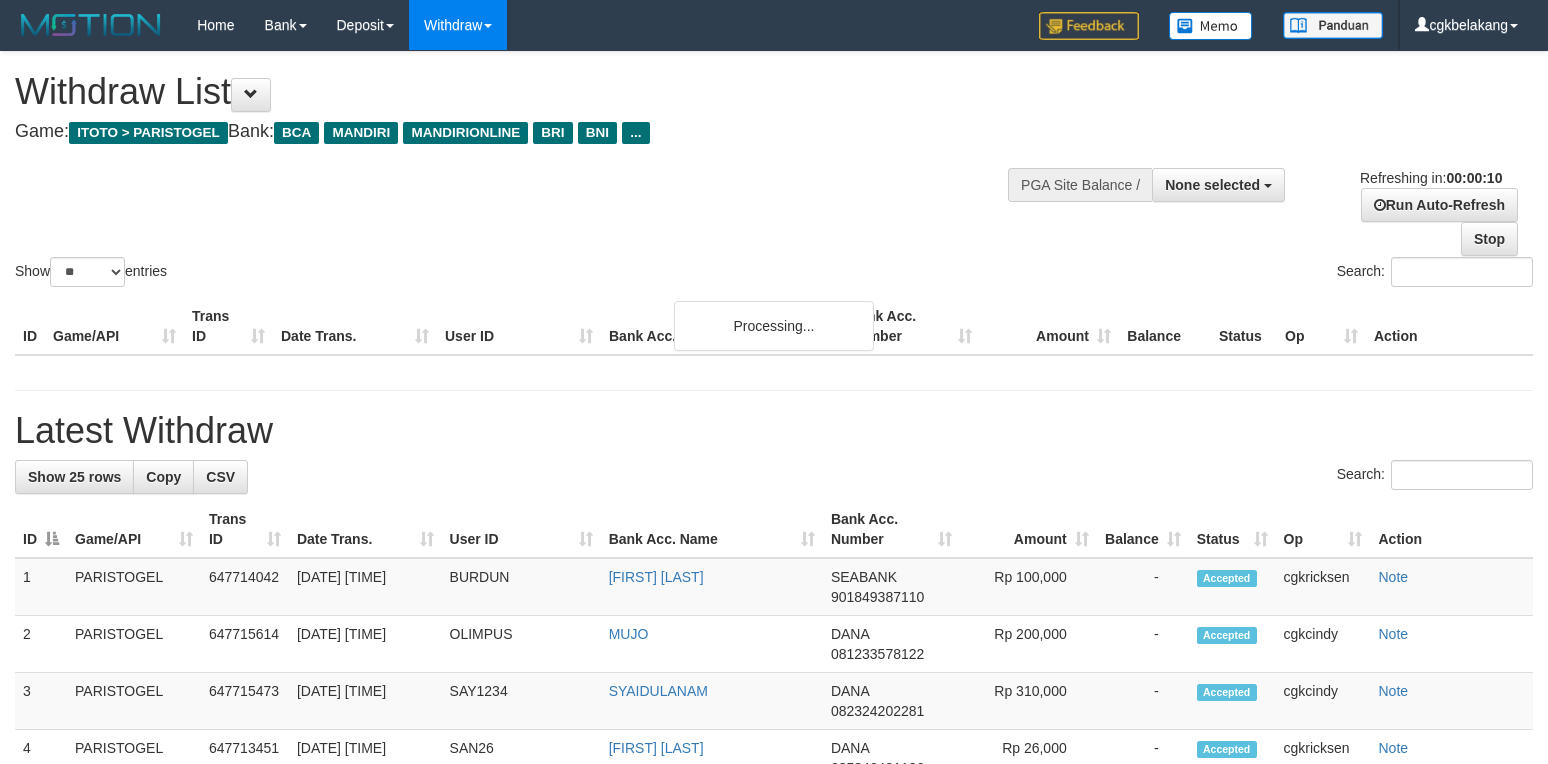 select 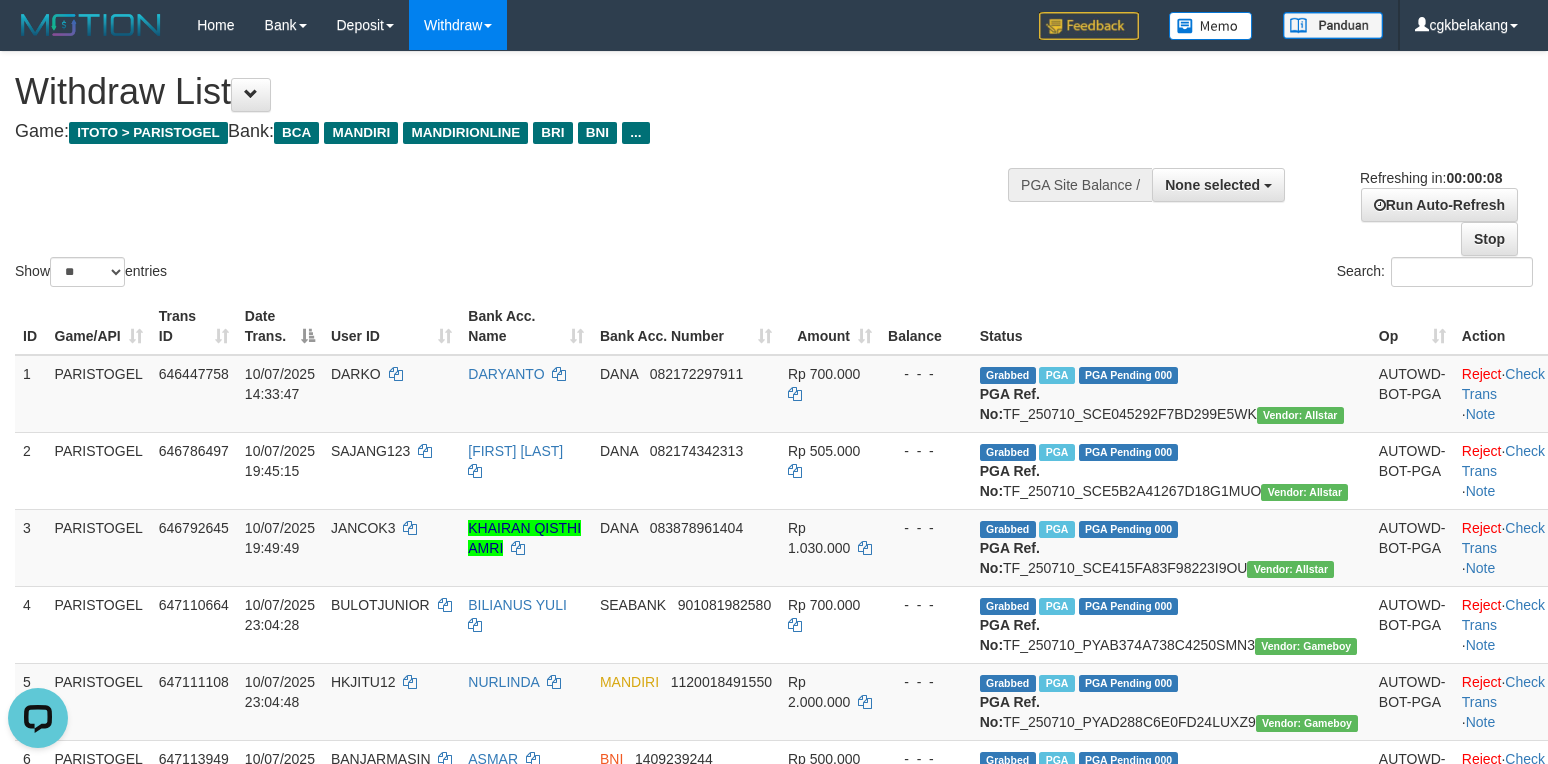 scroll, scrollTop: 0, scrollLeft: 0, axis: both 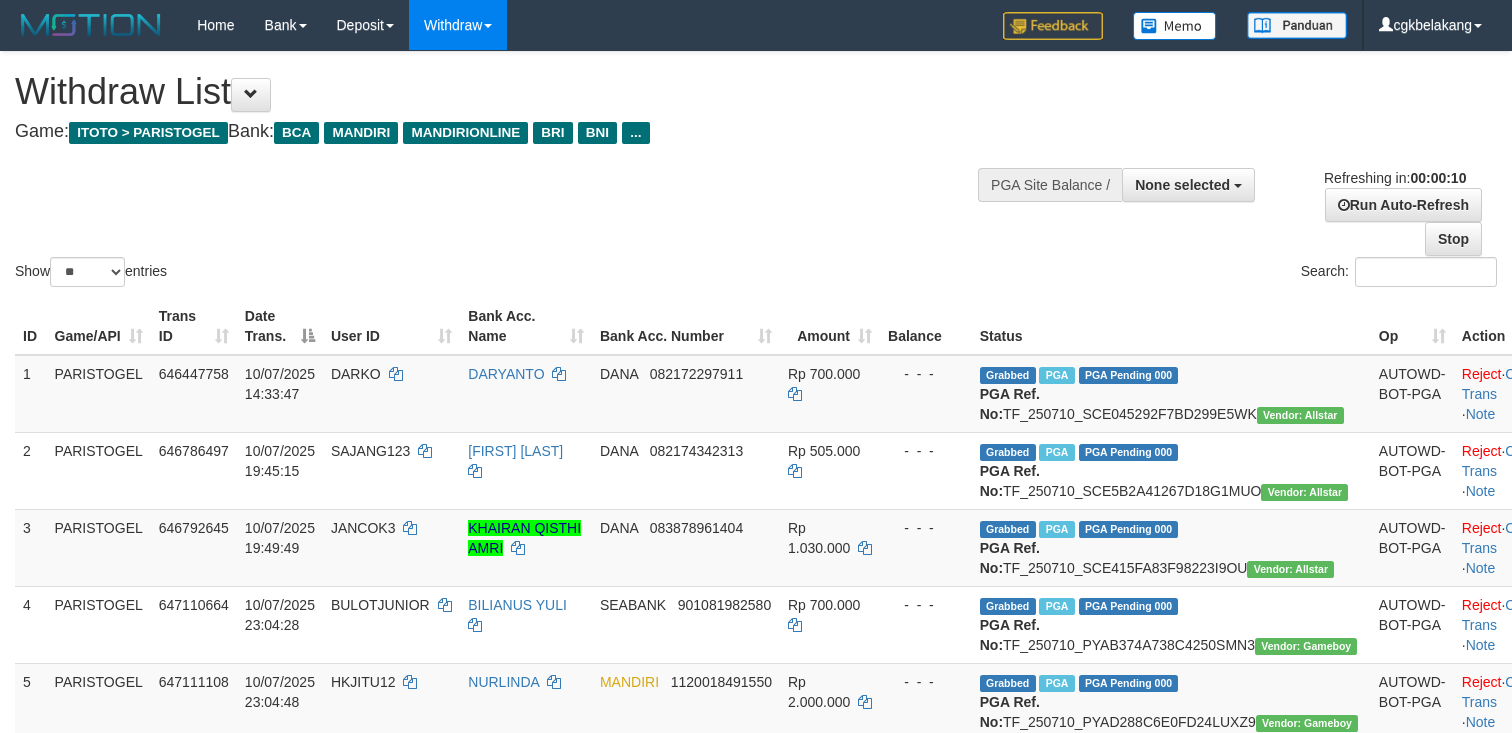 select 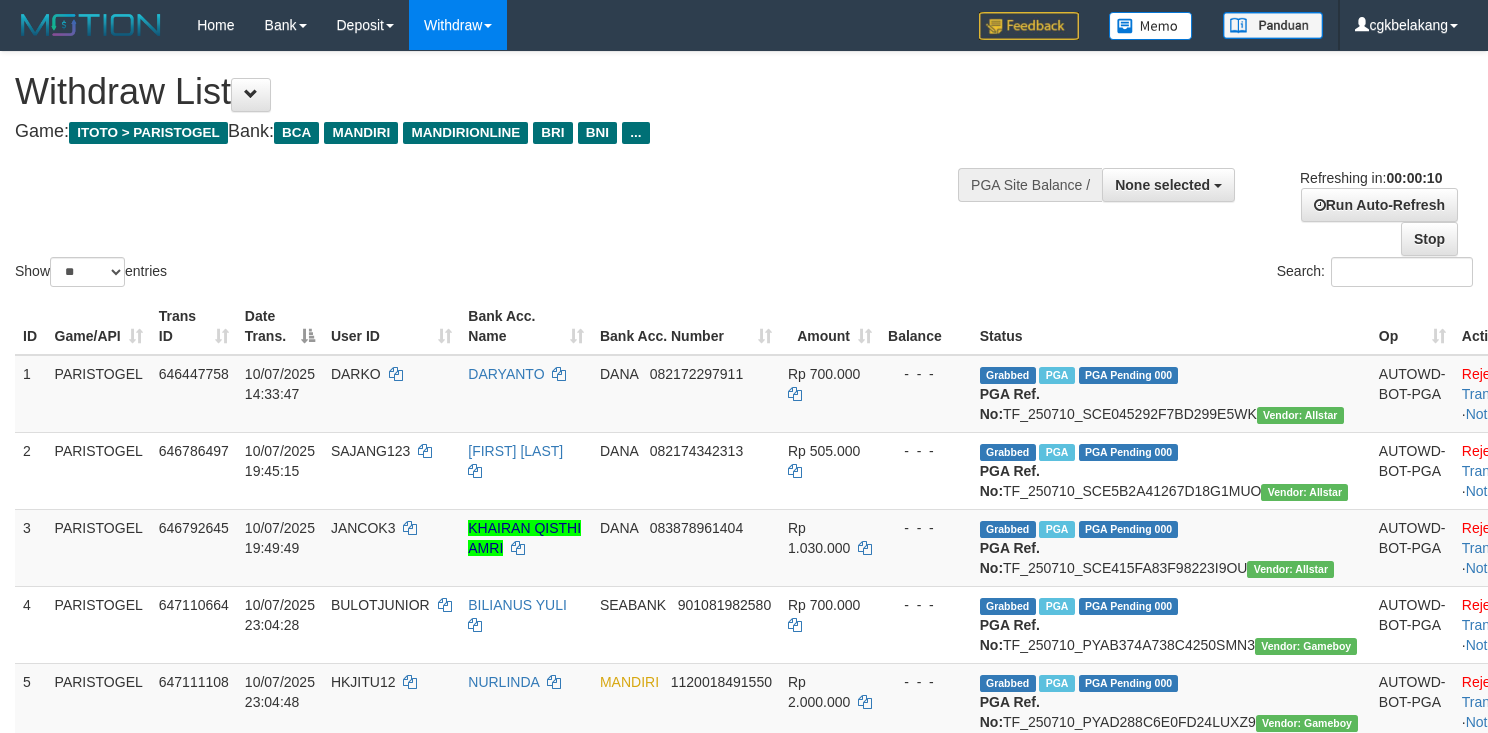 select 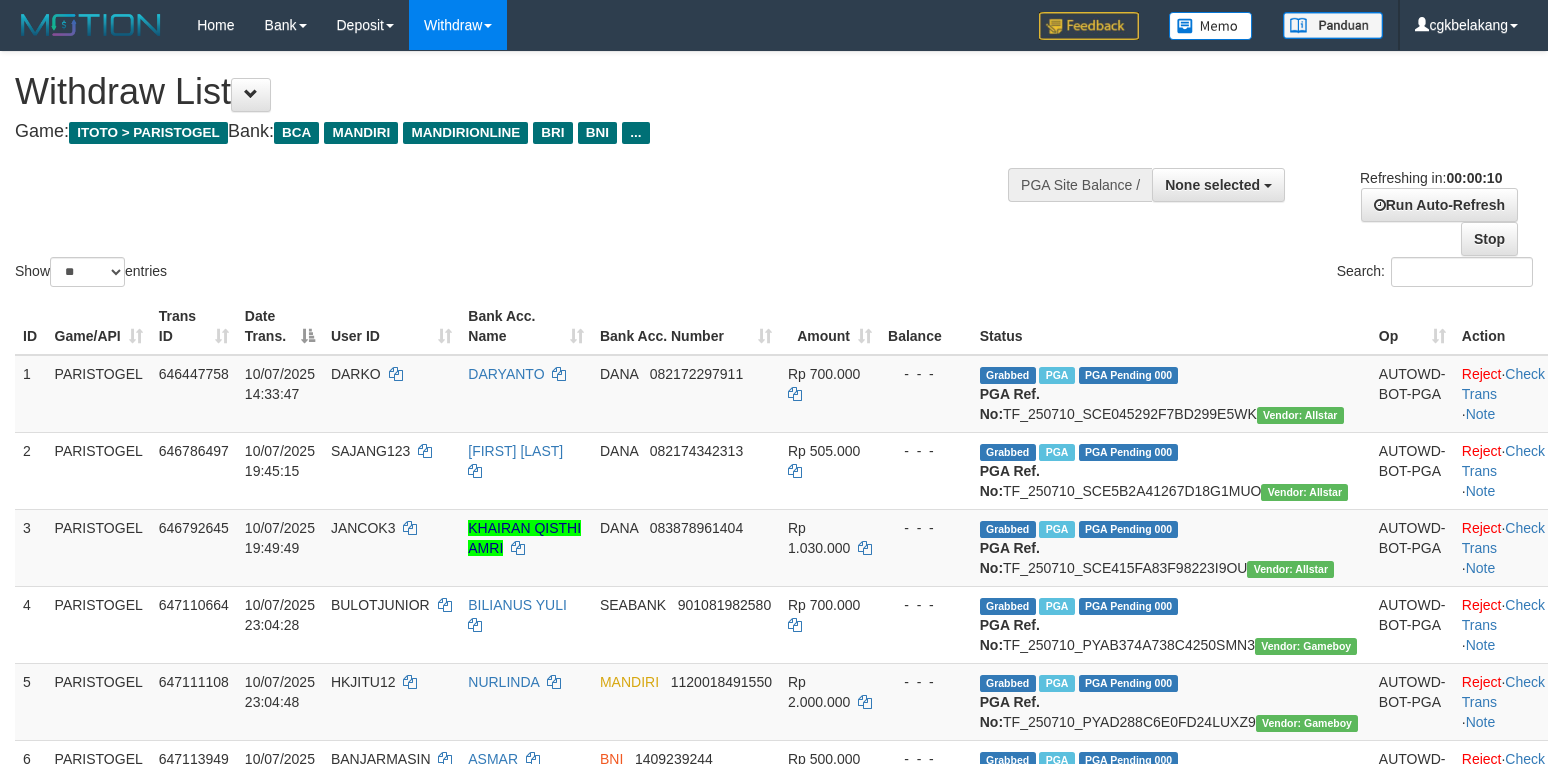 select 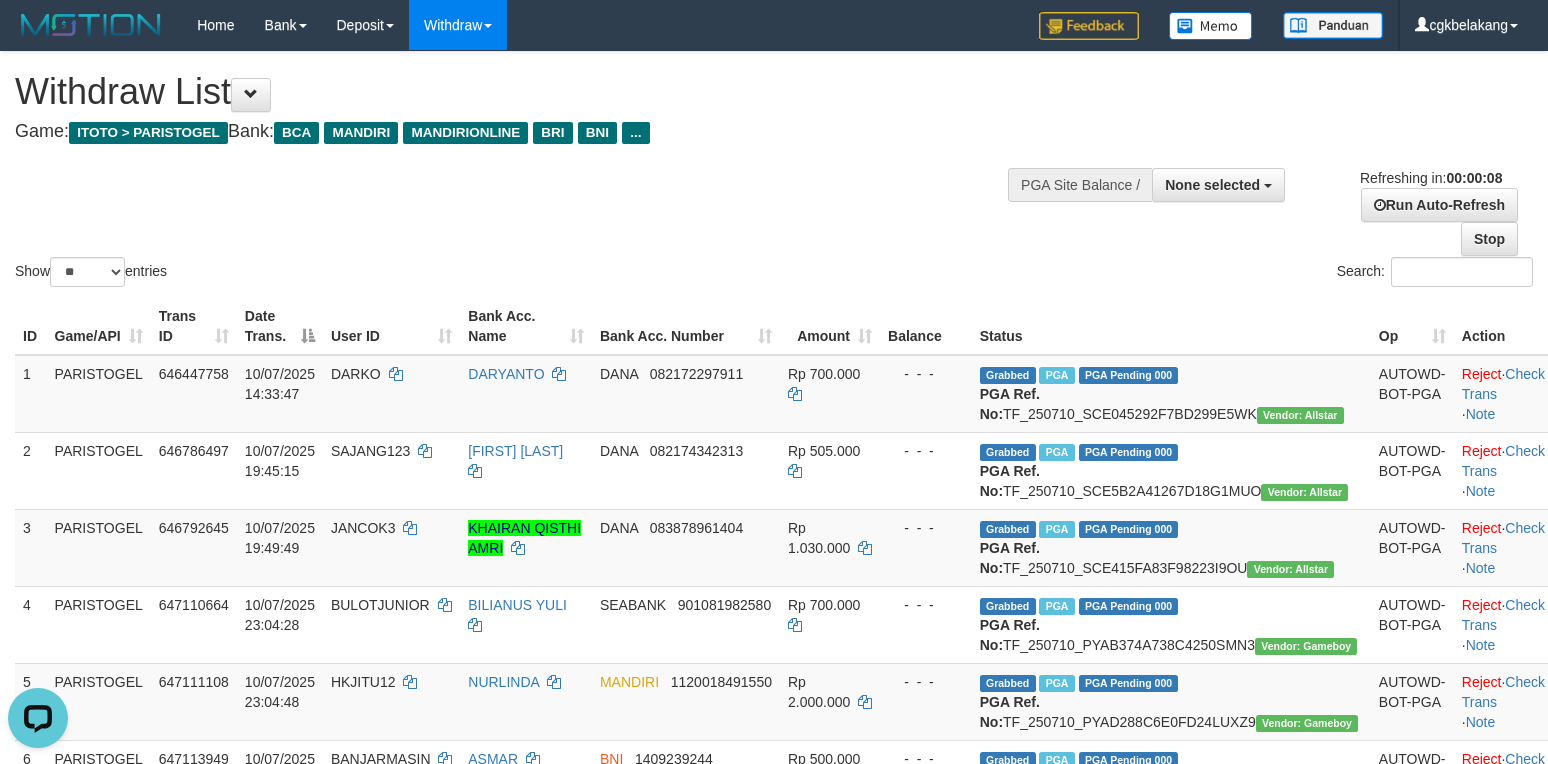 scroll, scrollTop: 0, scrollLeft: 0, axis: both 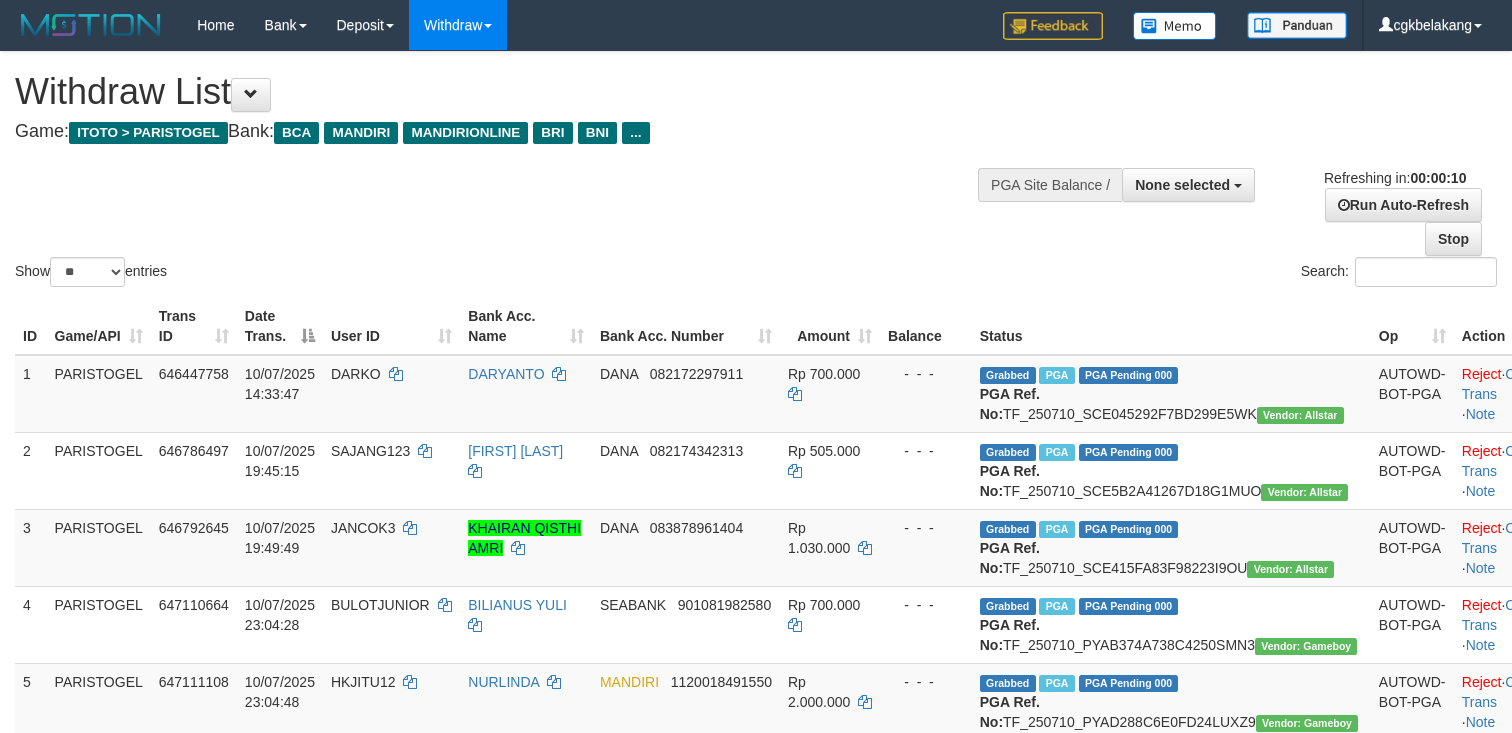 select 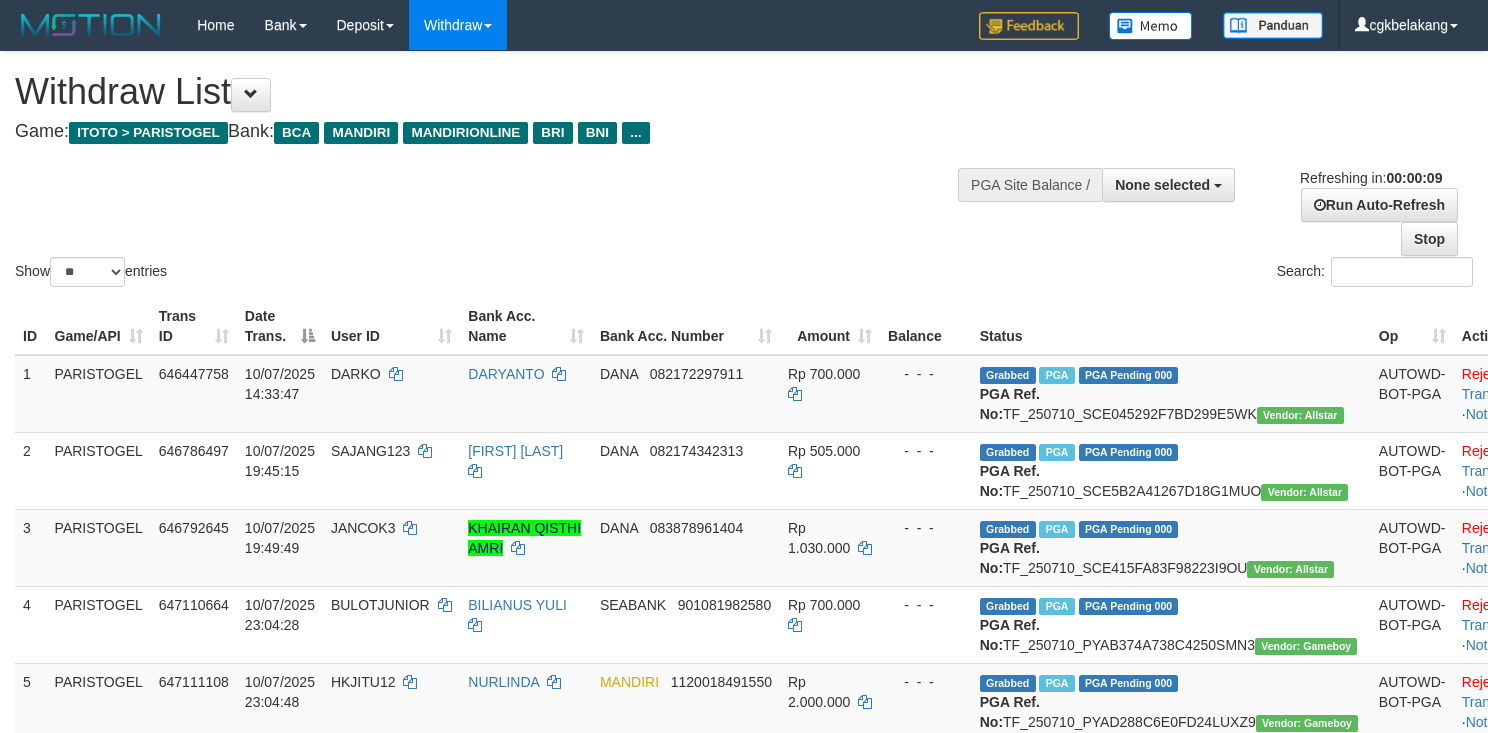 select 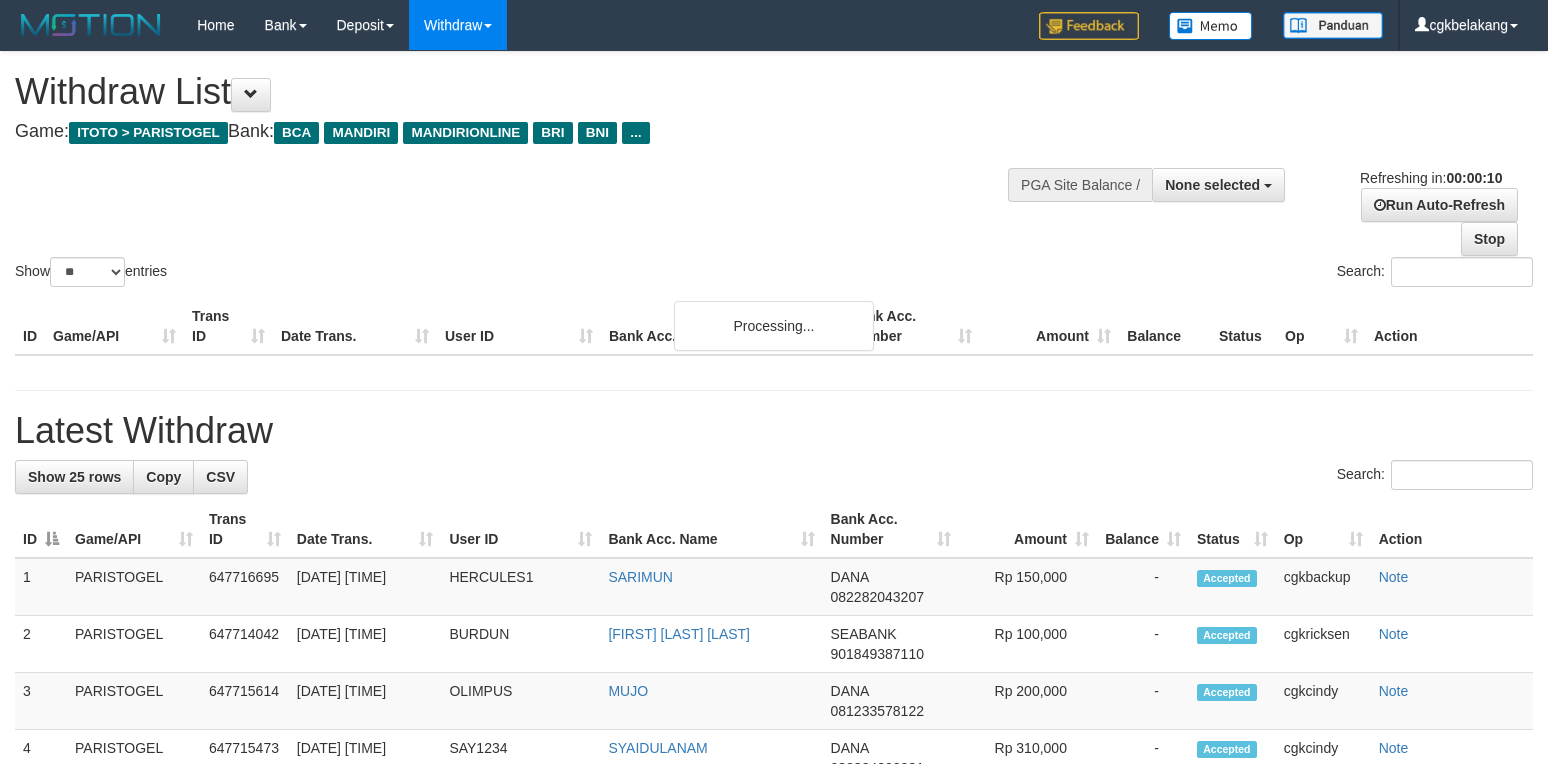 select 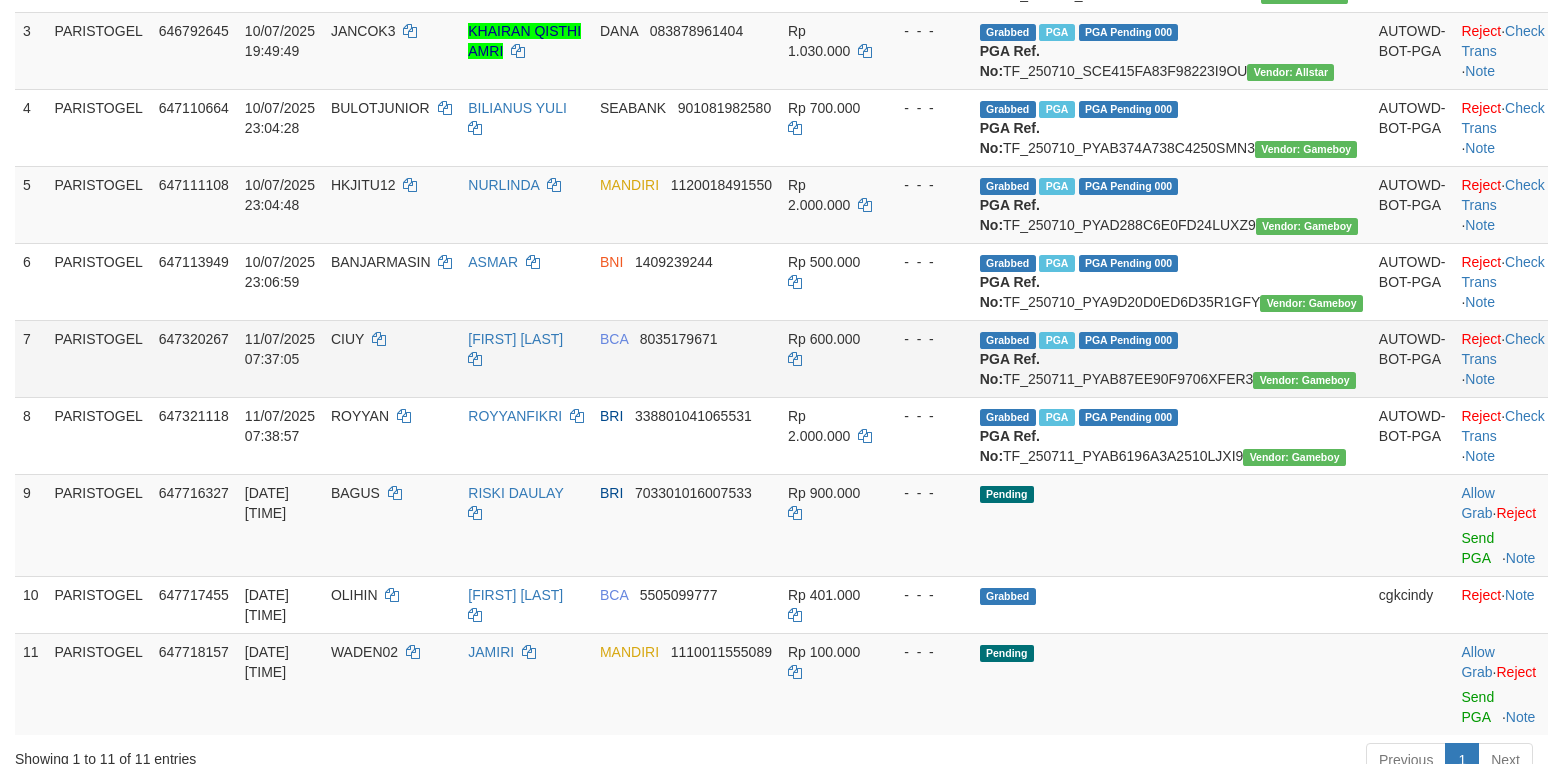 scroll, scrollTop: 533, scrollLeft: 0, axis: vertical 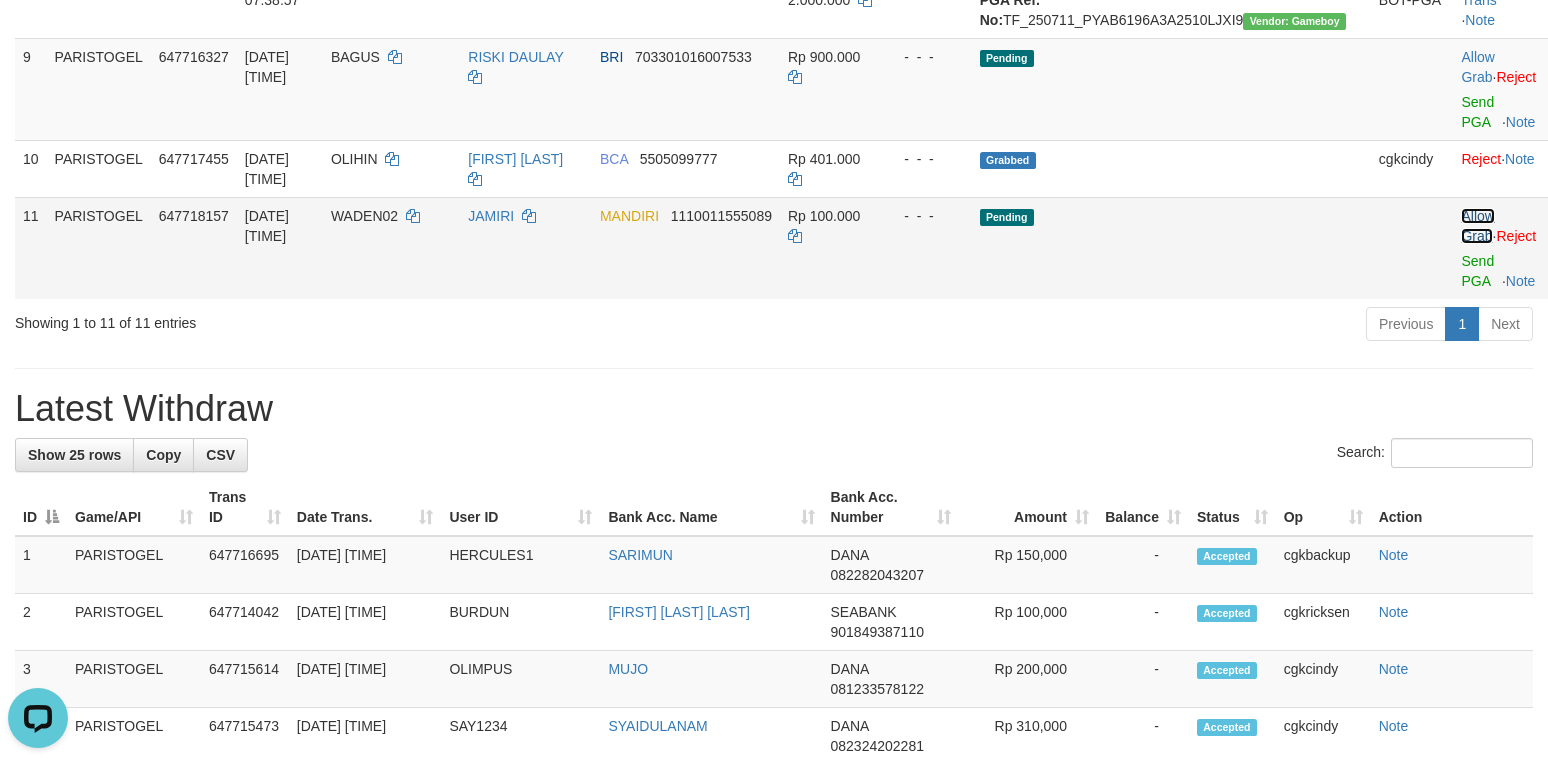 click on "Allow Grab" at bounding box center (1477, 226) 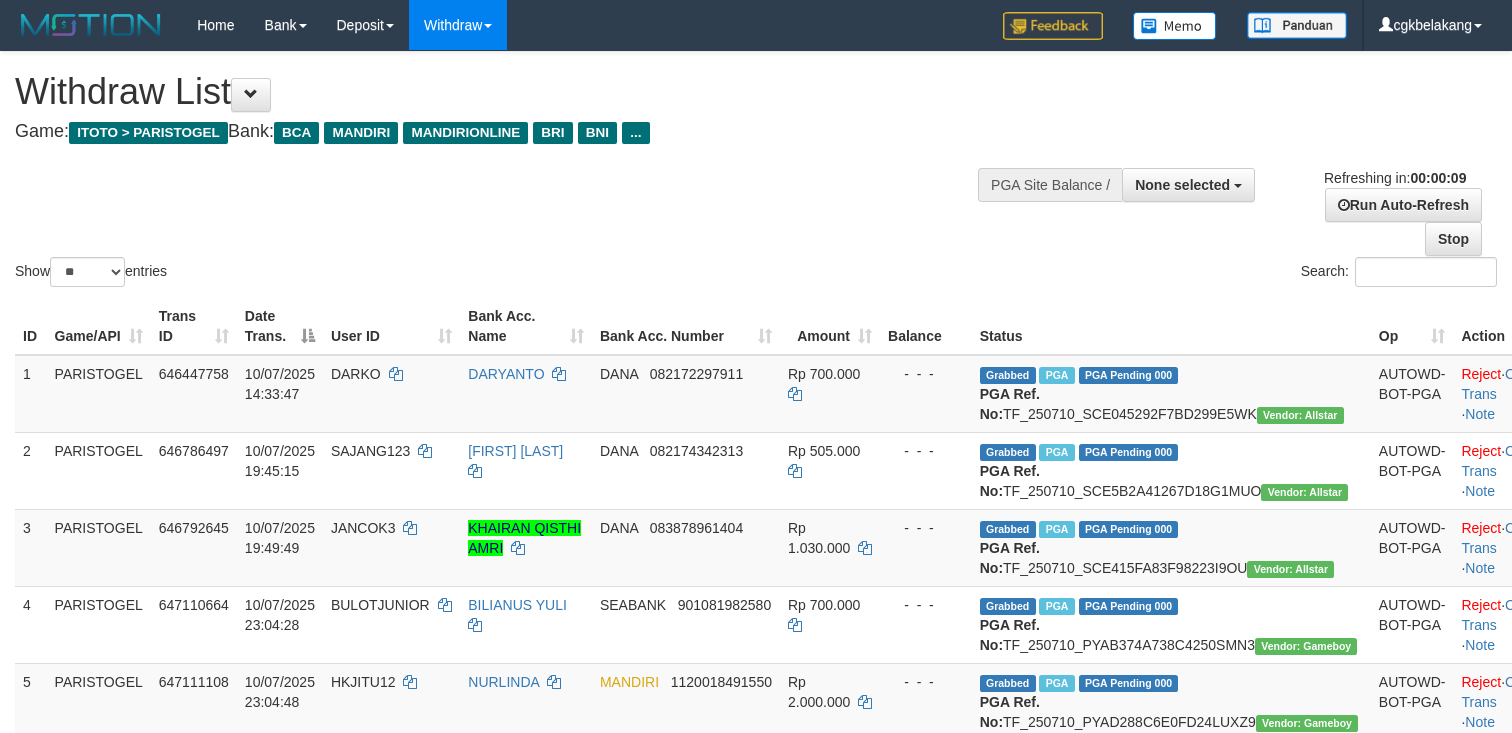 select 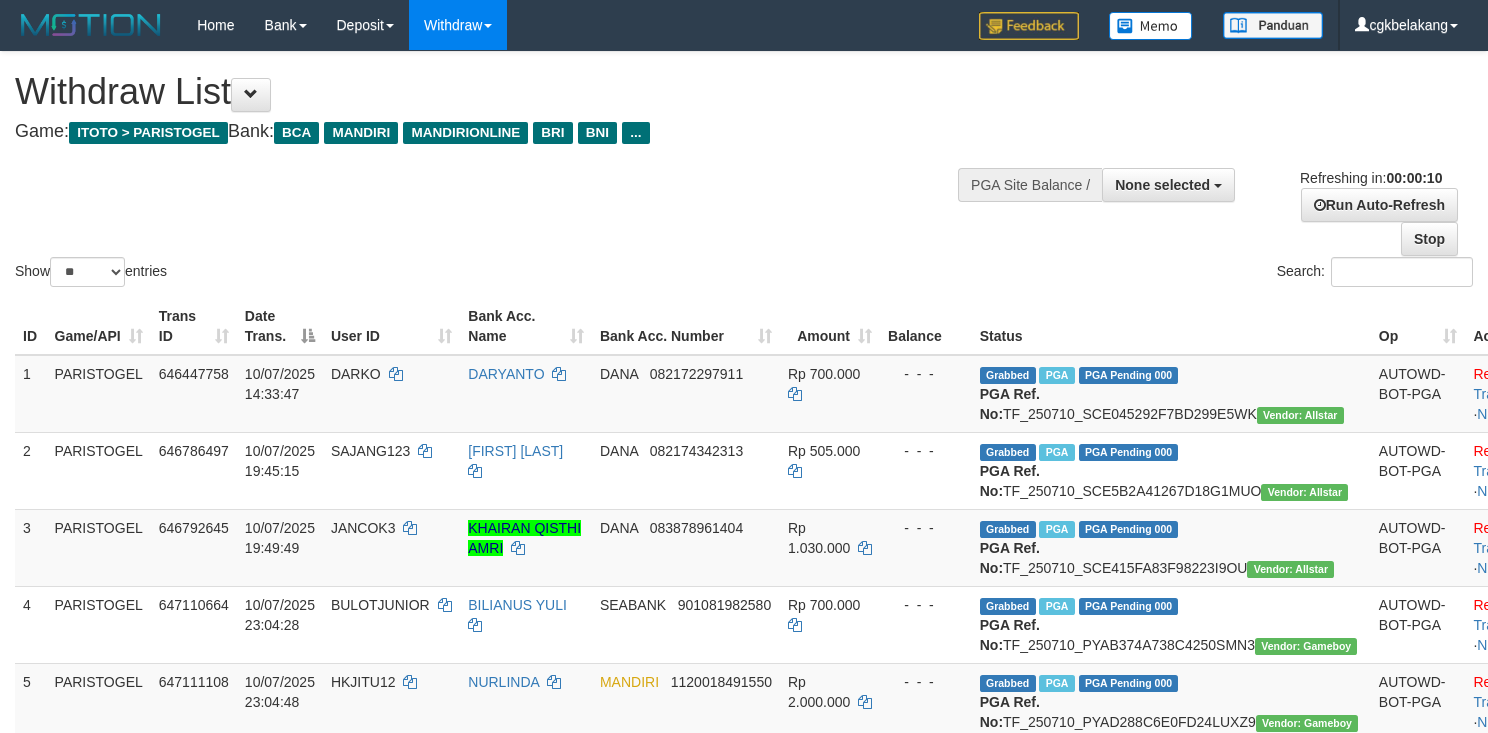 select 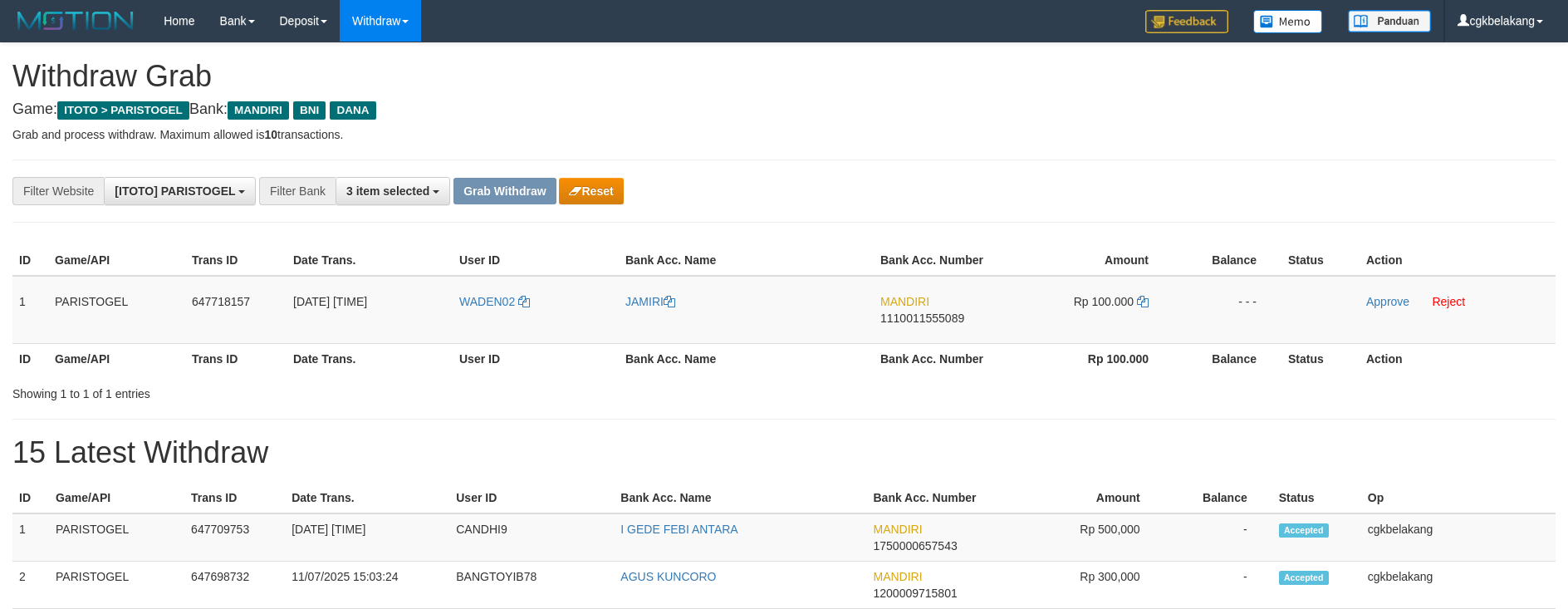 scroll, scrollTop: 0, scrollLeft: 0, axis: both 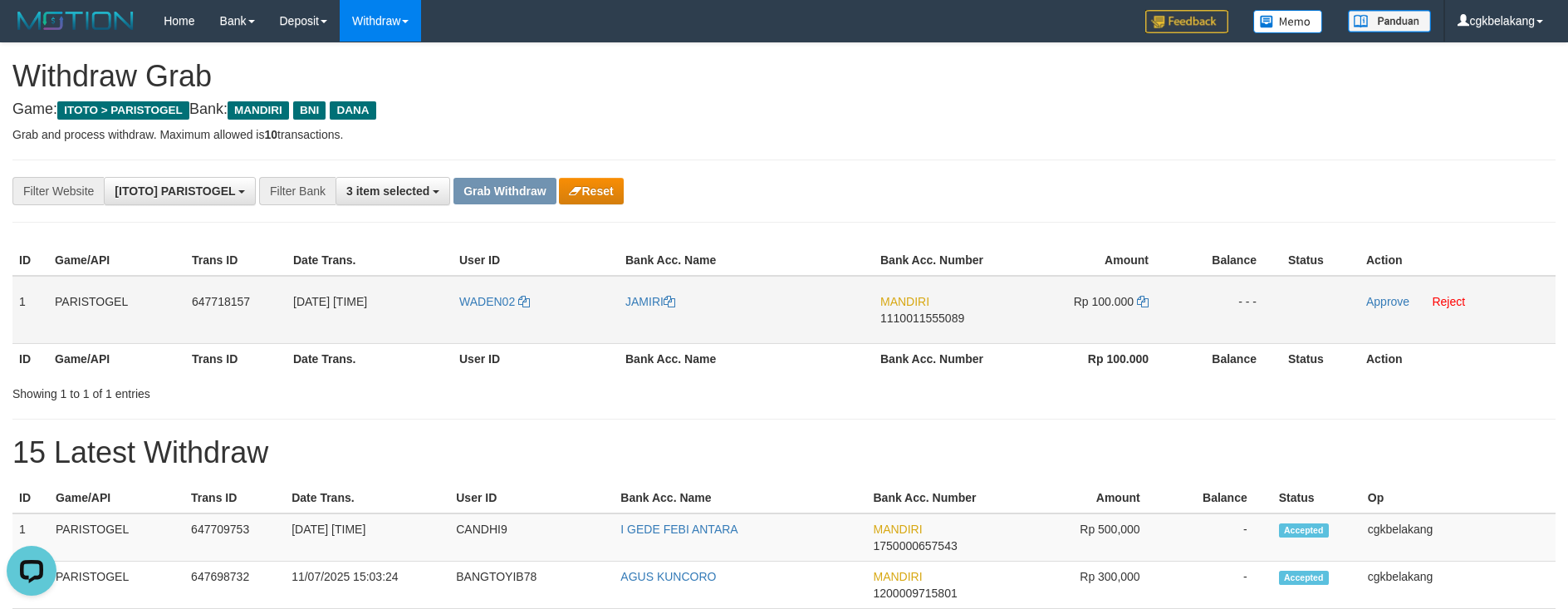 click on "WADEN02" at bounding box center [536, 310] 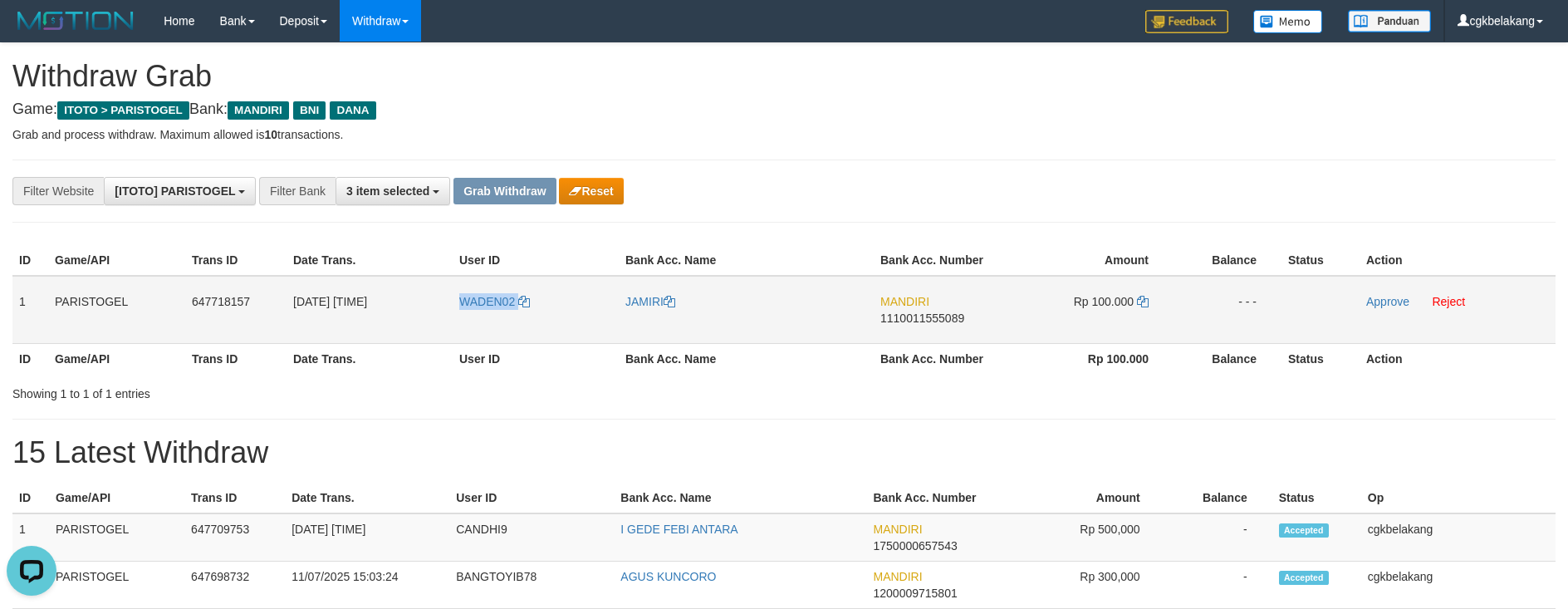 click on "WADEN02" at bounding box center (536, 310) 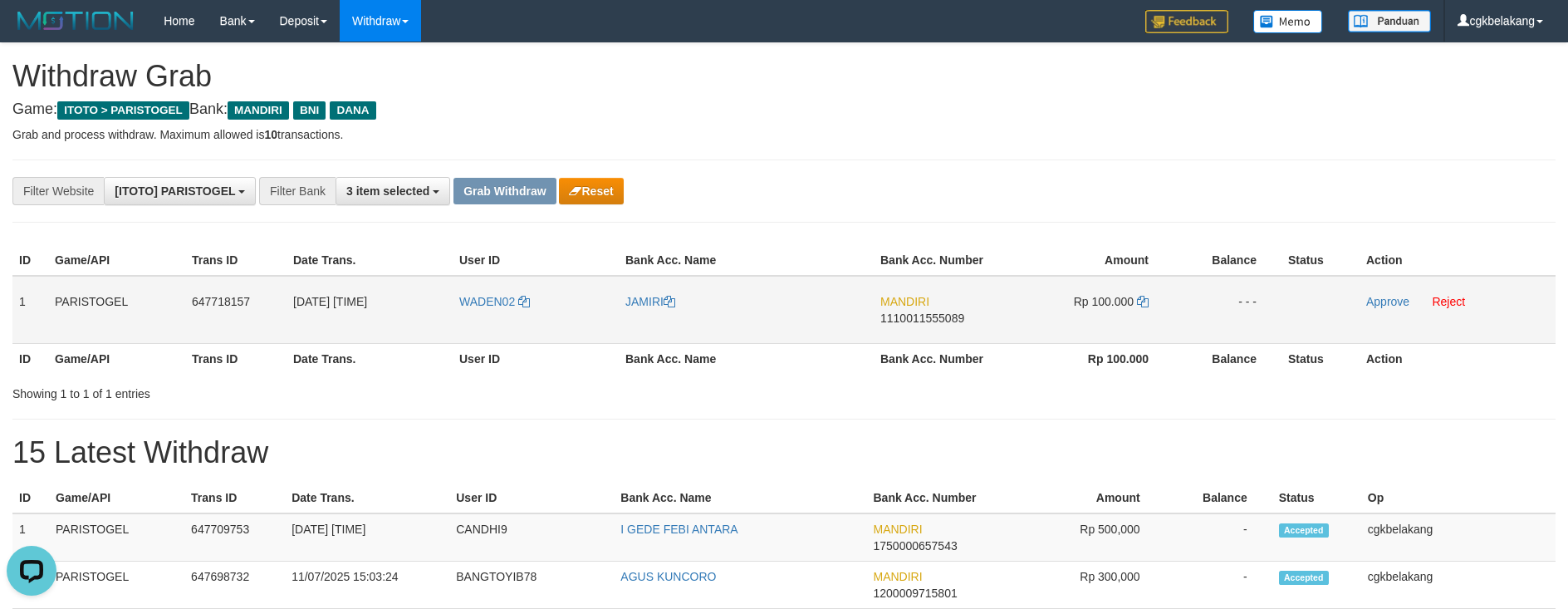 click on "JAMIRI" at bounding box center [746, 310] 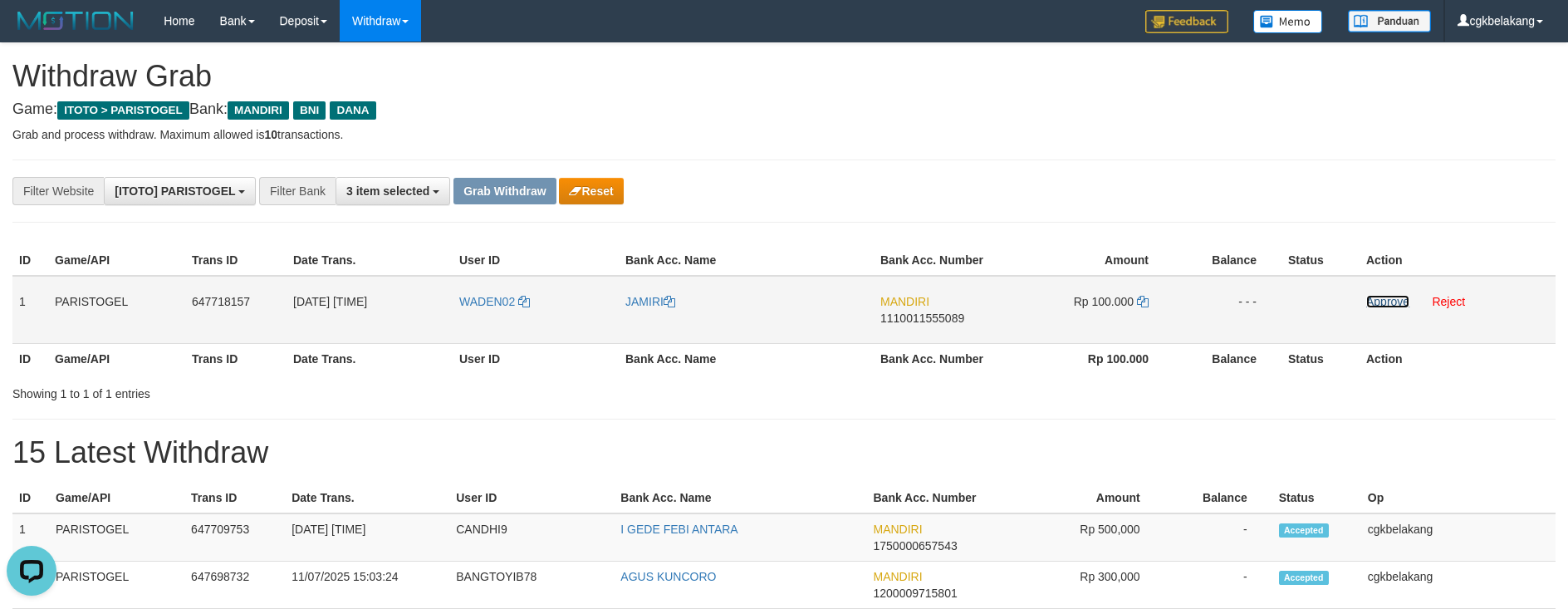 click on "Approve" at bounding box center [1388, 302] 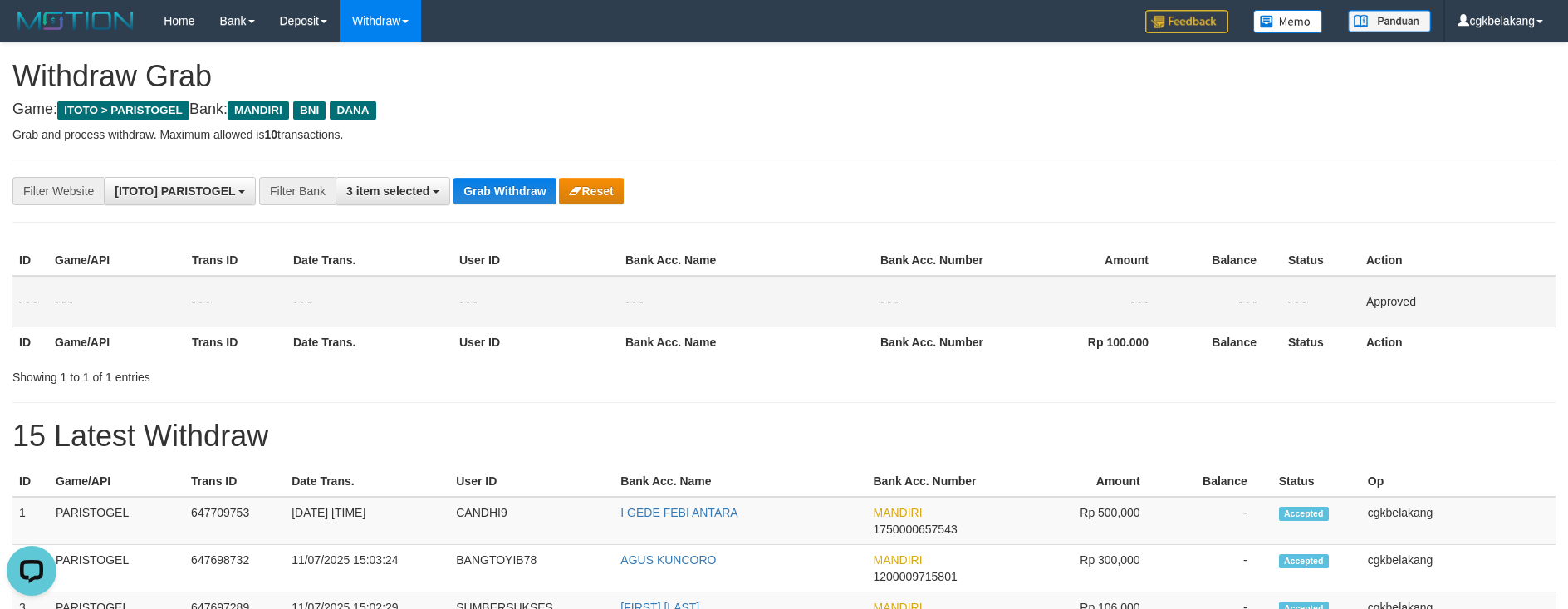 click on "15 Latest Withdraw" at bounding box center (784, 436) 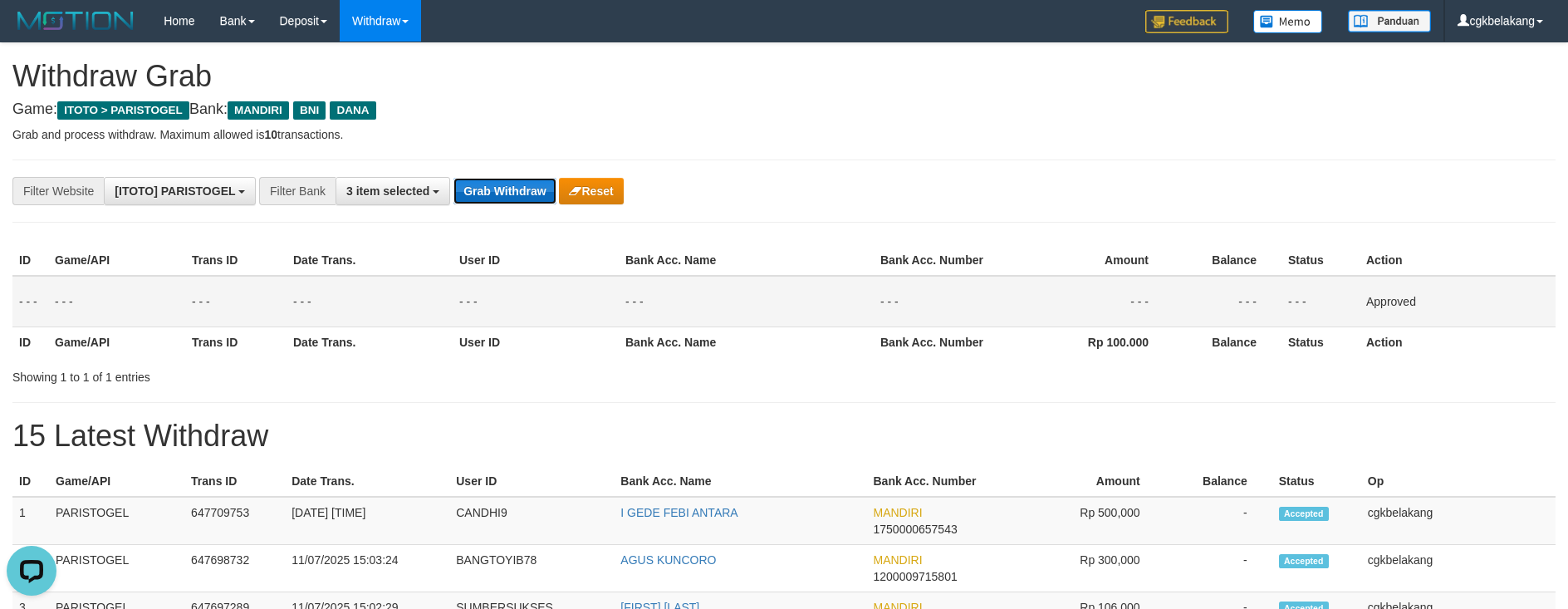 click on "Grab Withdraw" at bounding box center [504, 191] 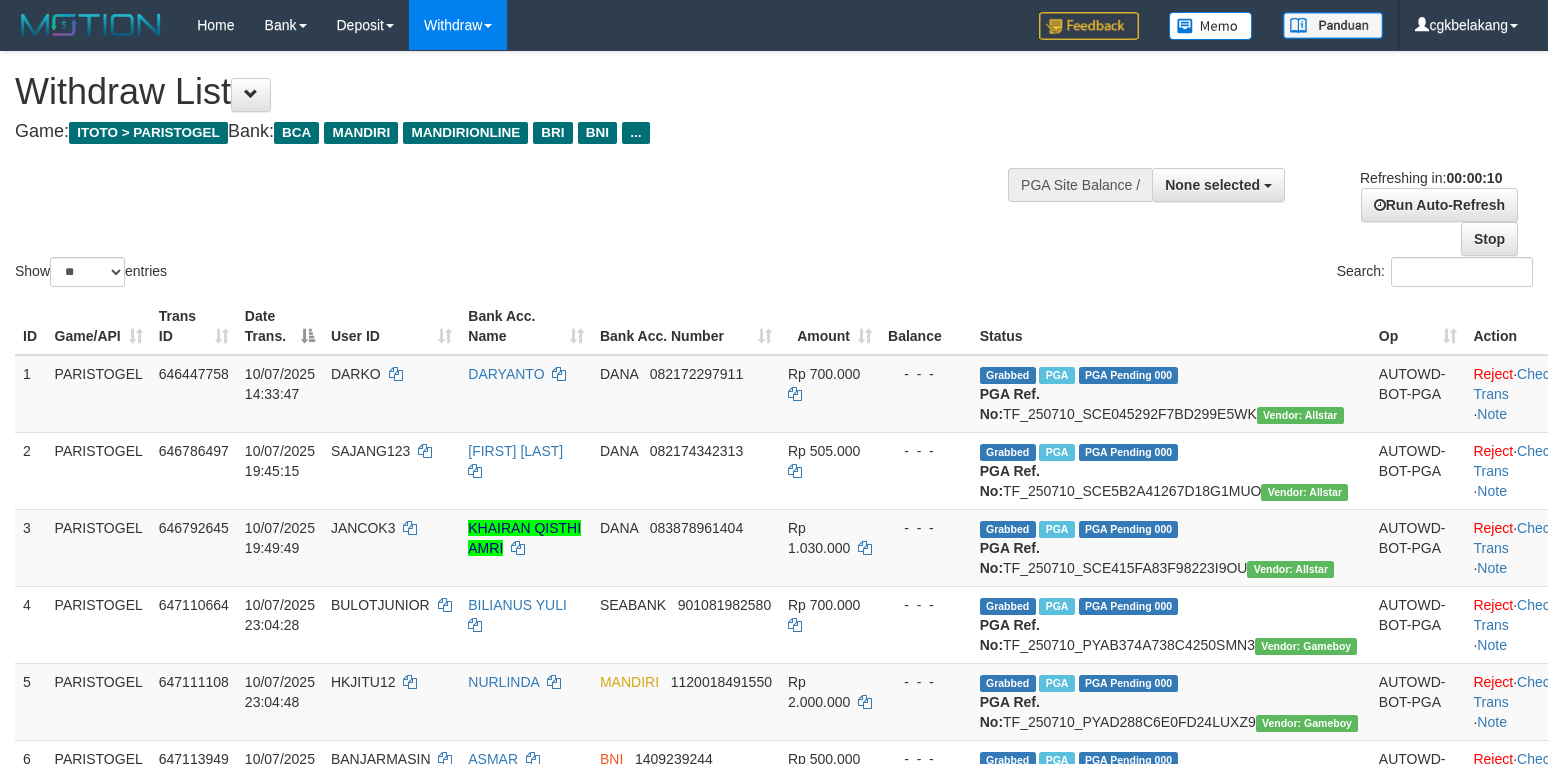 select 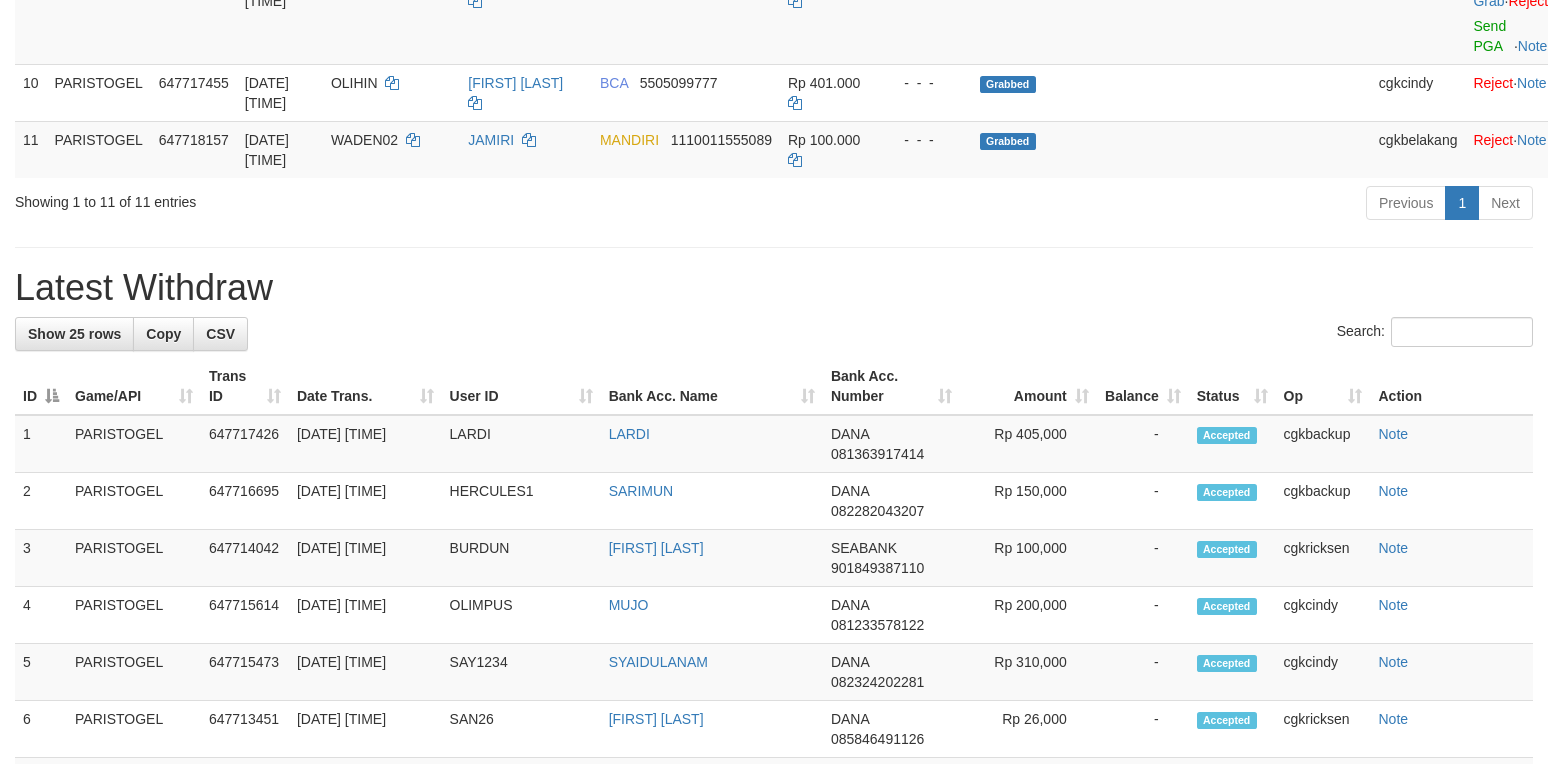 scroll, scrollTop: 933, scrollLeft: 0, axis: vertical 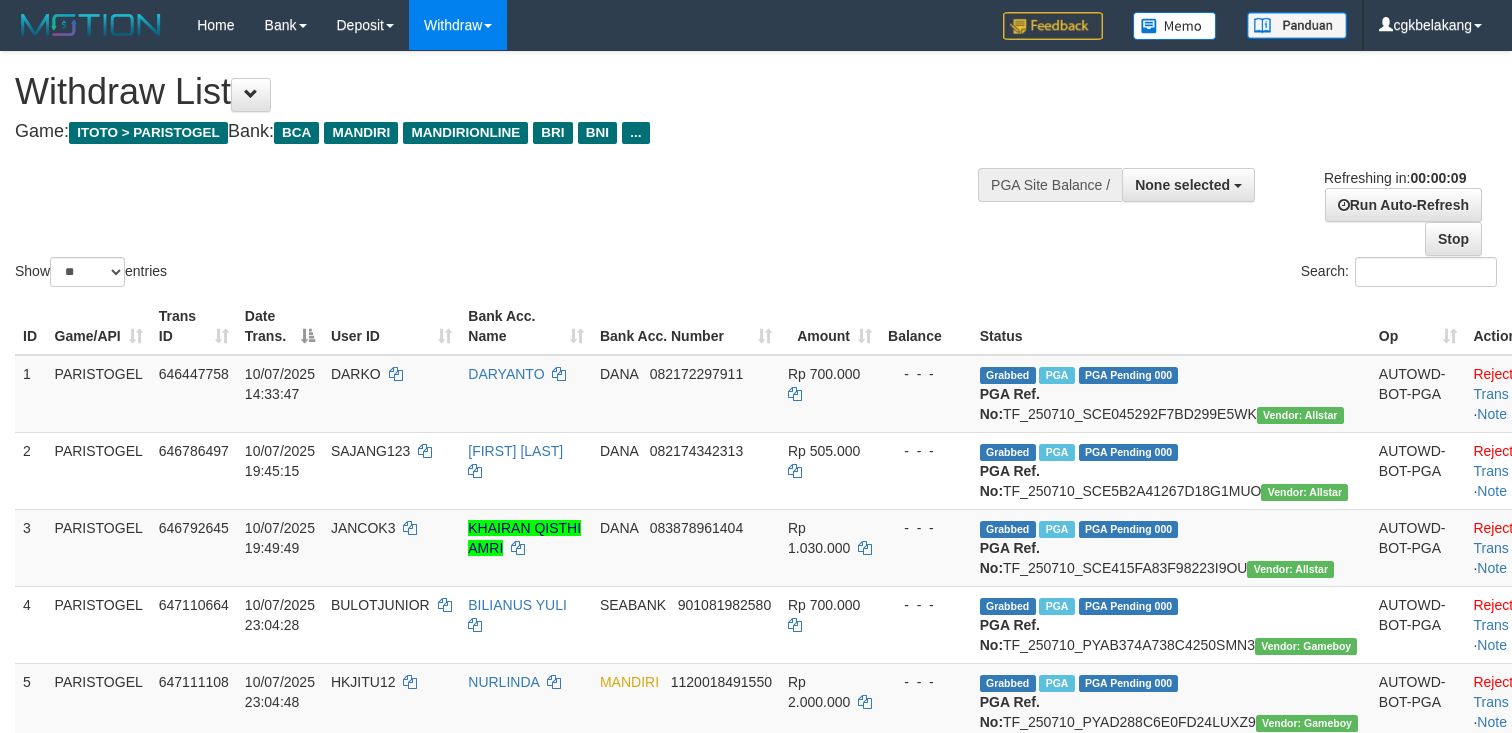 select 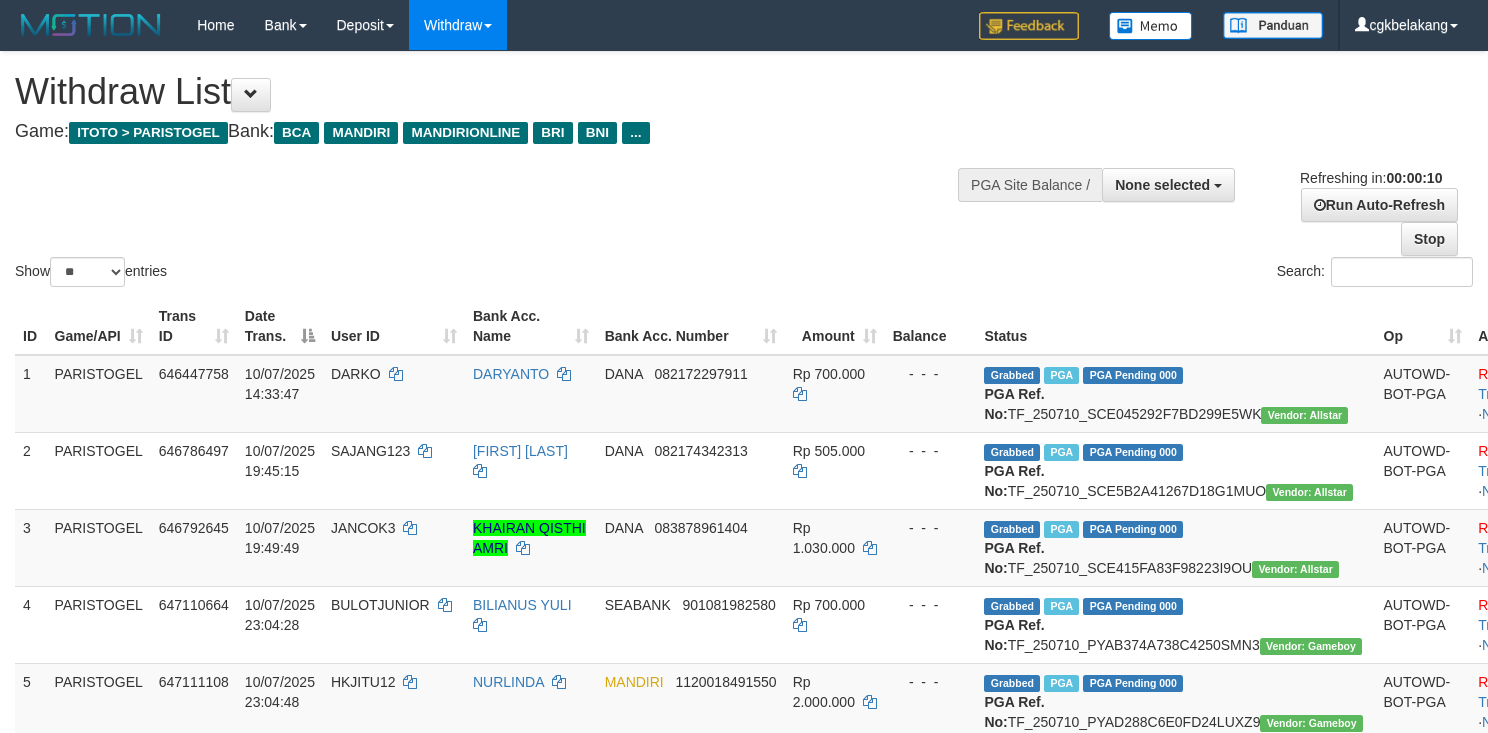 select 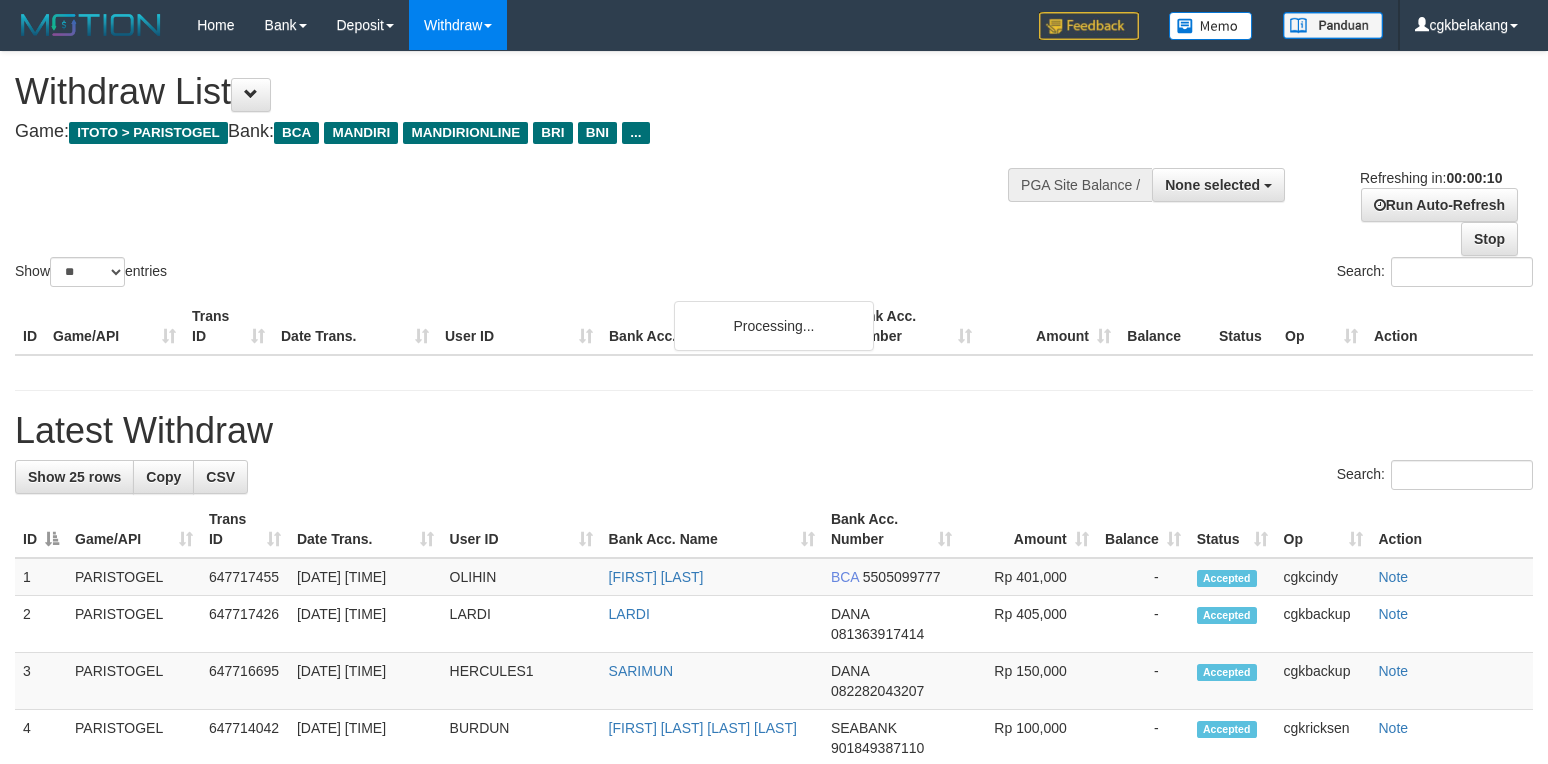 select 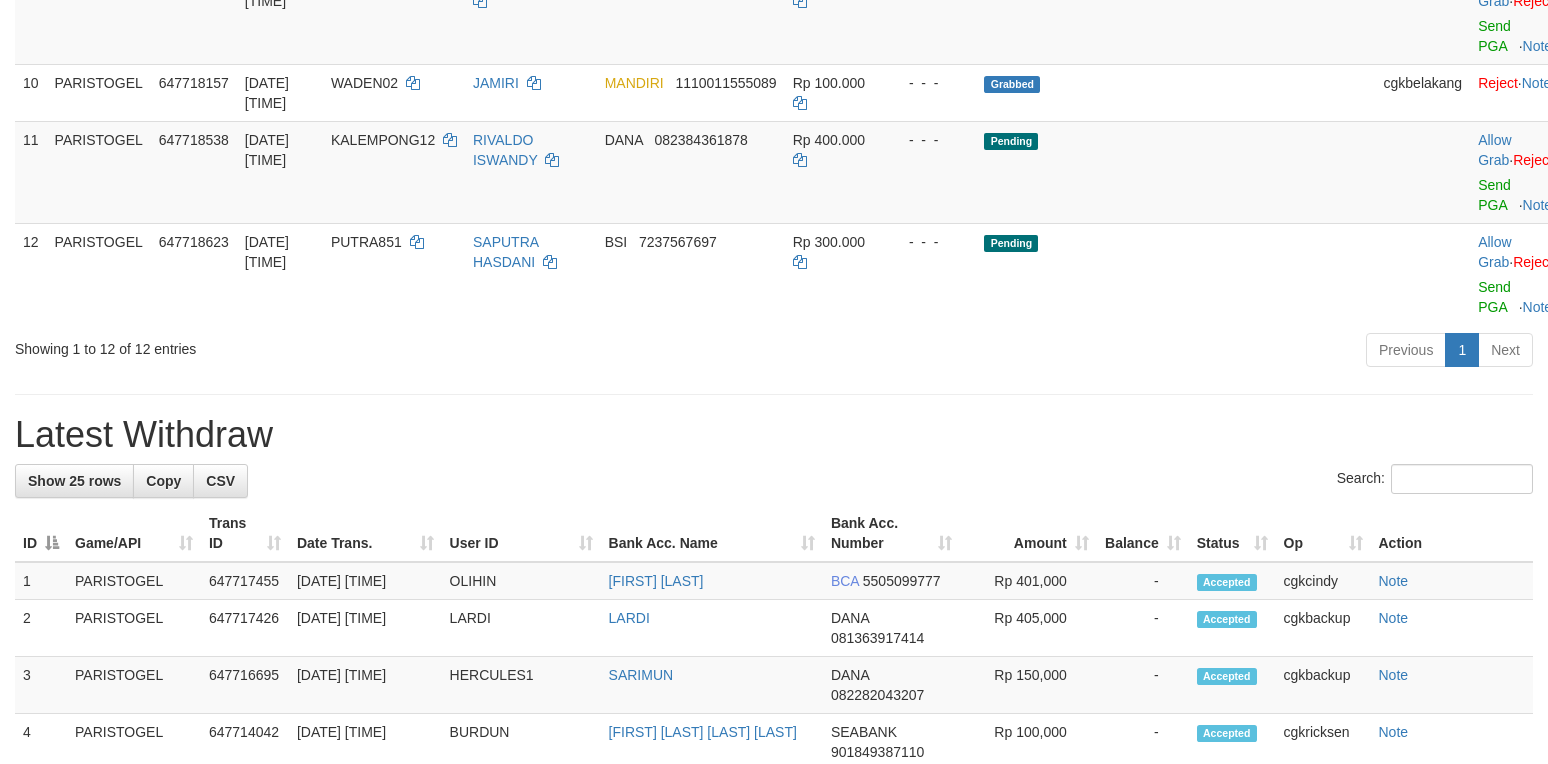 scroll, scrollTop: 933, scrollLeft: 0, axis: vertical 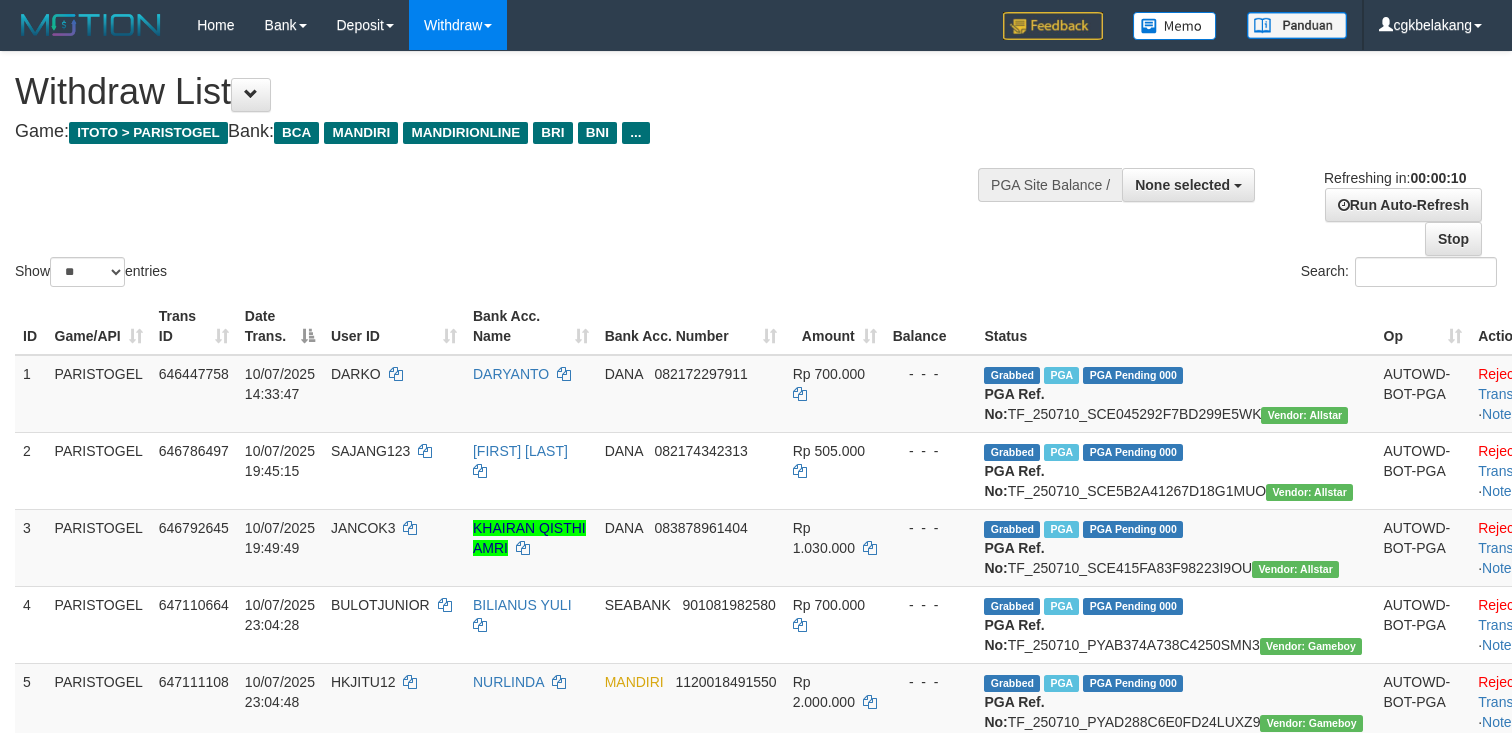 select 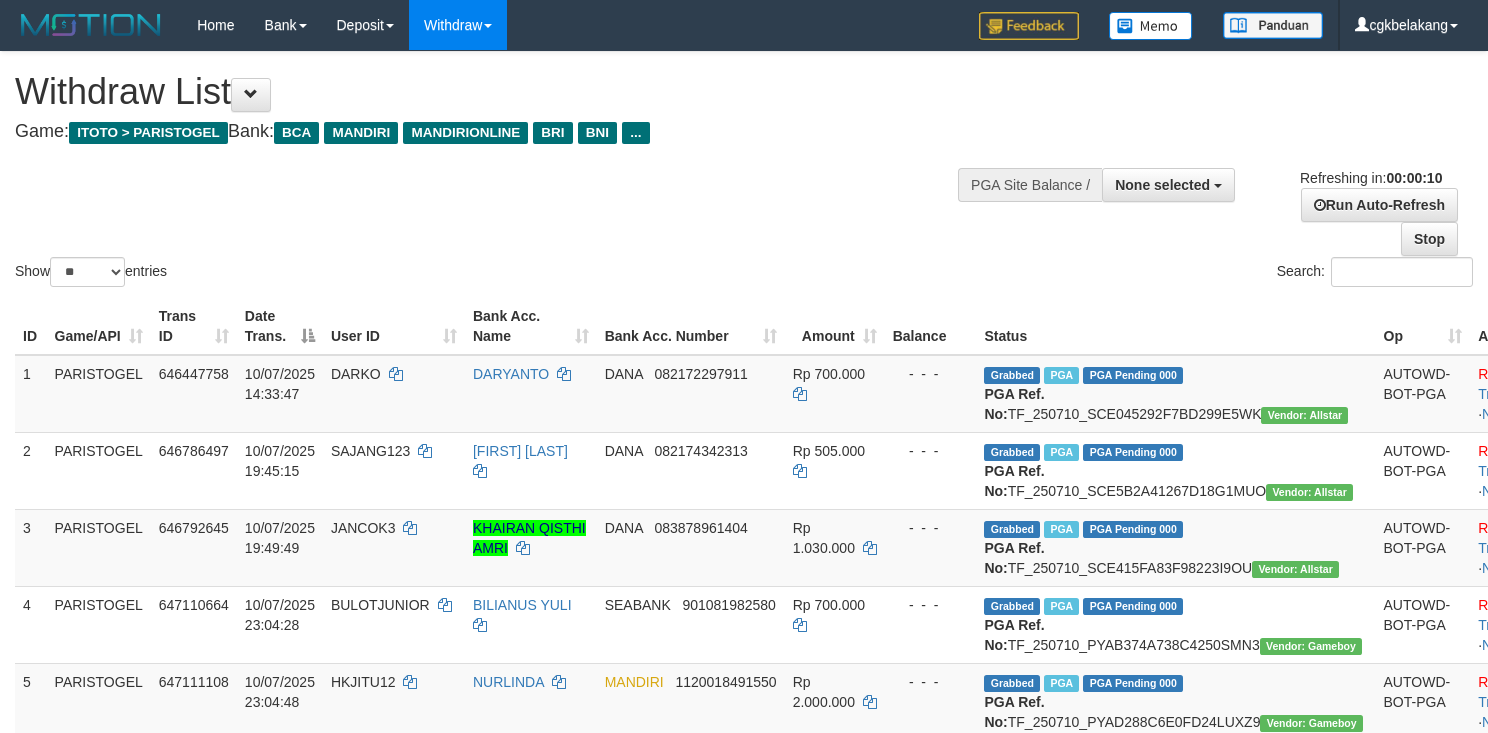 select 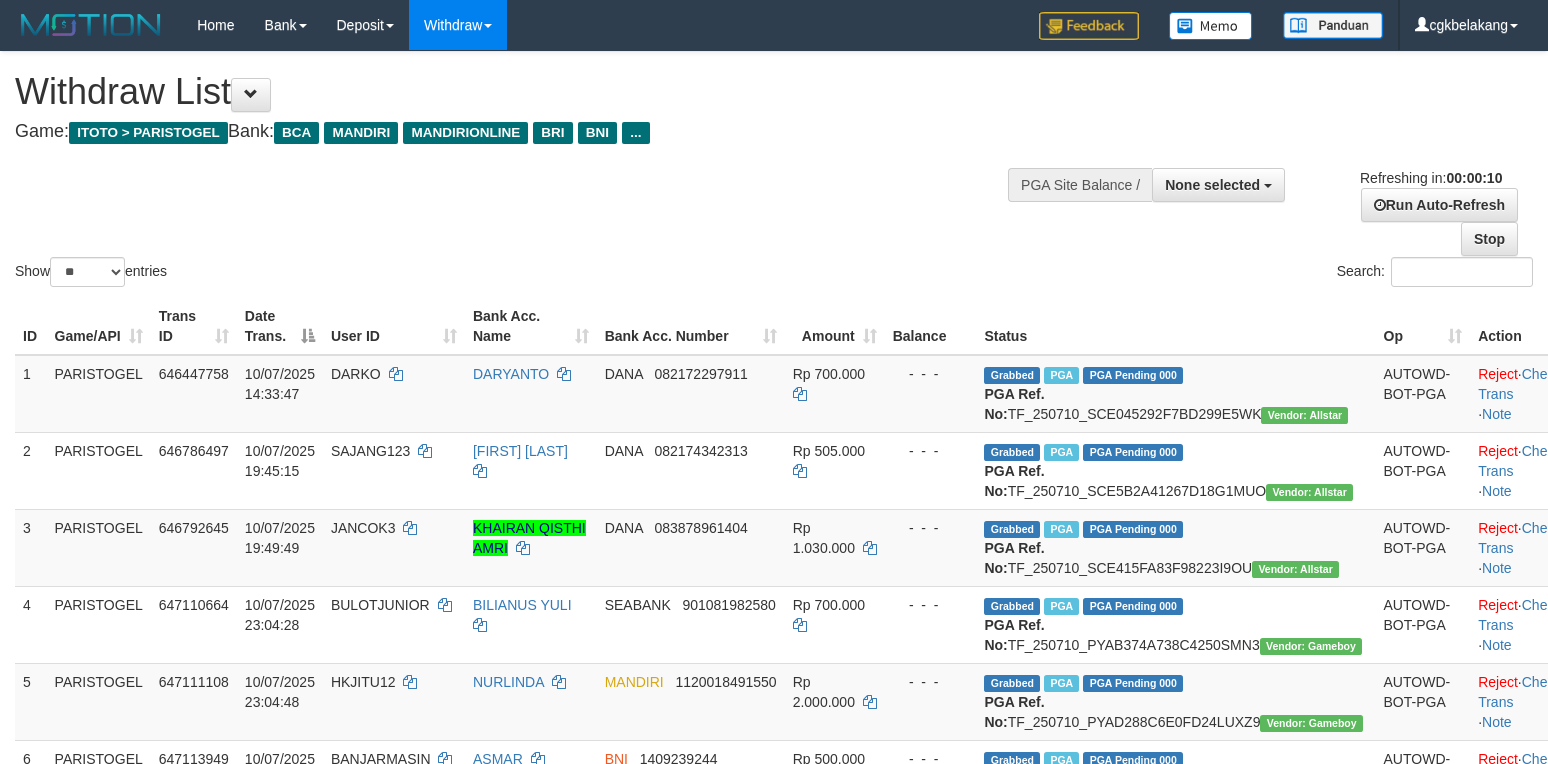select 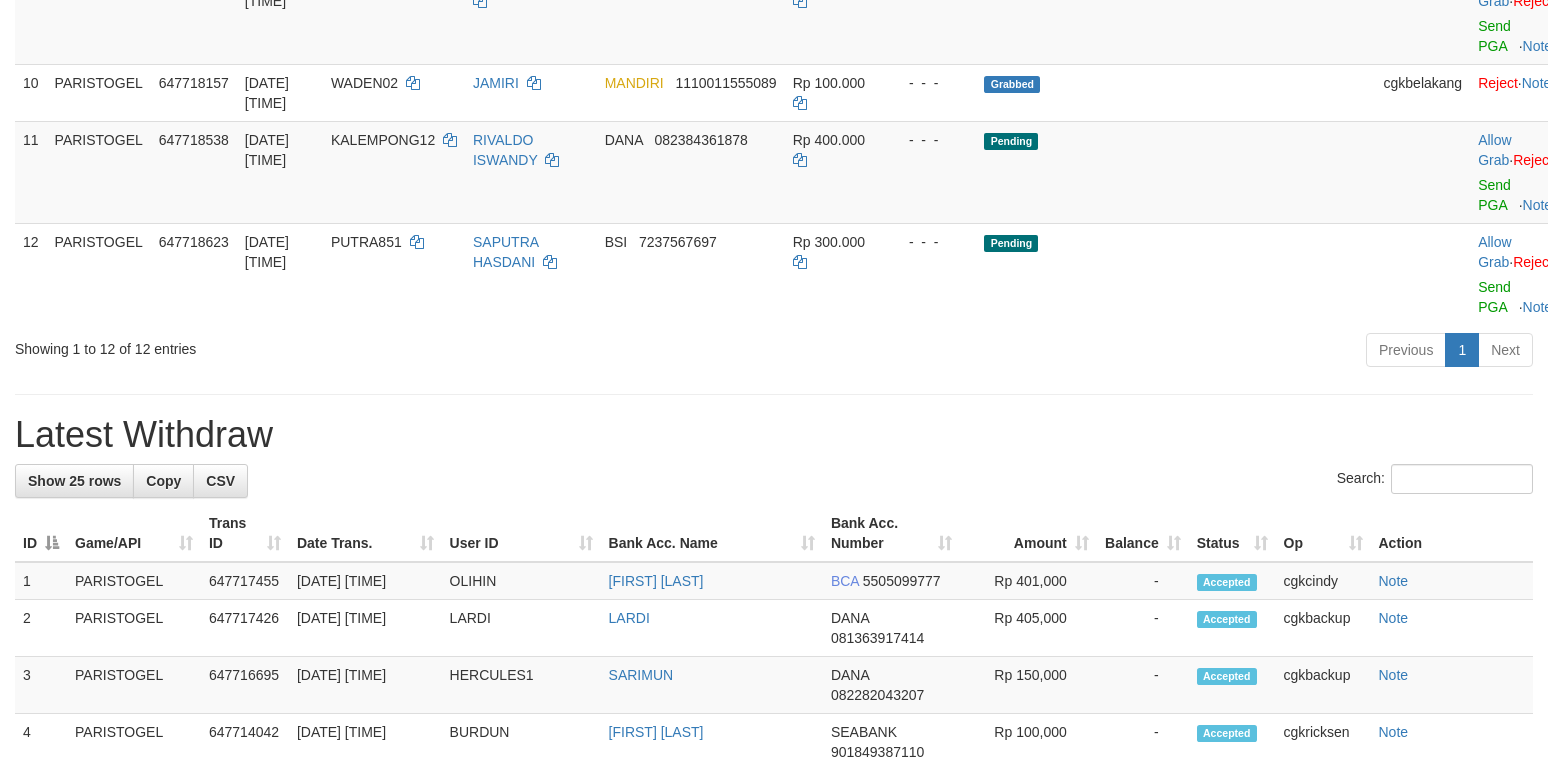 scroll, scrollTop: 933, scrollLeft: 0, axis: vertical 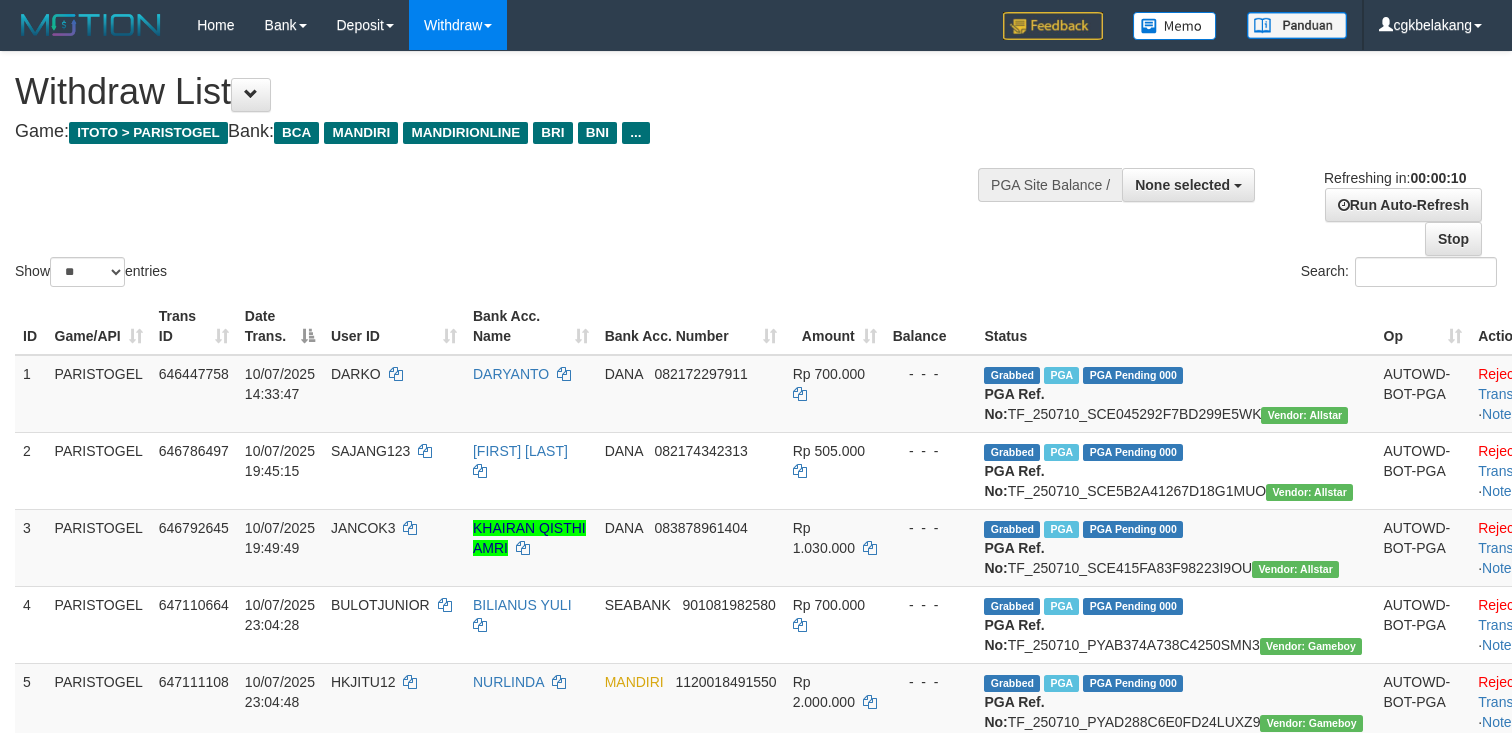 select 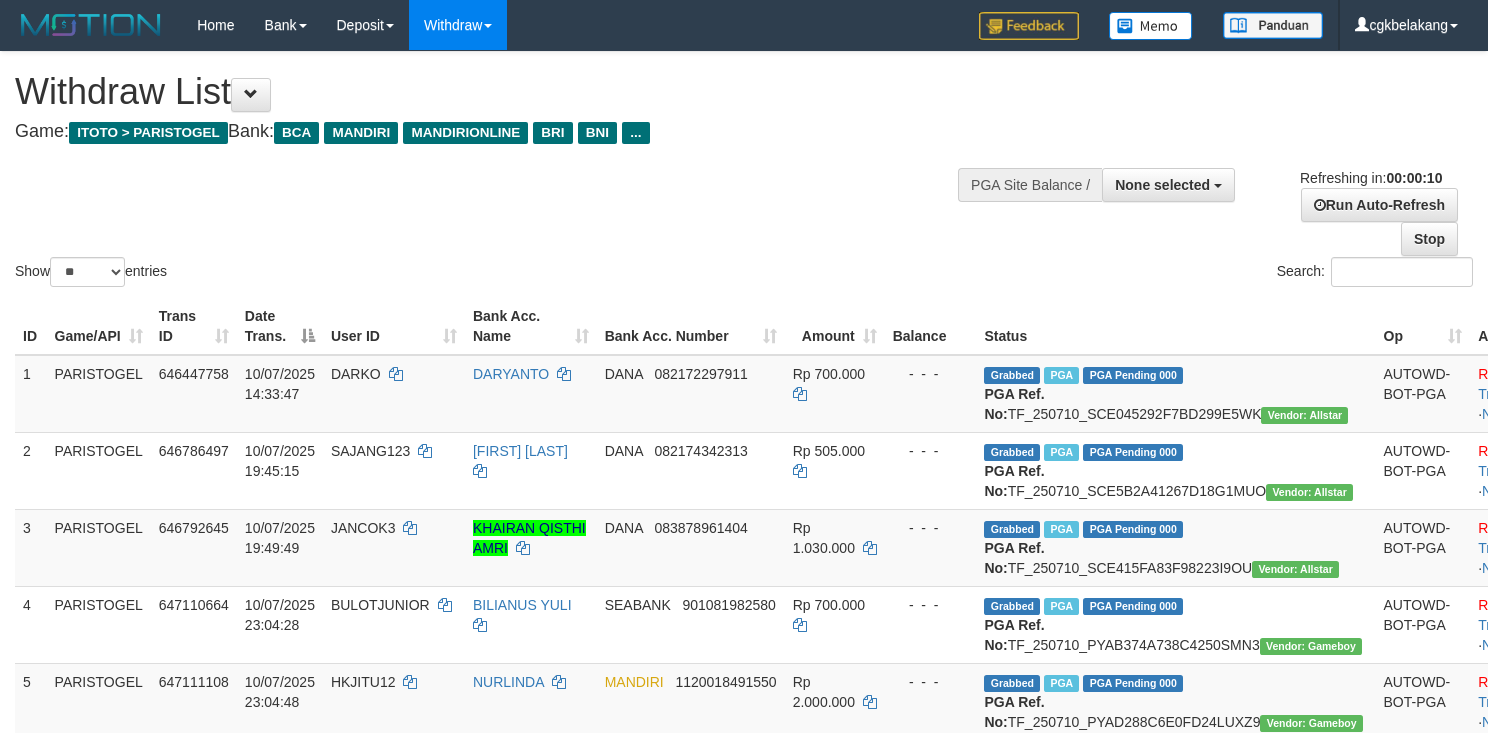 select 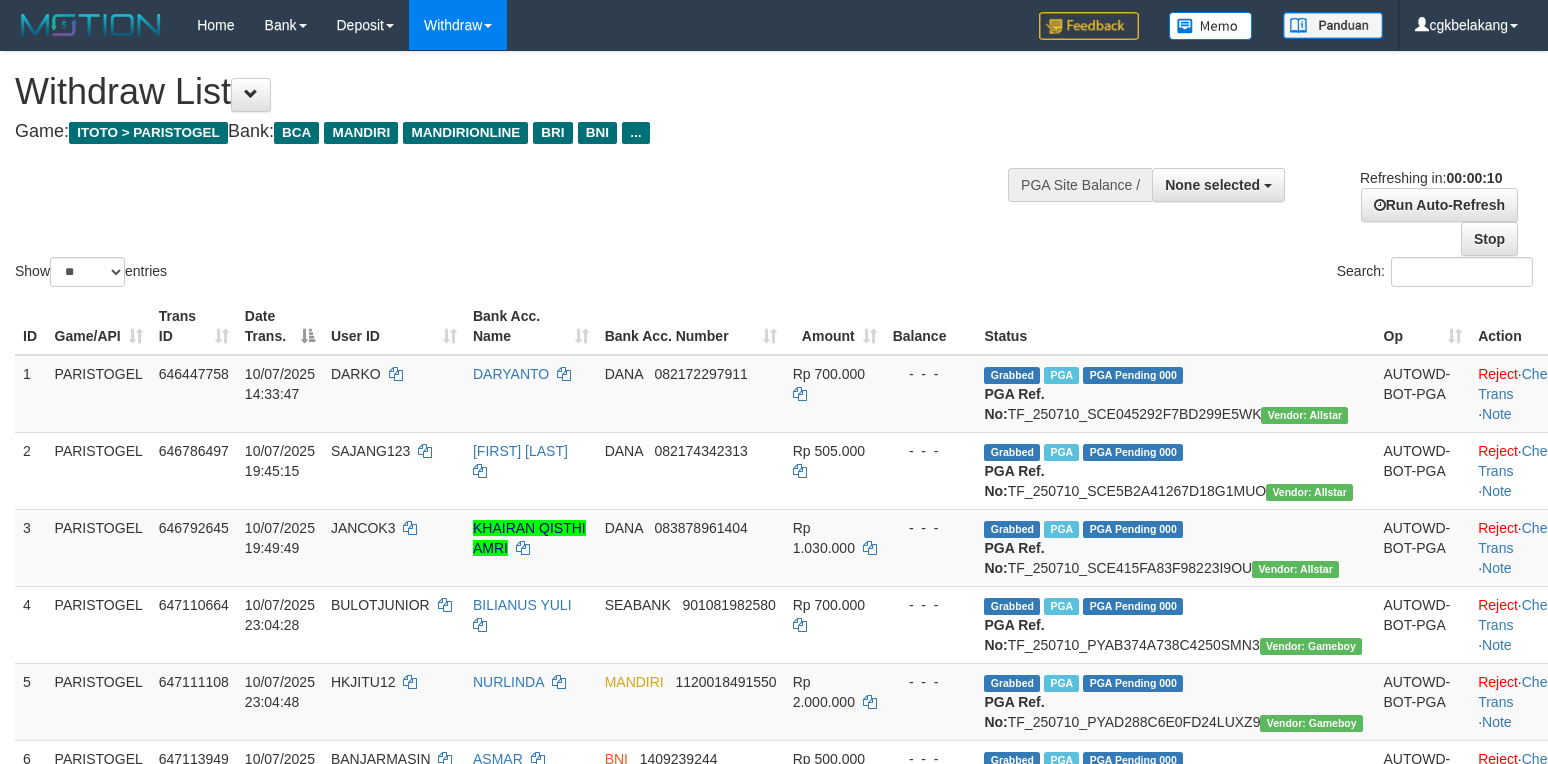 select 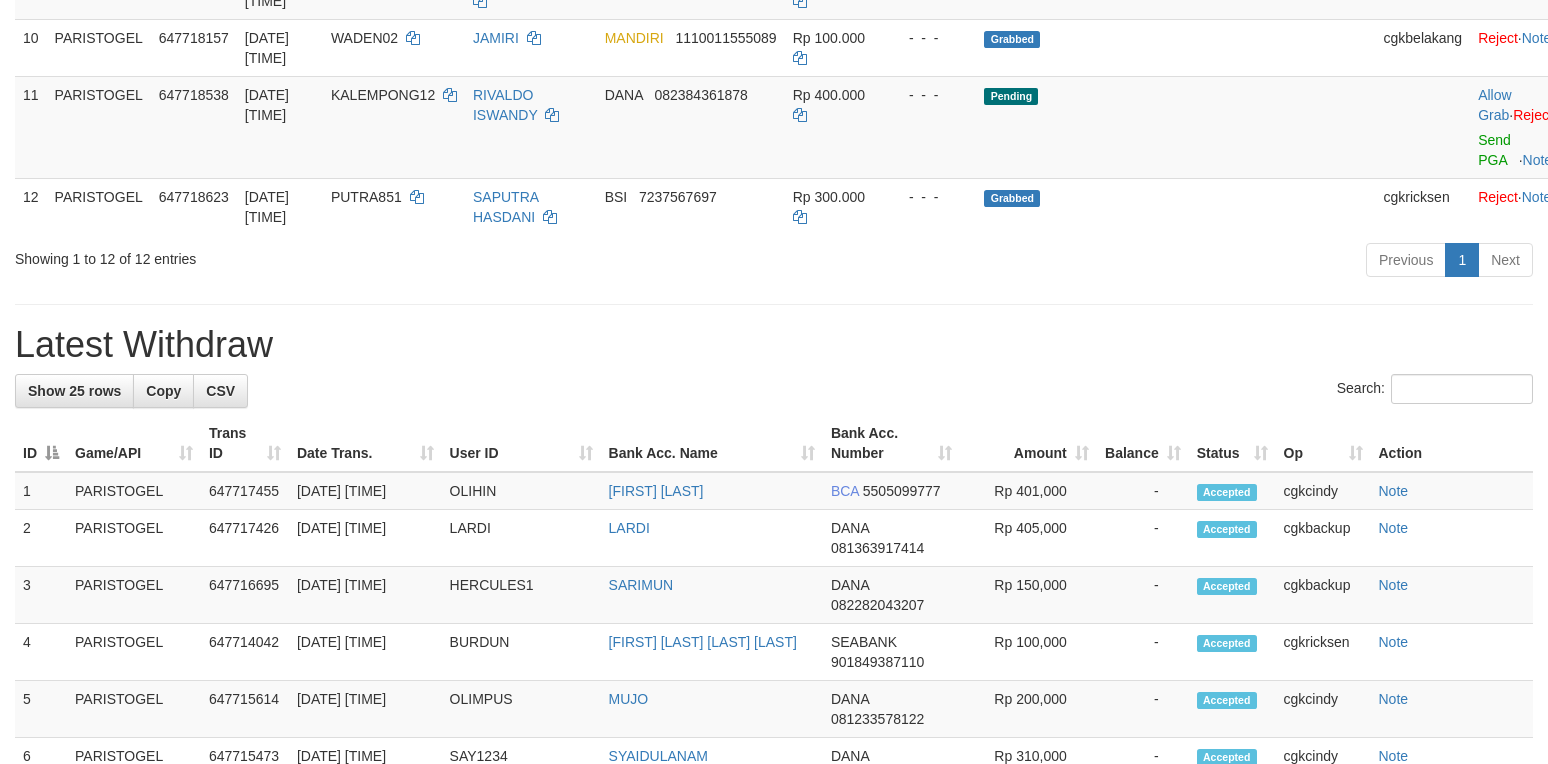 scroll, scrollTop: 933, scrollLeft: 0, axis: vertical 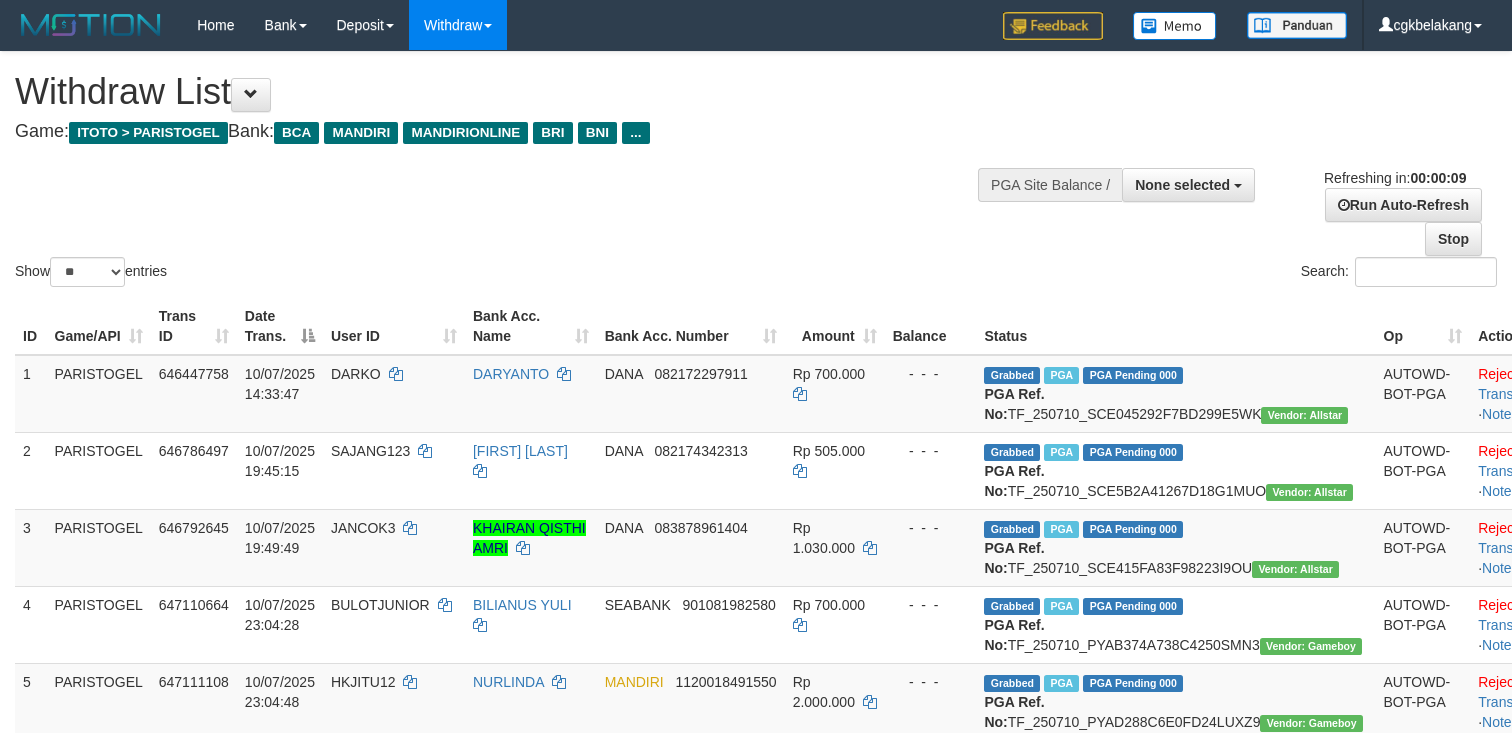 select 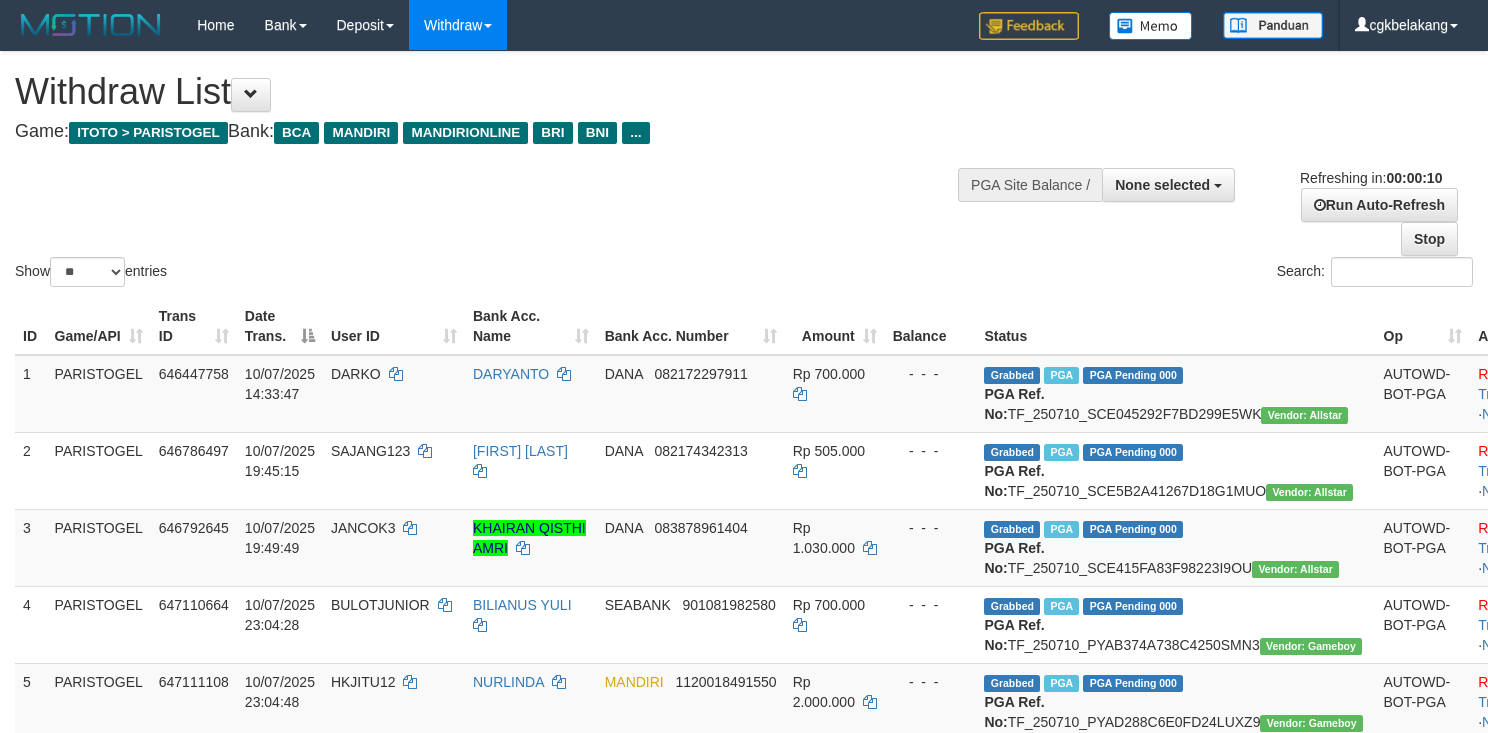 select 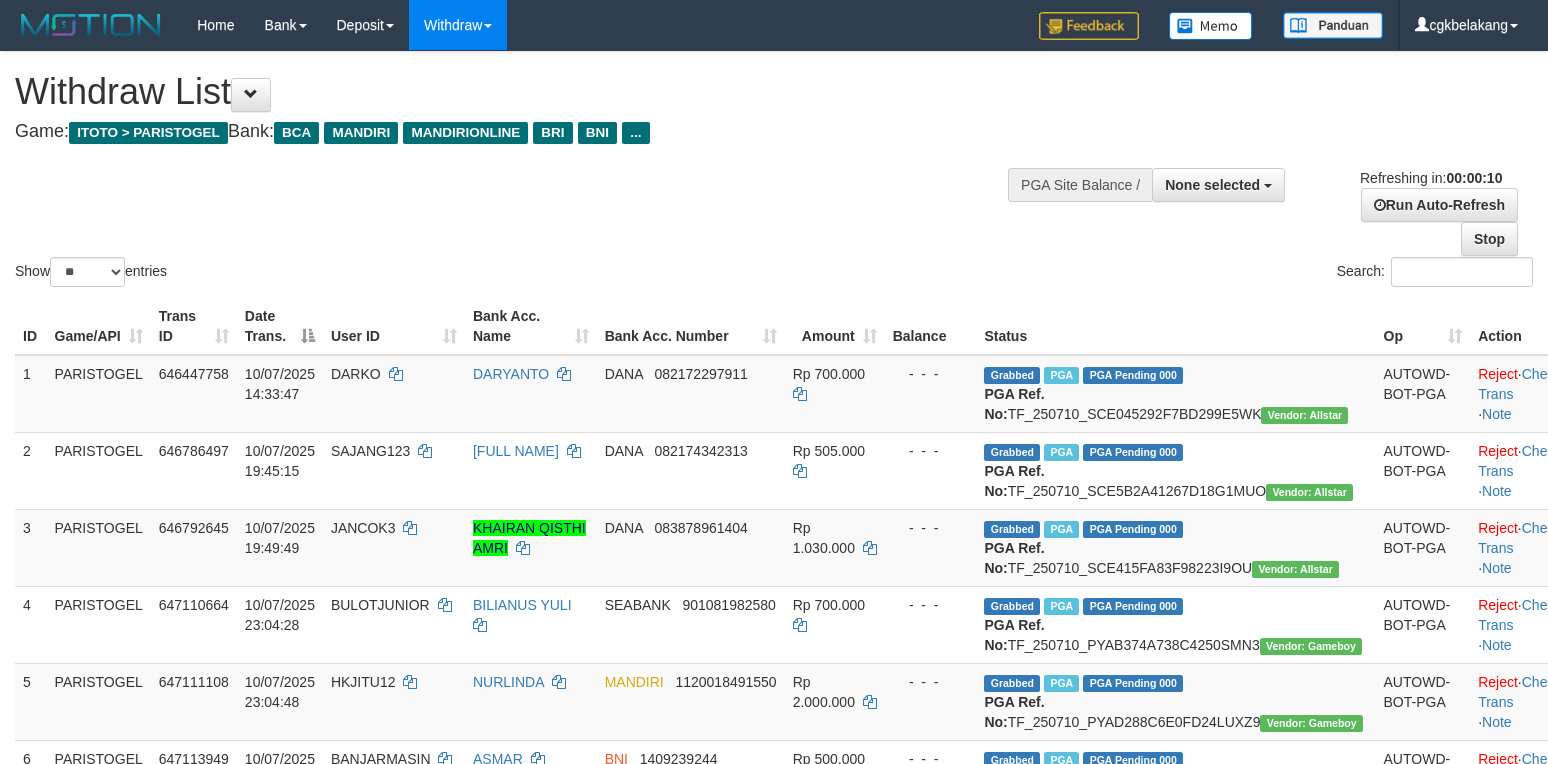 select 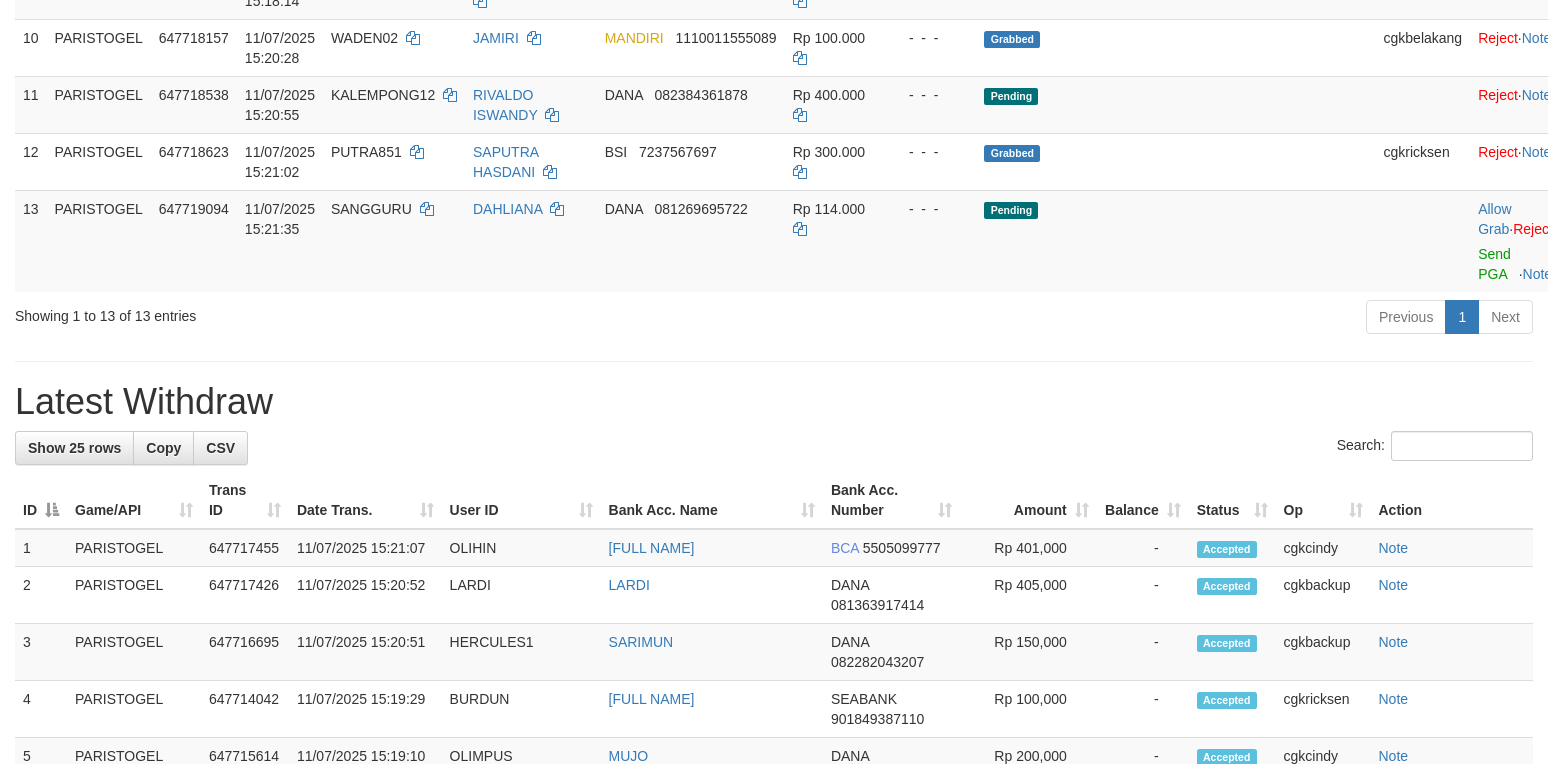 scroll, scrollTop: 933, scrollLeft: 0, axis: vertical 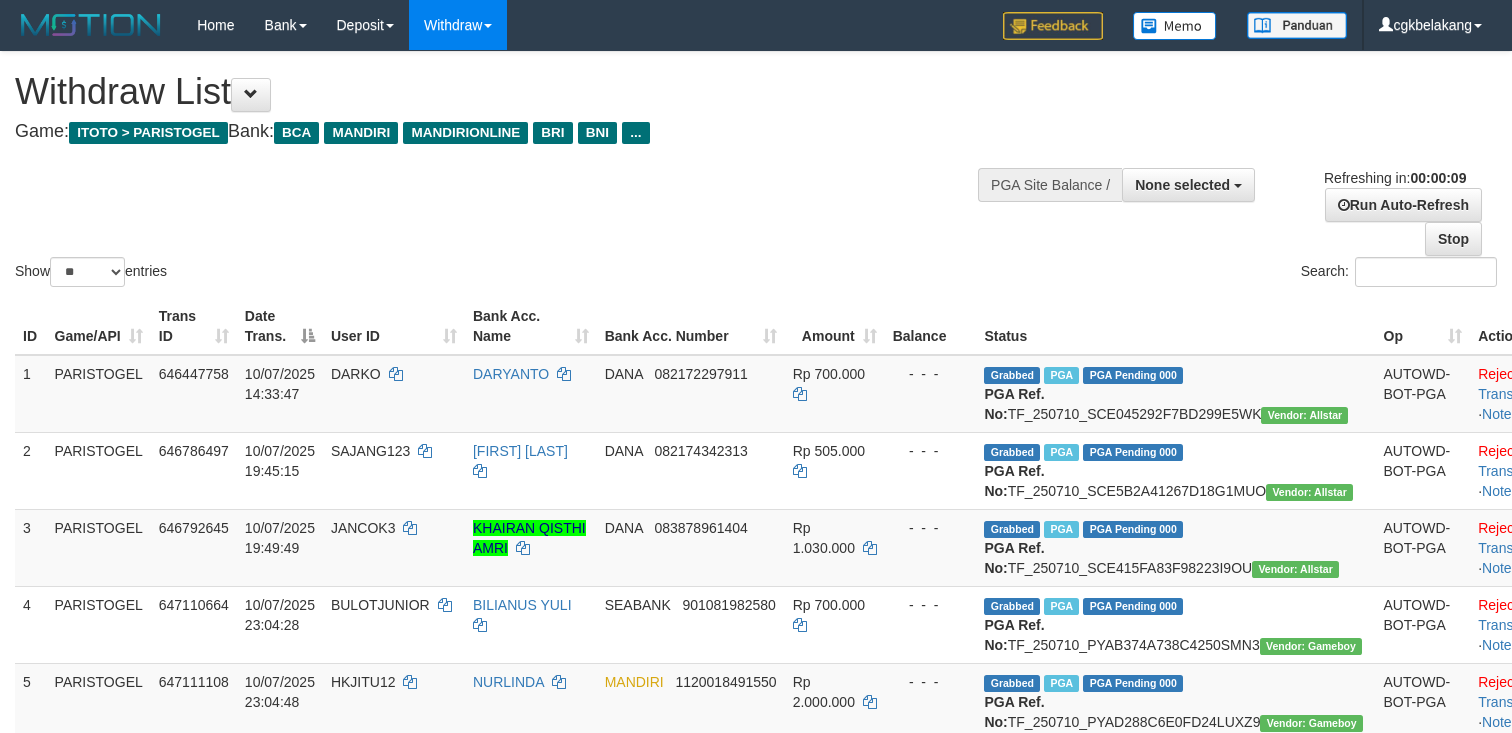 select 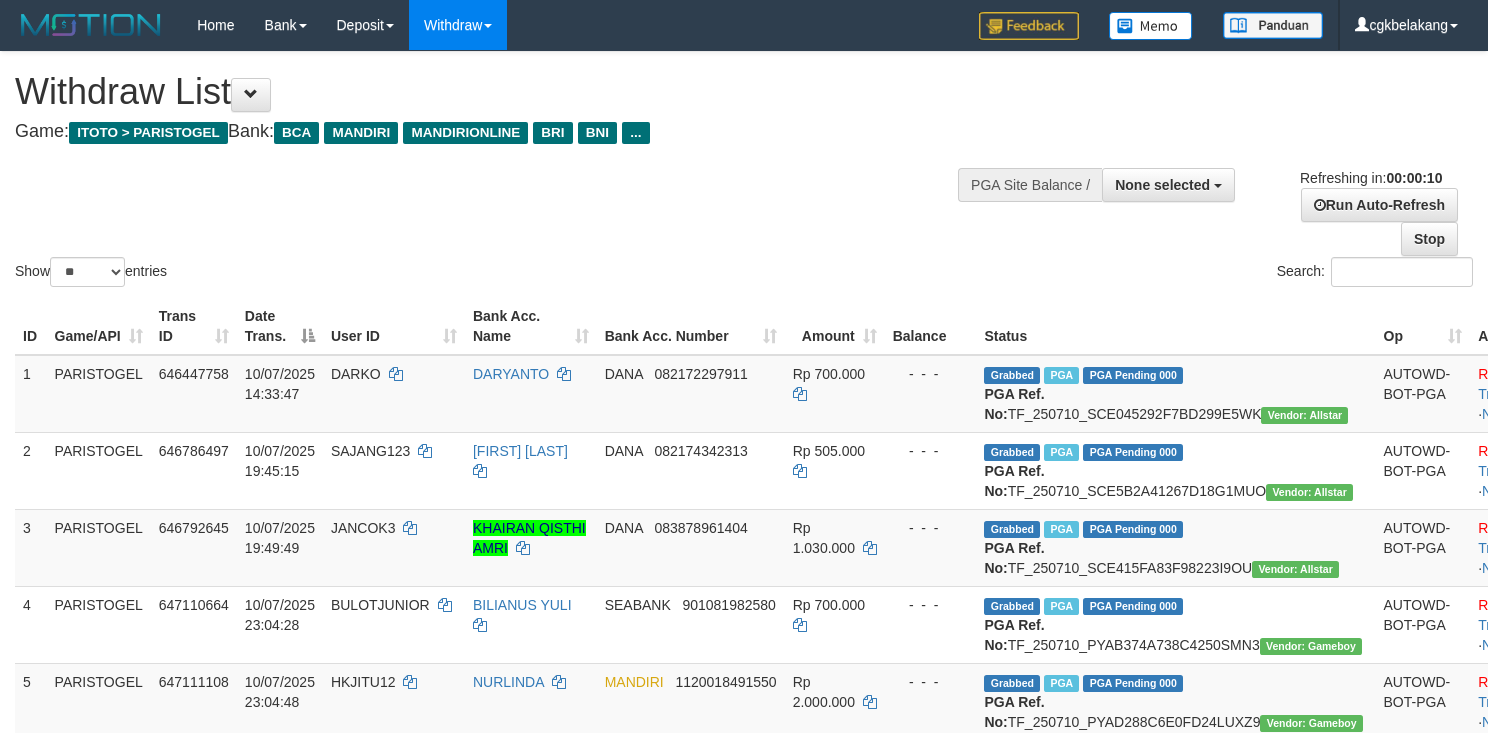 select 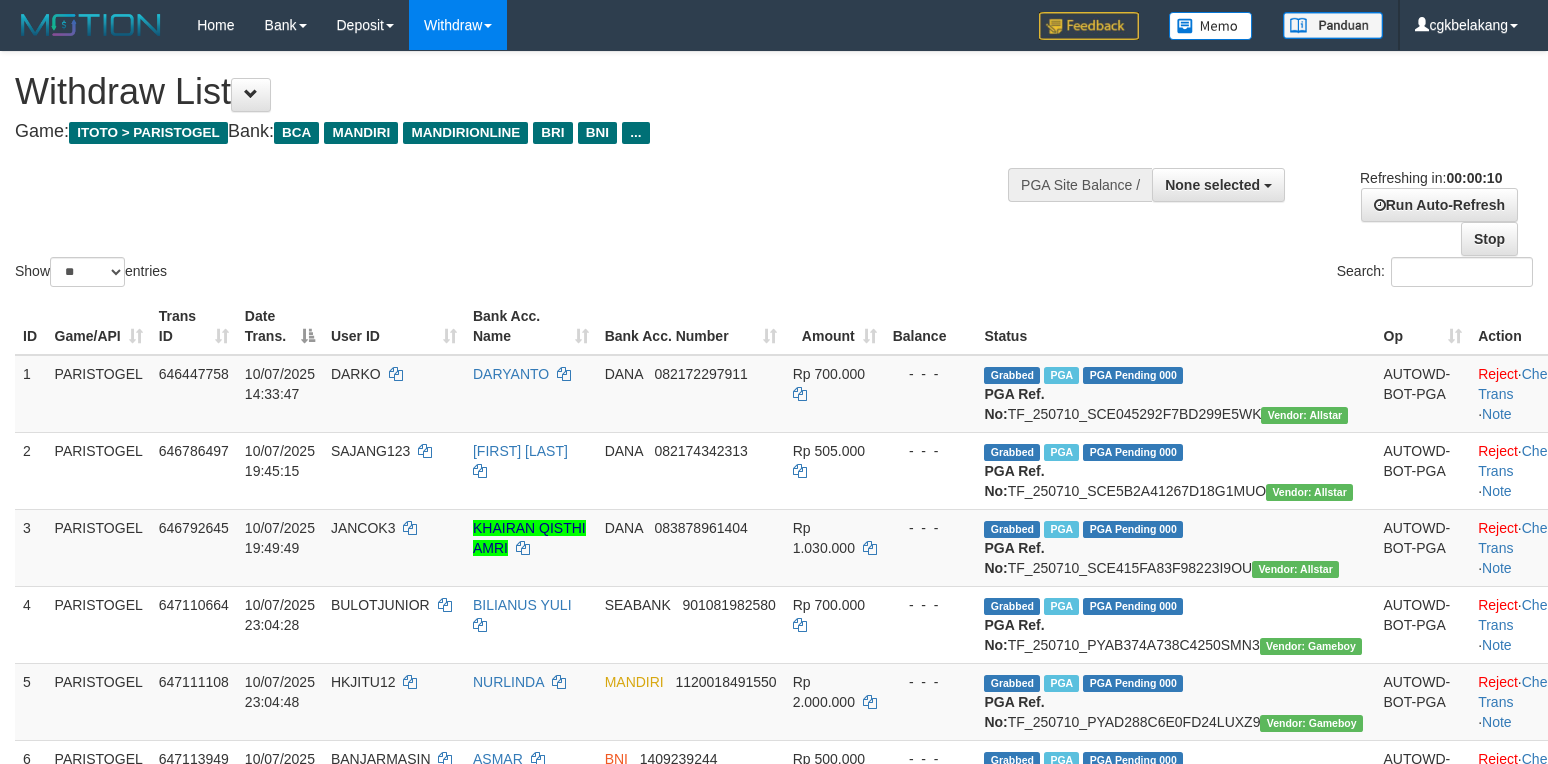 select 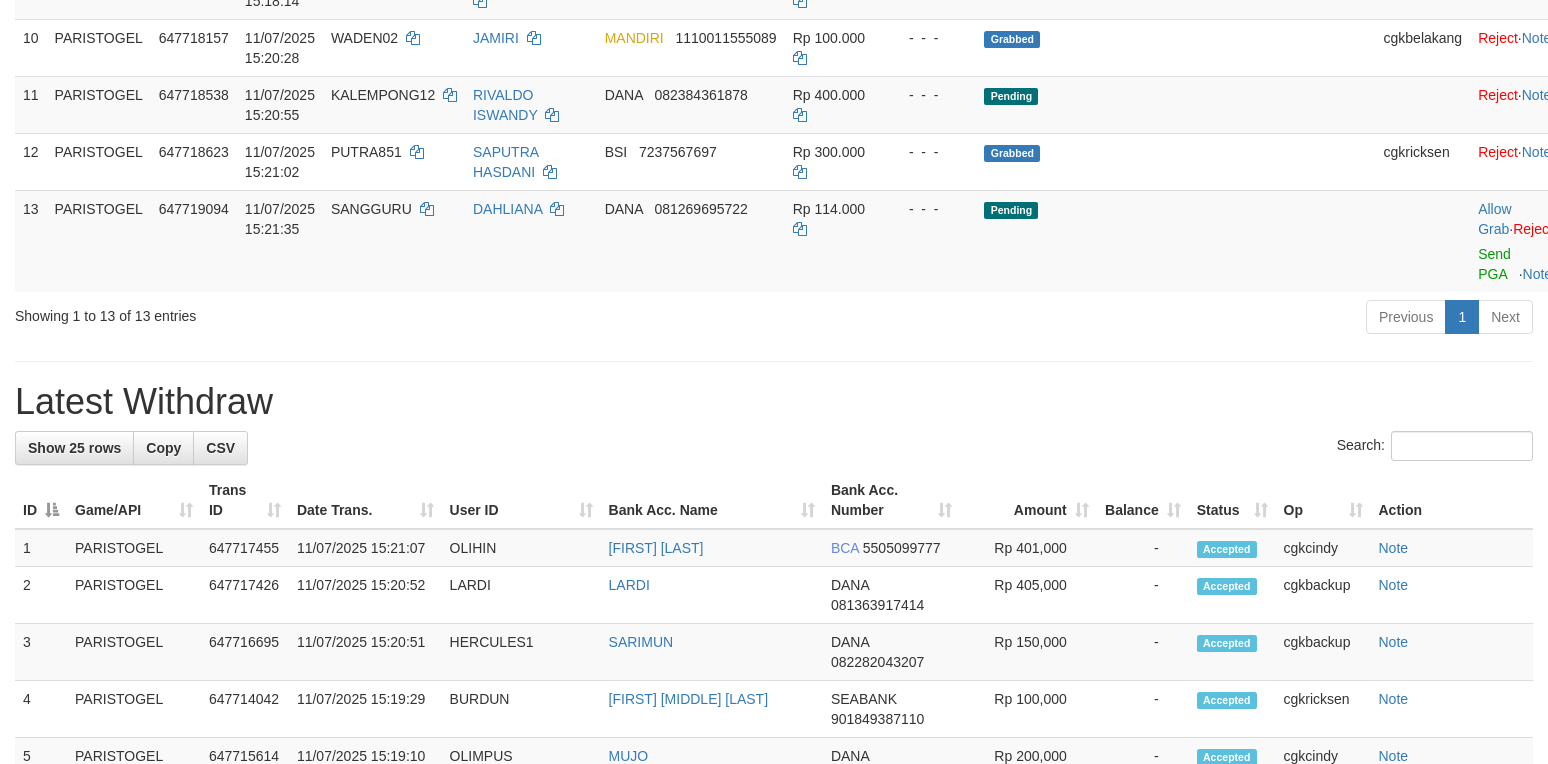scroll, scrollTop: 933, scrollLeft: 0, axis: vertical 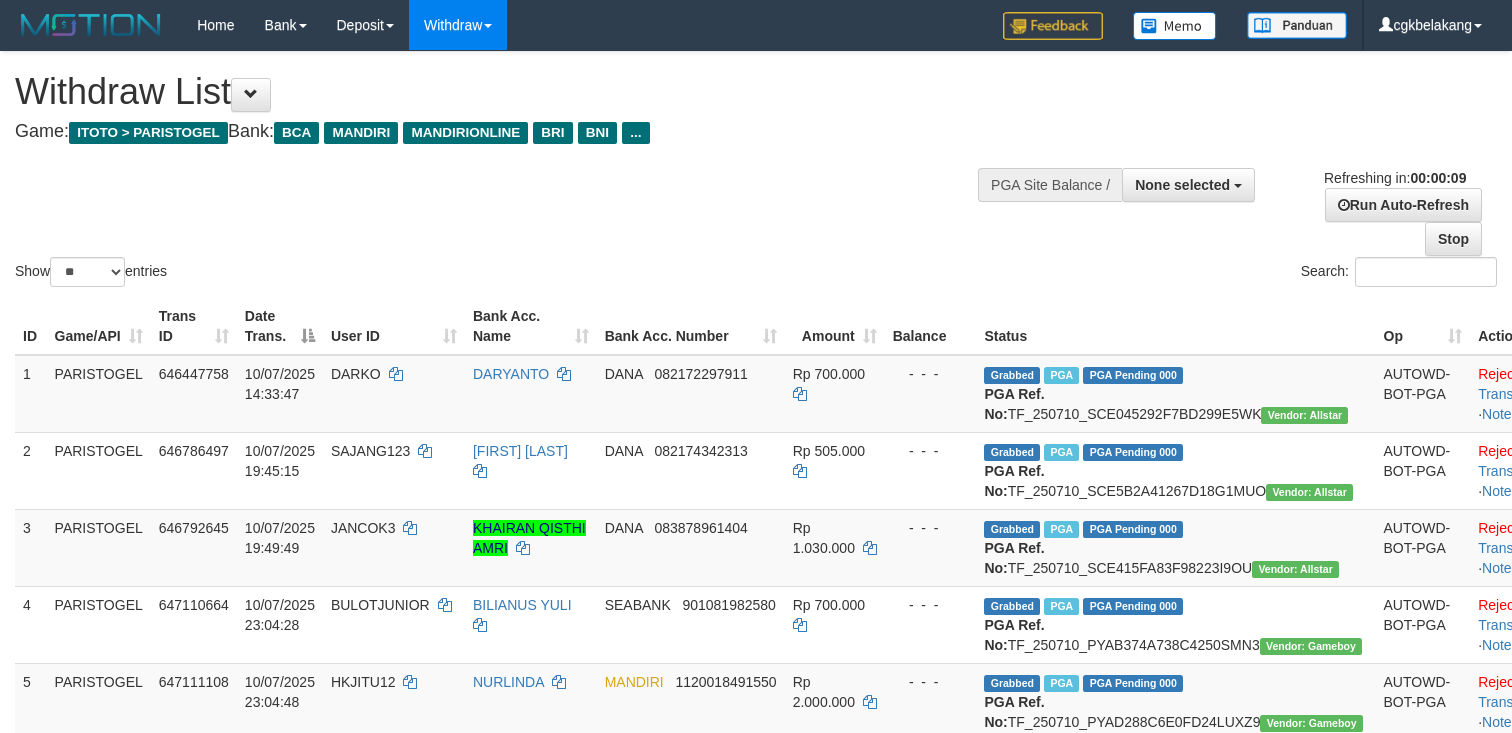 select 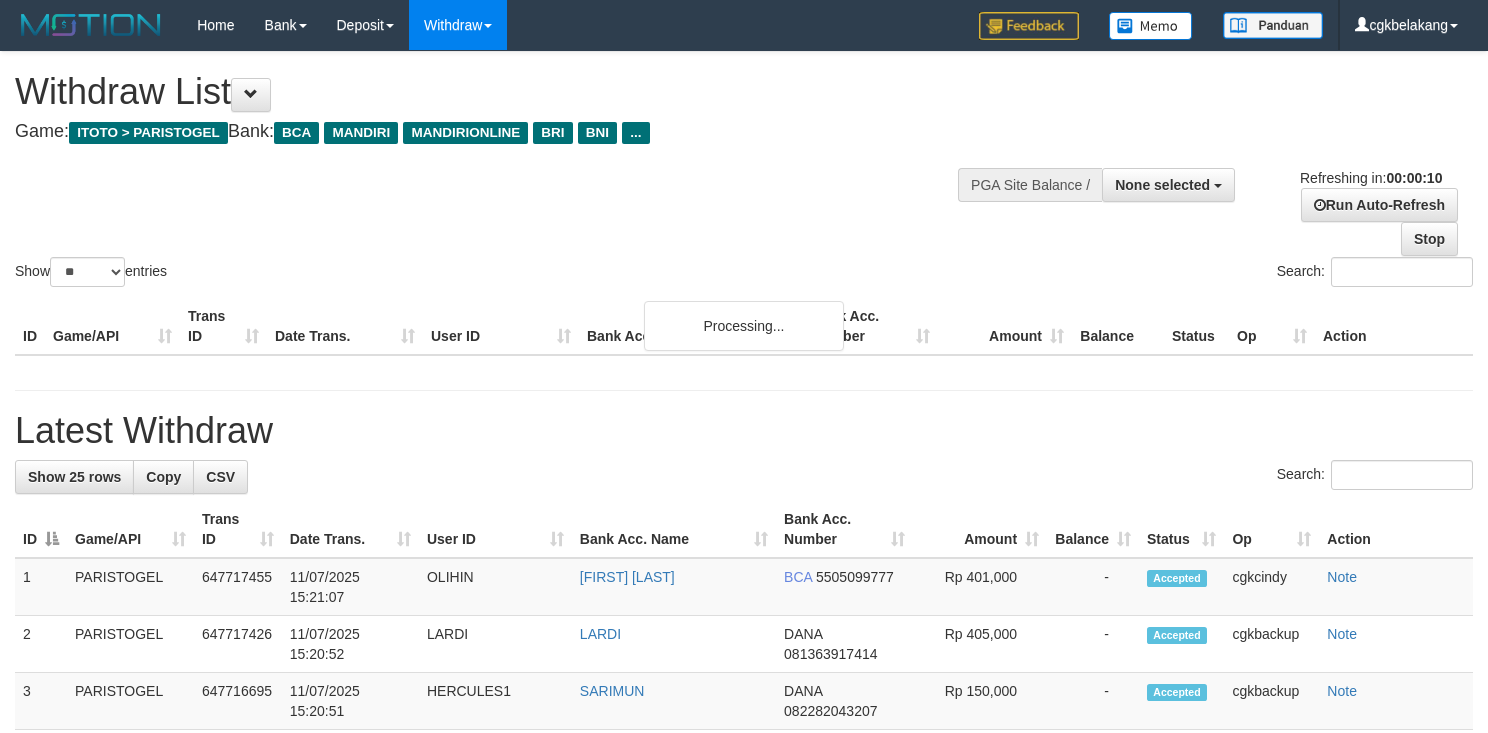 select 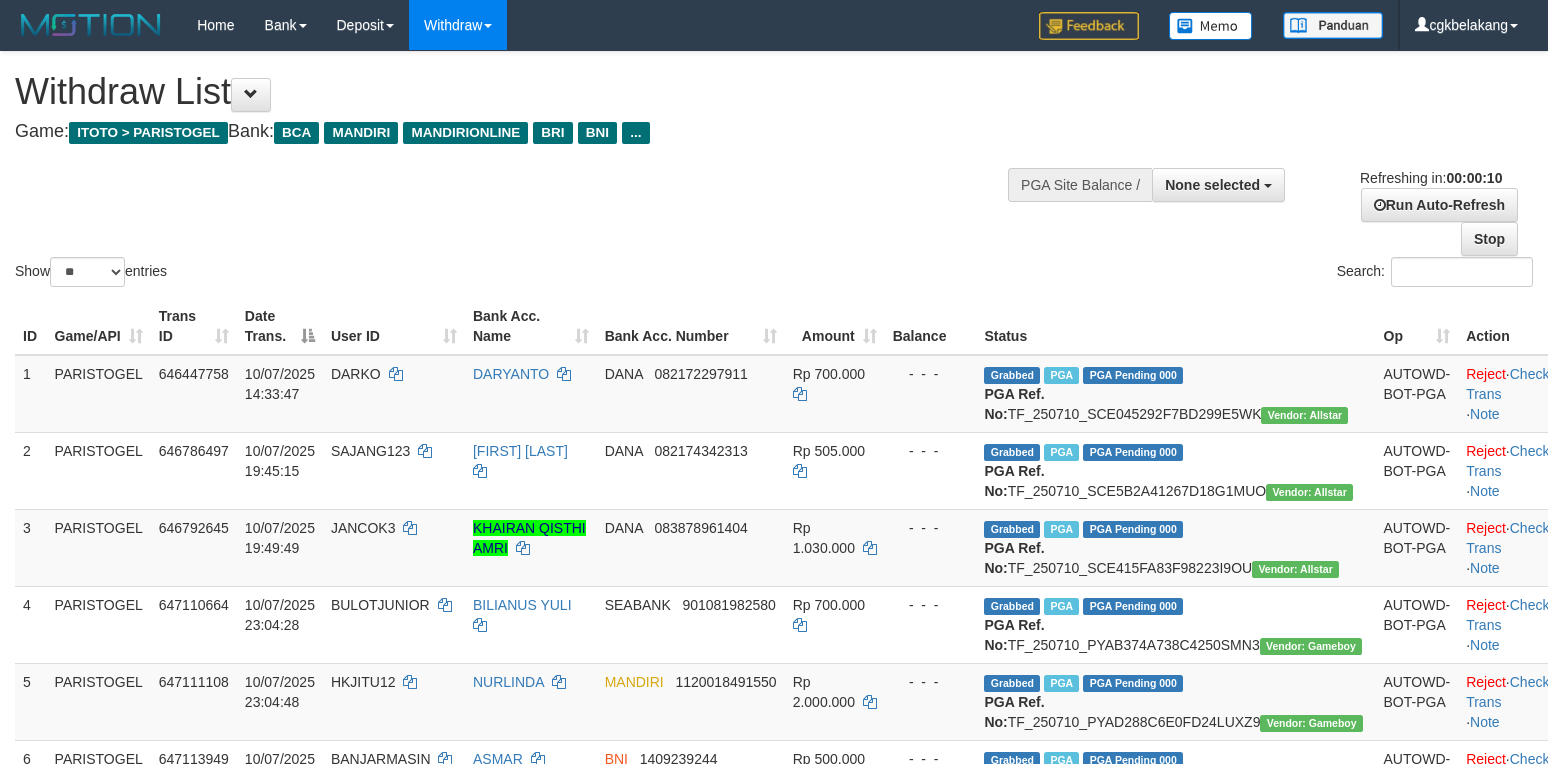 select 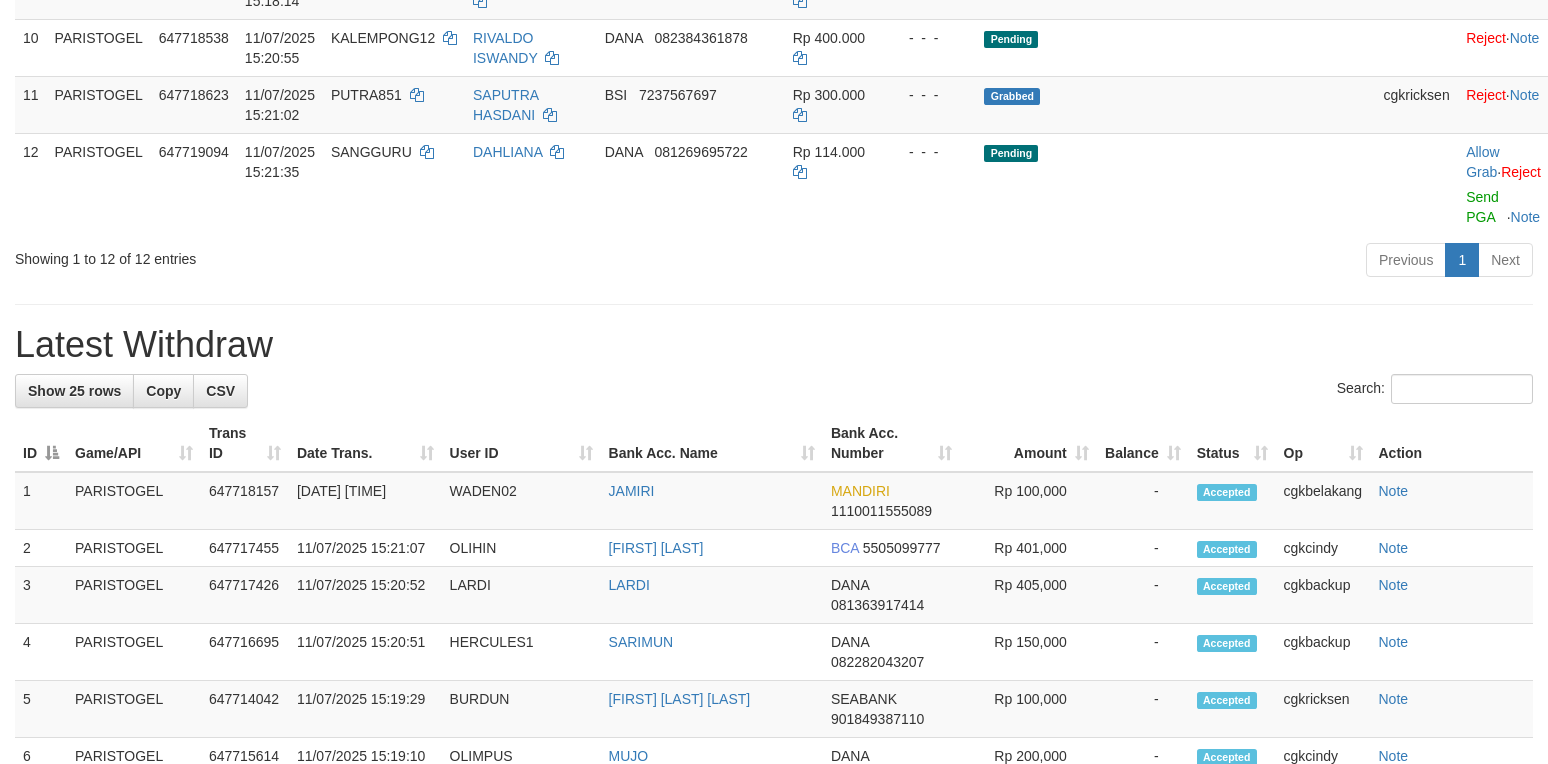 scroll, scrollTop: 933, scrollLeft: 0, axis: vertical 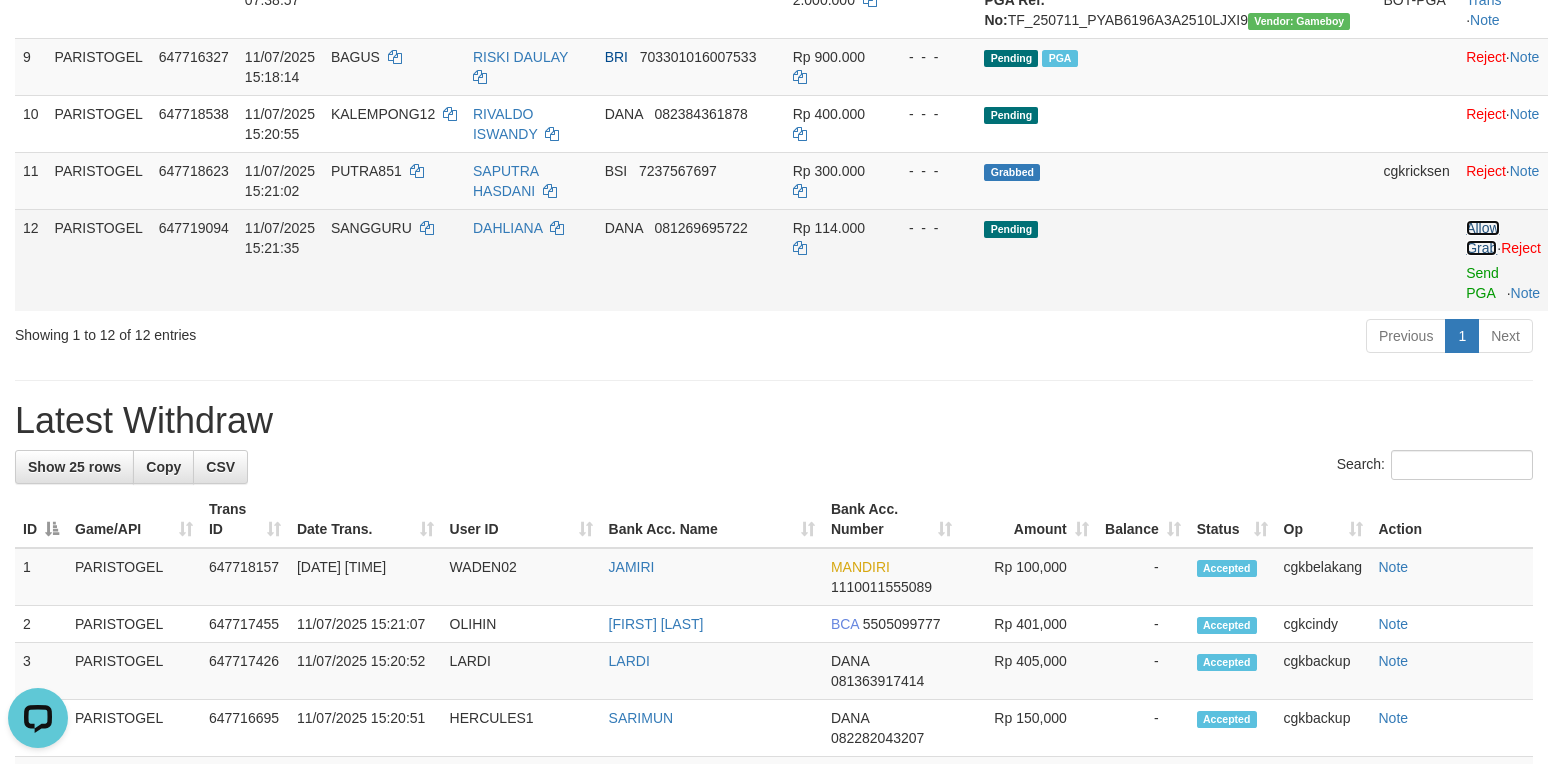 click on "Allow Grab" at bounding box center (1482, 238) 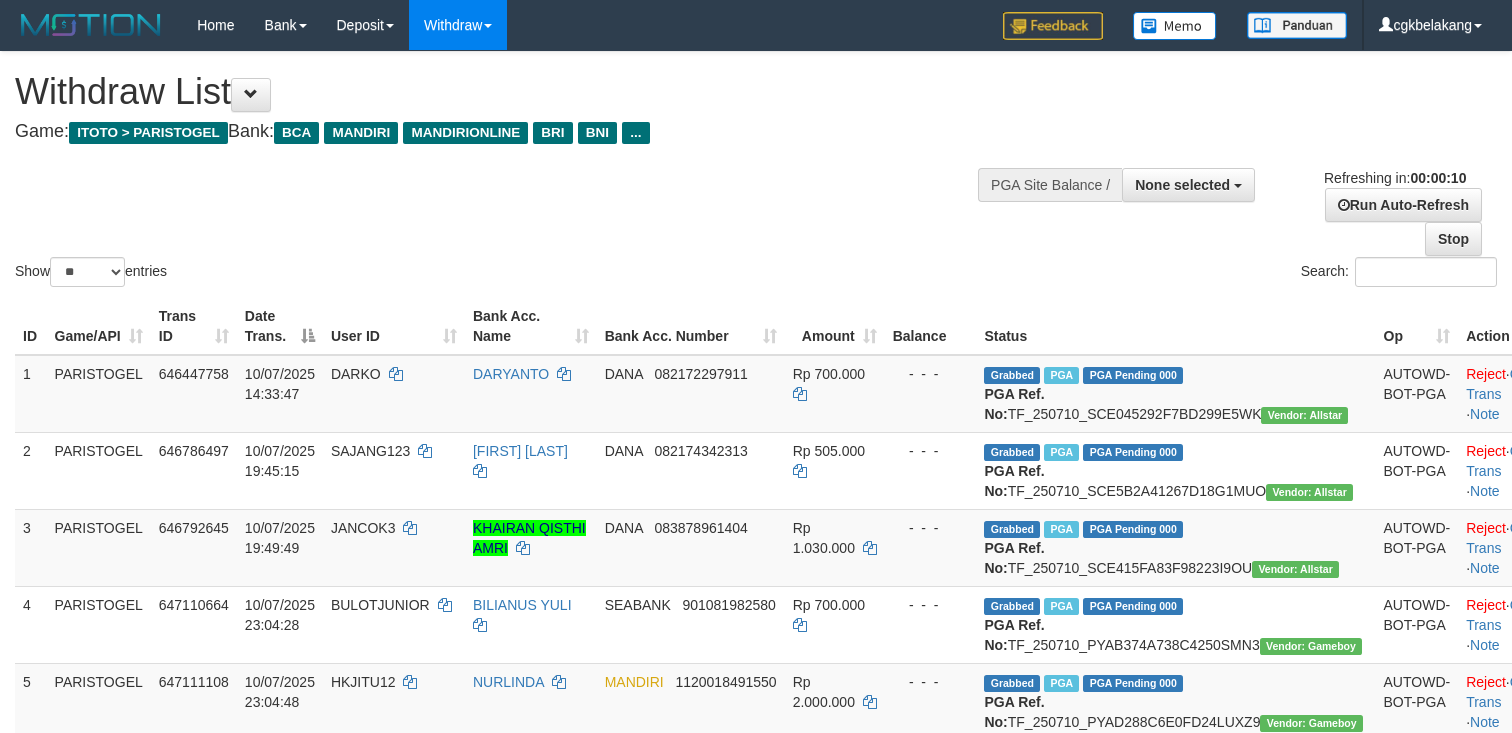 select 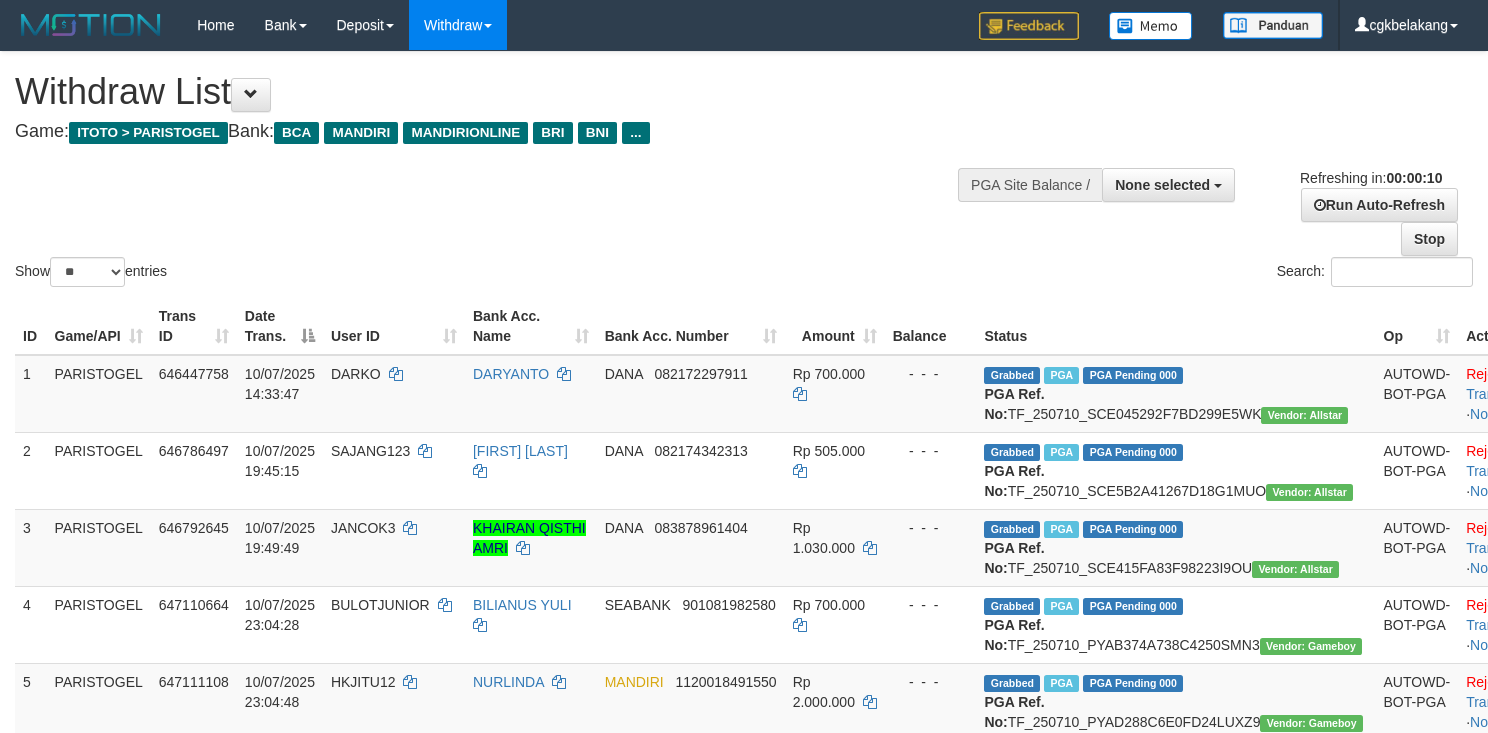 select 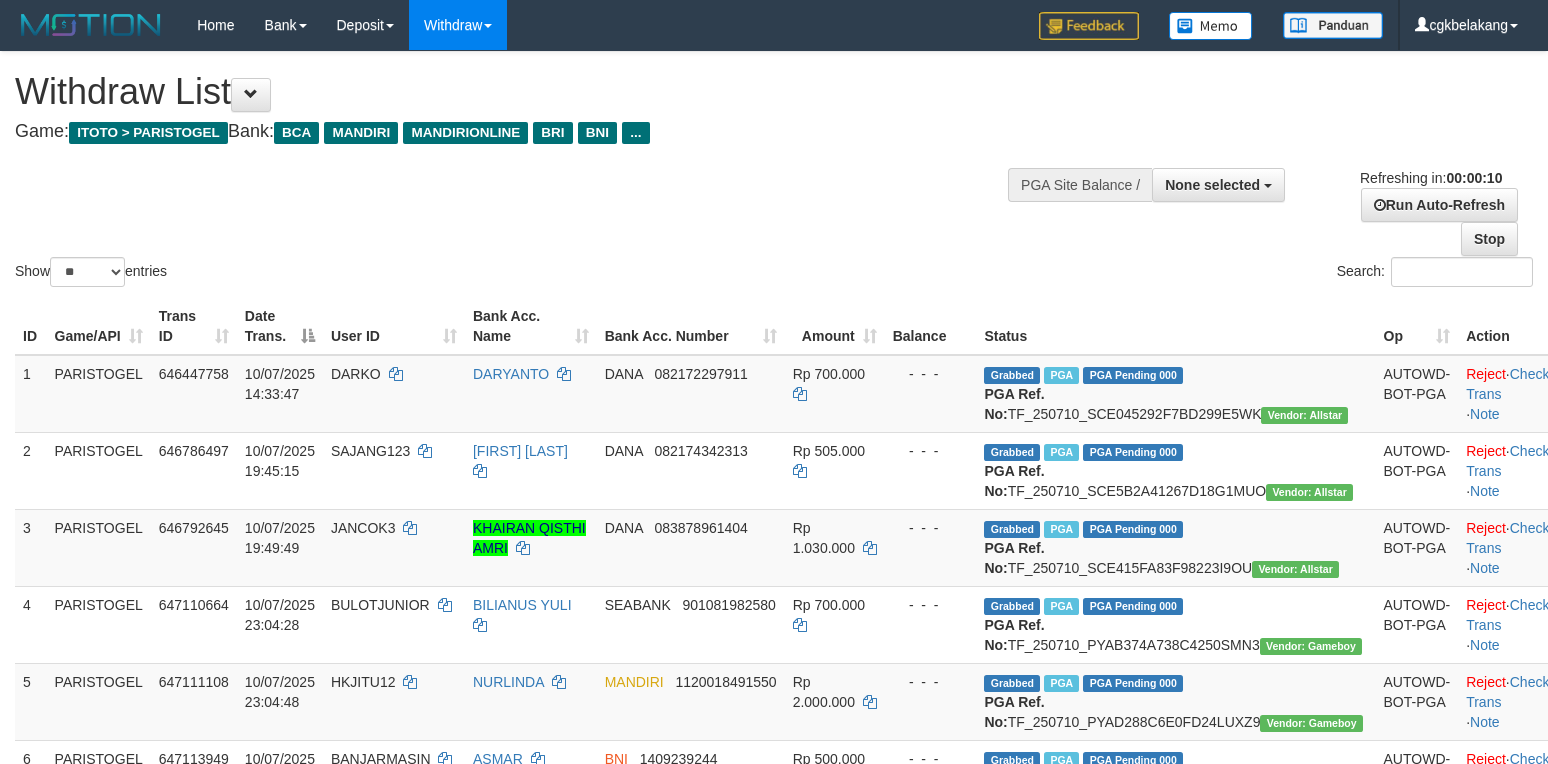 select 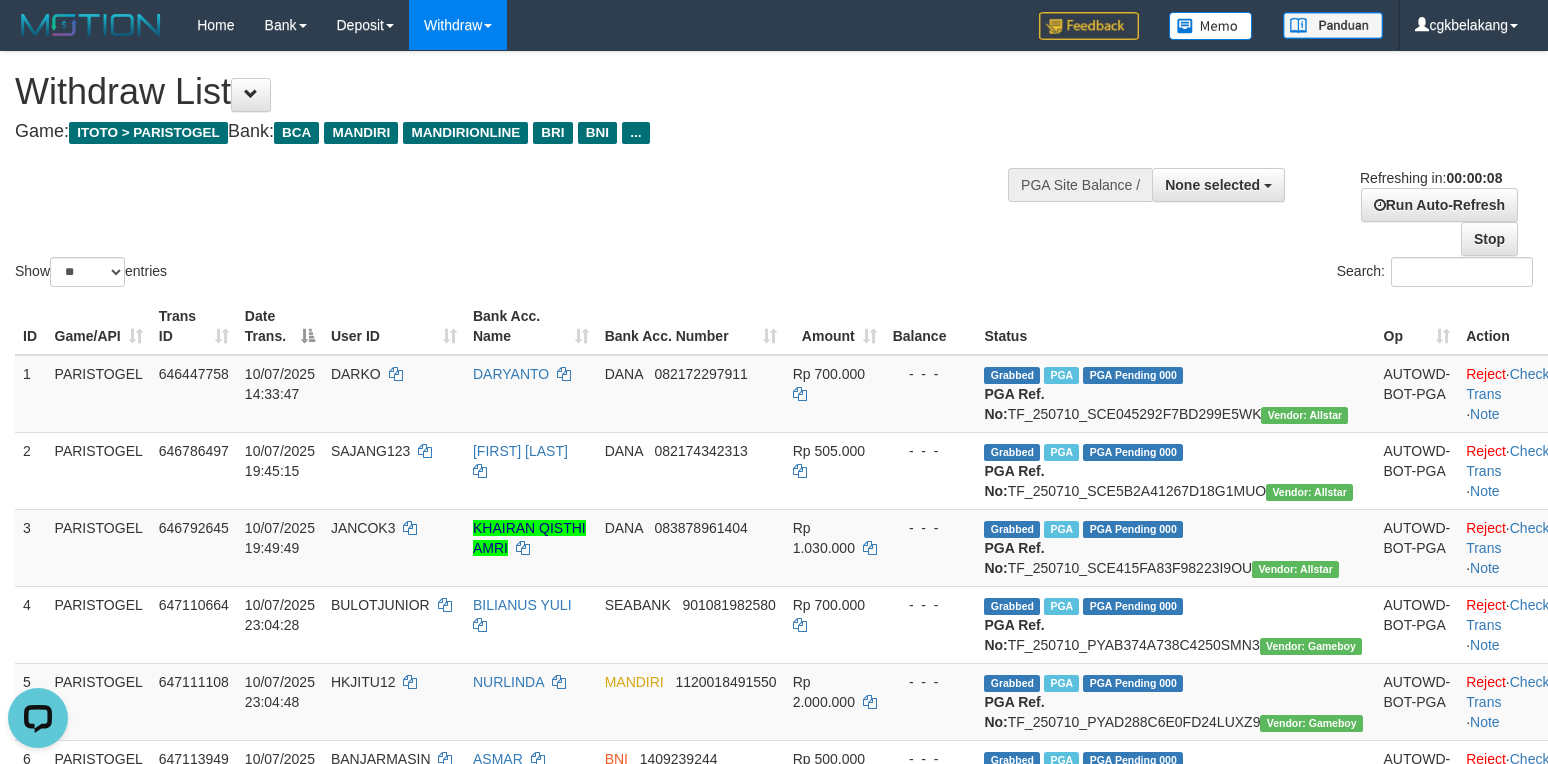 scroll, scrollTop: 0, scrollLeft: 0, axis: both 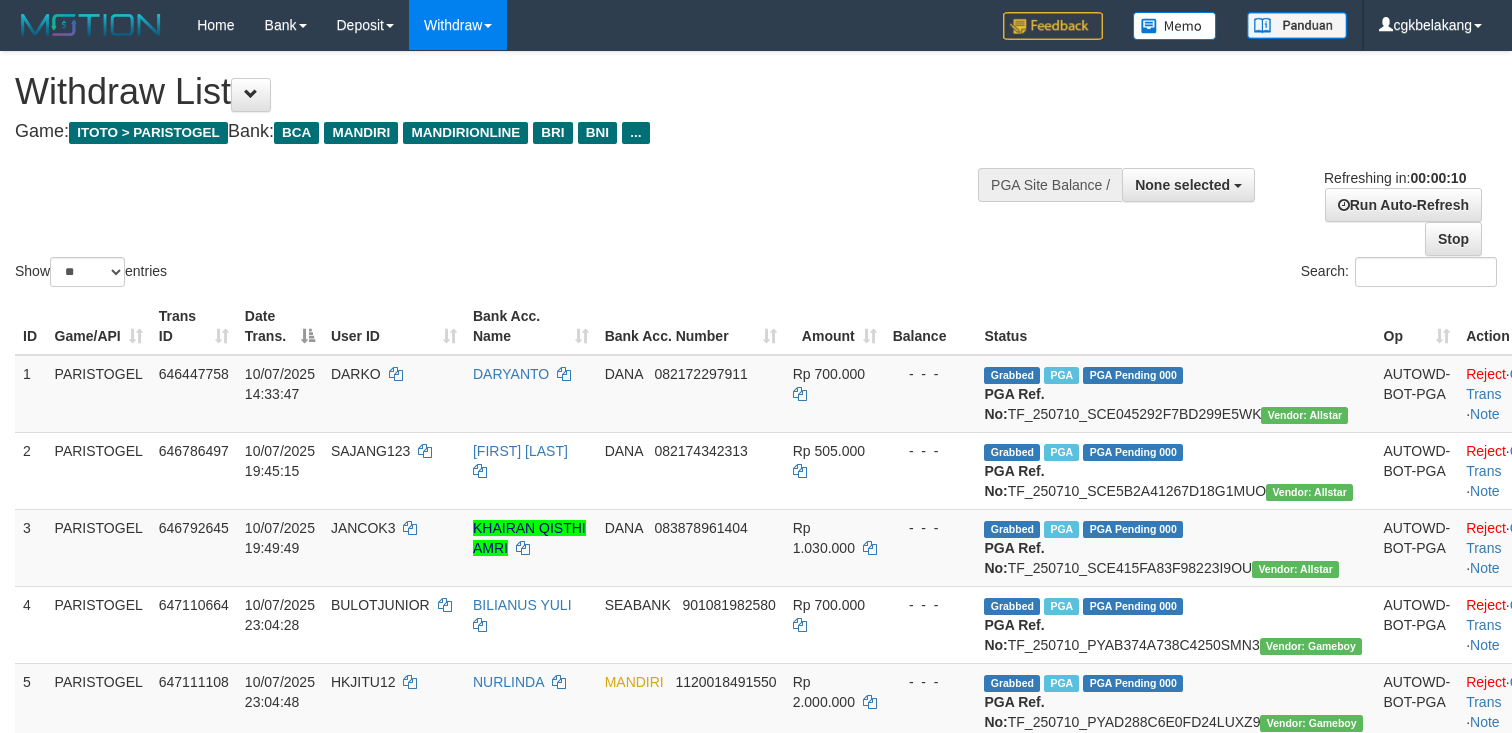 select 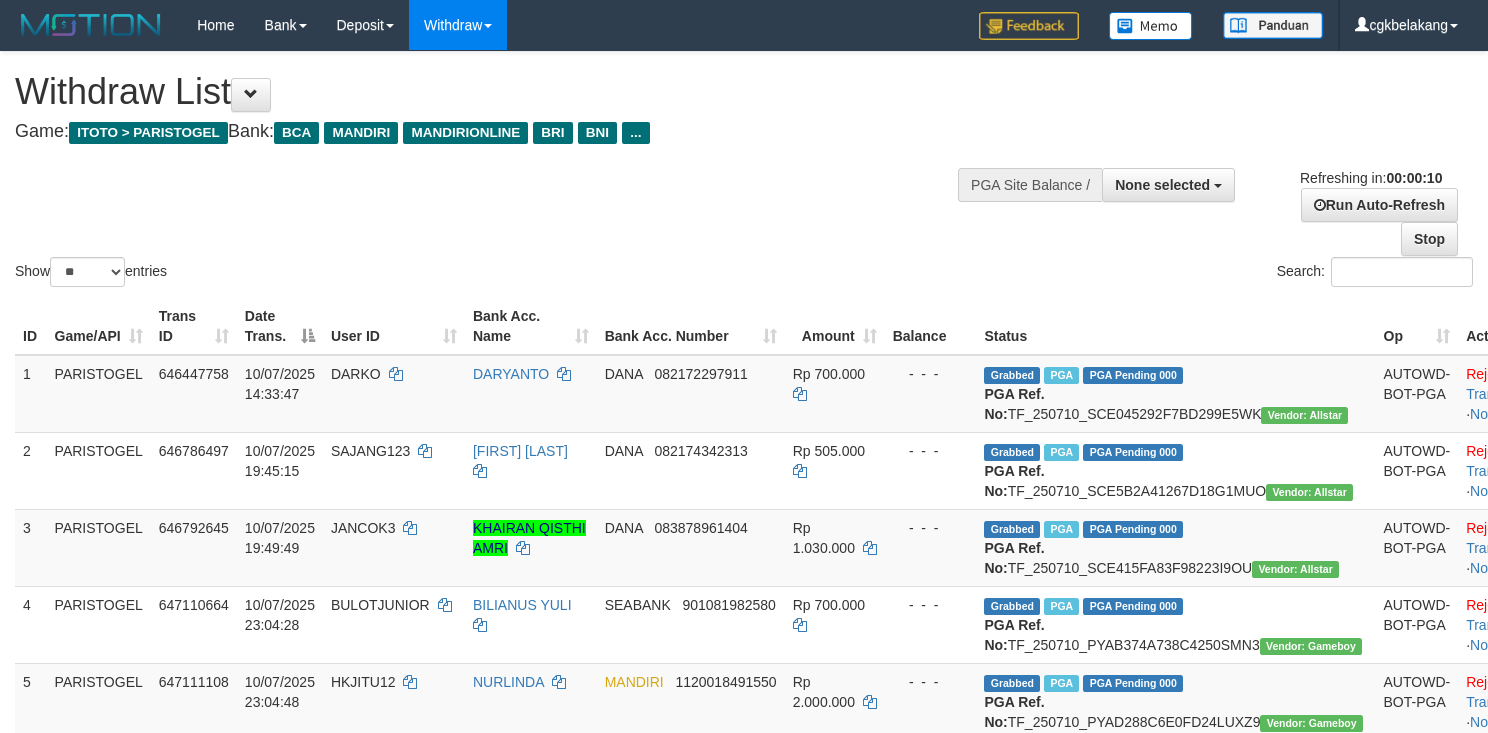 select 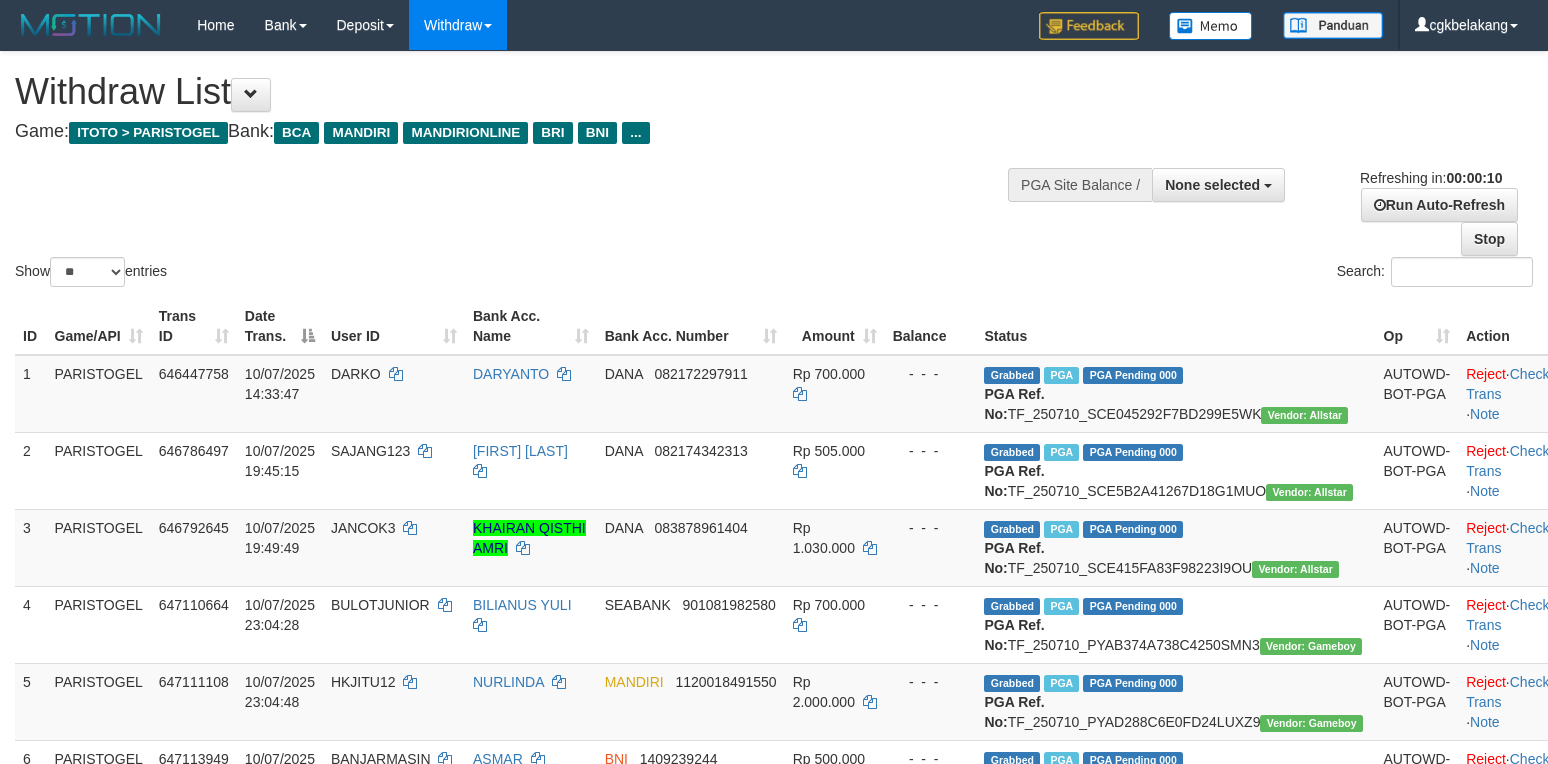 select 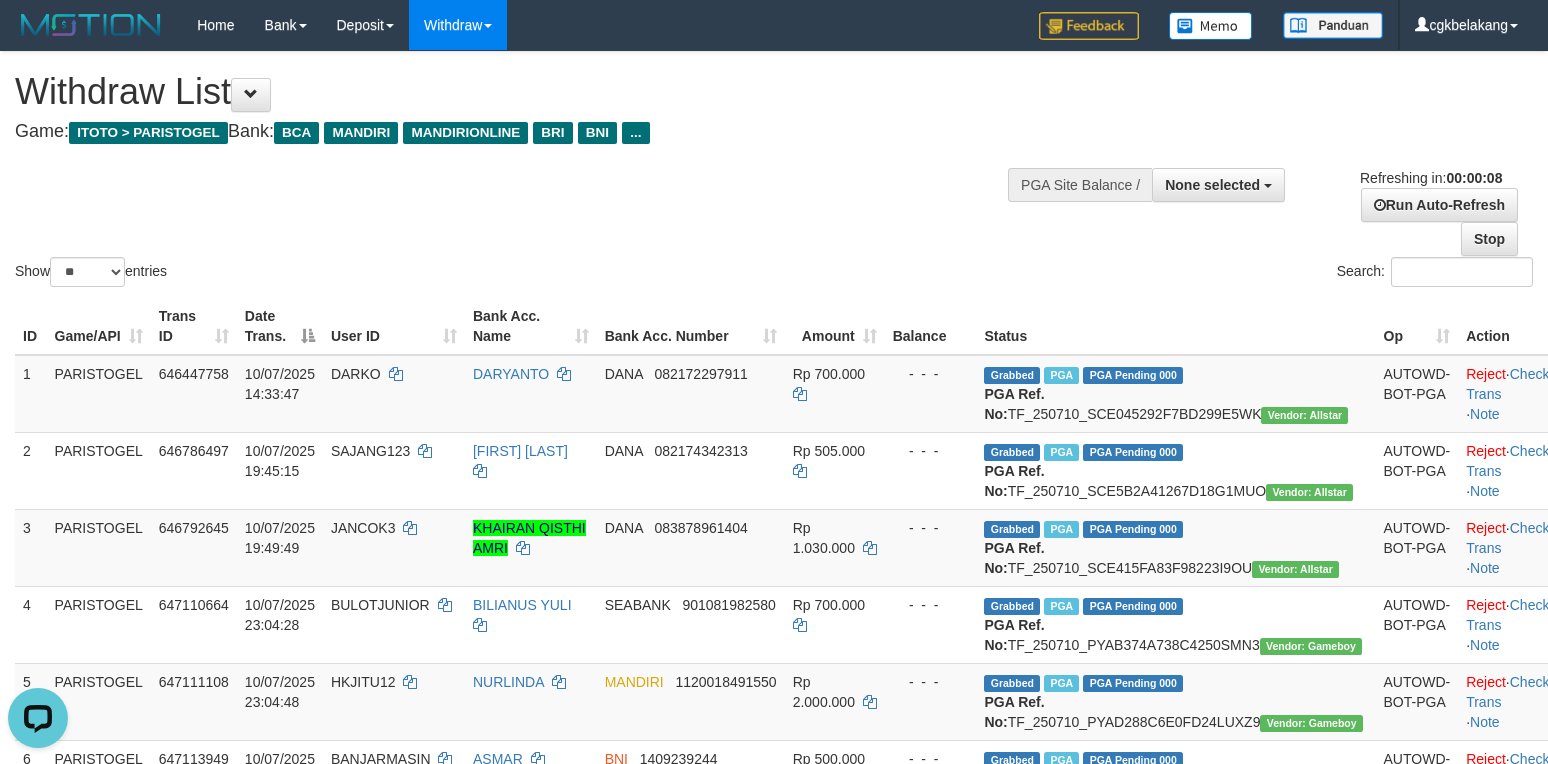 scroll, scrollTop: 0, scrollLeft: 0, axis: both 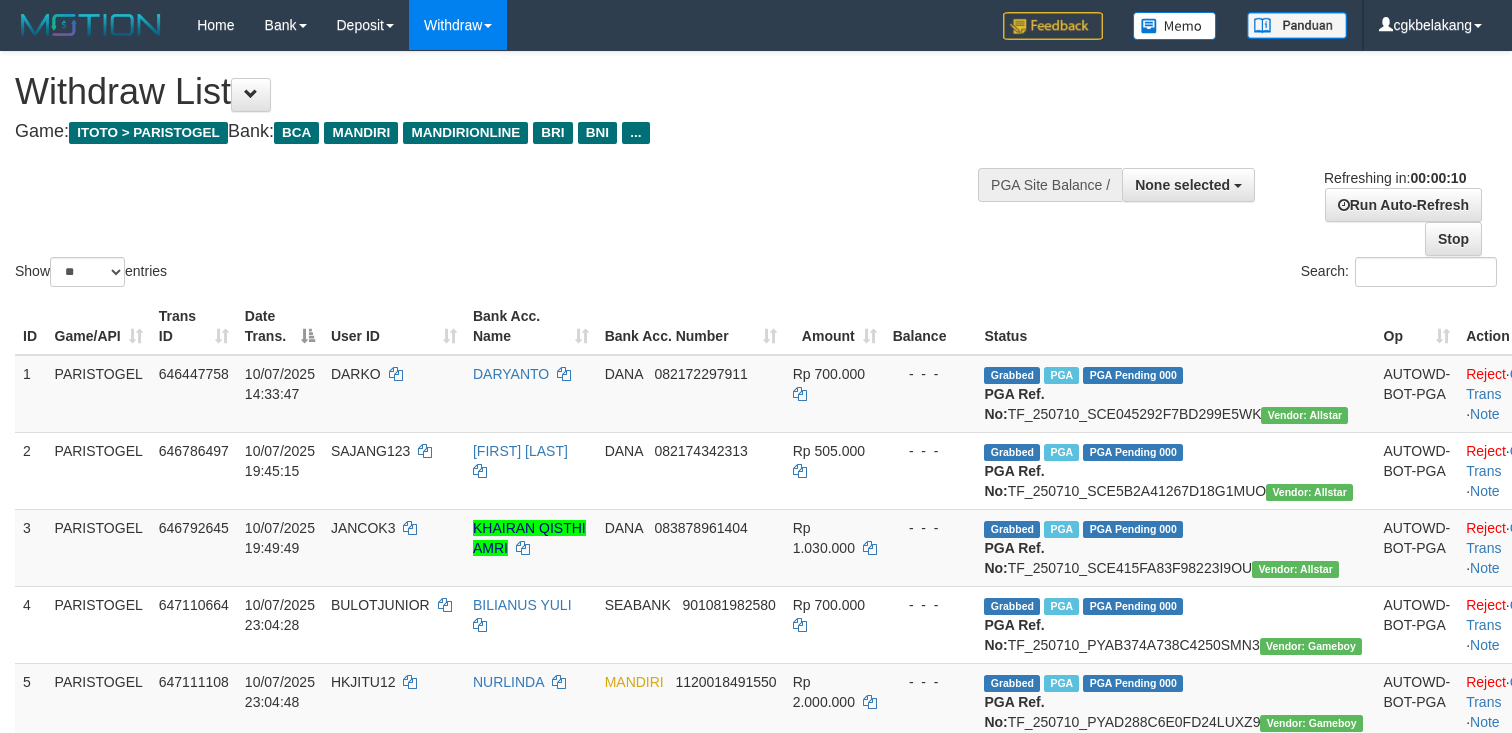 select 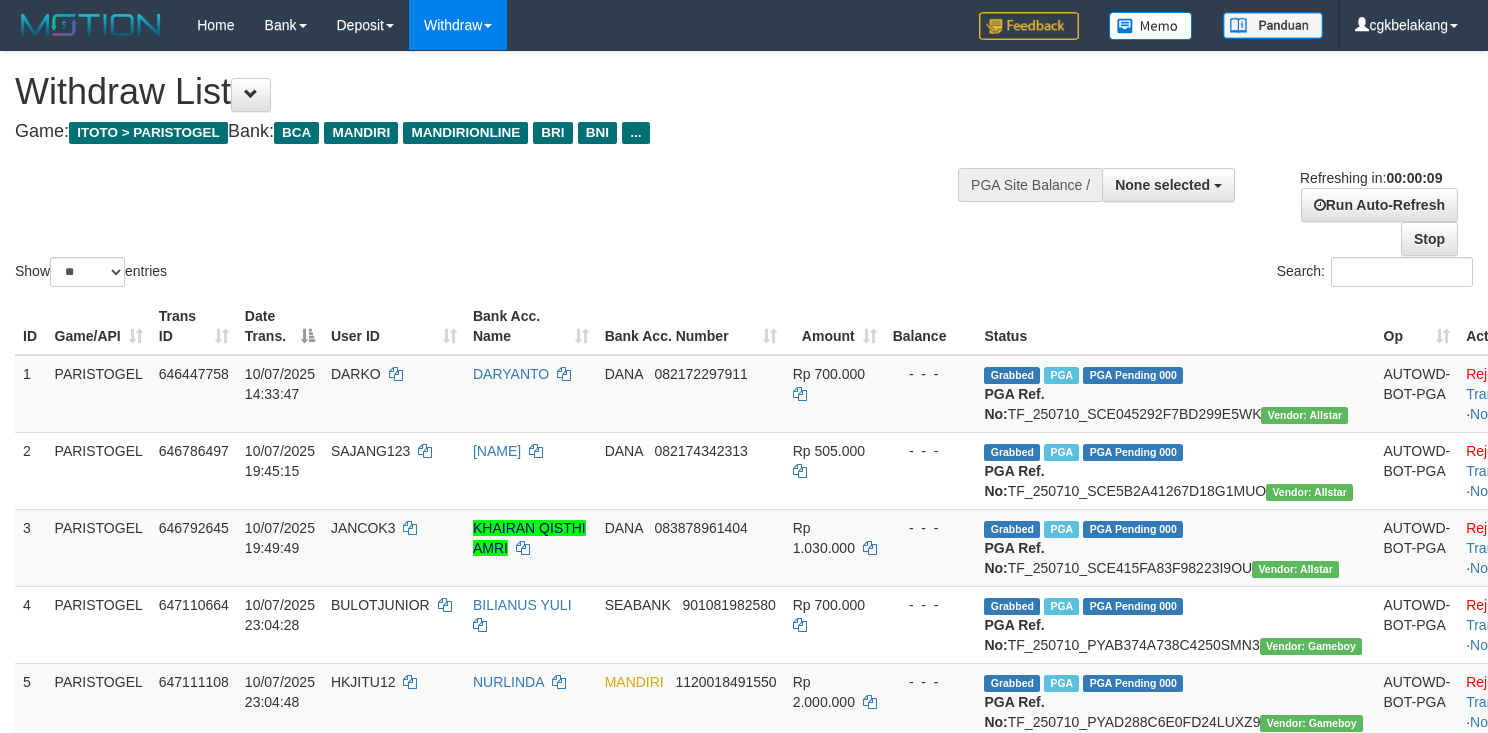 select 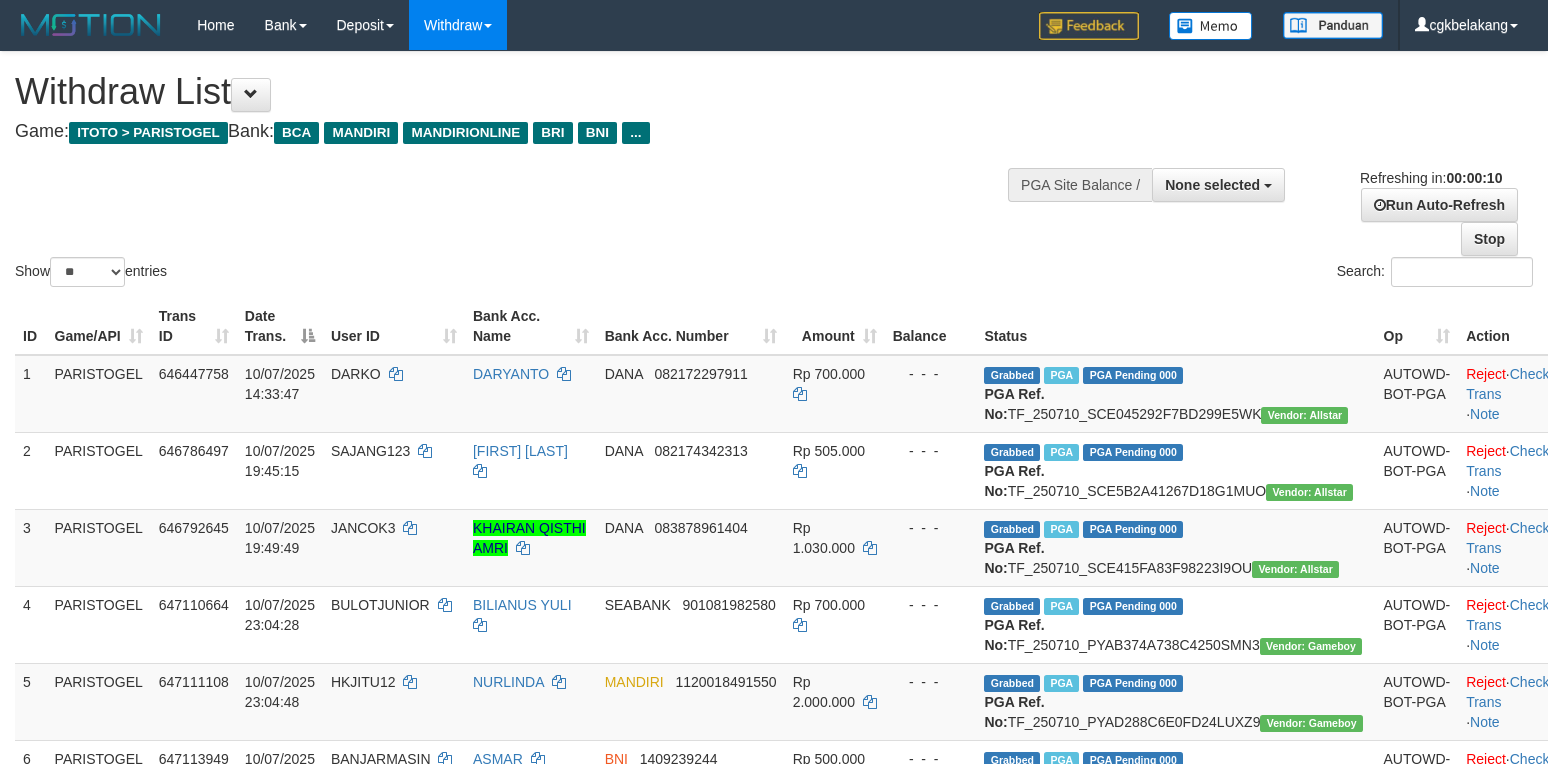 select 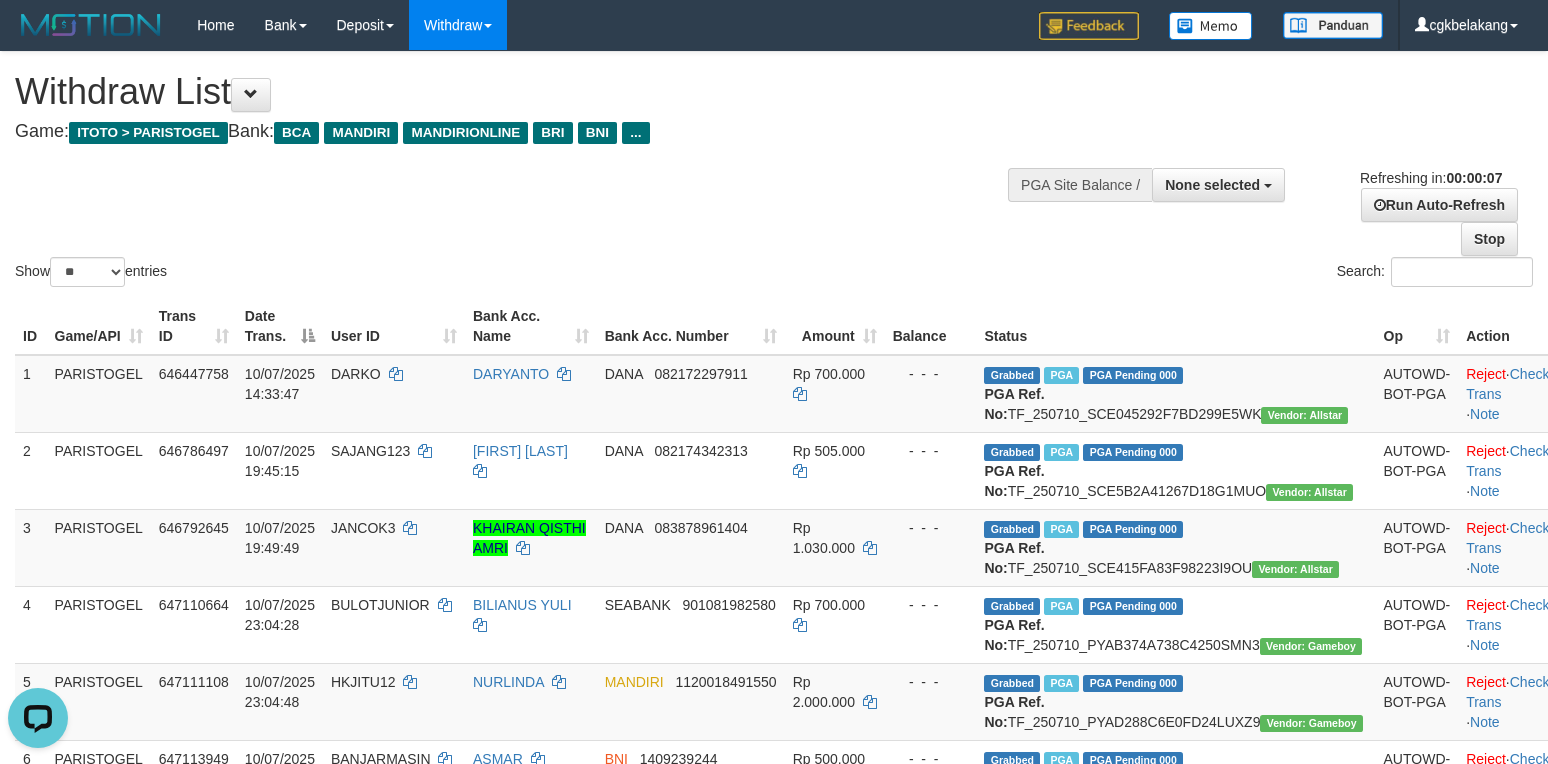 scroll, scrollTop: 0, scrollLeft: 0, axis: both 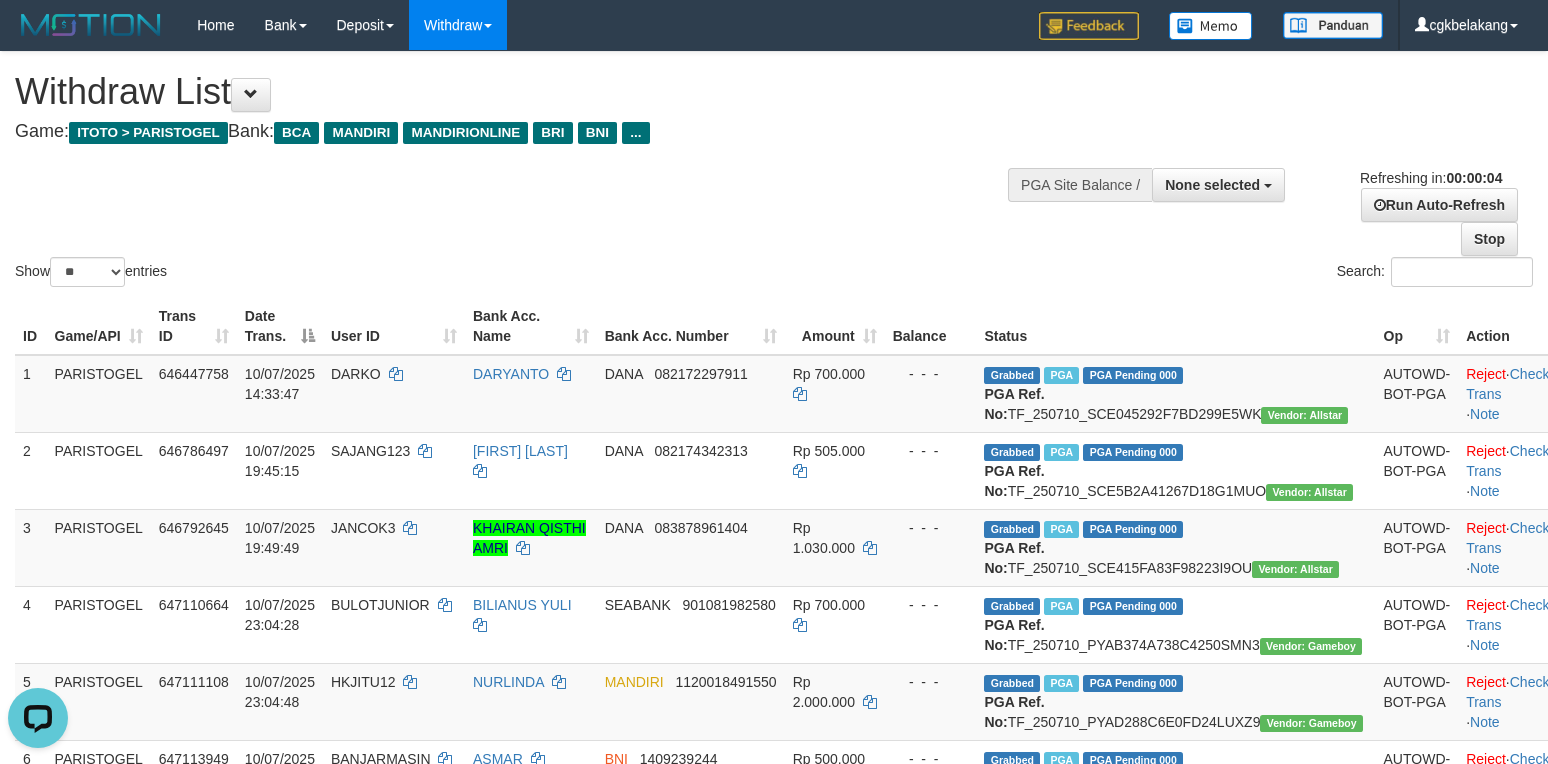 click on "Status" at bounding box center (1175, 326) 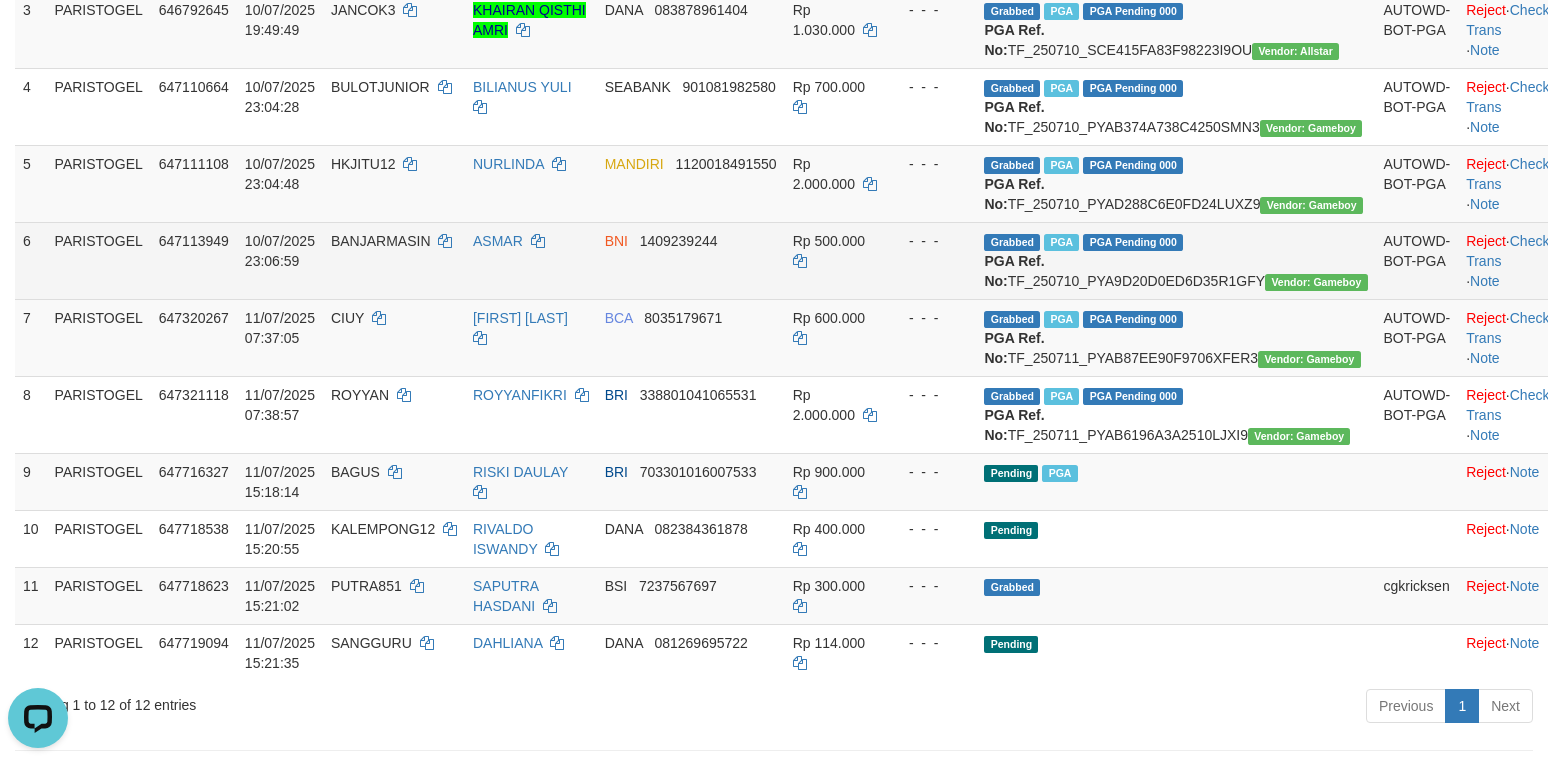 scroll, scrollTop: 533, scrollLeft: 0, axis: vertical 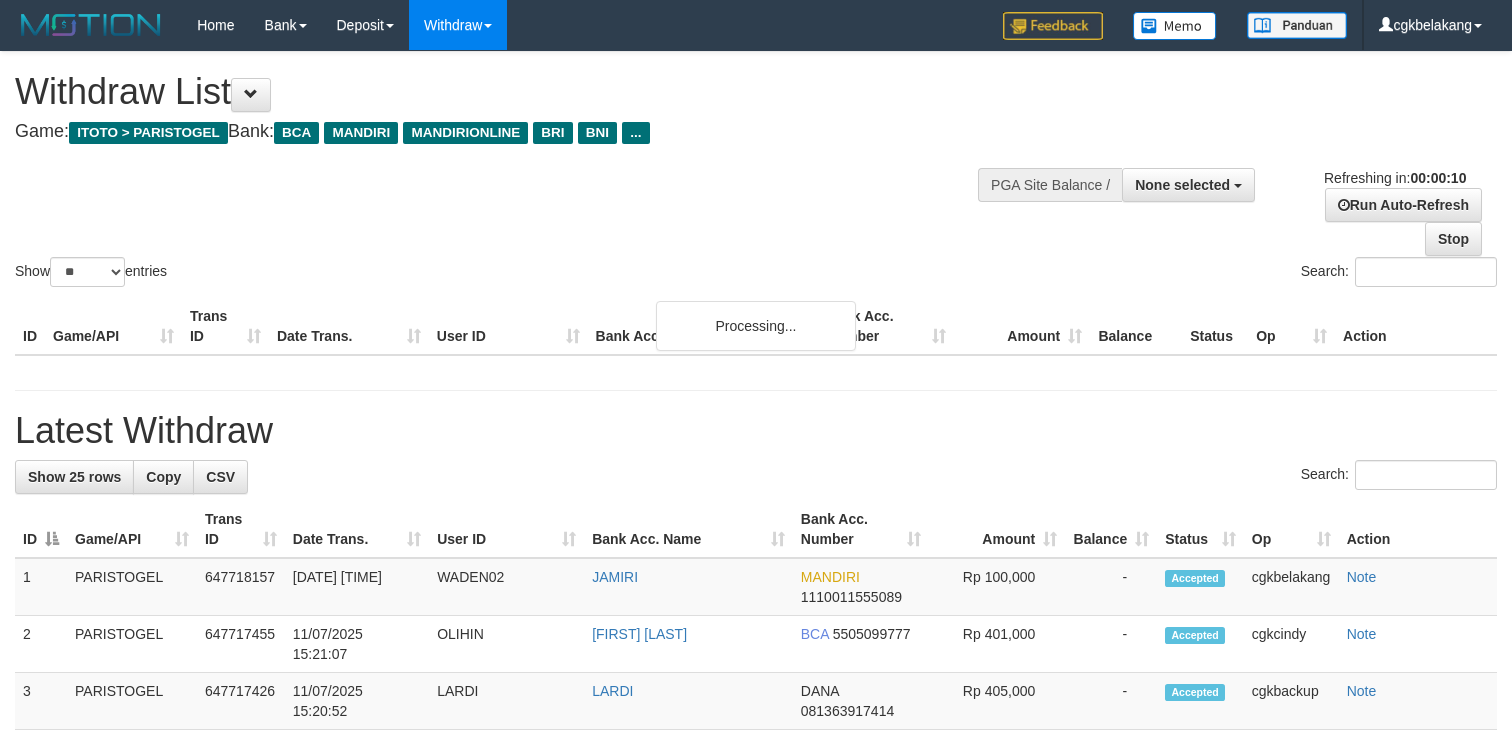 select 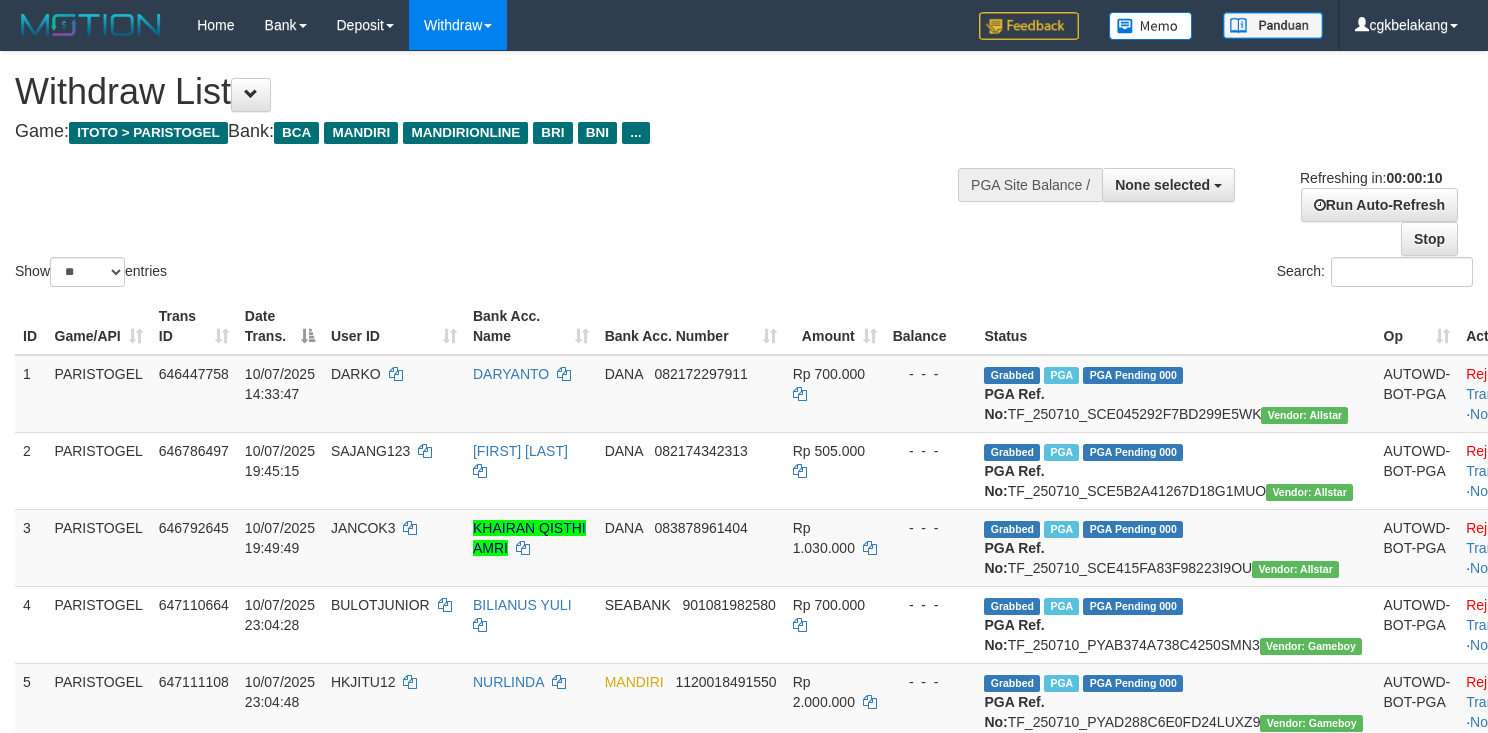 select 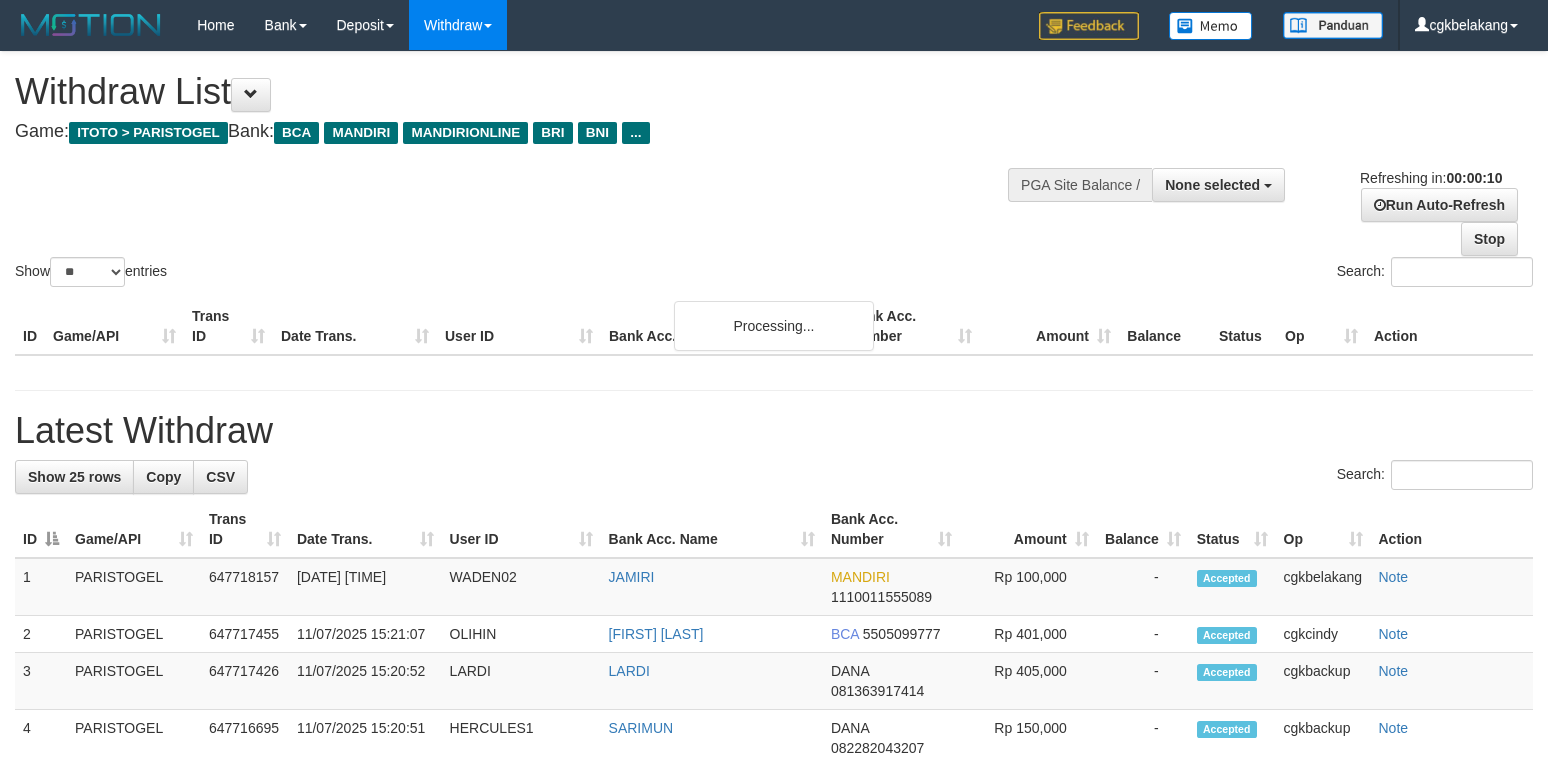 select 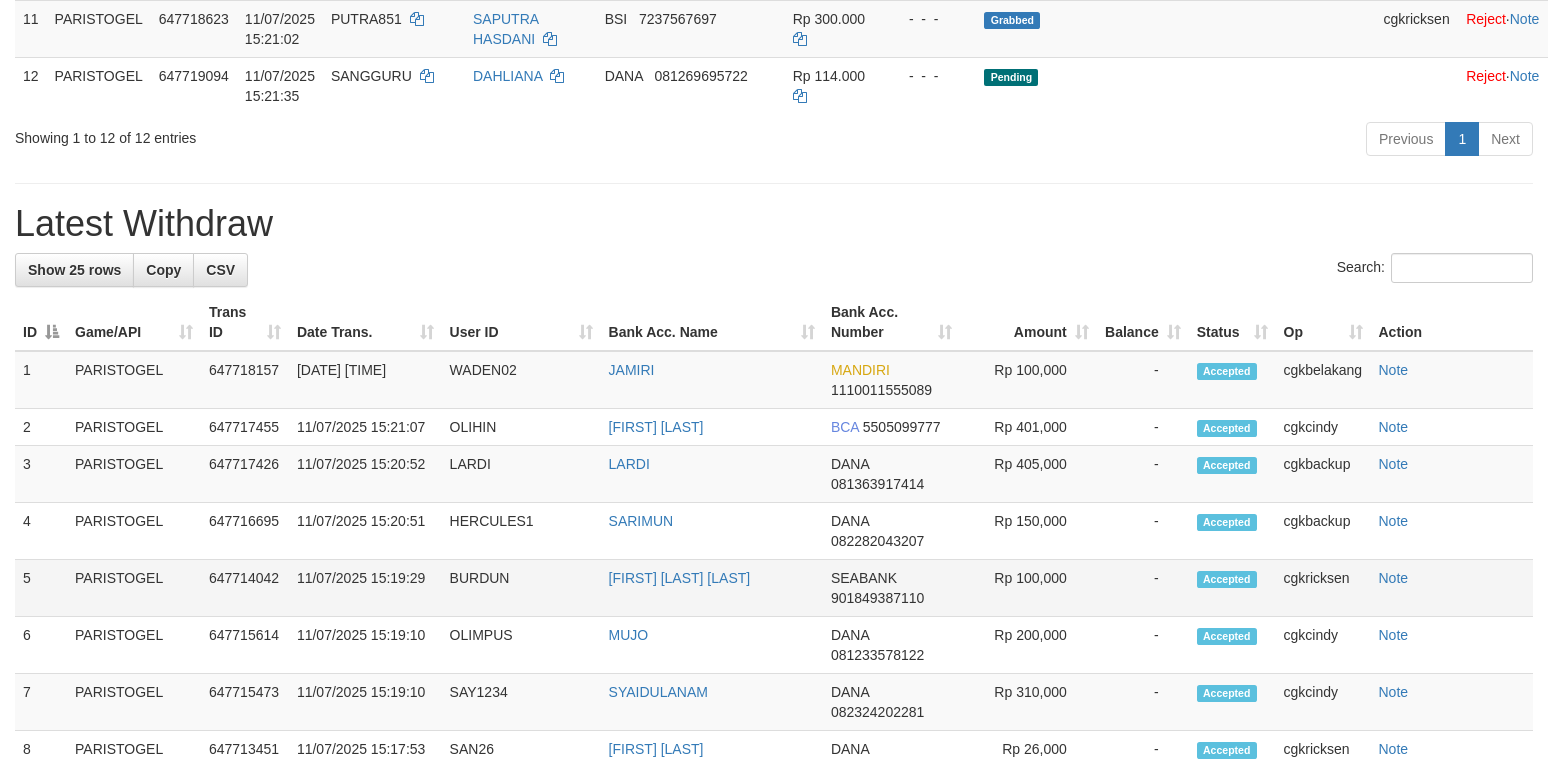 scroll, scrollTop: 1042, scrollLeft: 0, axis: vertical 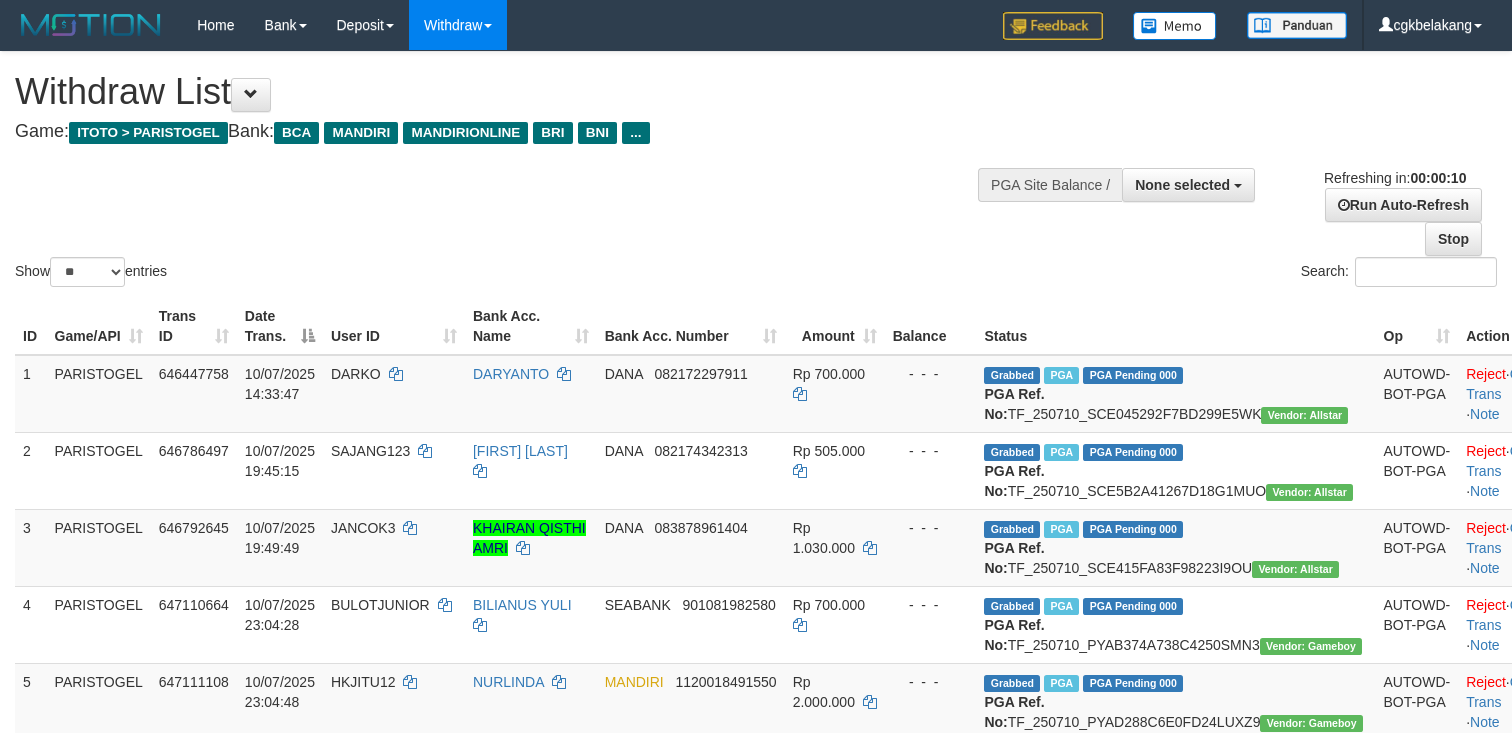 select 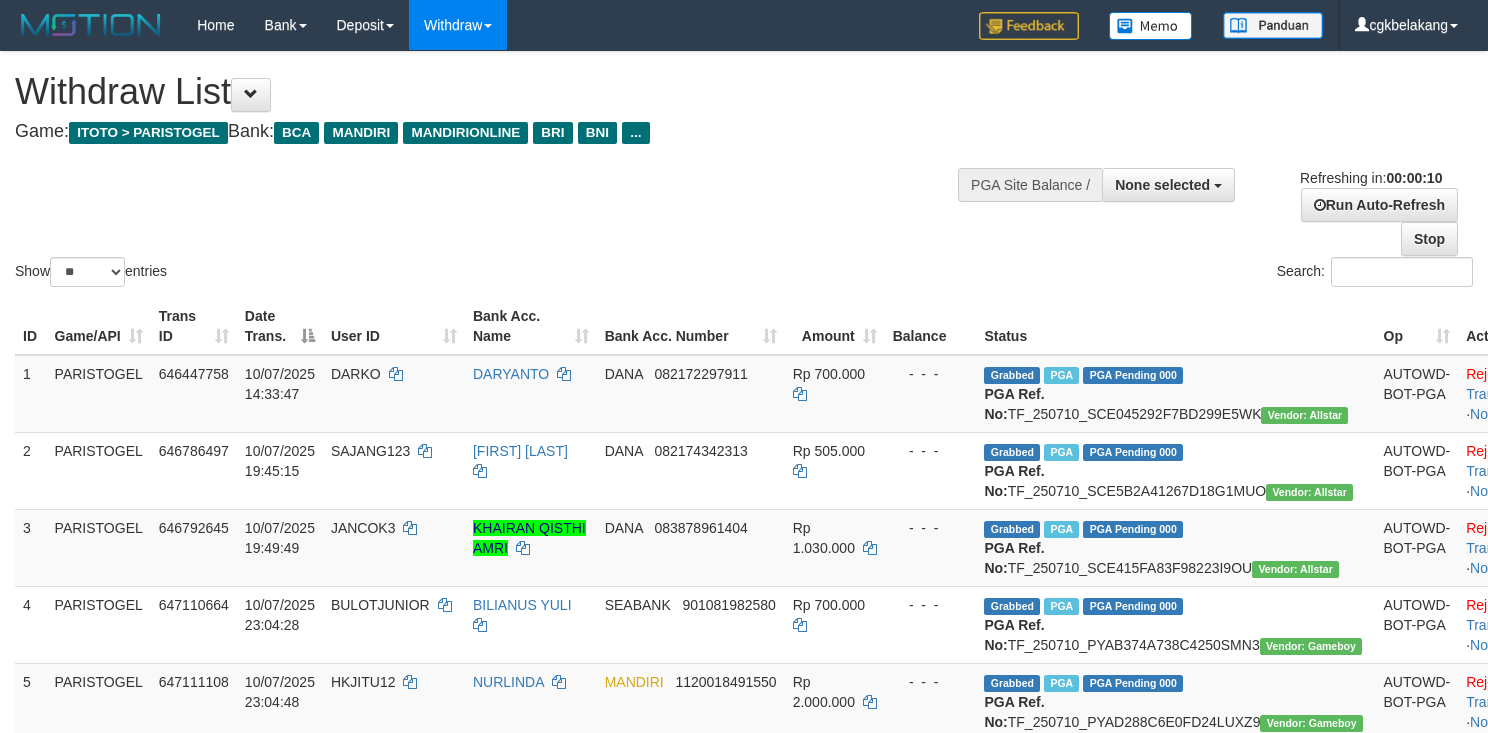 select 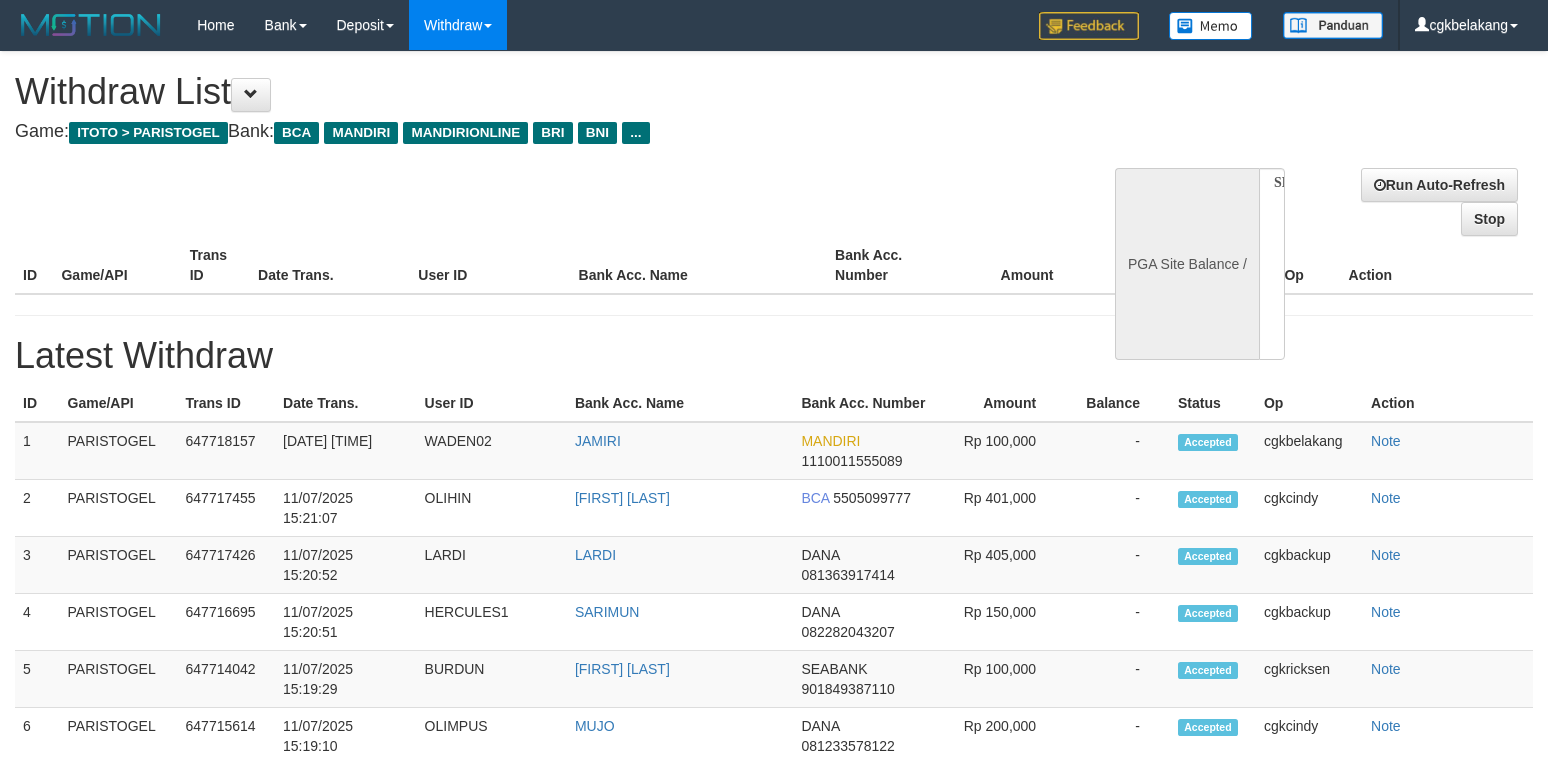 select 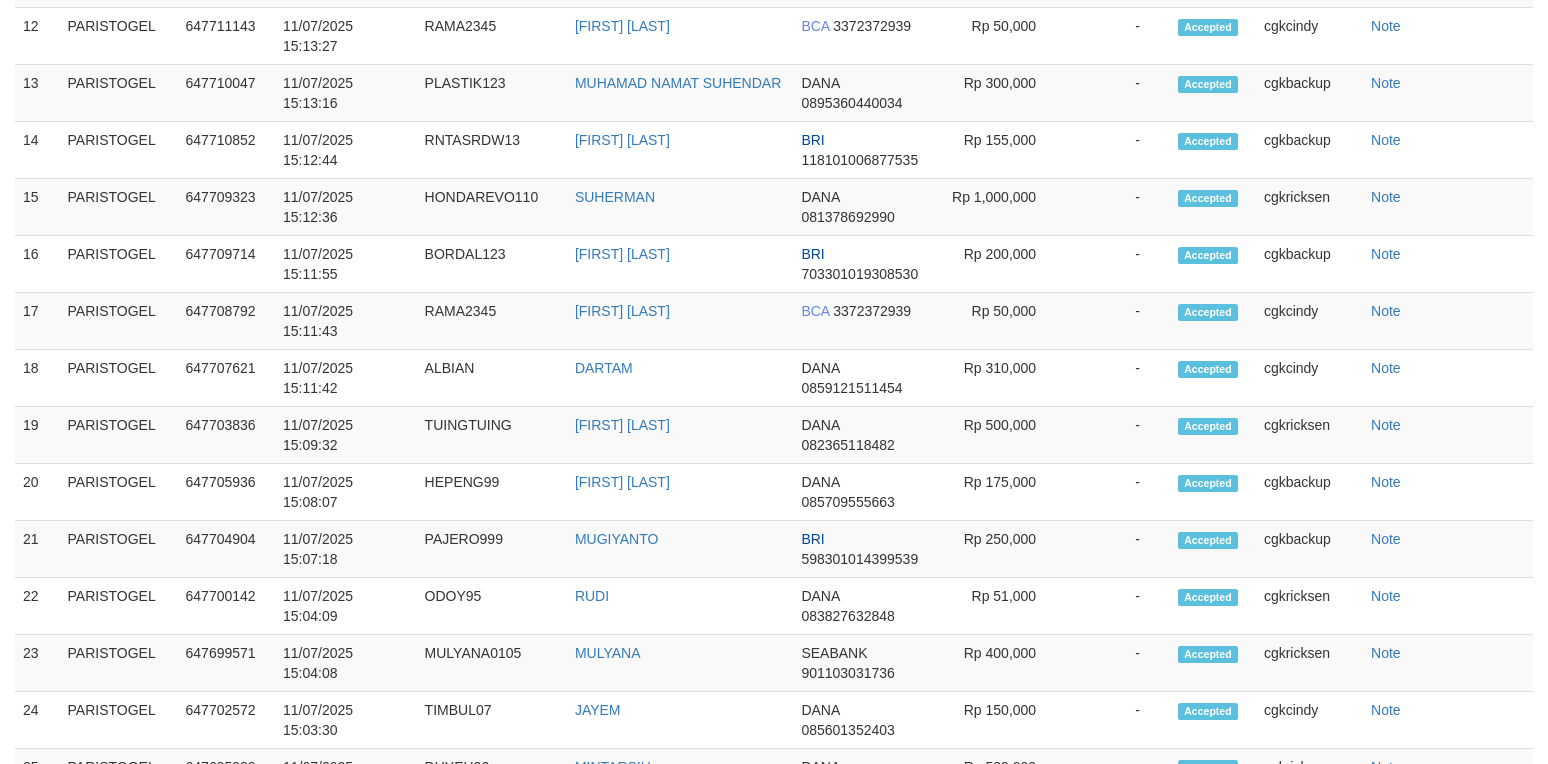 scroll, scrollTop: 1118, scrollLeft: 0, axis: vertical 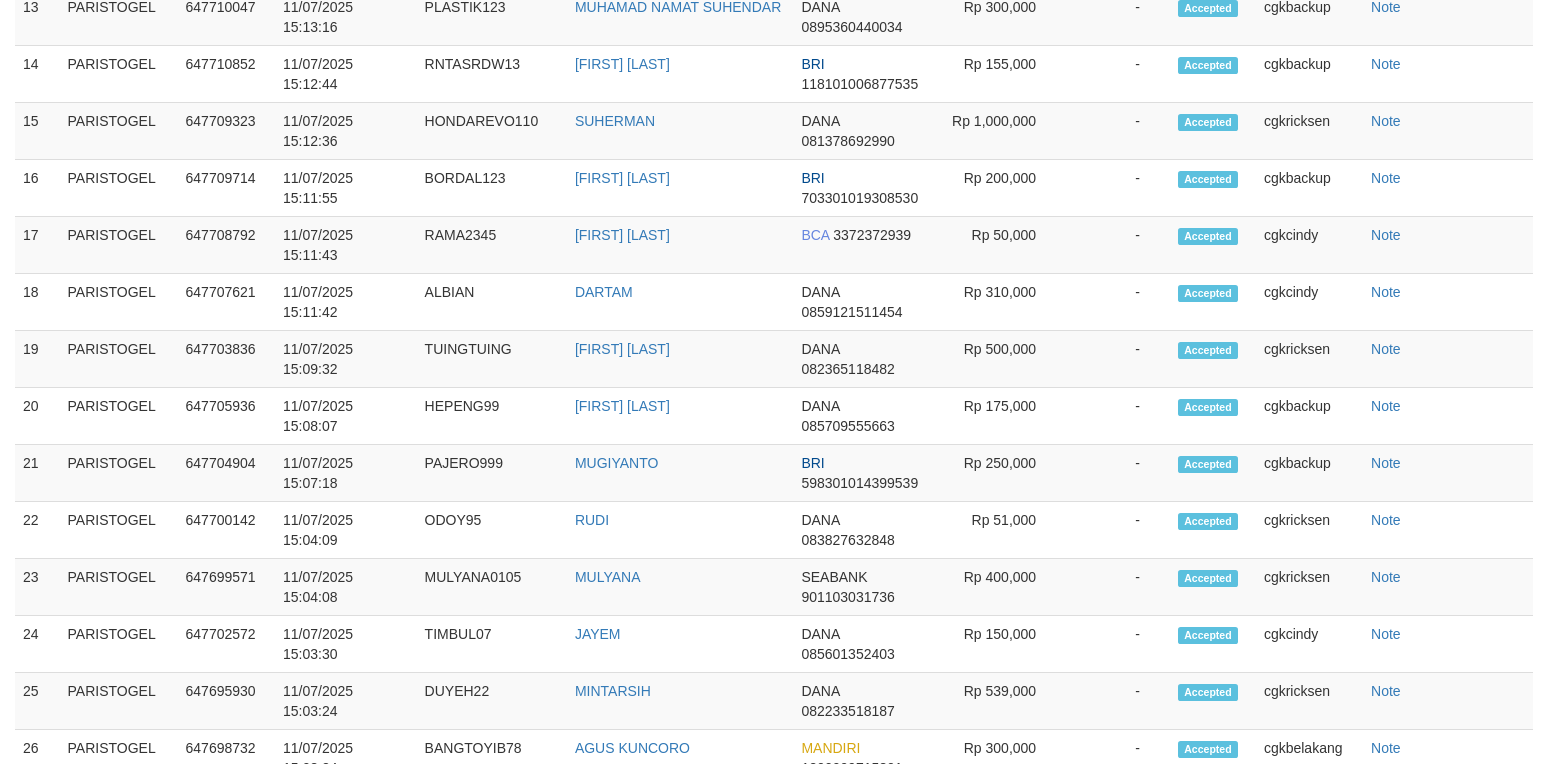 select on "**" 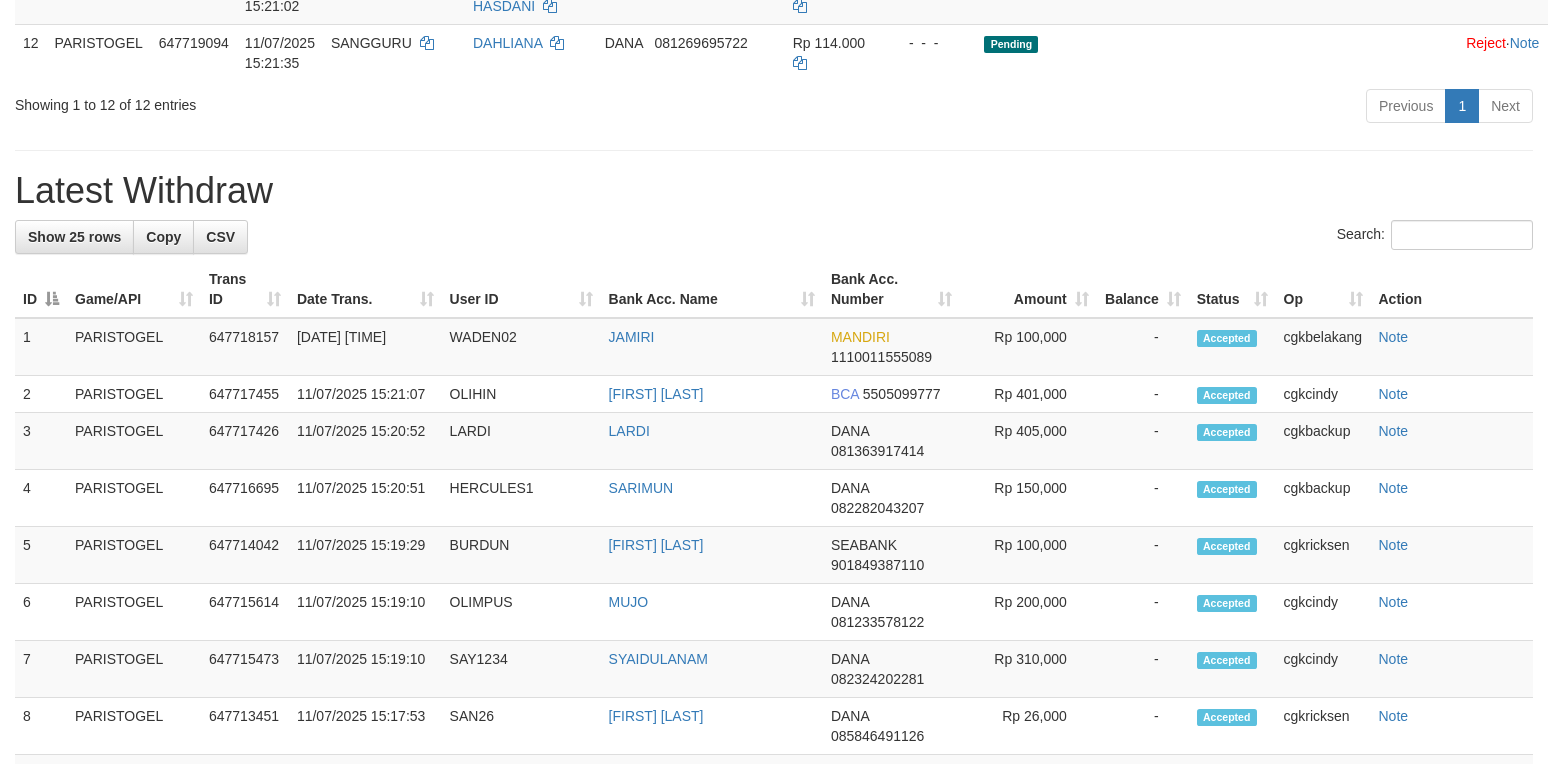 scroll, scrollTop: 1042, scrollLeft: 0, axis: vertical 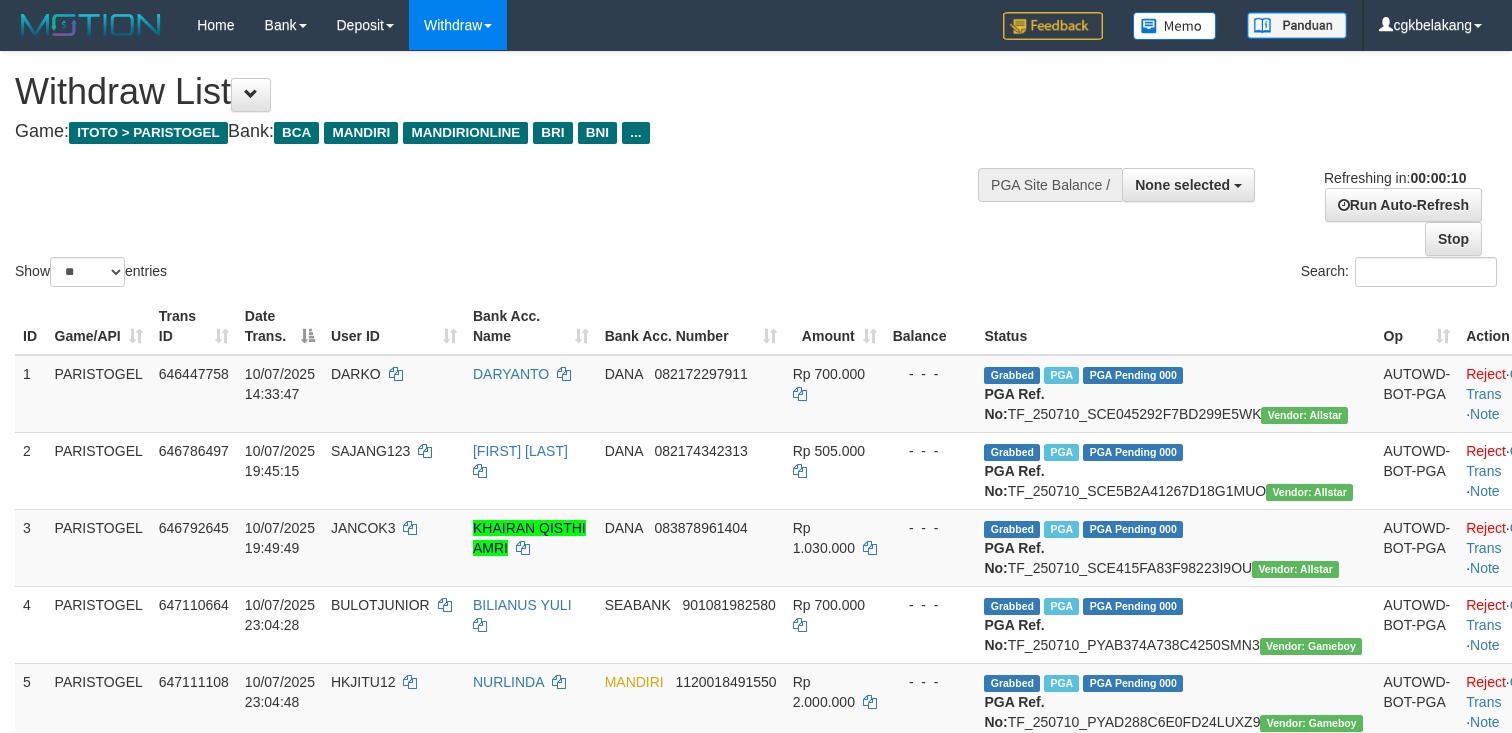 select 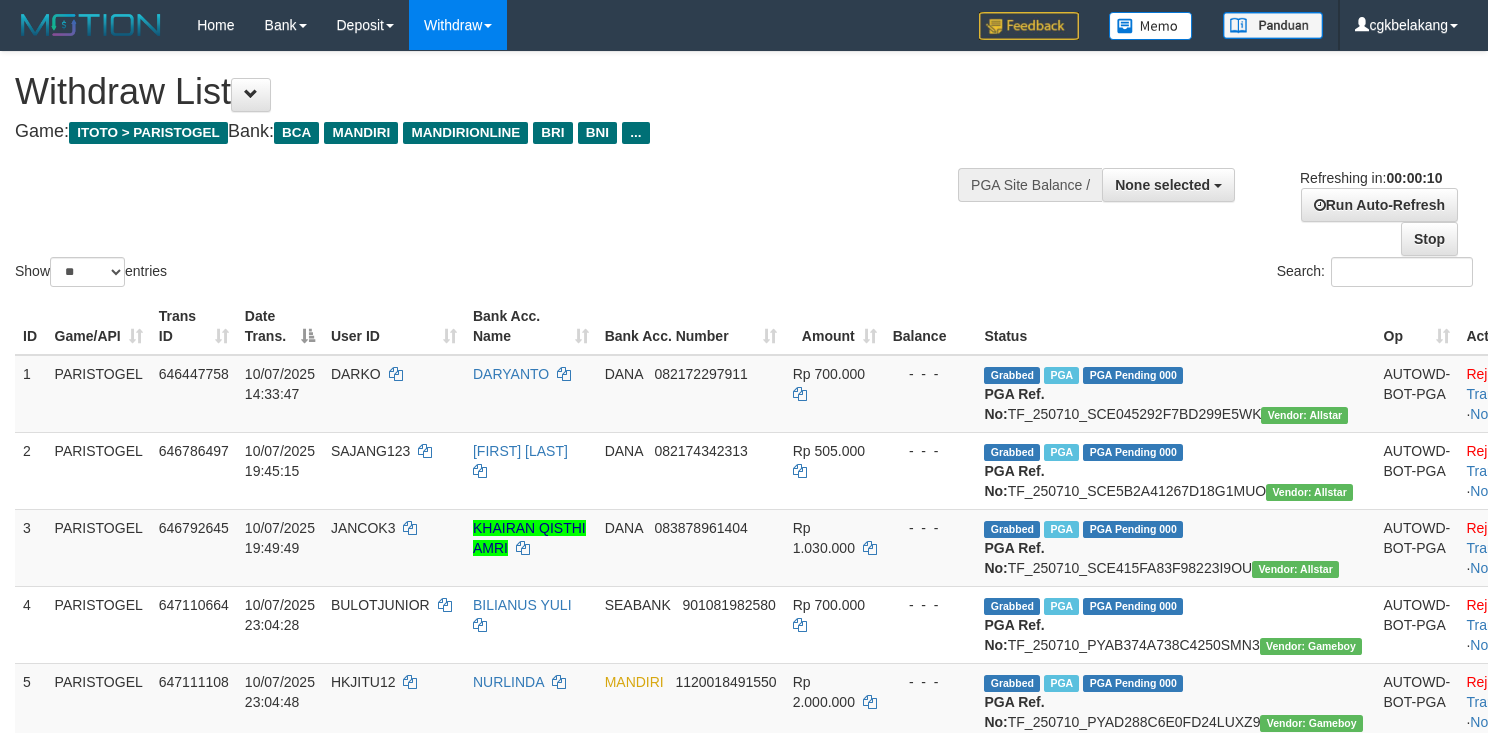 select 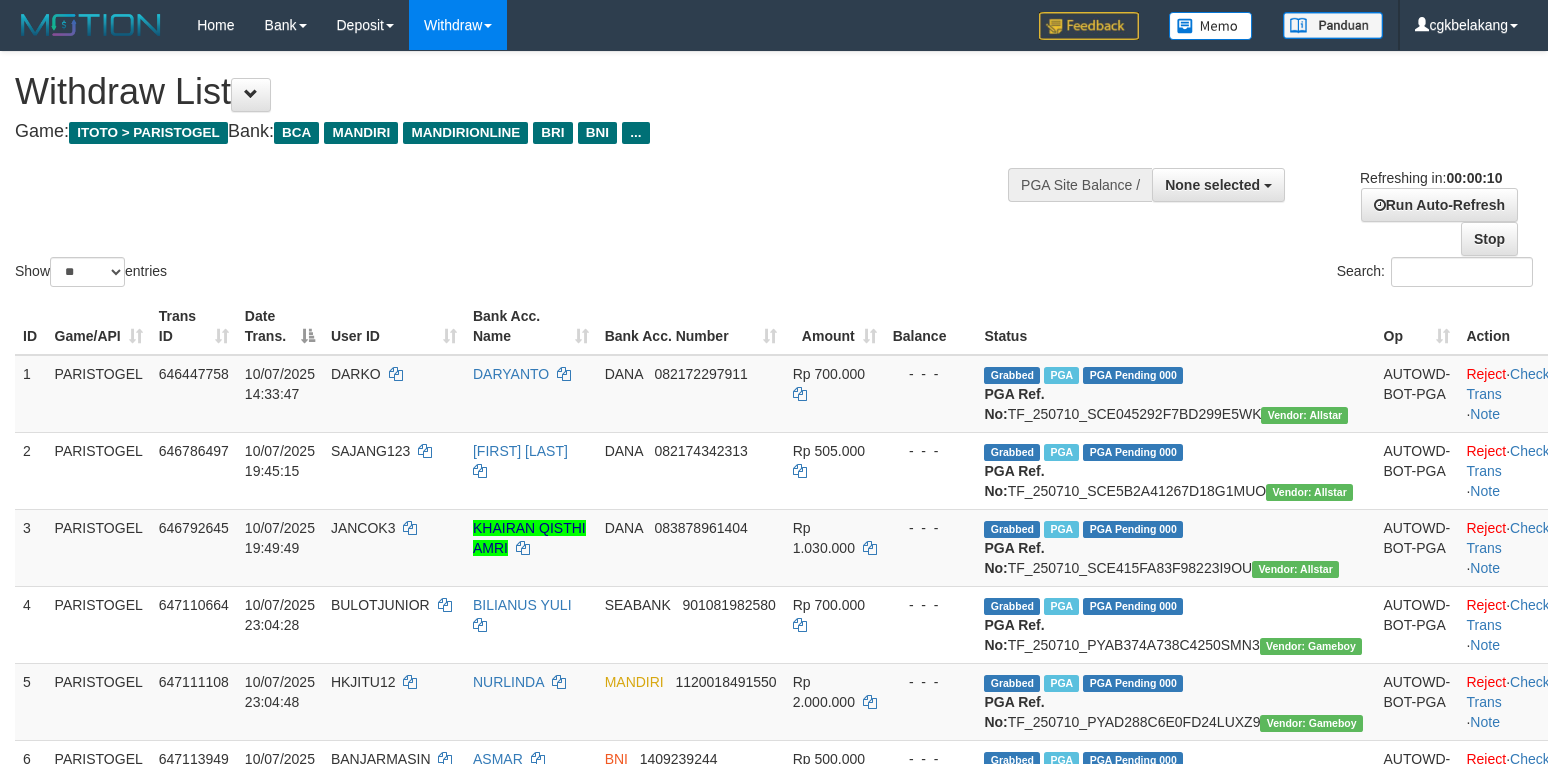 select 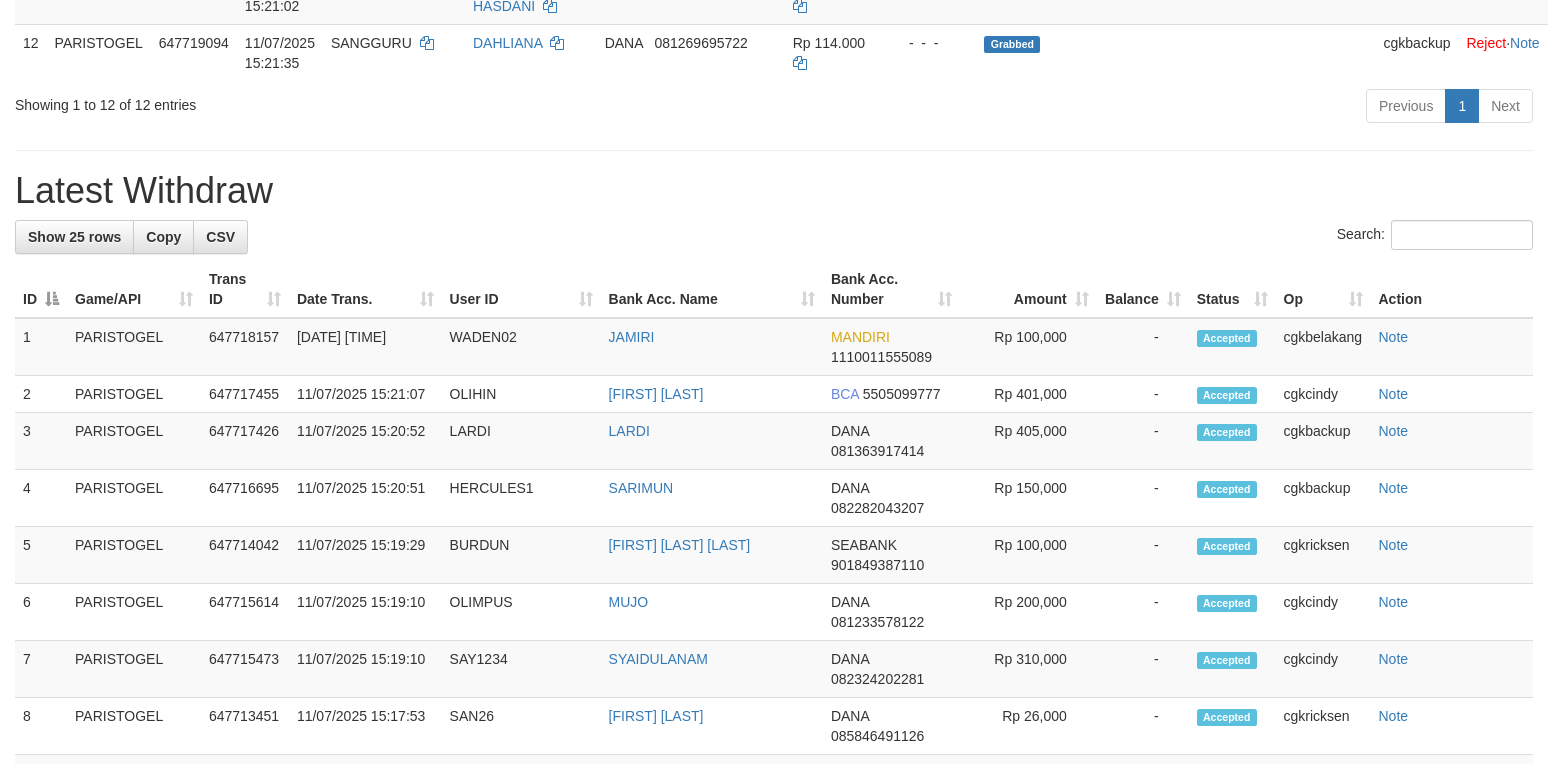 scroll, scrollTop: 1042, scrollLeft: 0, axis: vertical 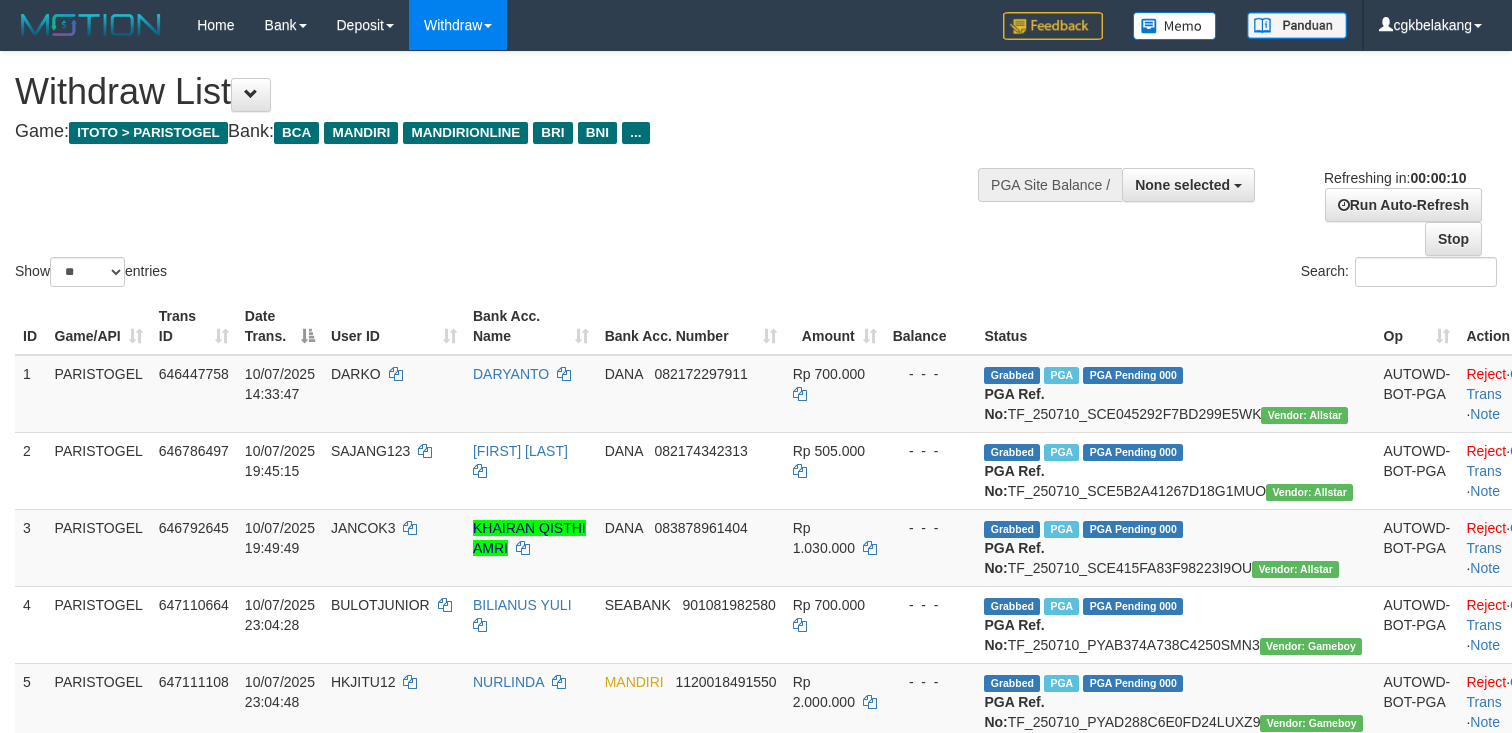 select 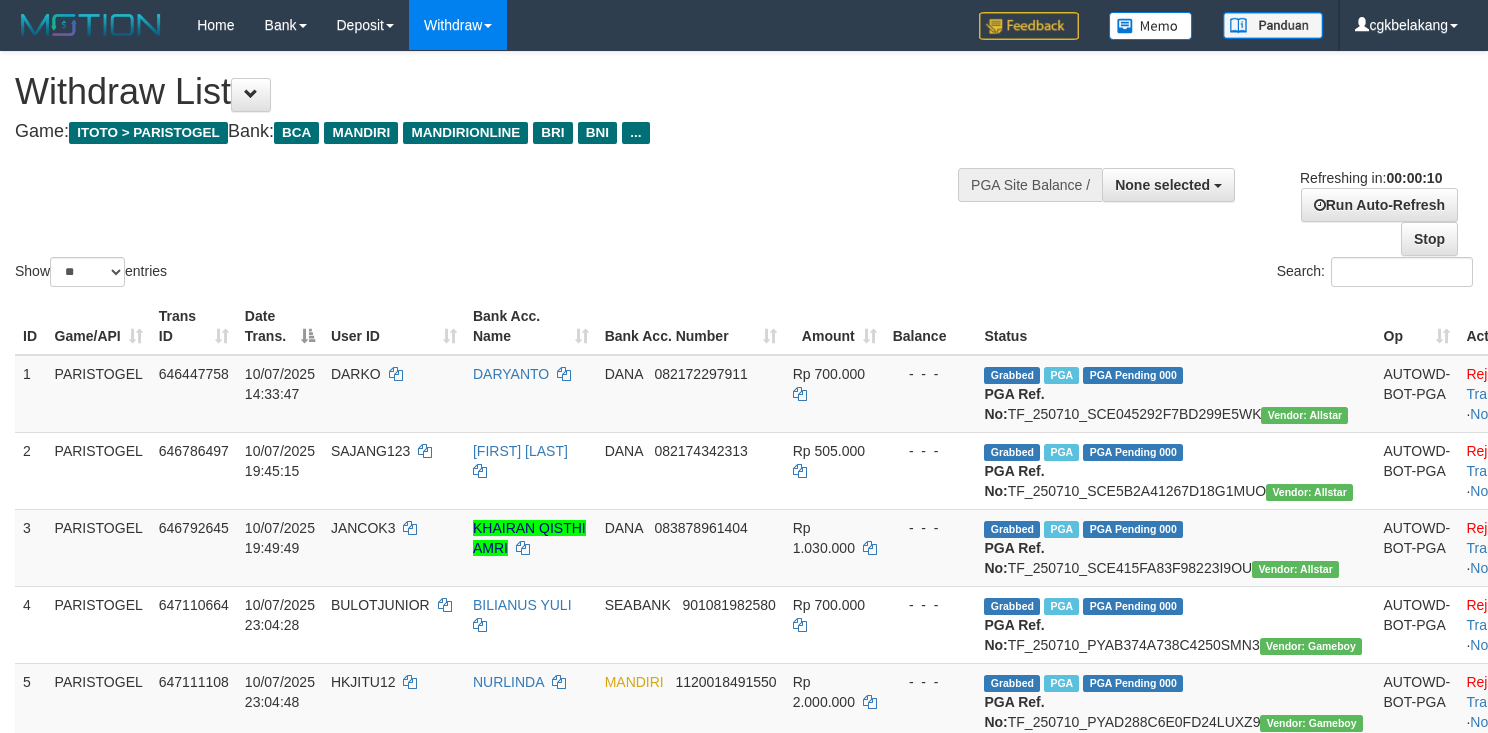 select 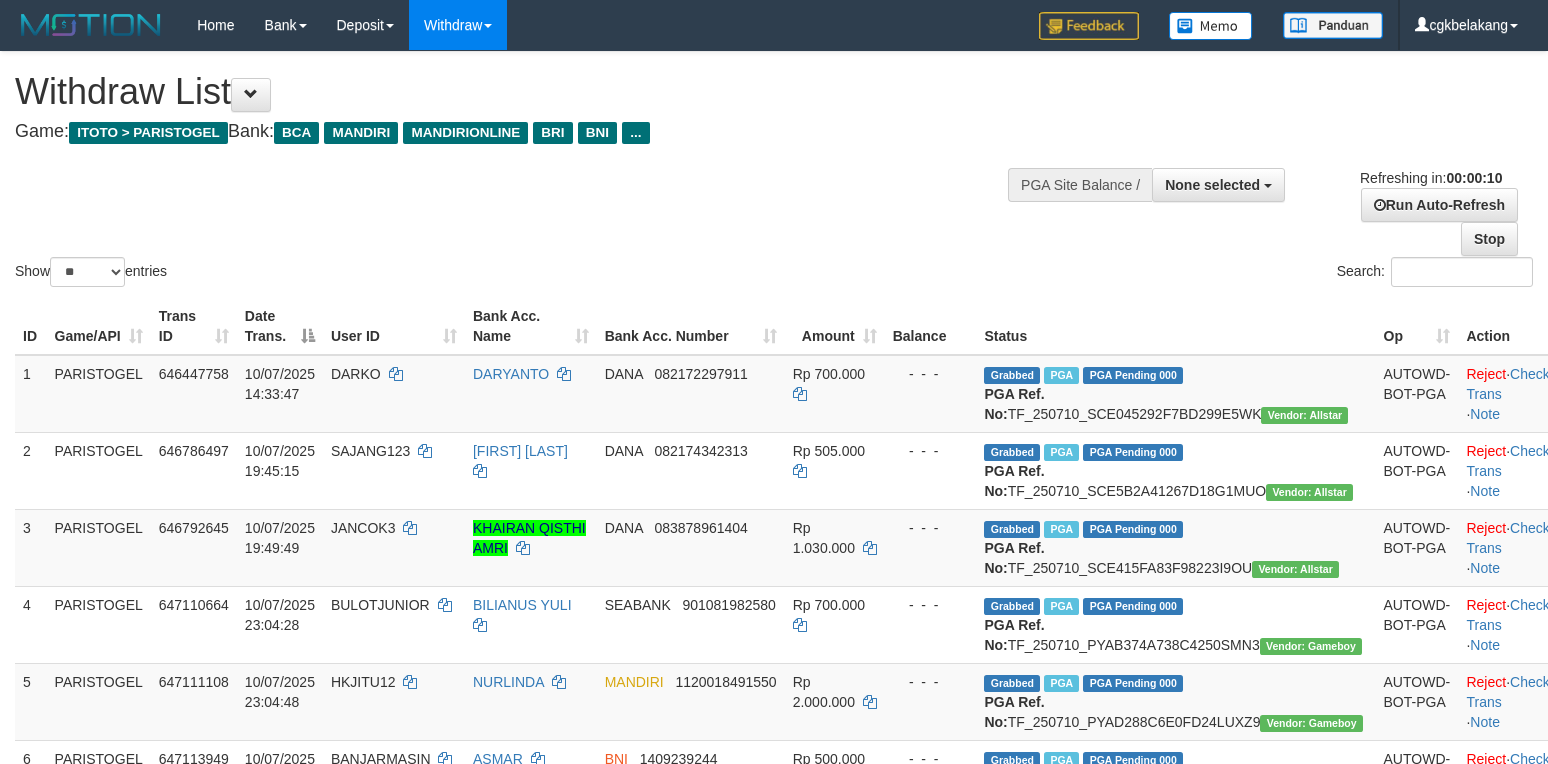 select 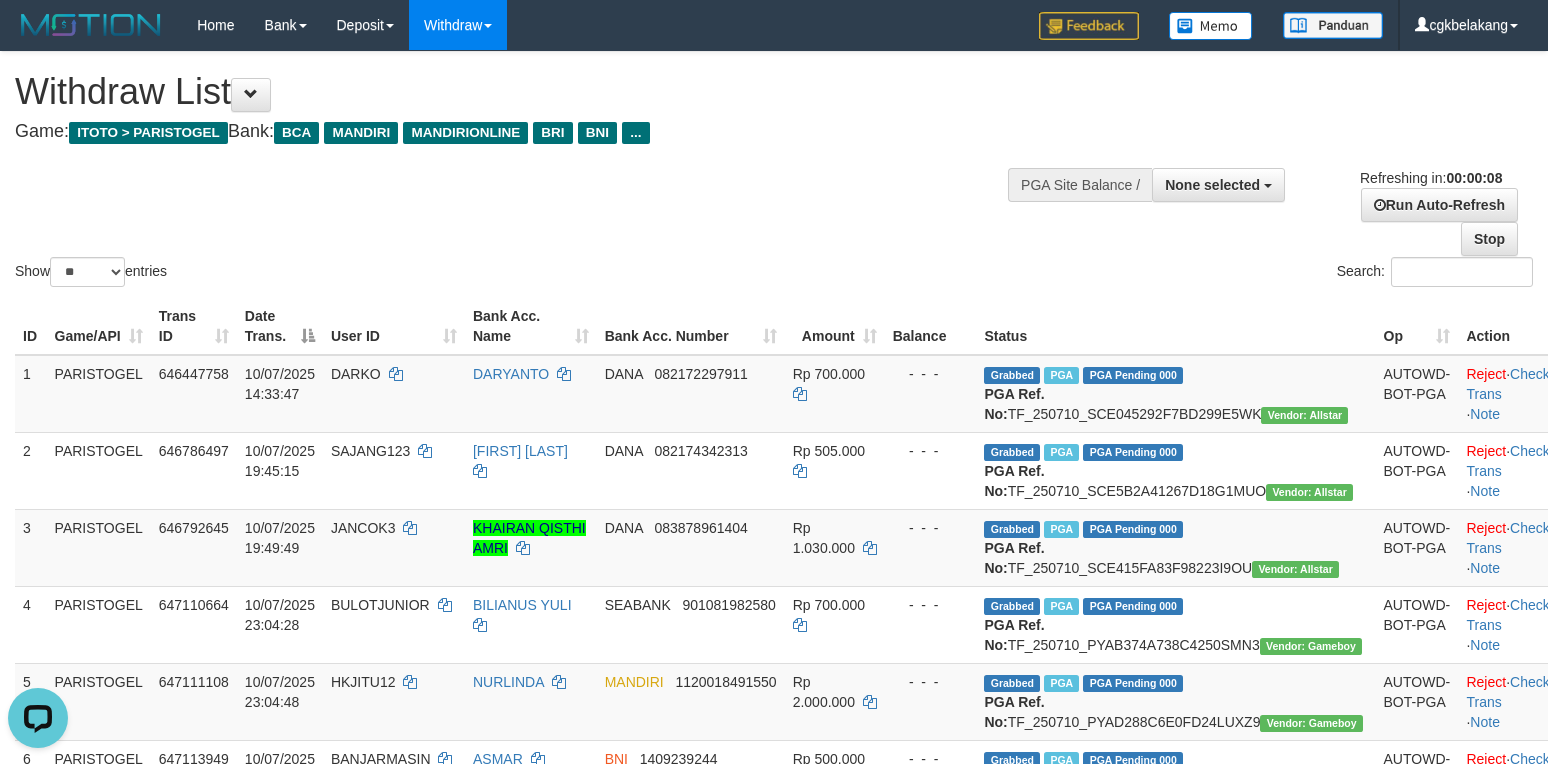 scroll, scrollTop: 0, scrollLeft: 0, axis: both 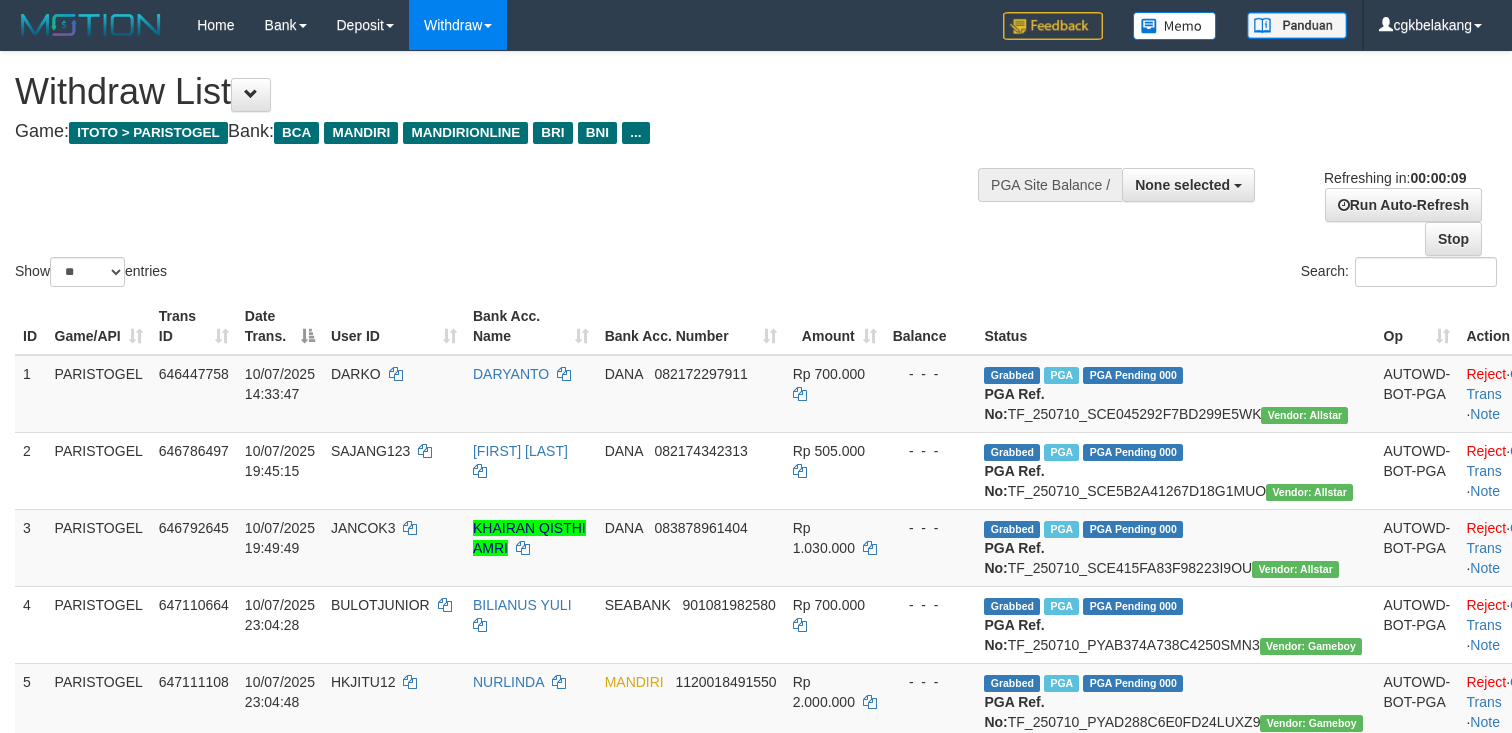 select 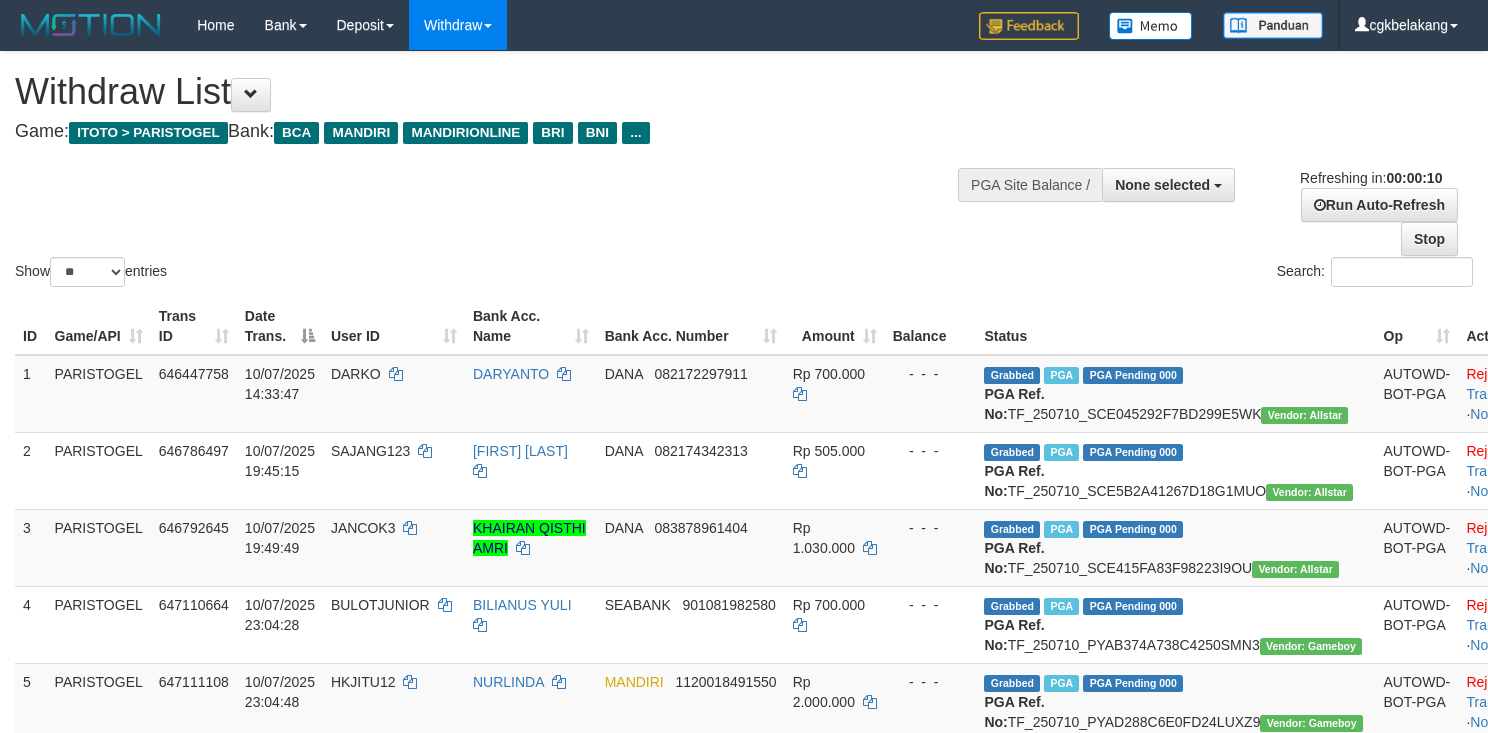 select 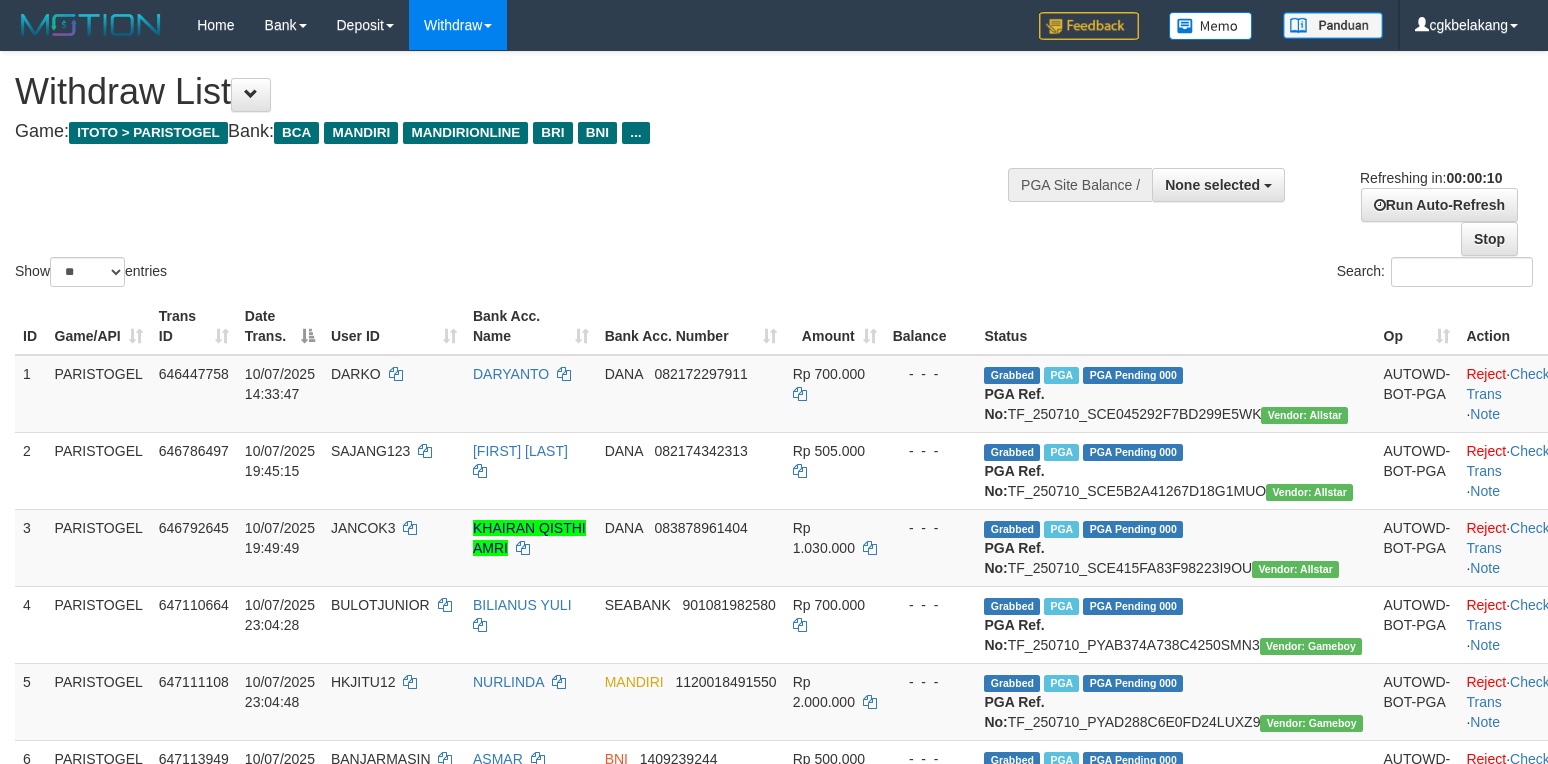select 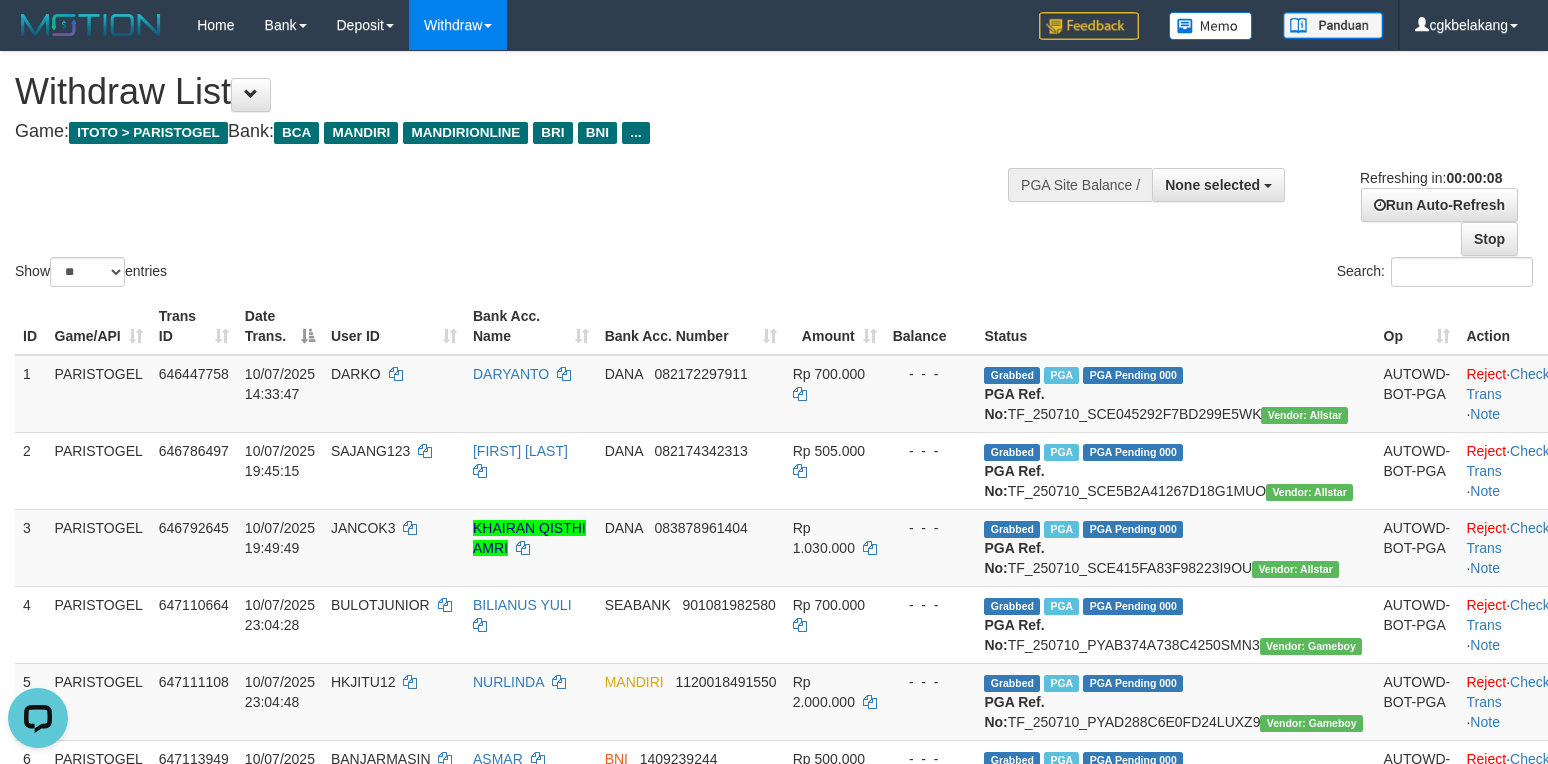 scroll, scrollTop: 0, scrollLeft: 0, axis: both 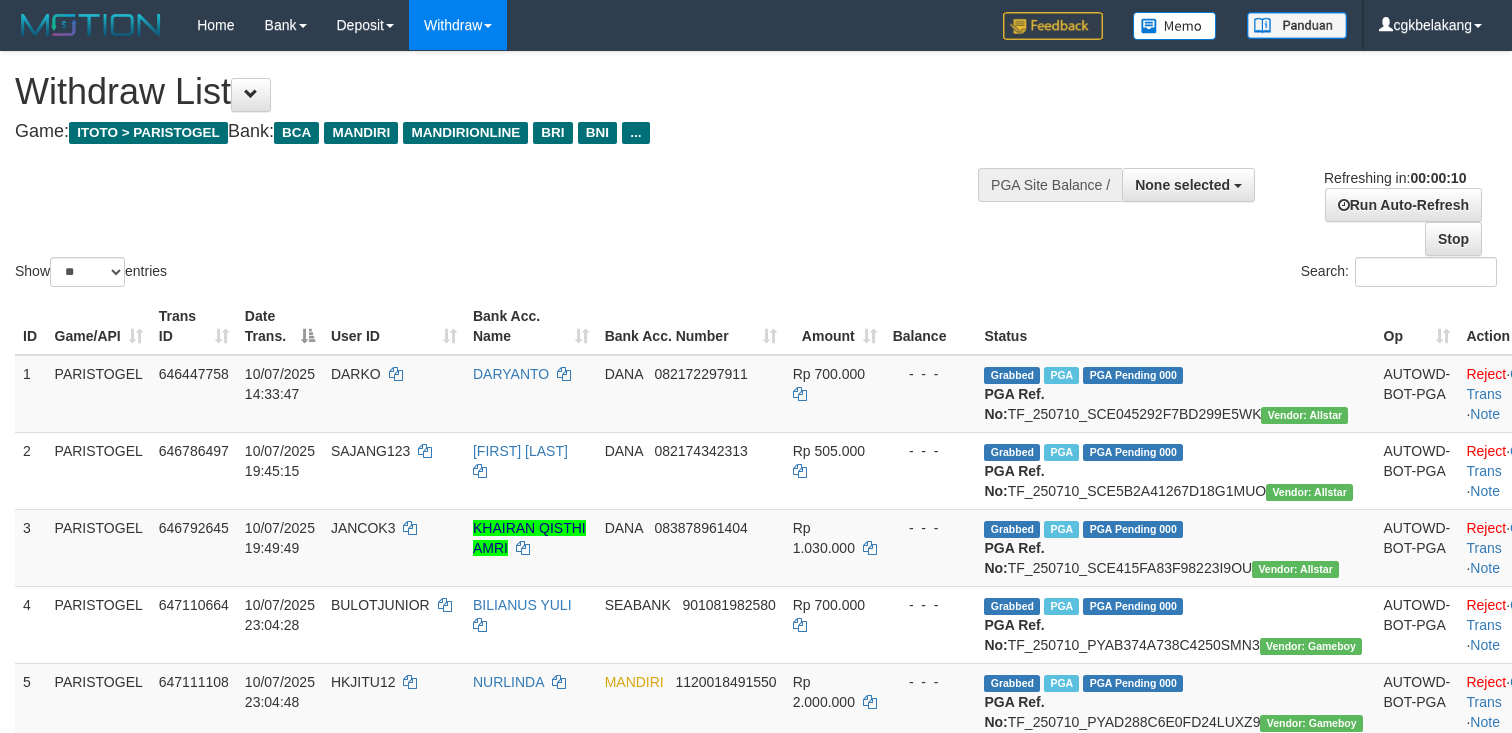 select 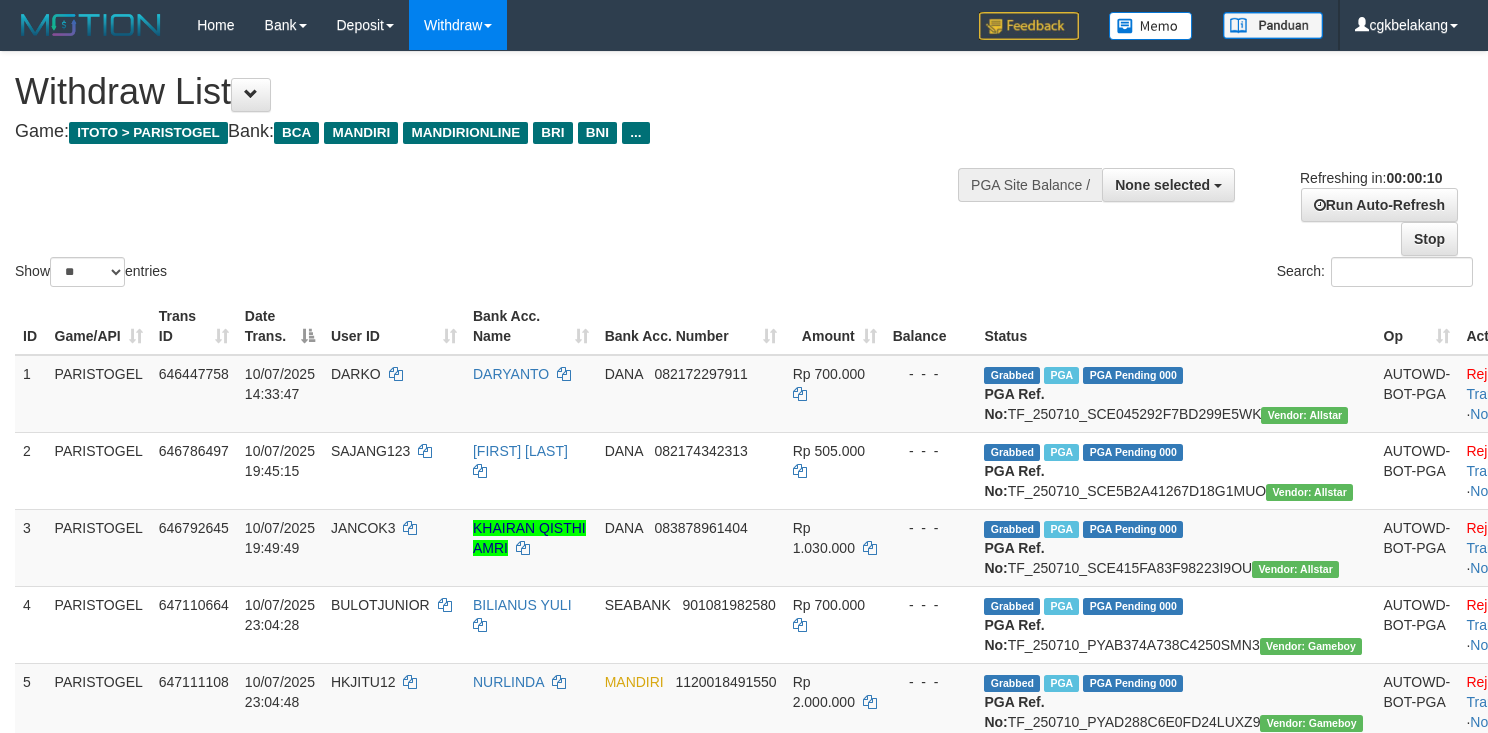 select 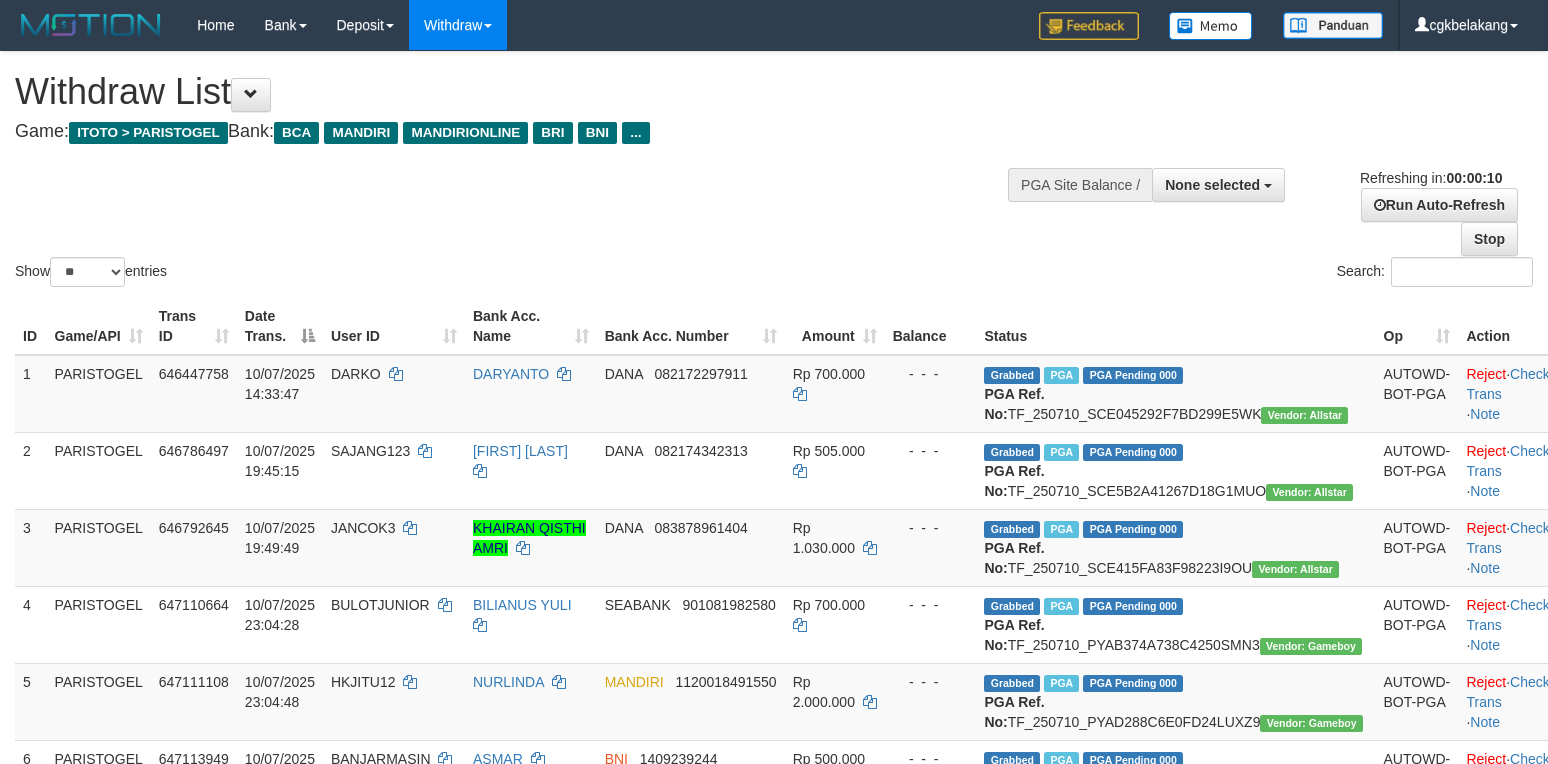 select 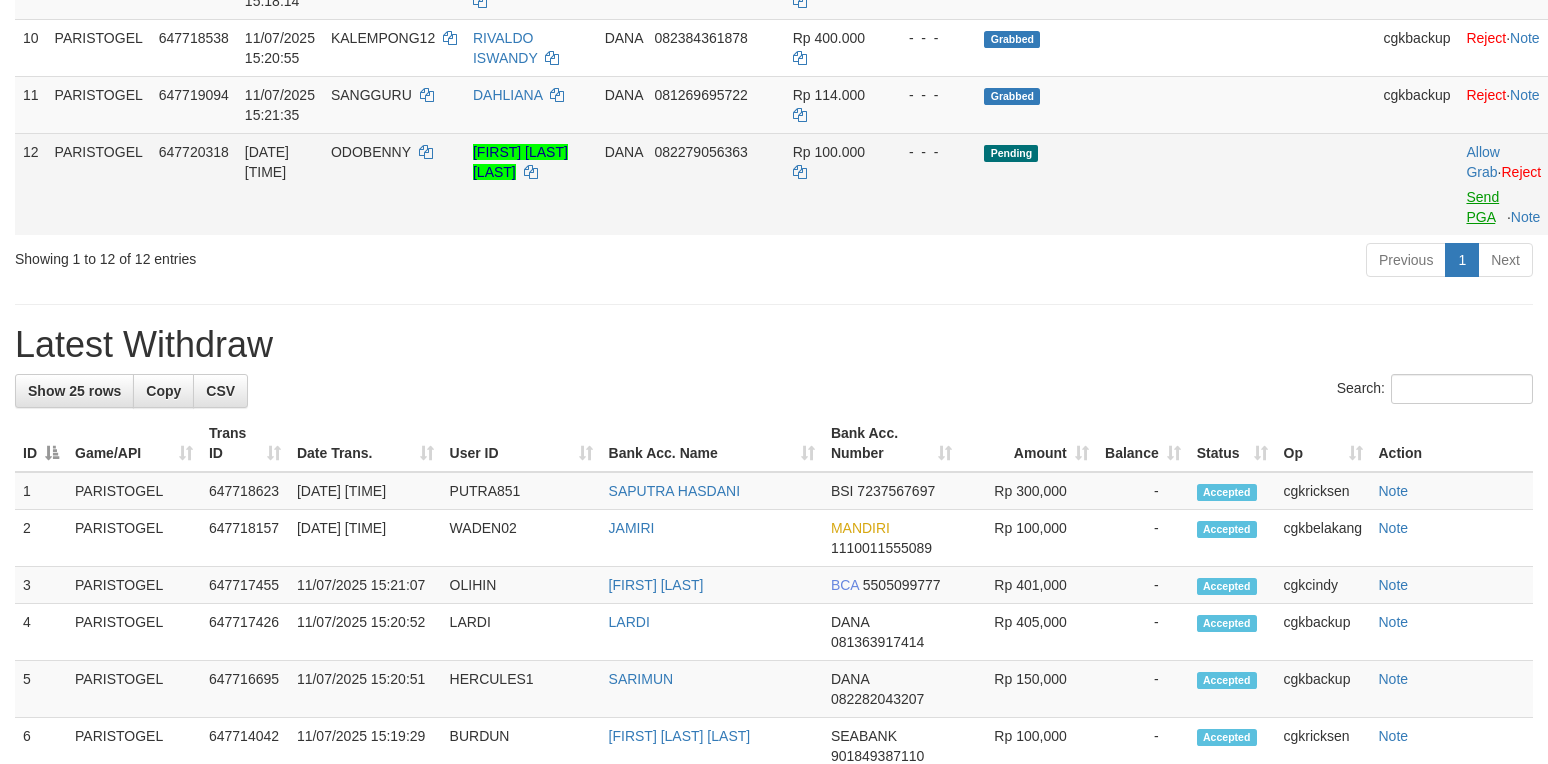 scroll, scrollTop: 933, scrollLeft: 0, axis: vertical 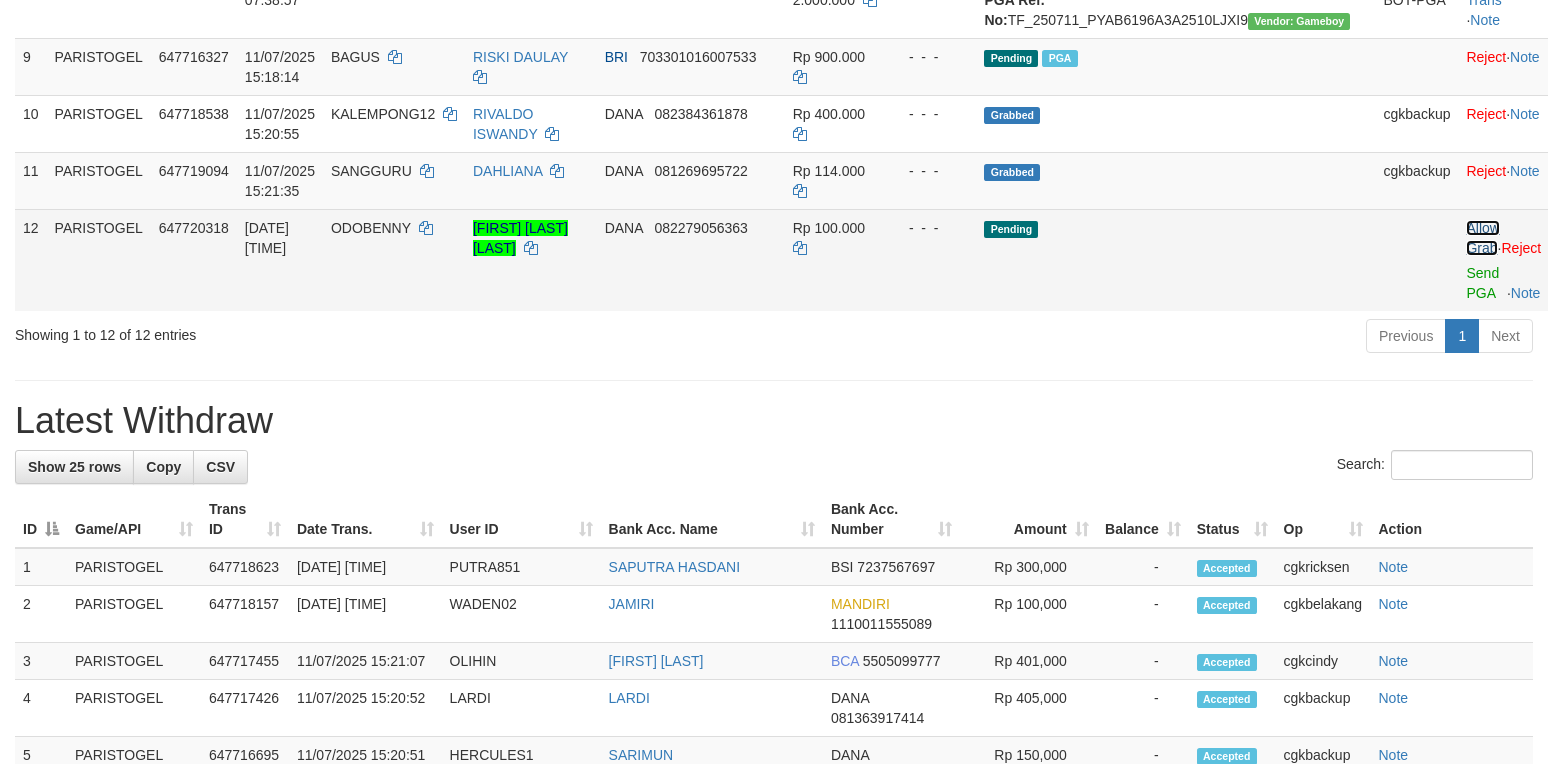 click on "Allow Grab" at bounding box center (1482, 238) 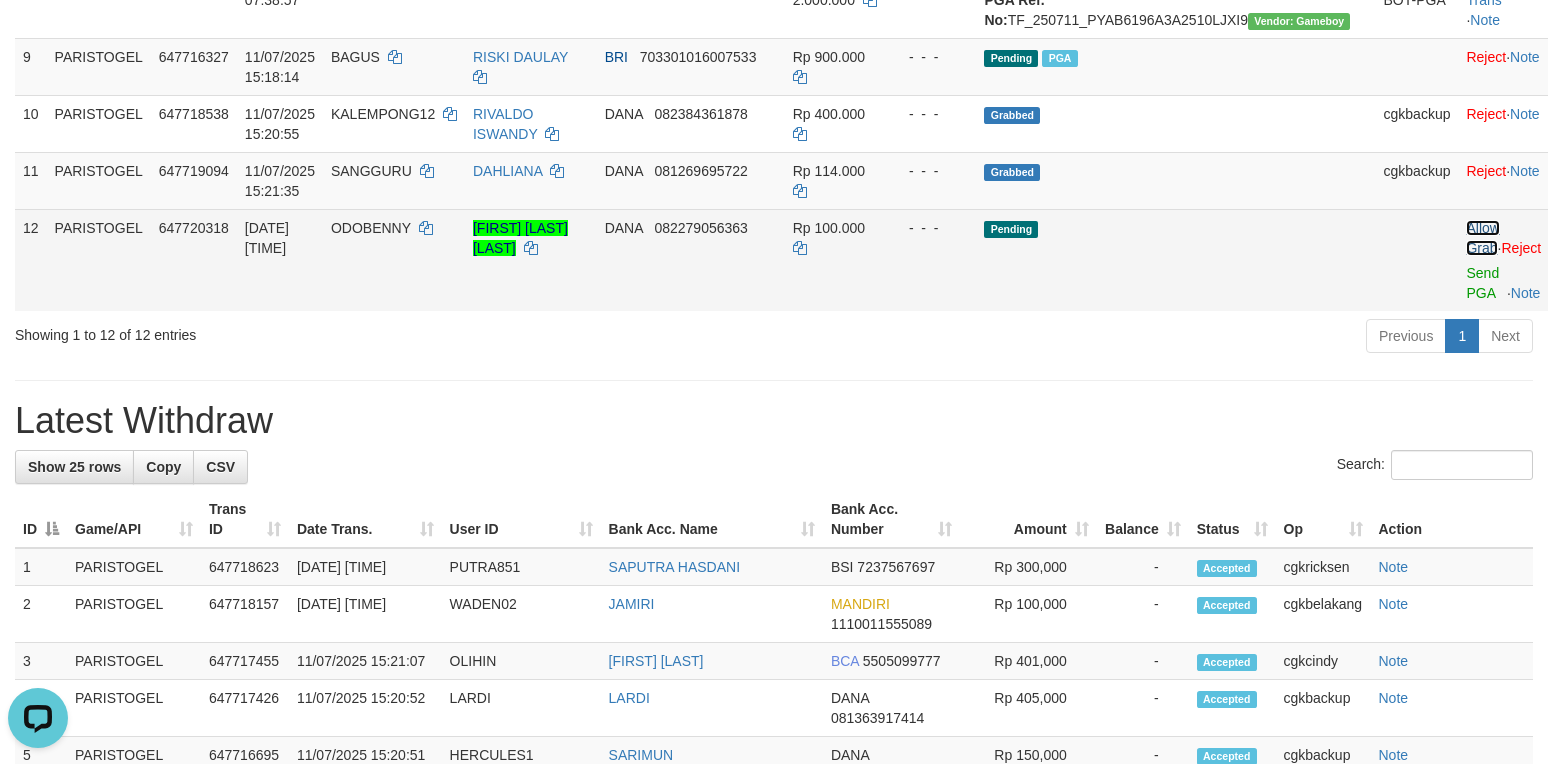 scroll, scrollTop: 0, scrollLeft: 0, axis: both 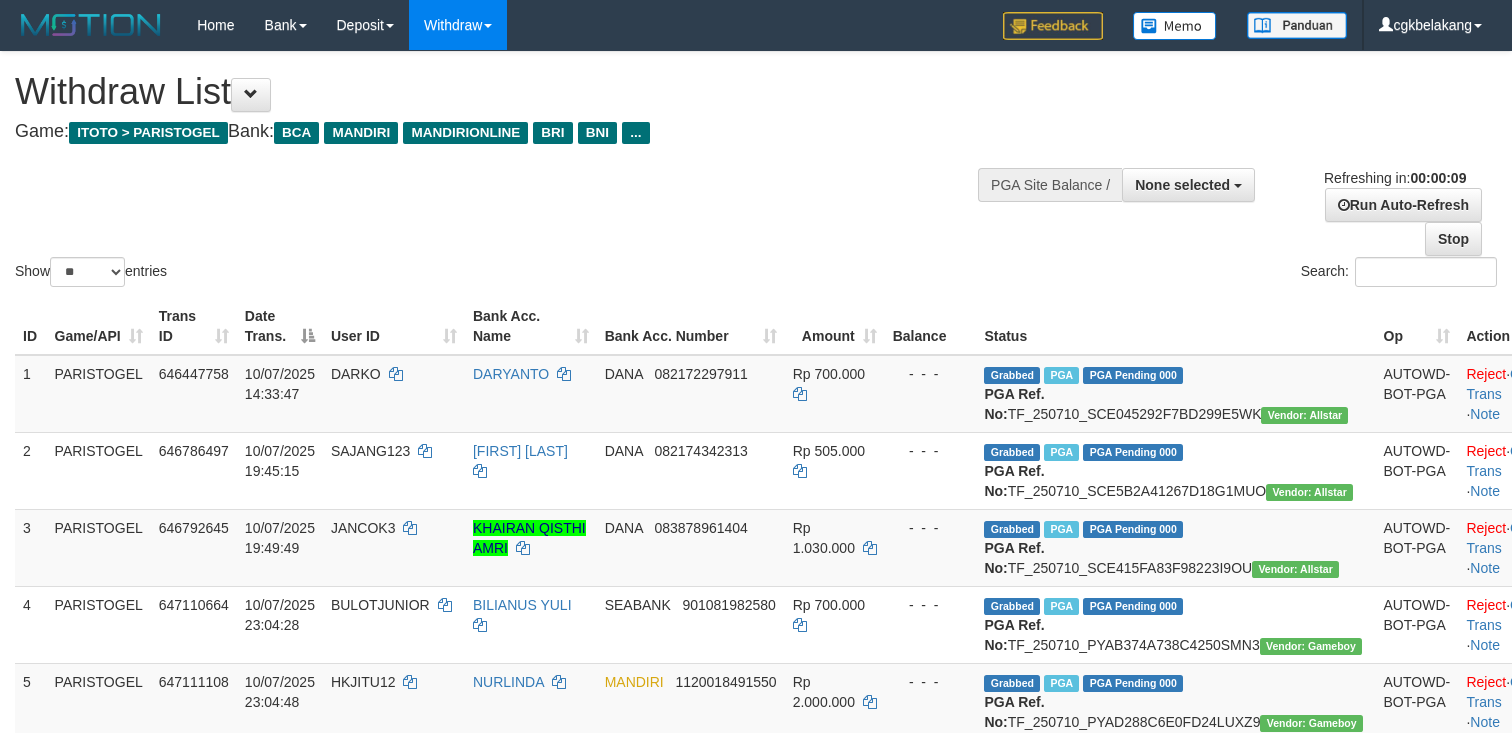 select 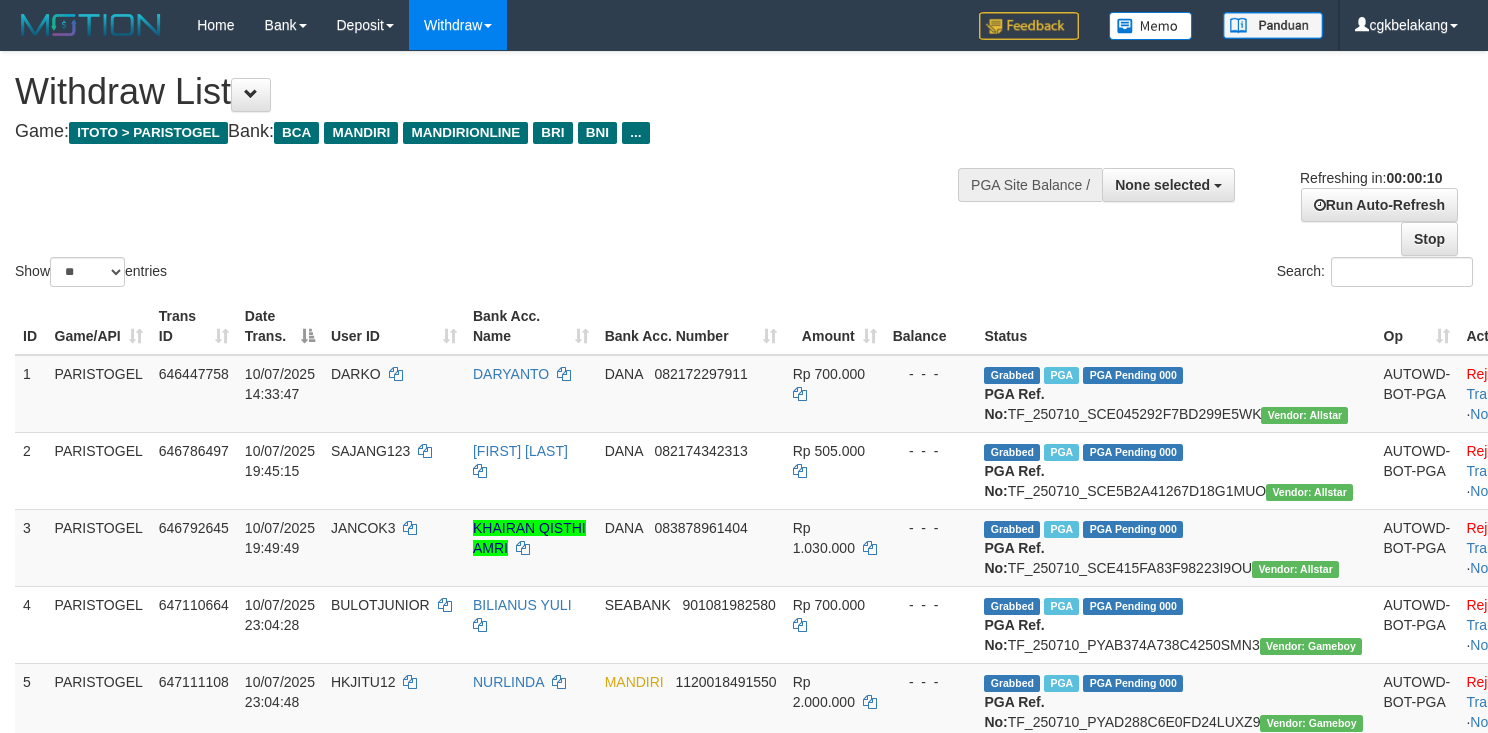 select 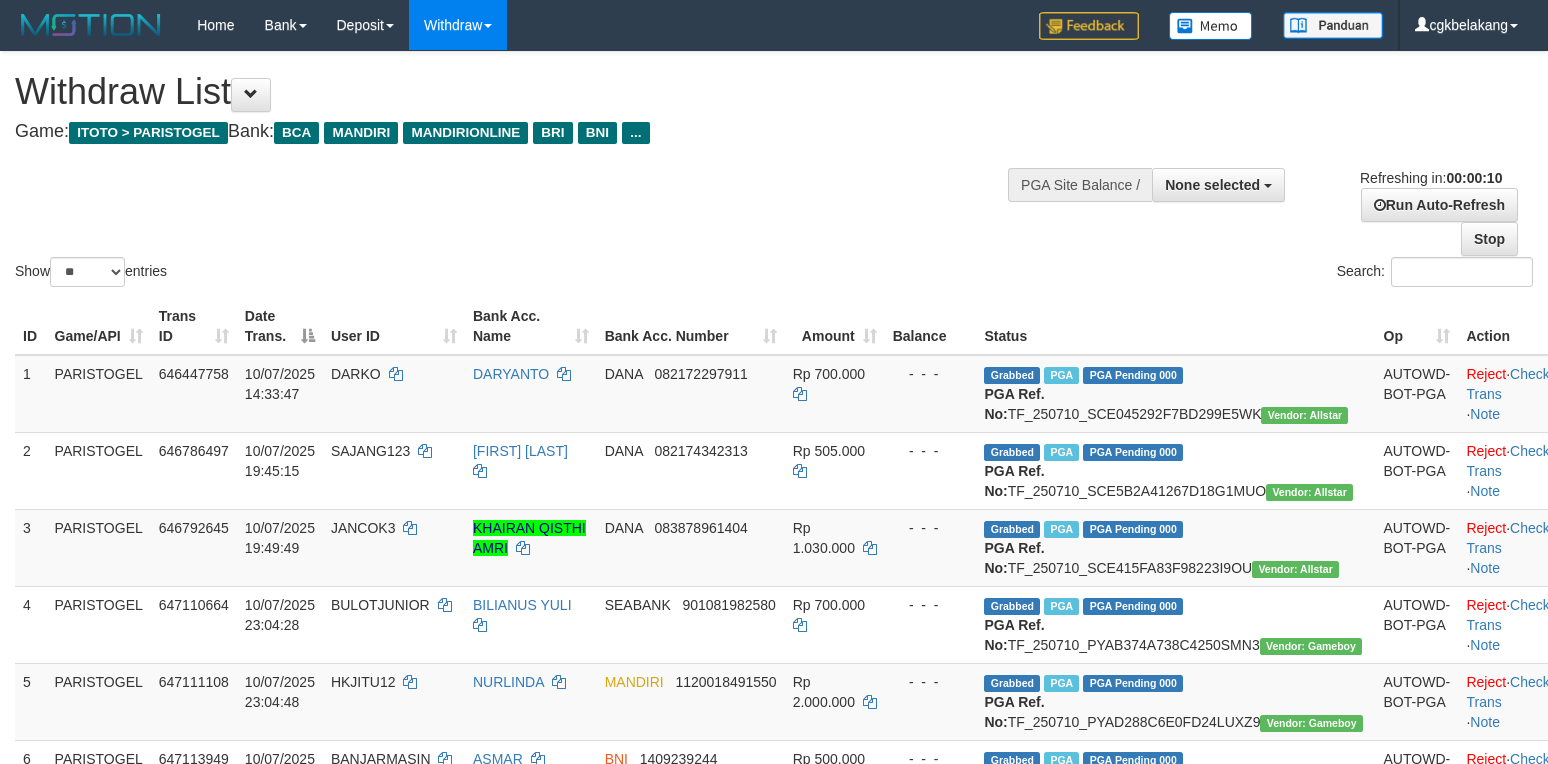 select 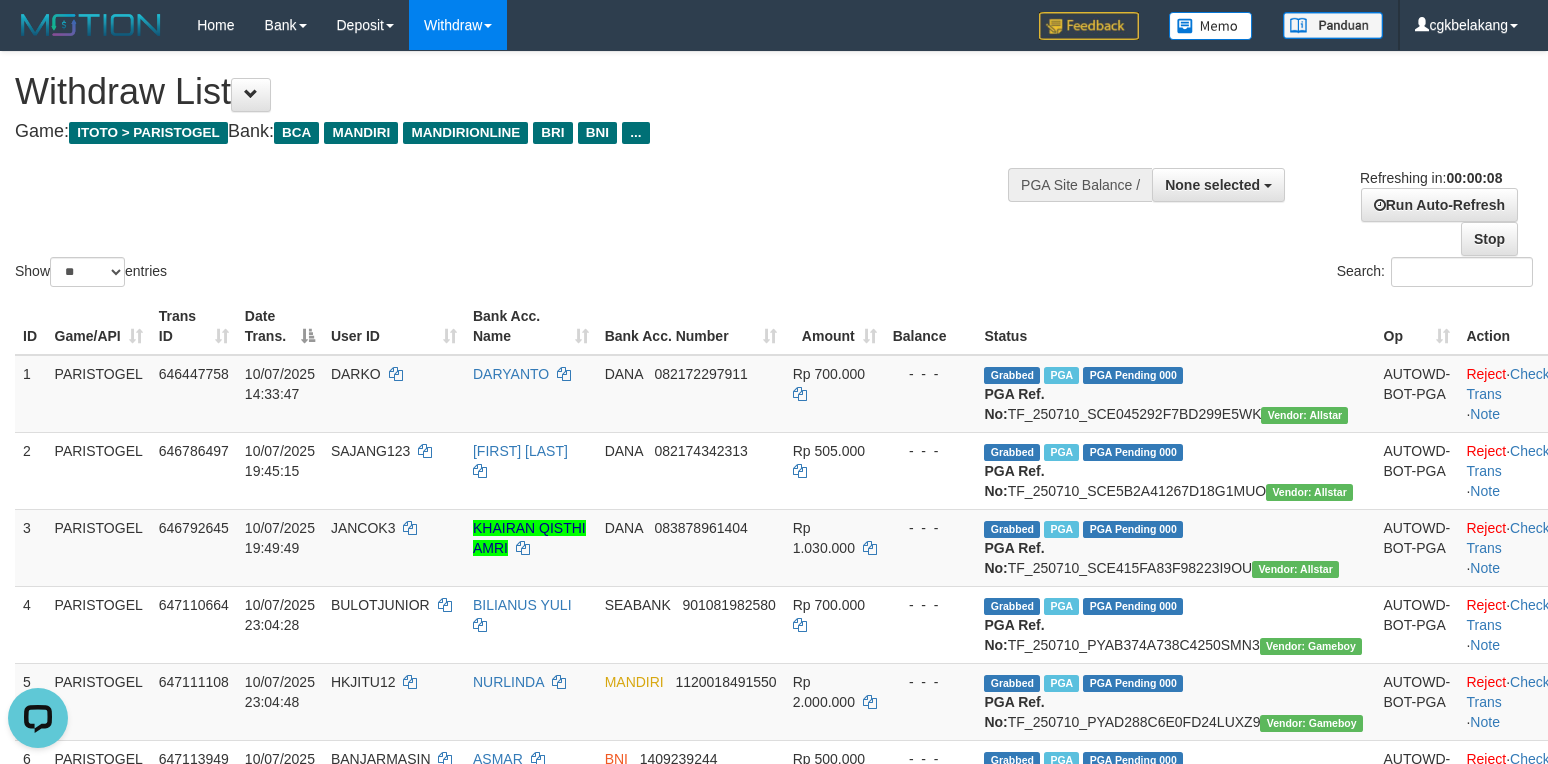 scroll, scrollTop: 0, scrollLeft: 0, axis: both 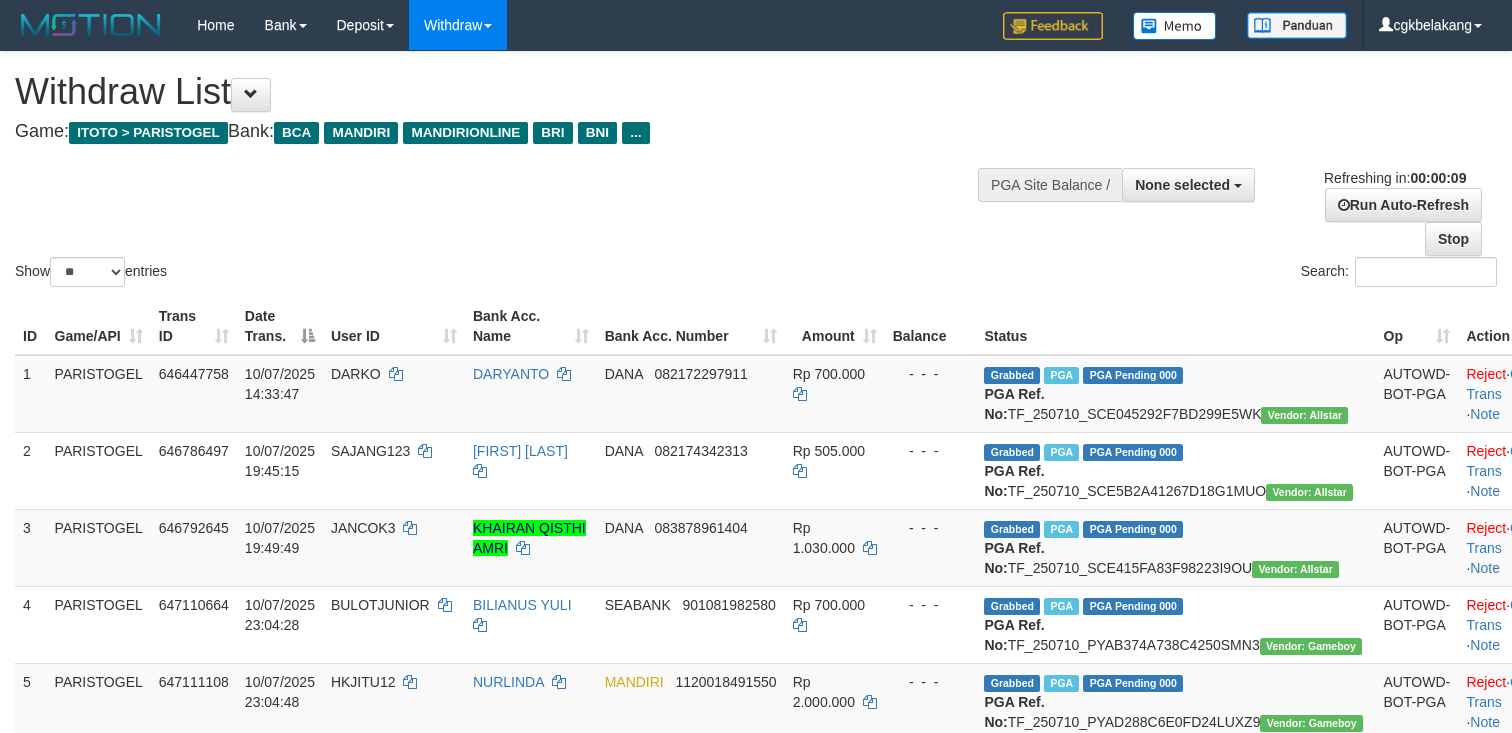 select 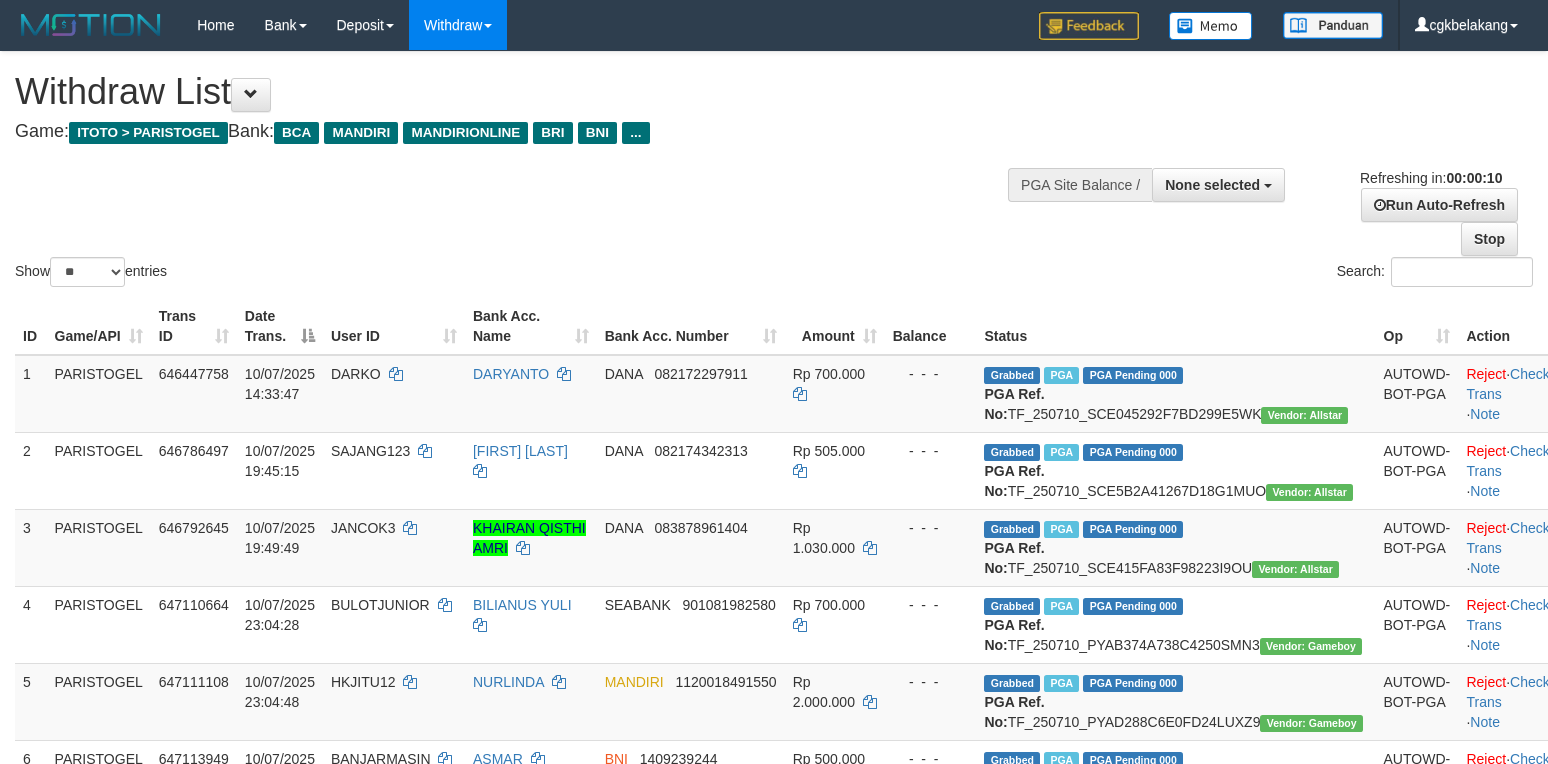 select 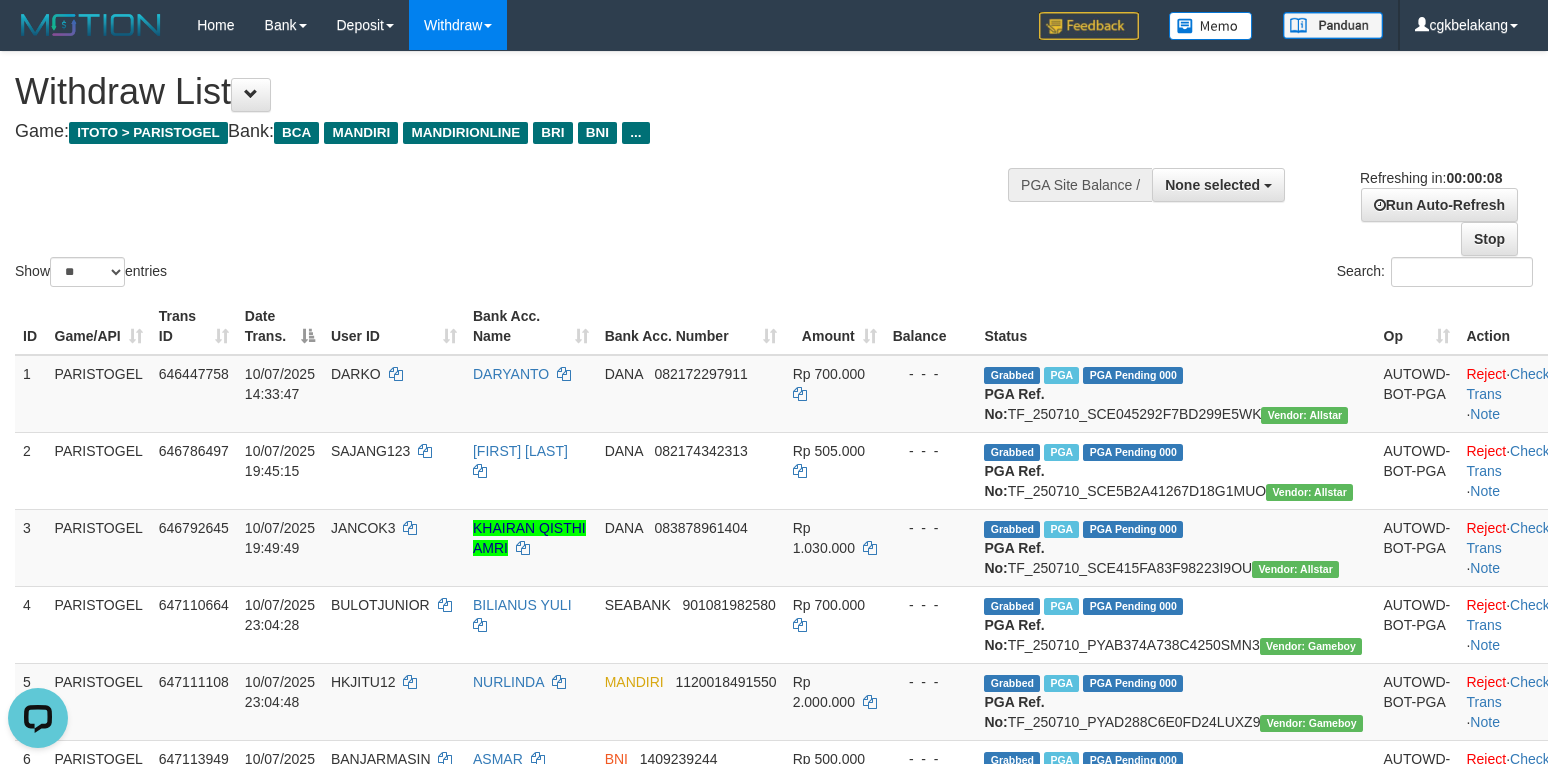 scroll, scrollTop: 0, scrollLeft: 0, axis: both 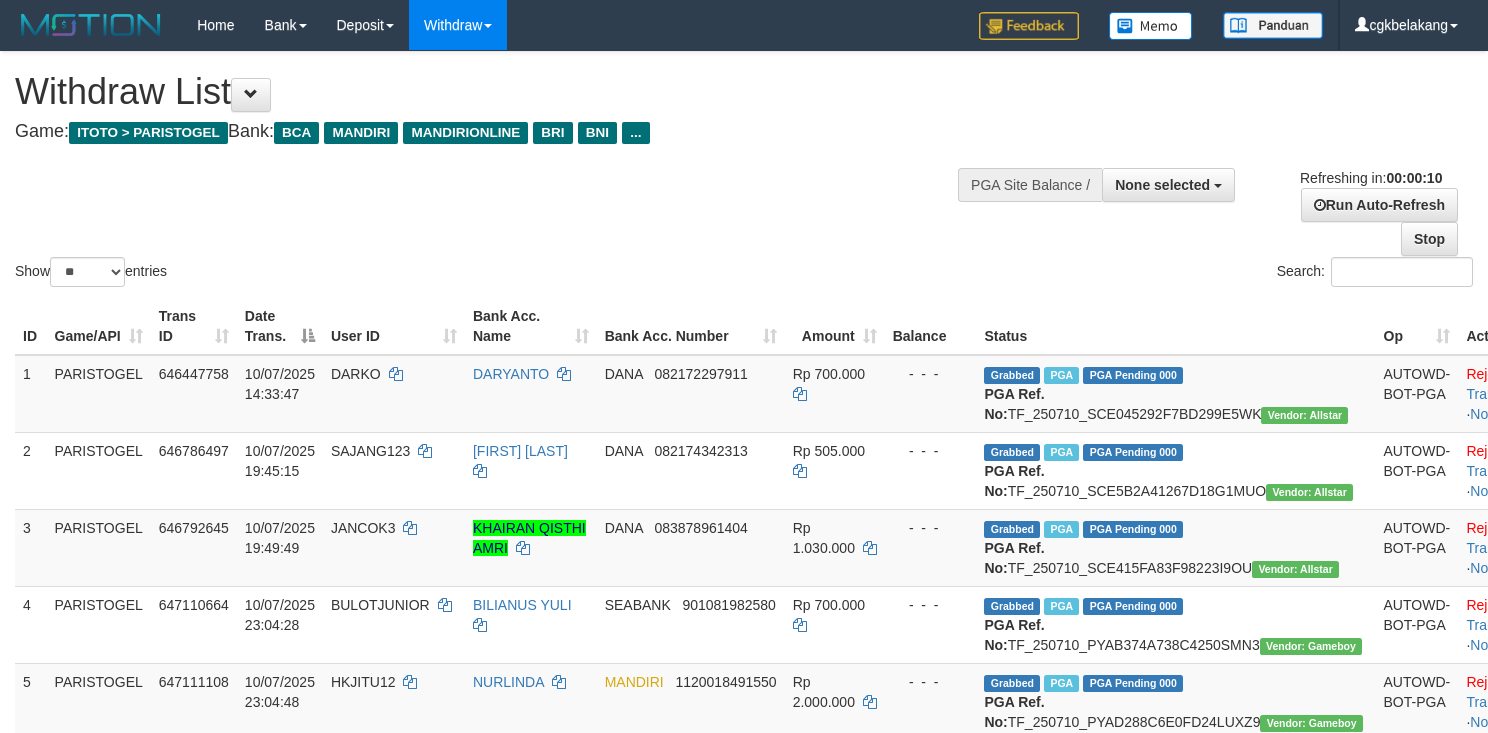 select 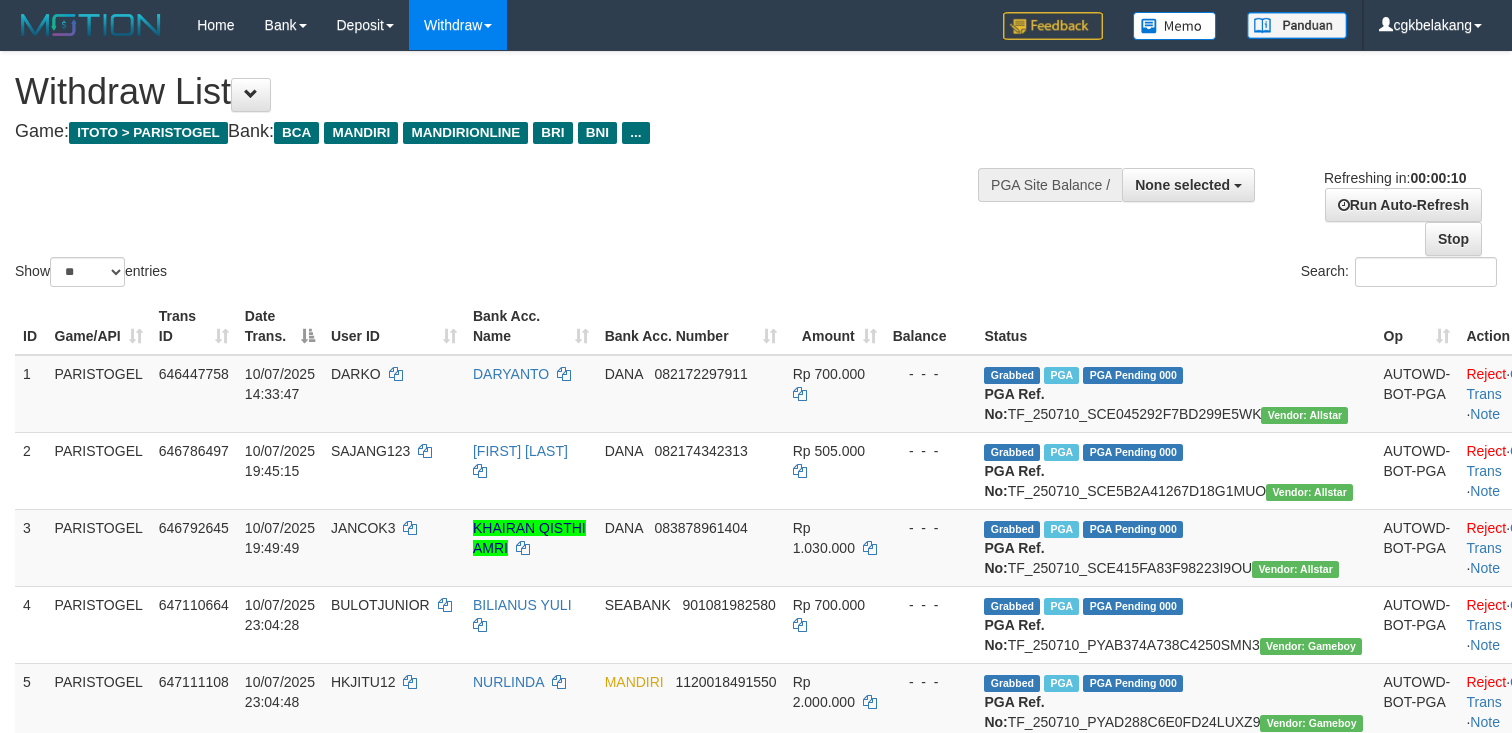 select 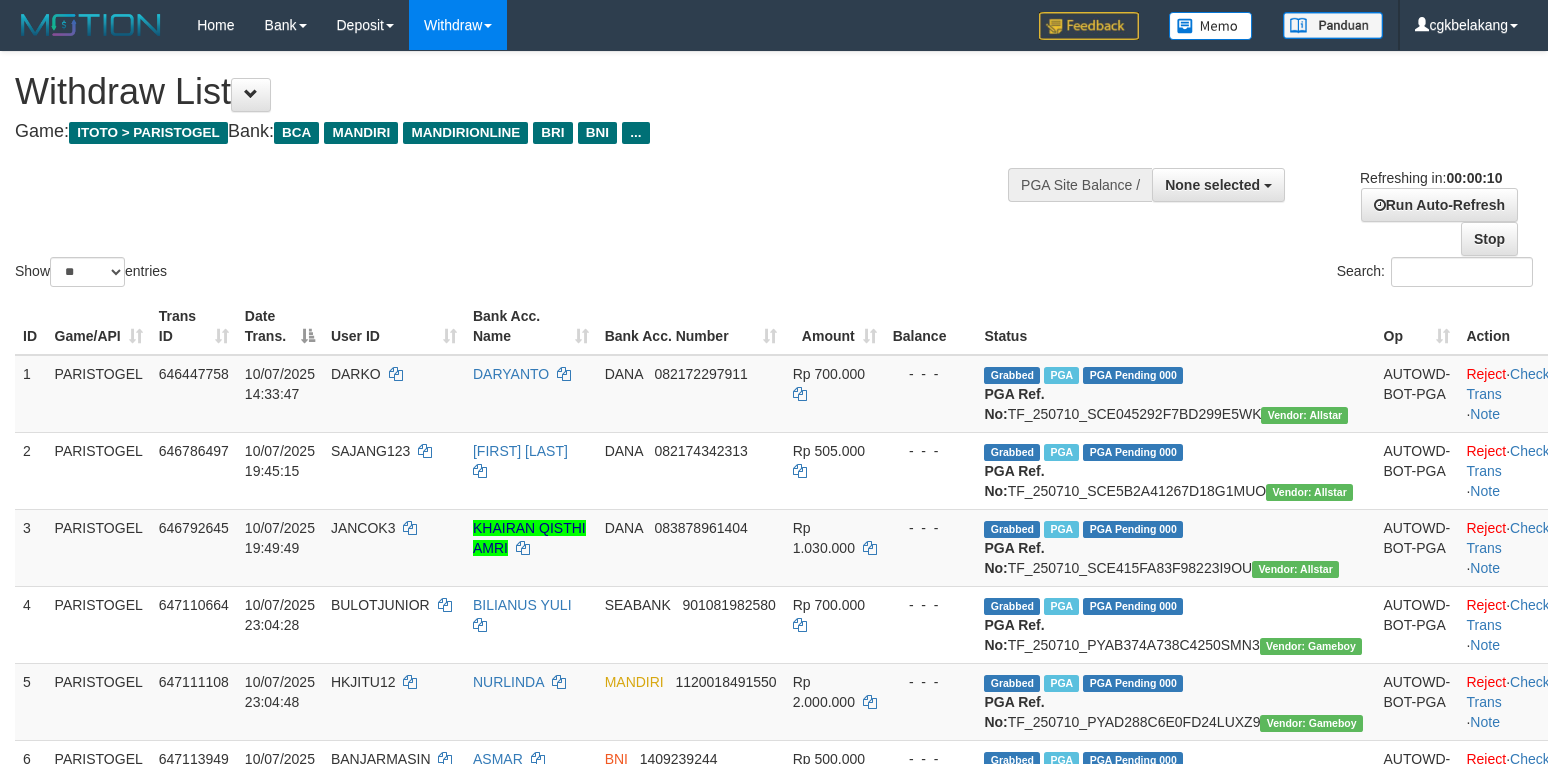 select 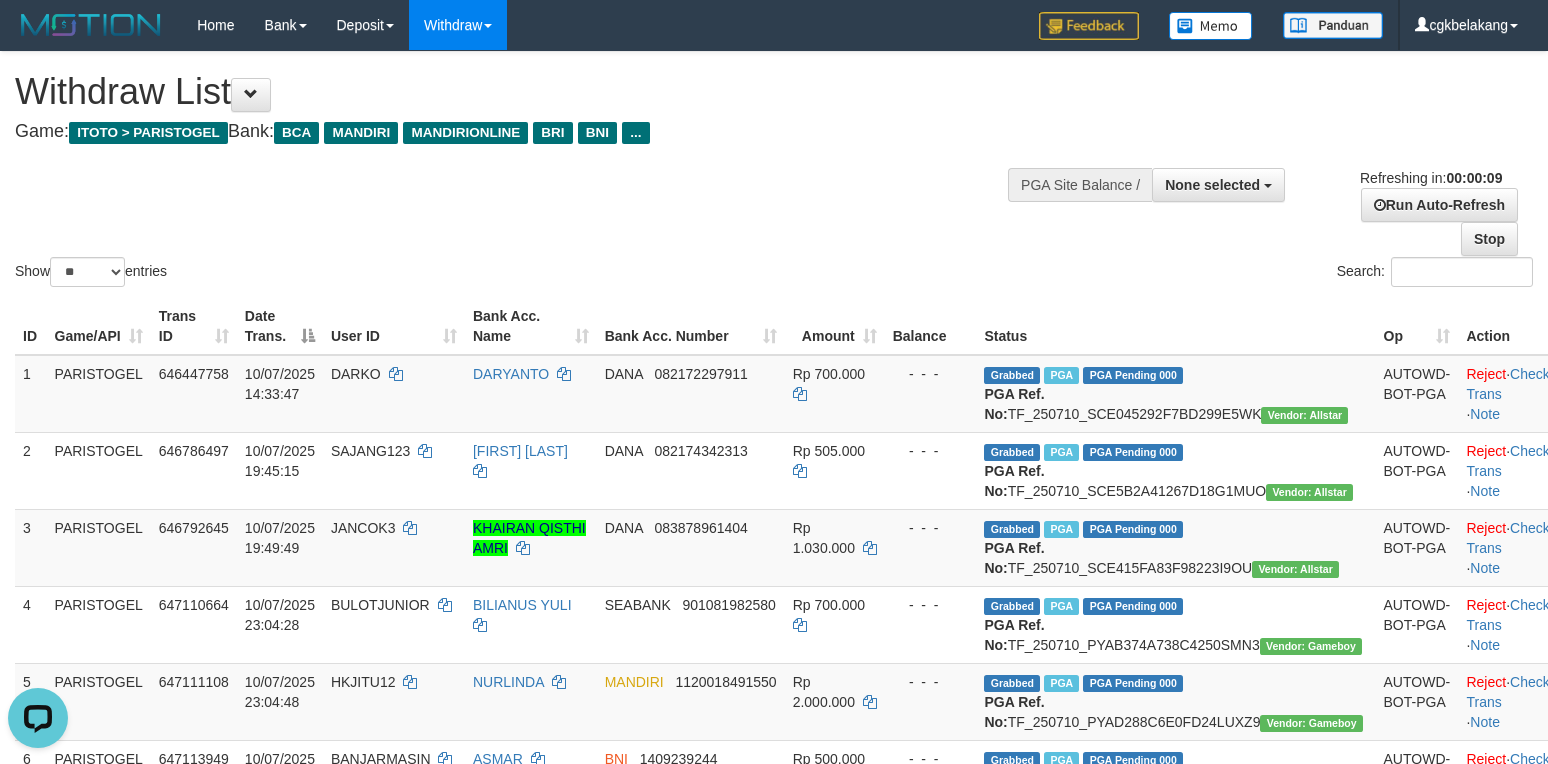 scroll, scrollTop: 0, scrollLeft: 0, axis: both 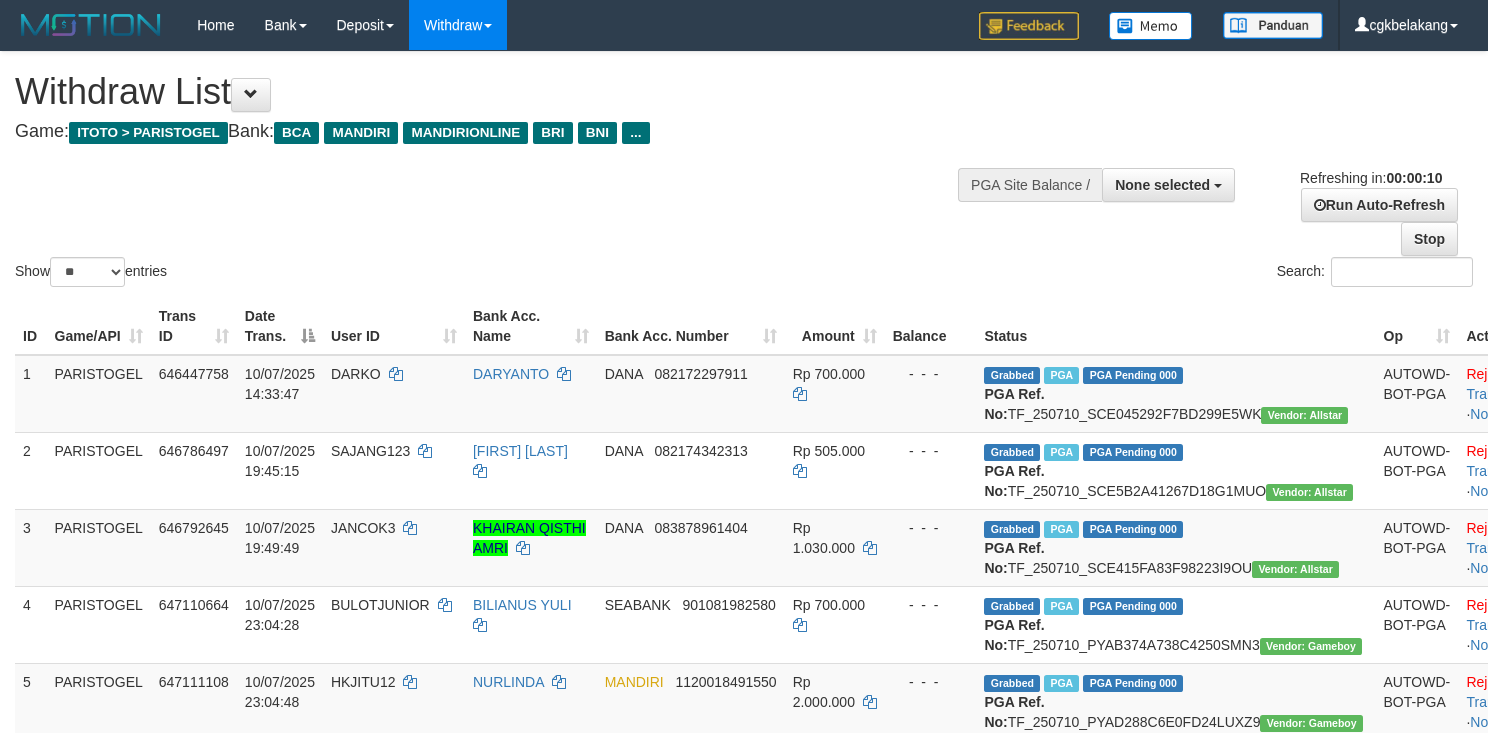 select 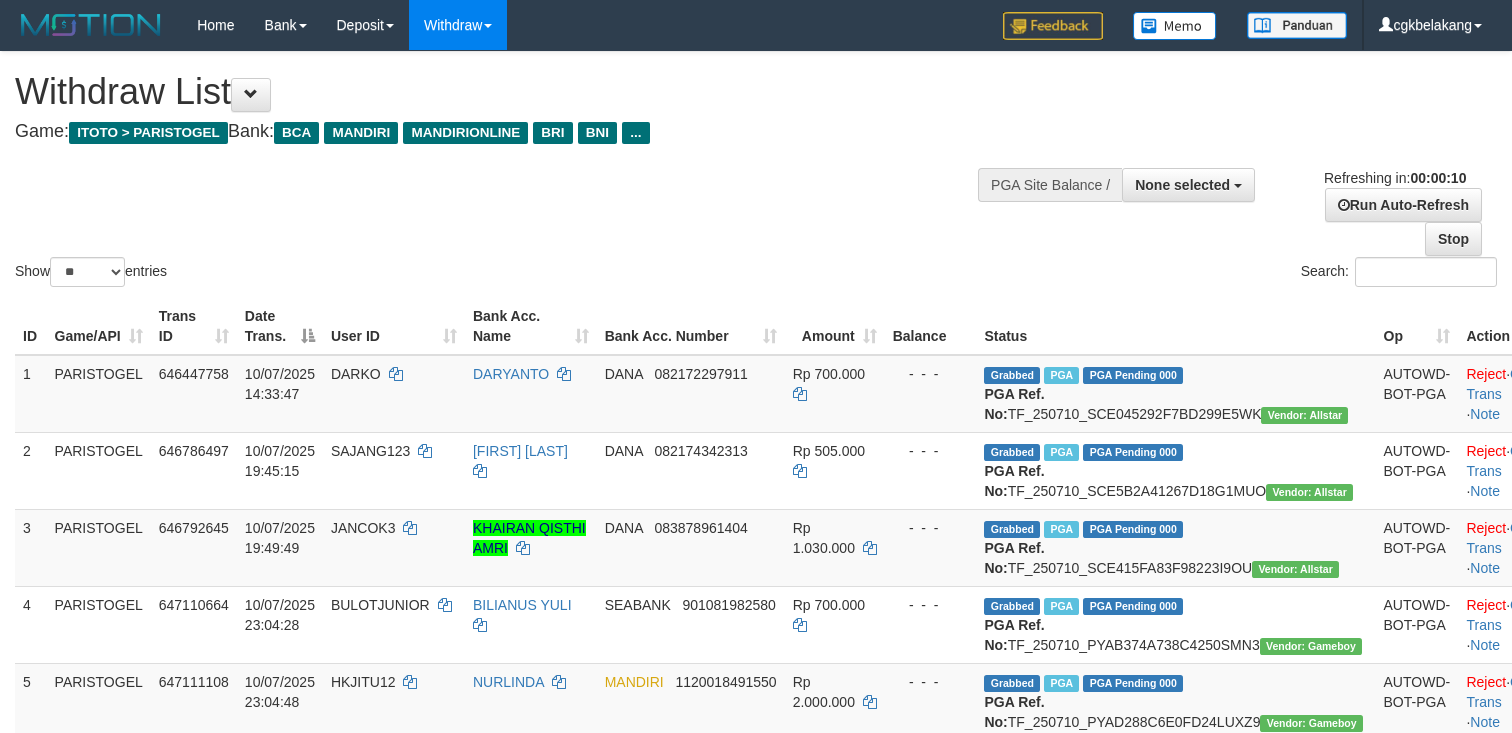 select 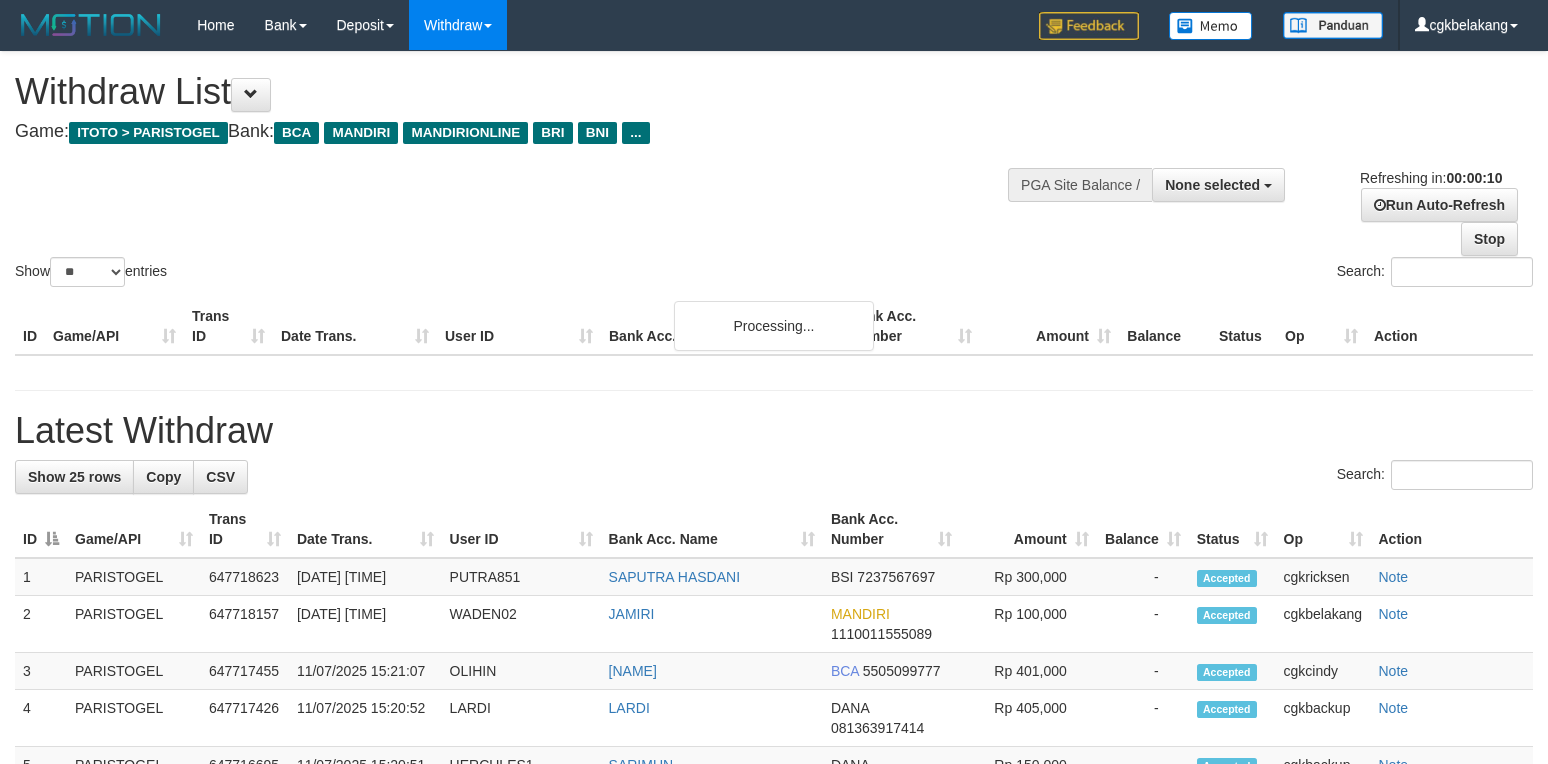 select 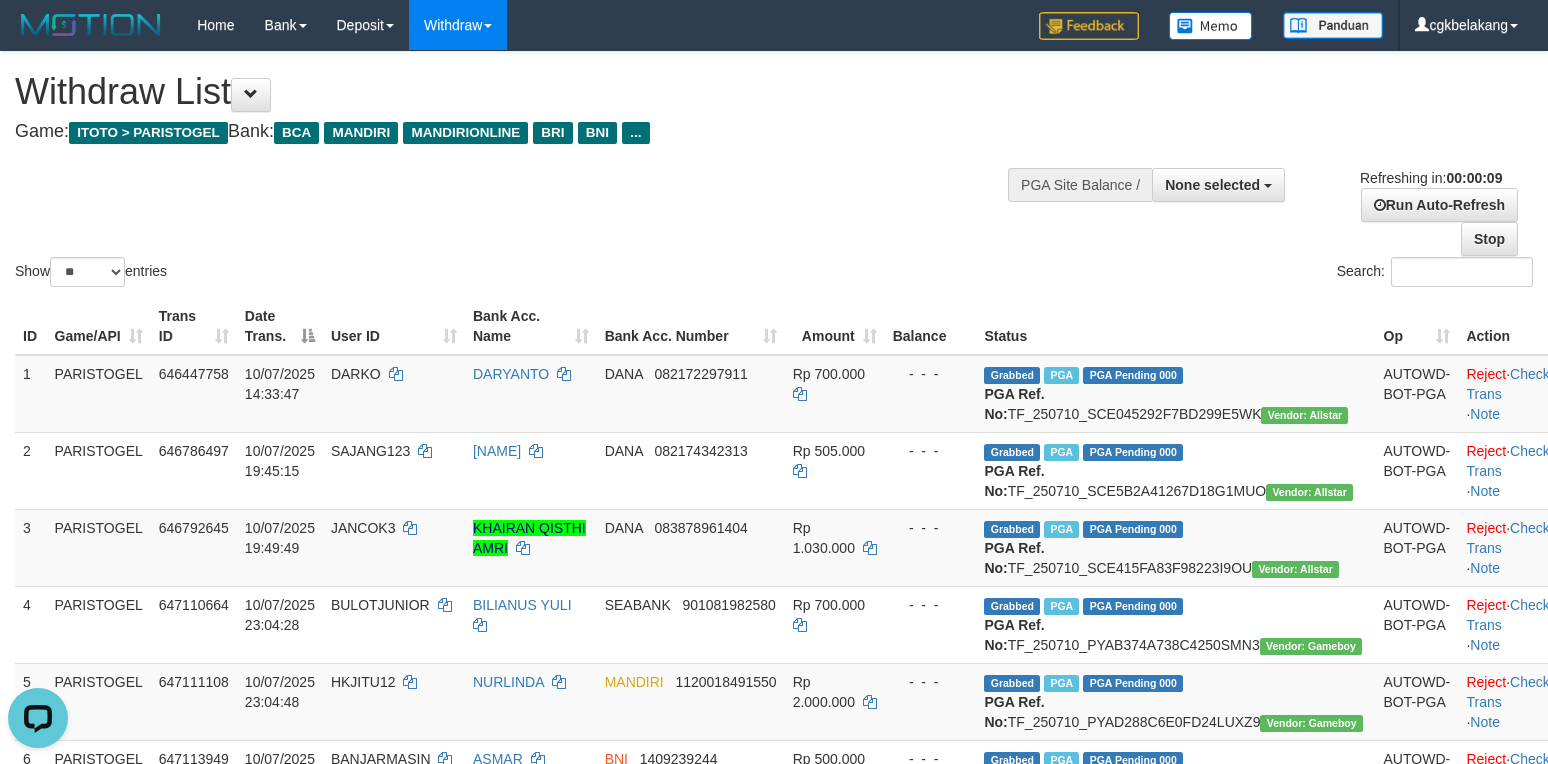 scroll, scrollTop: 0, scrollLeft: 0, axis: both 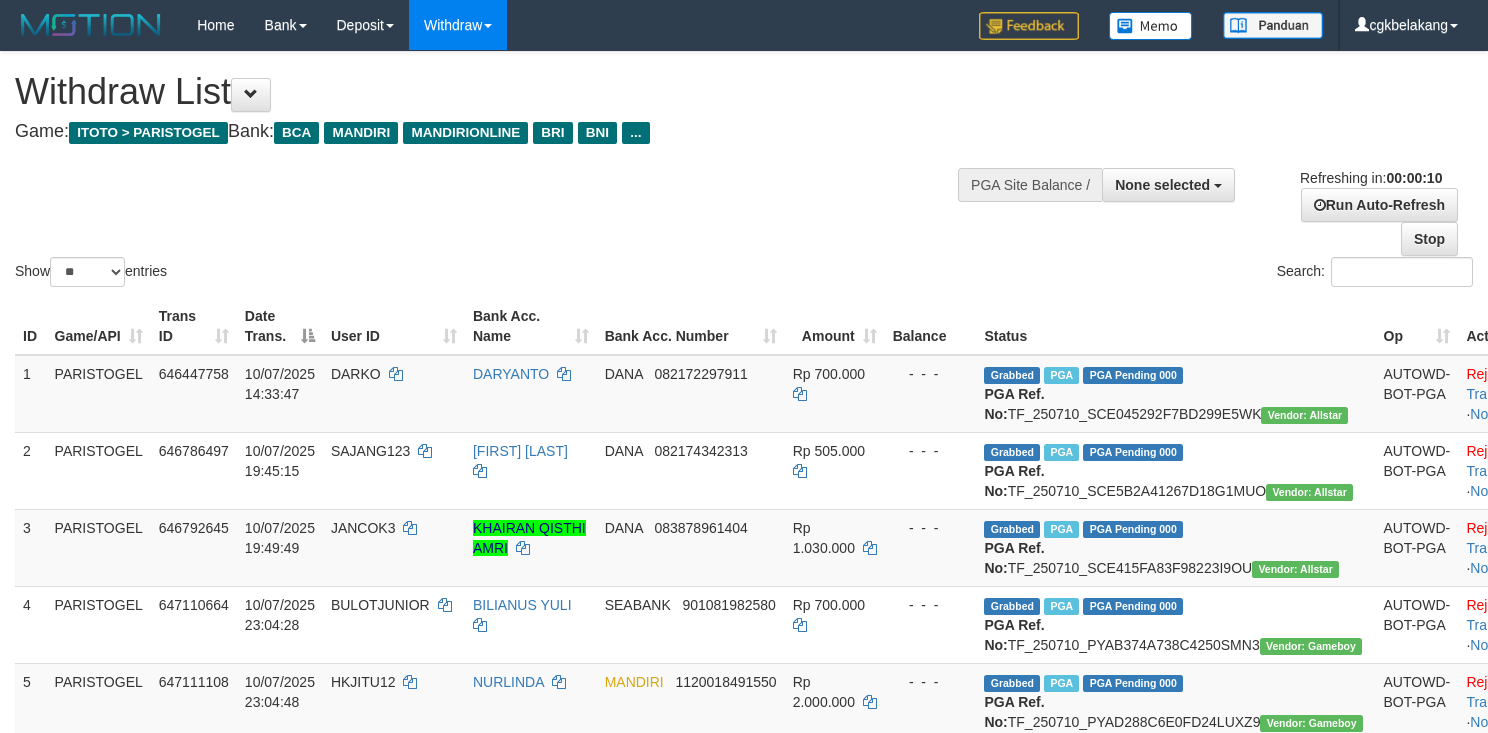 select 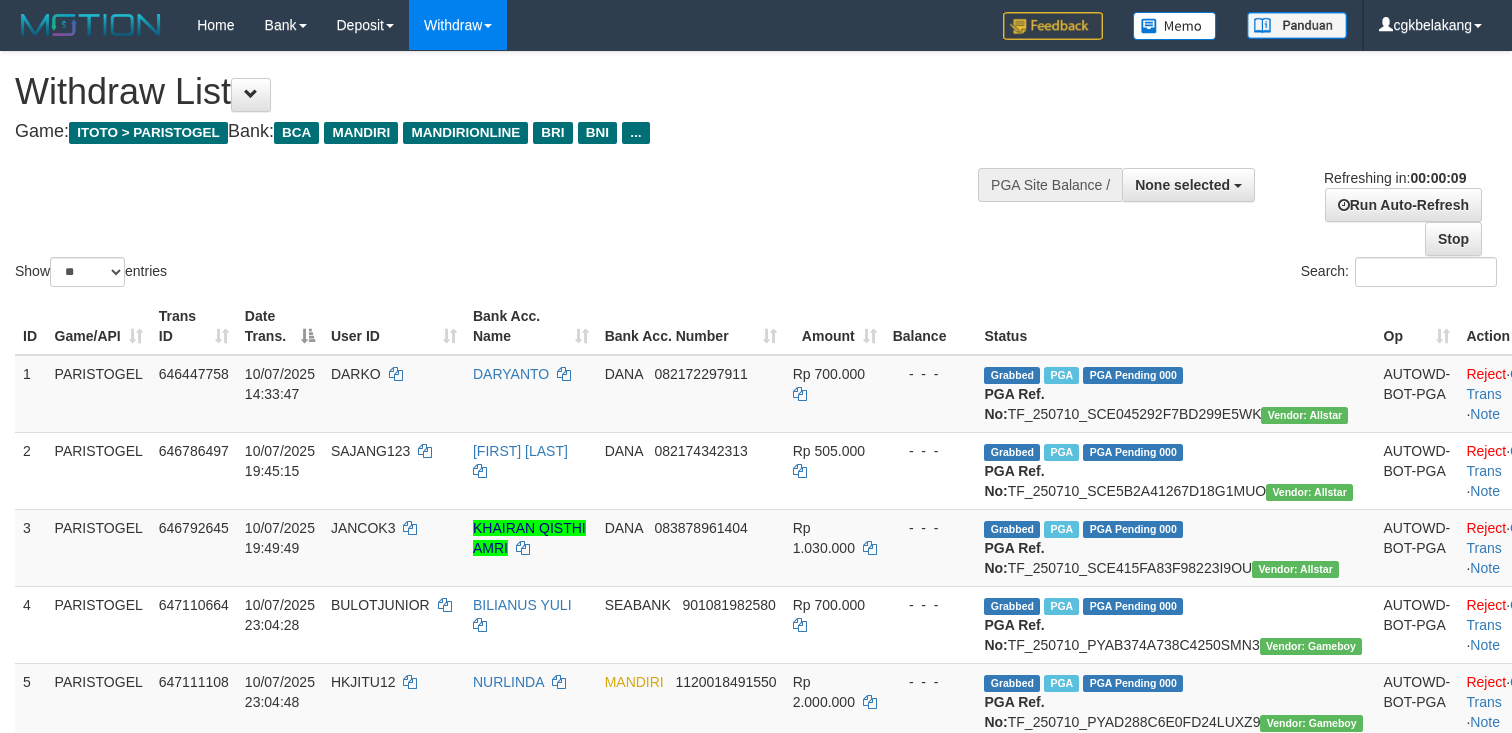 select 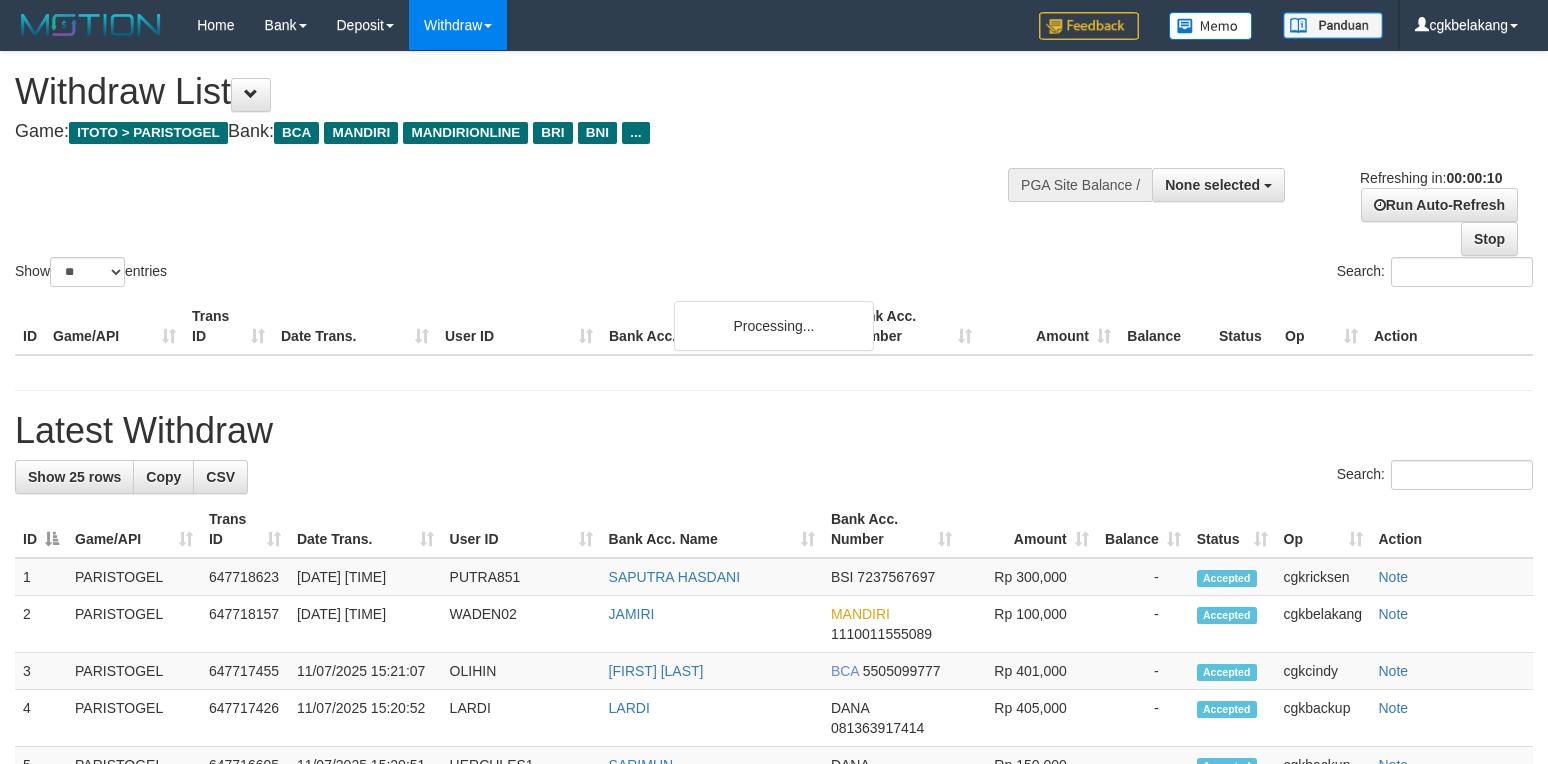 select 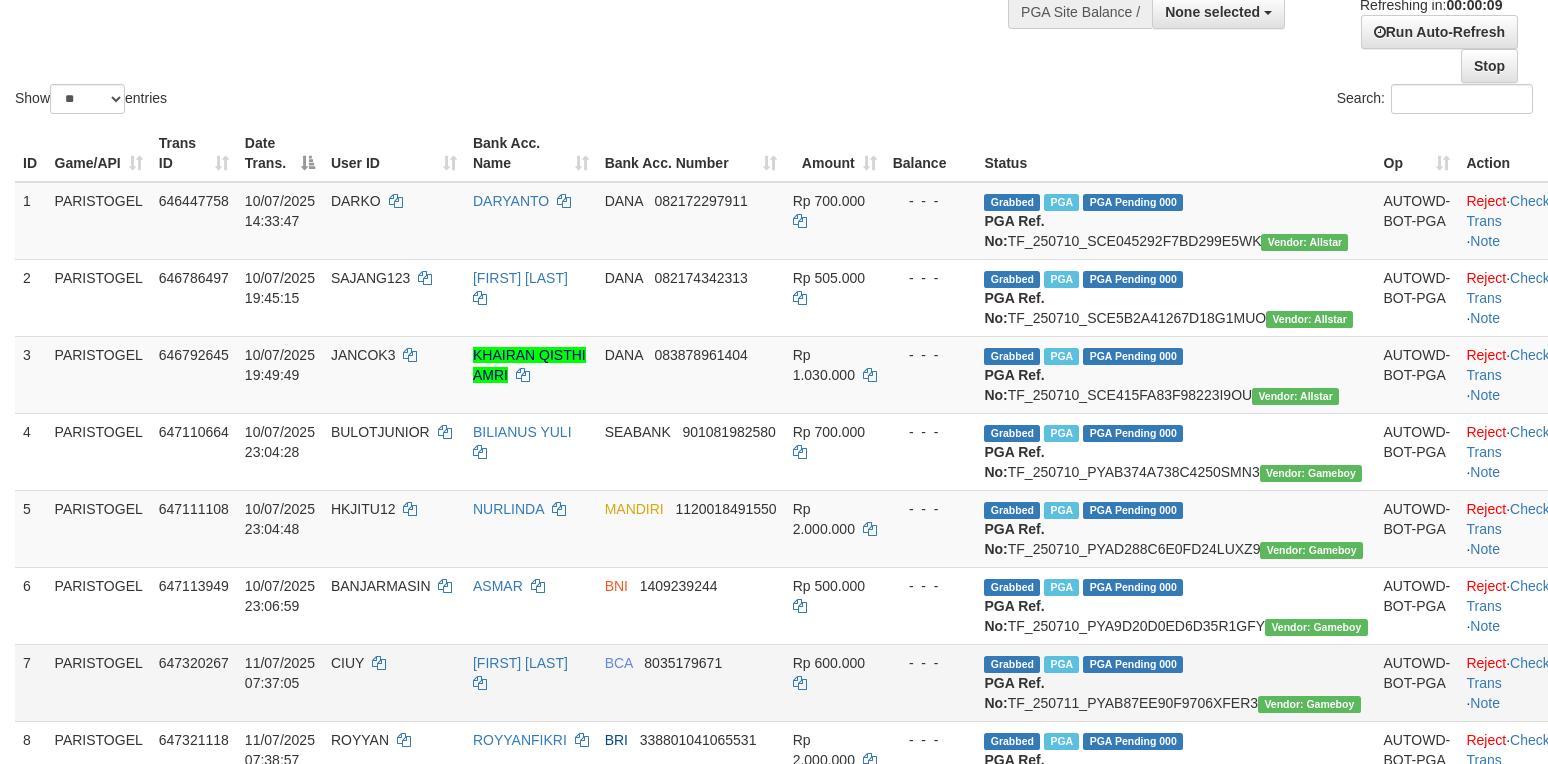 scroll, scrollTop: 533, scrollLeft: 0, axis: vertical 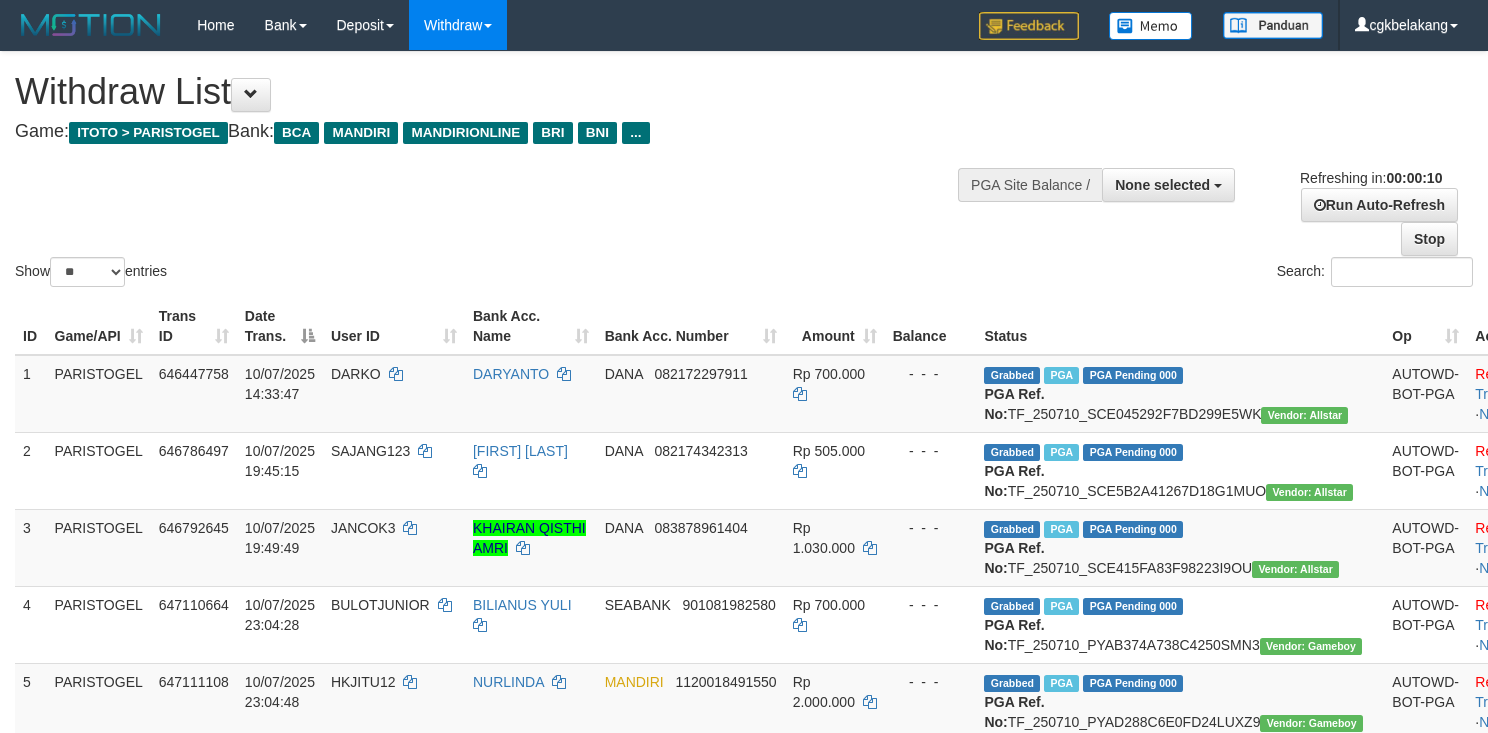 select 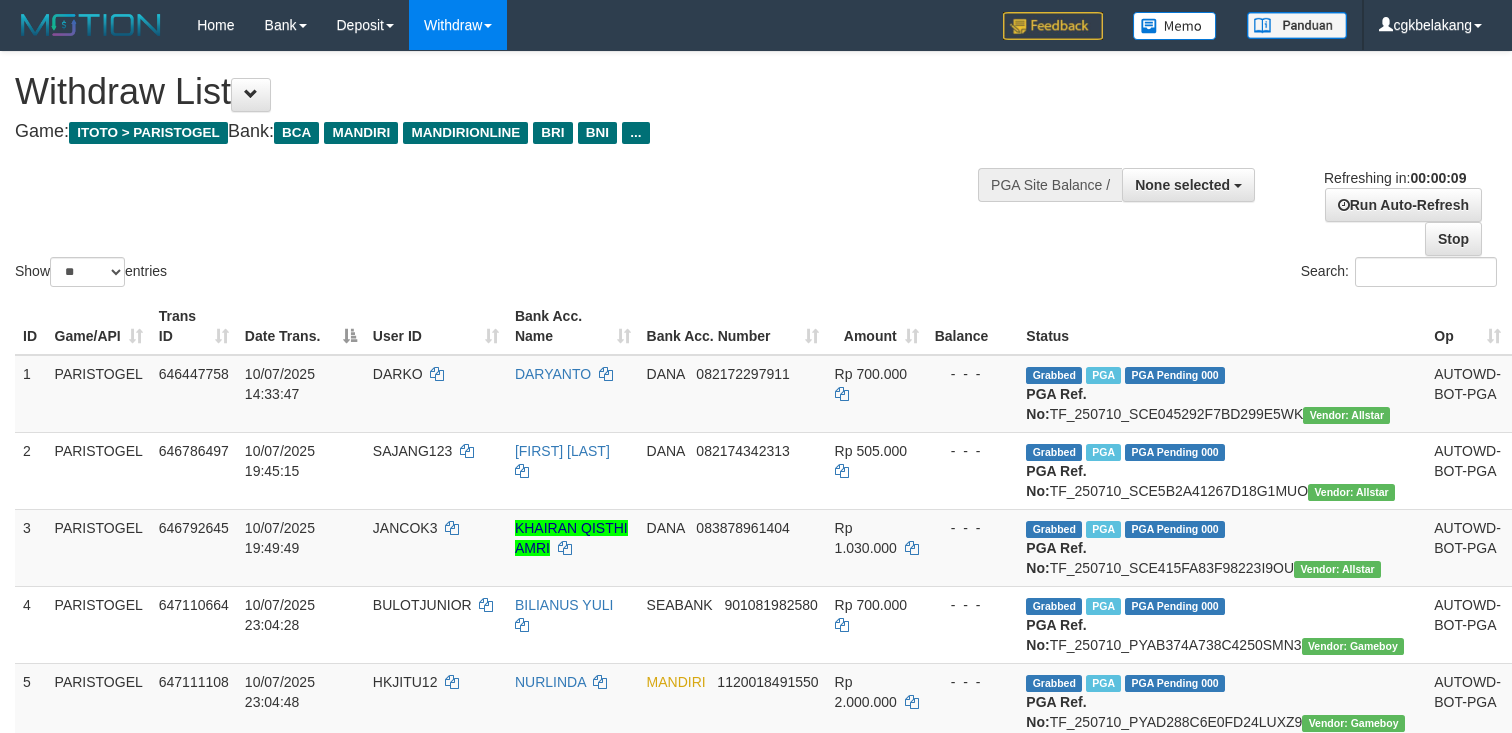 select 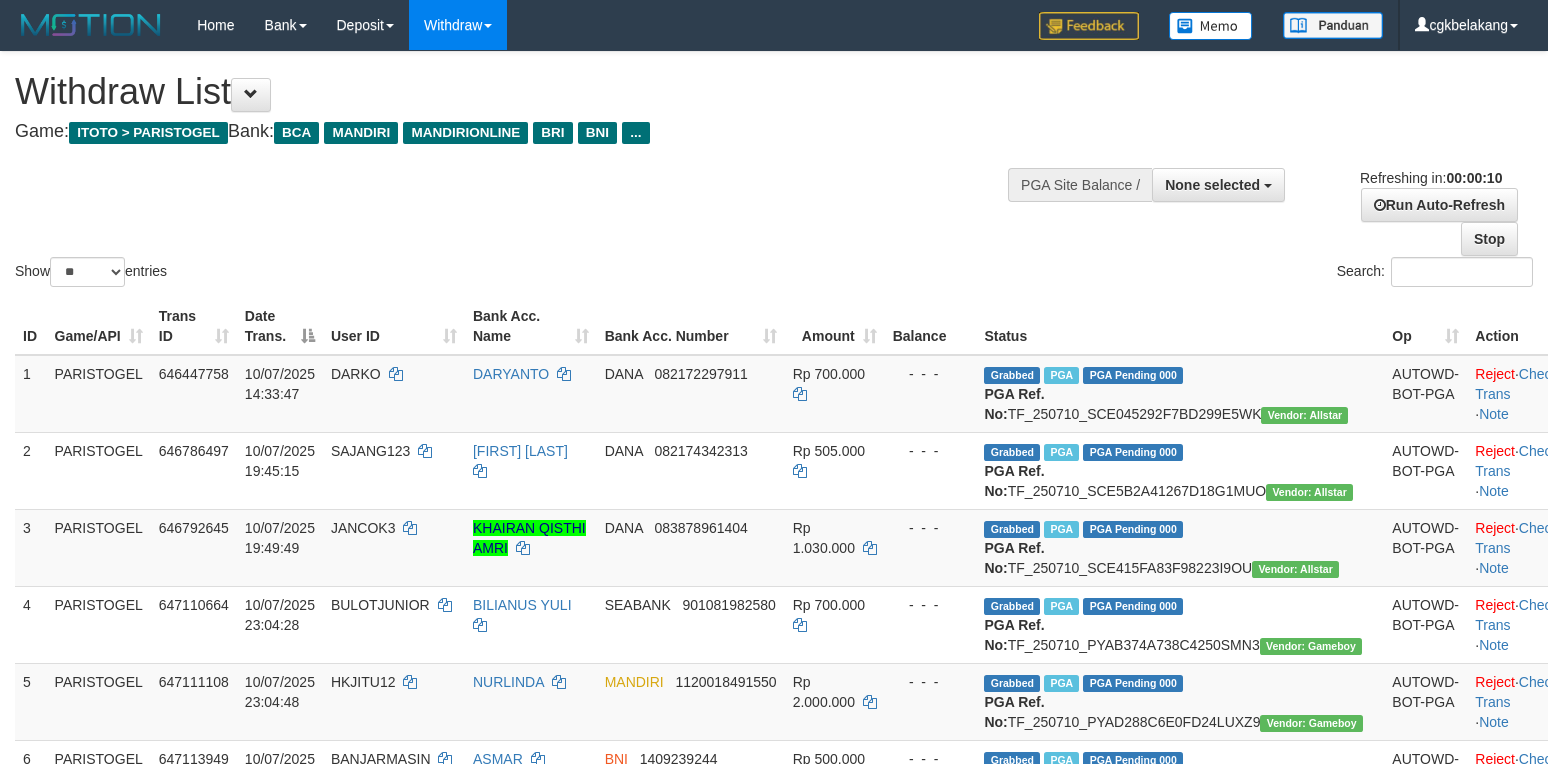 select 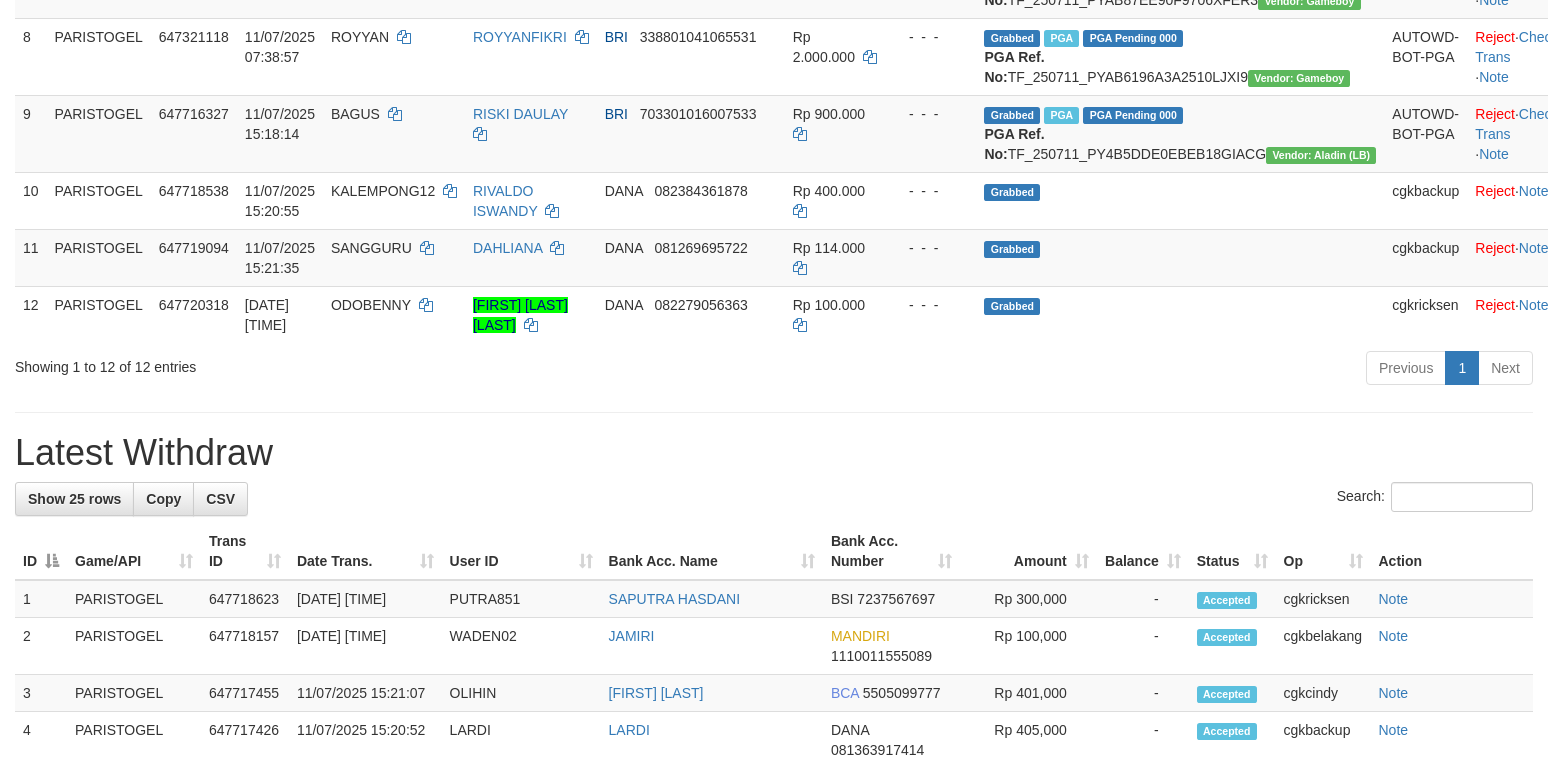 scroll, scrollTop: 800, scrollLeft: 0, axis: vertical 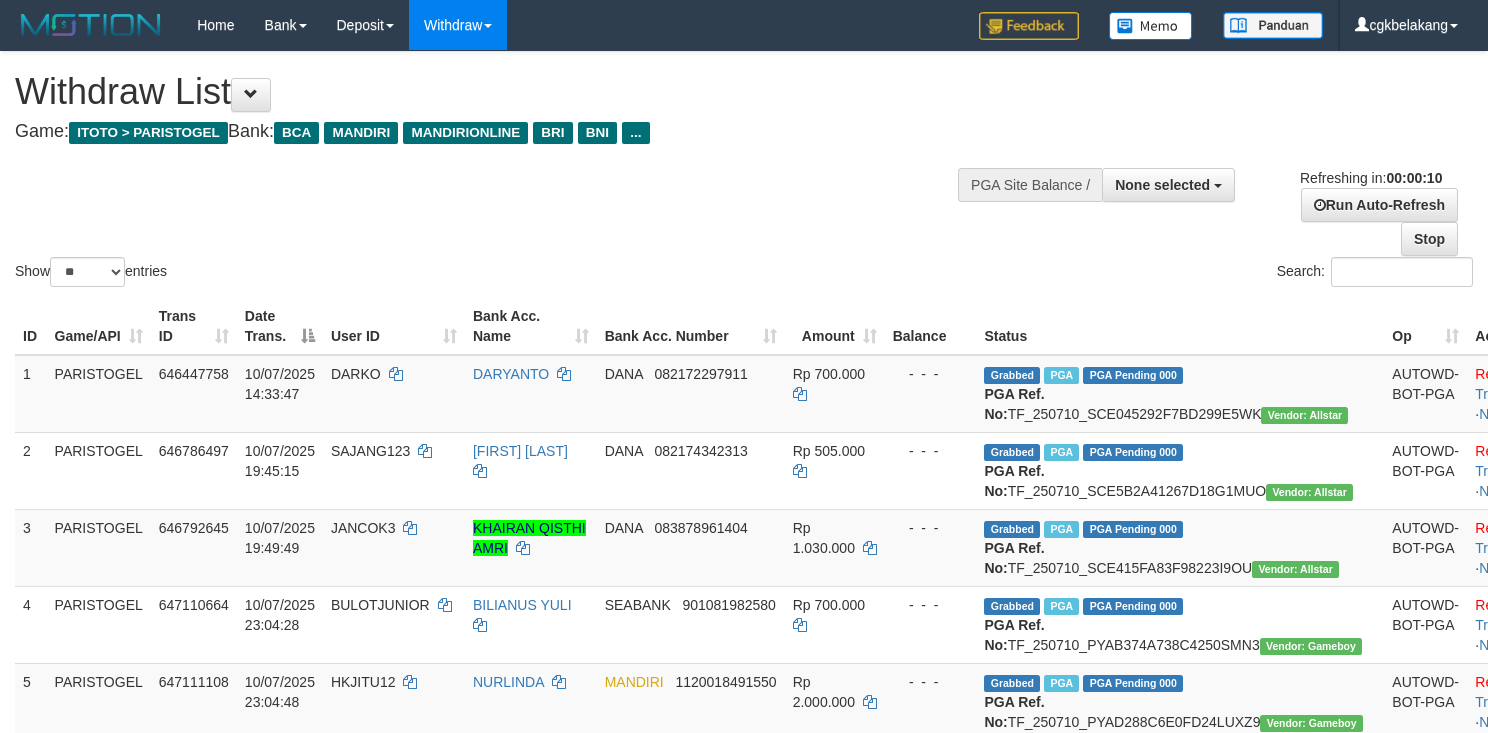 select 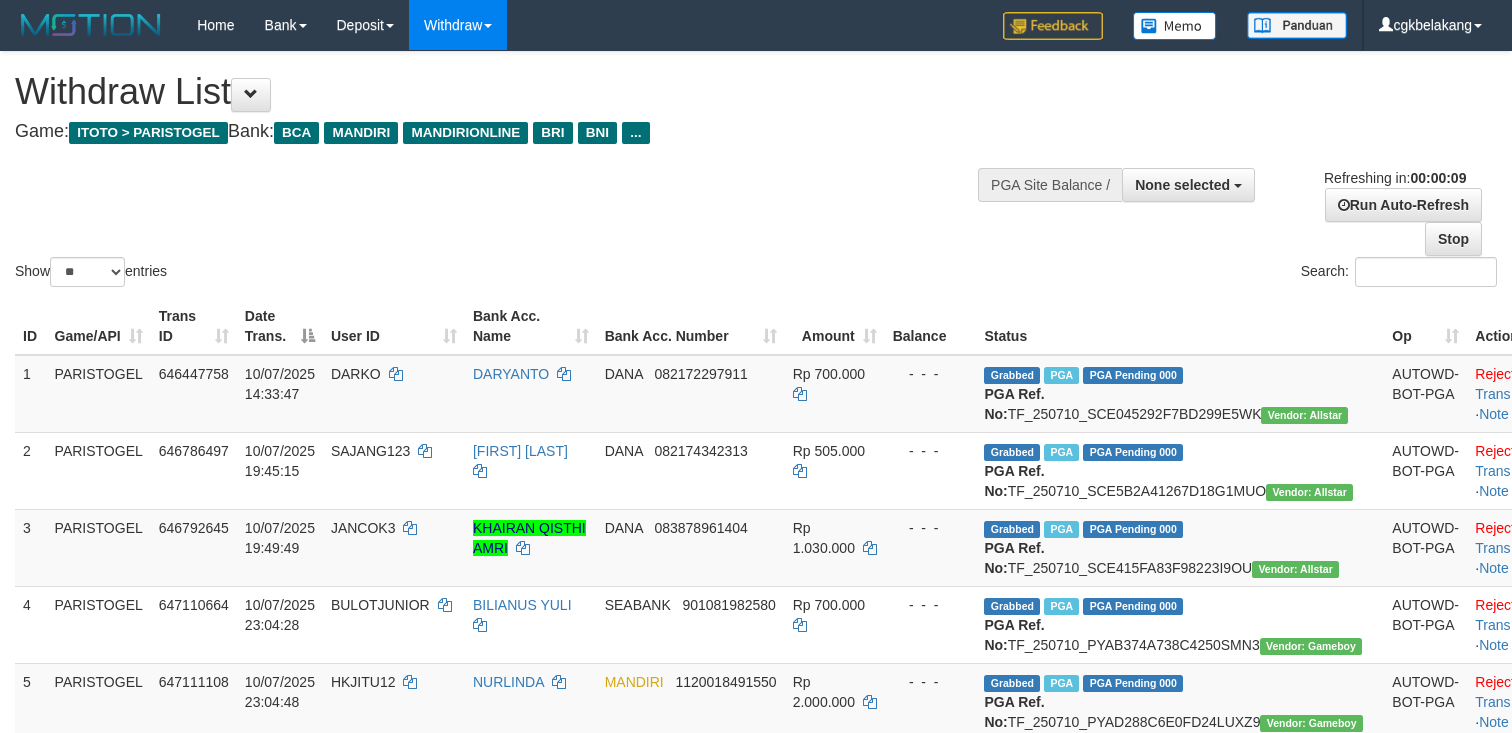 select 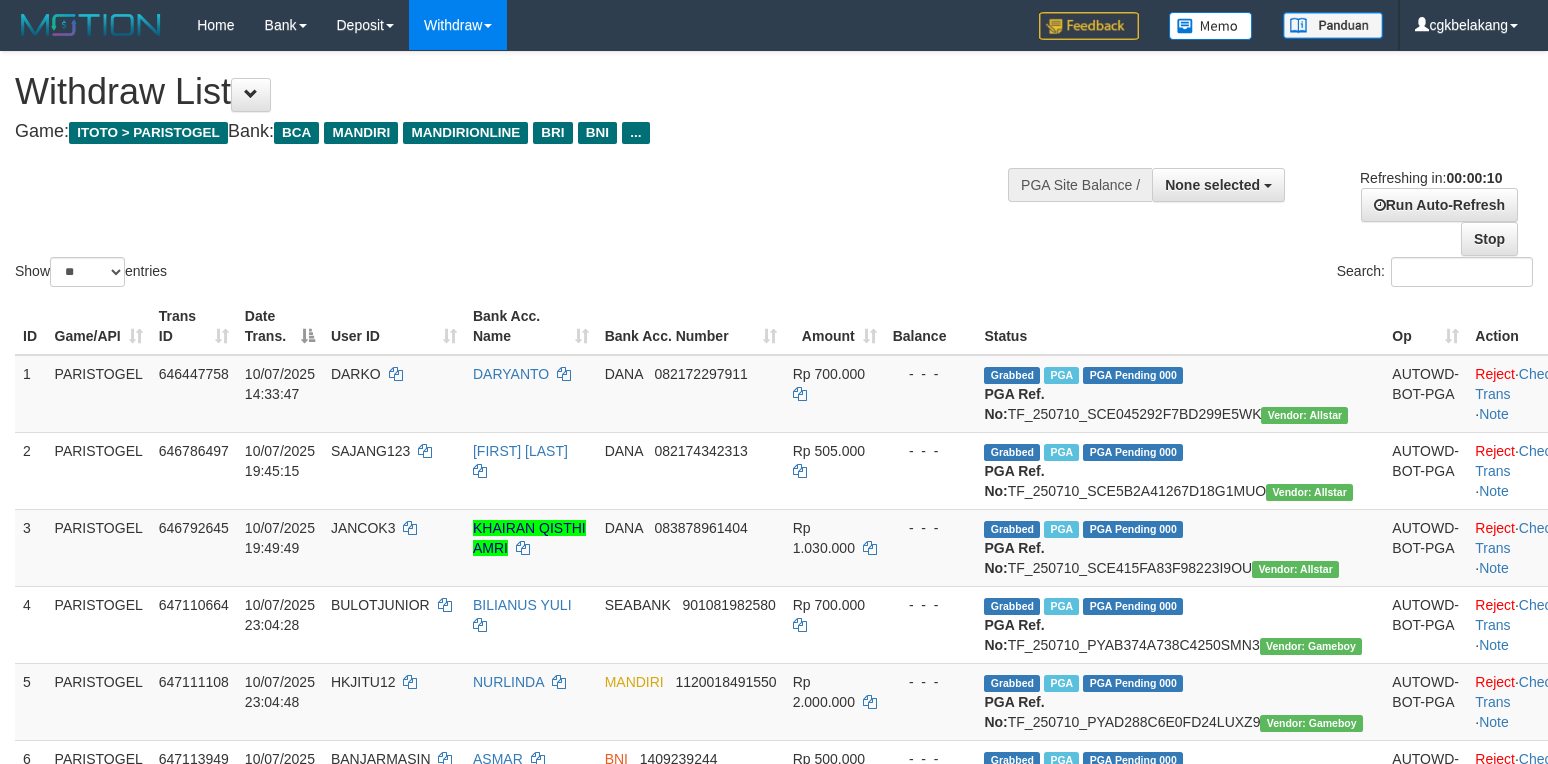 select 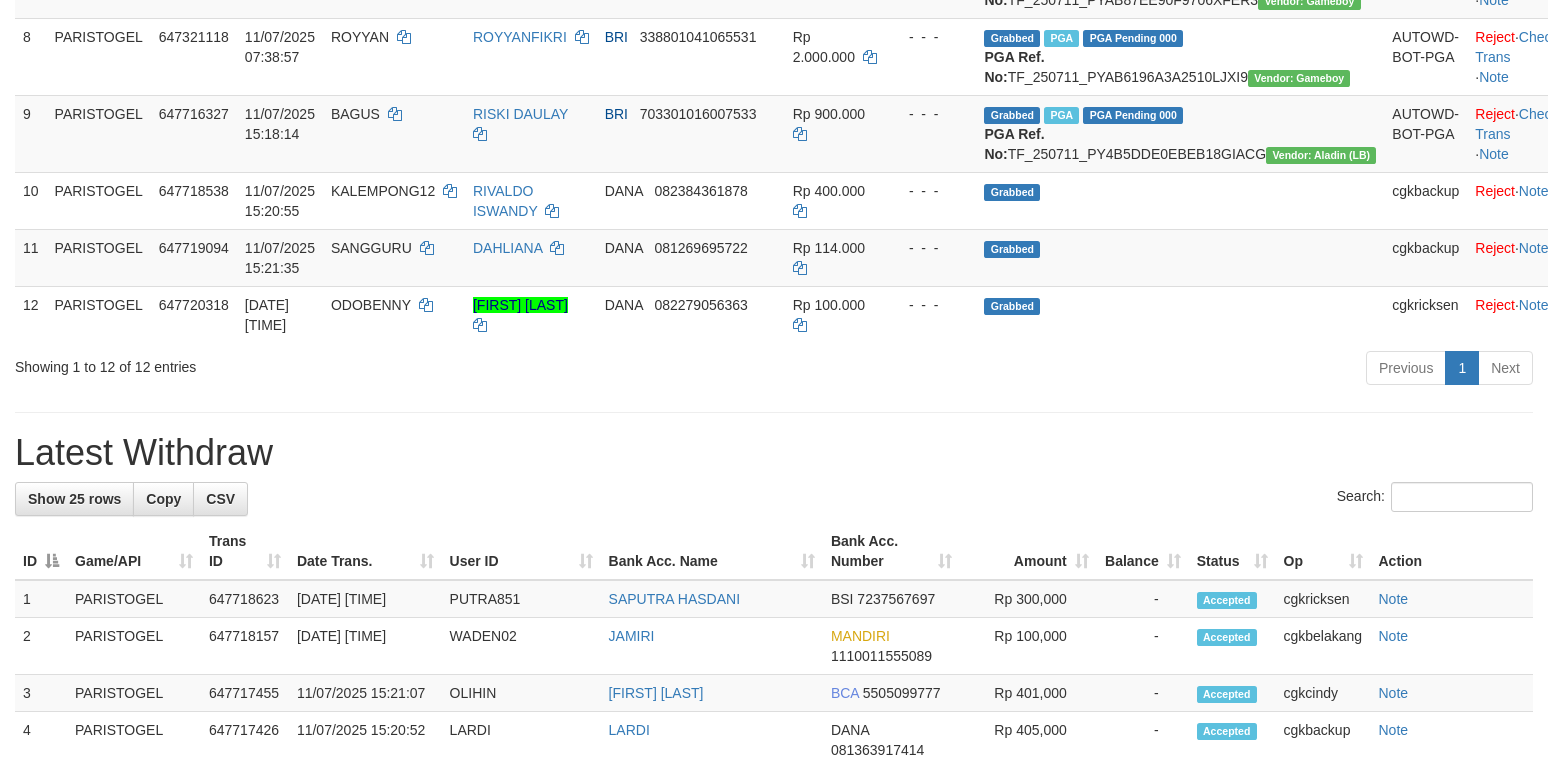 scroll, scrollTop: 800, scrollLeft: 0, axis: vertical 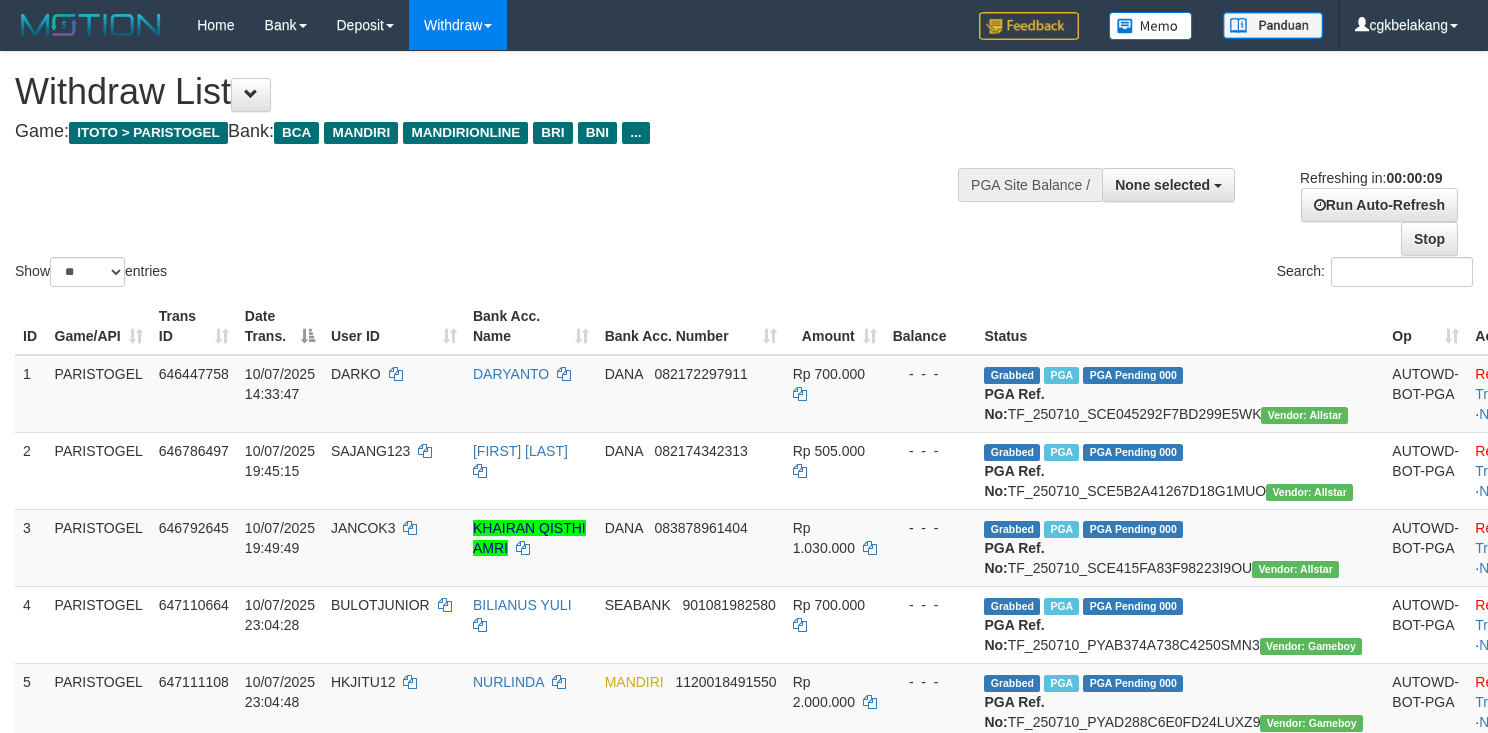 select 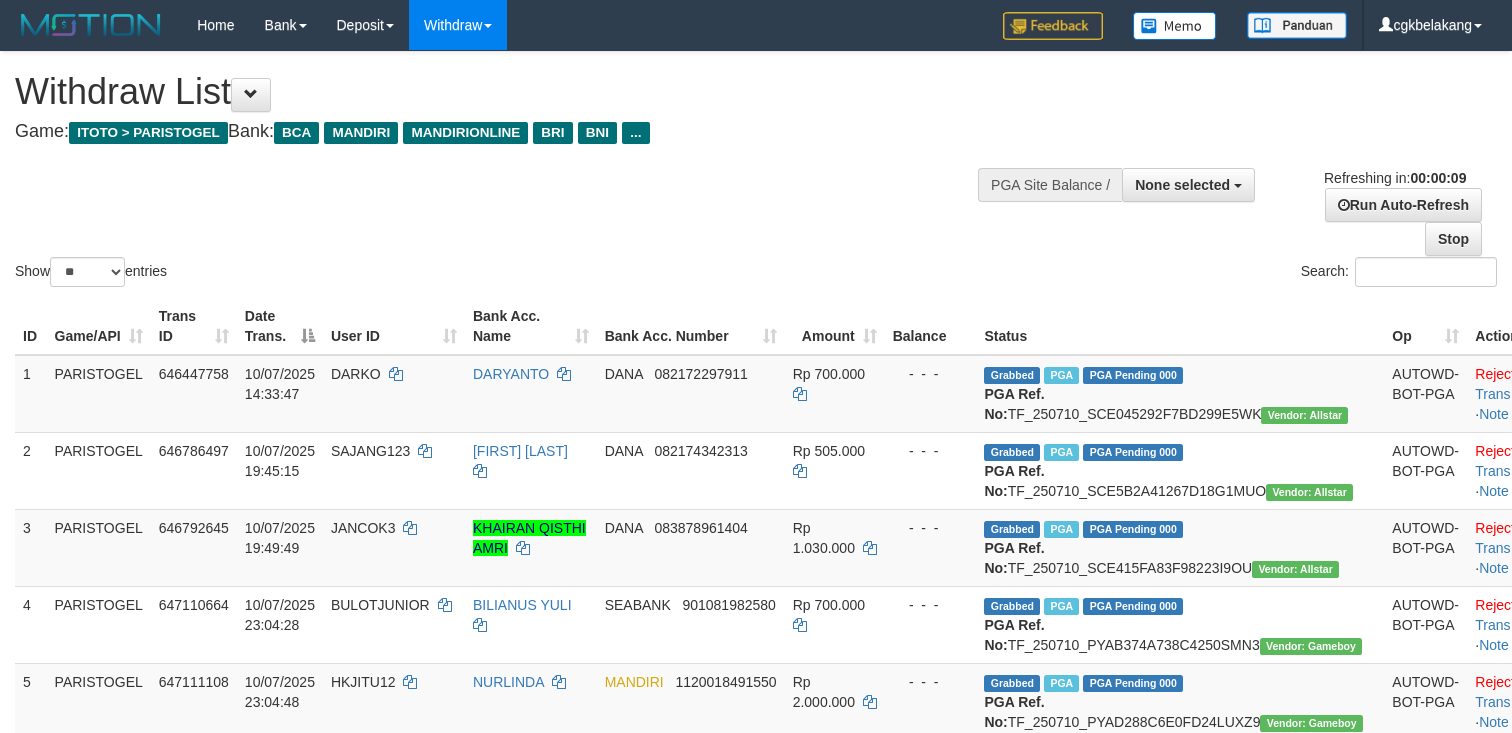 select 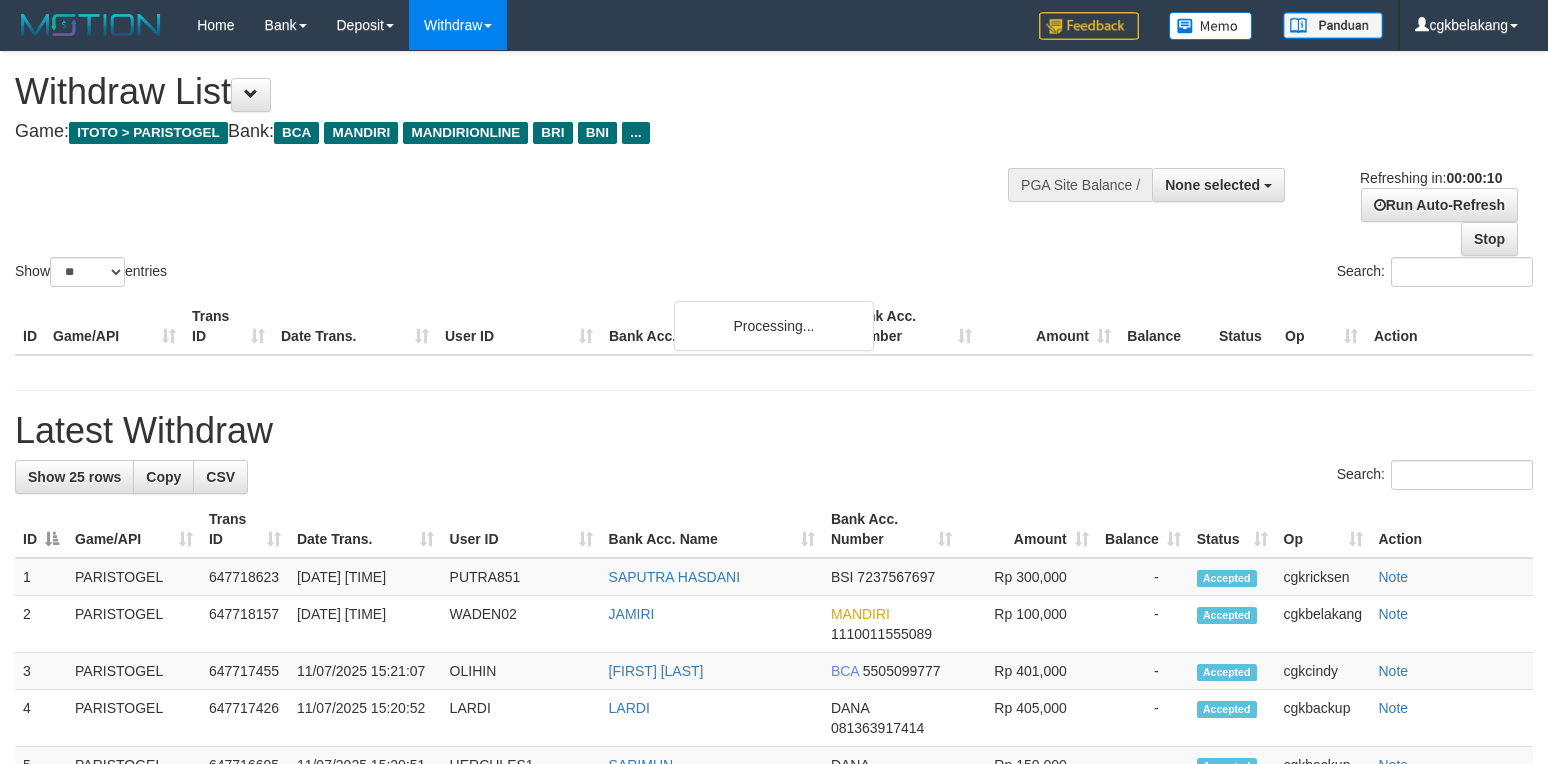 select 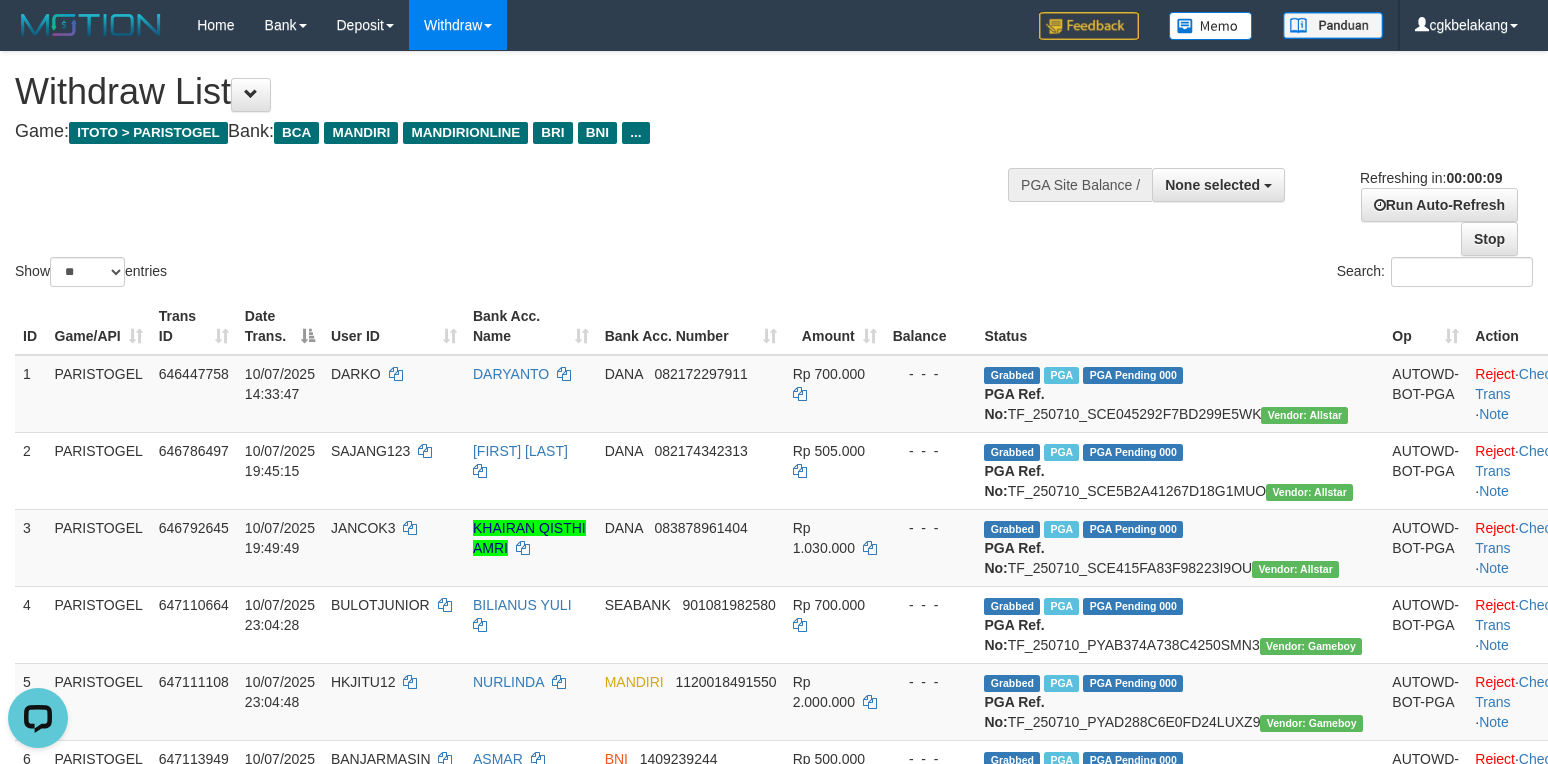 scroll, scrollTop: 0, scrollLeft: 0, axis: both 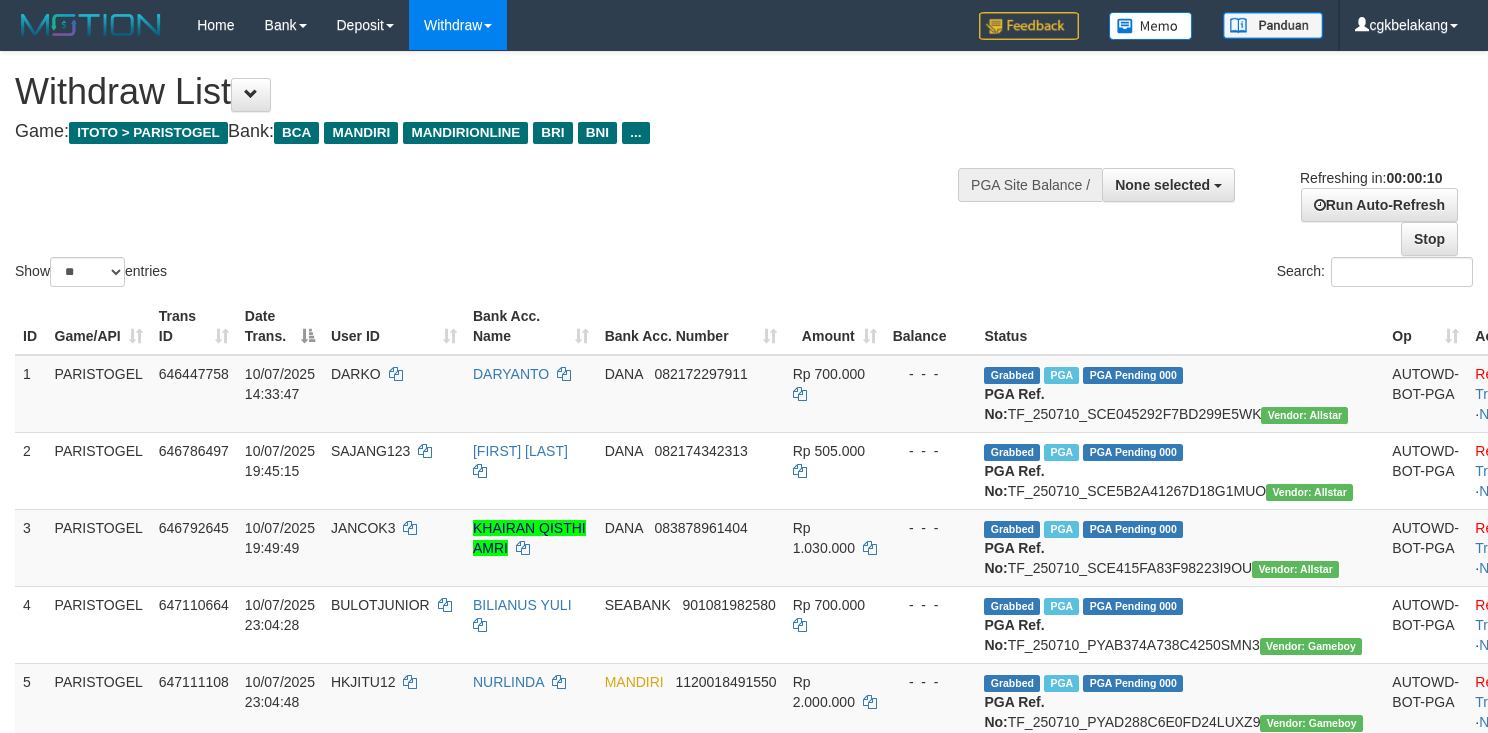 select 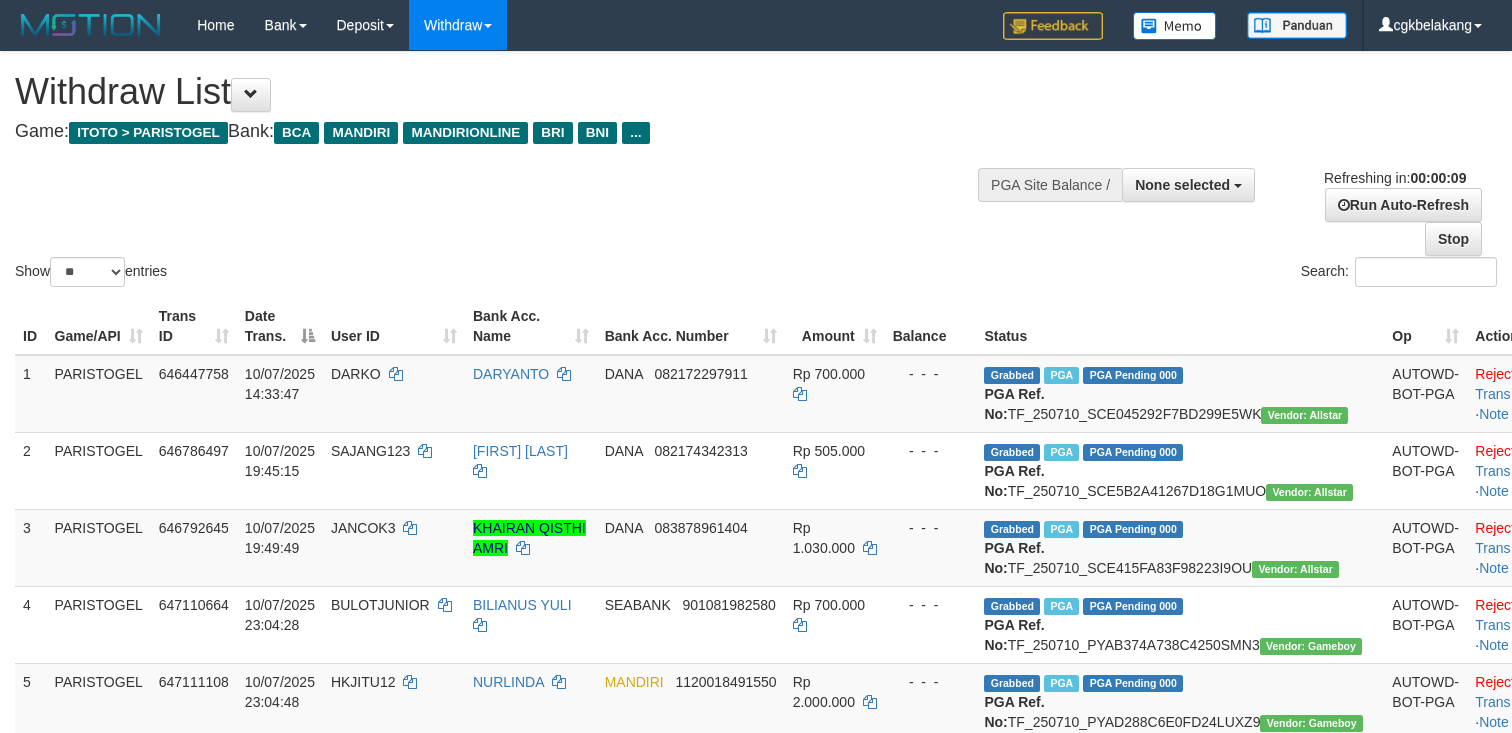 select 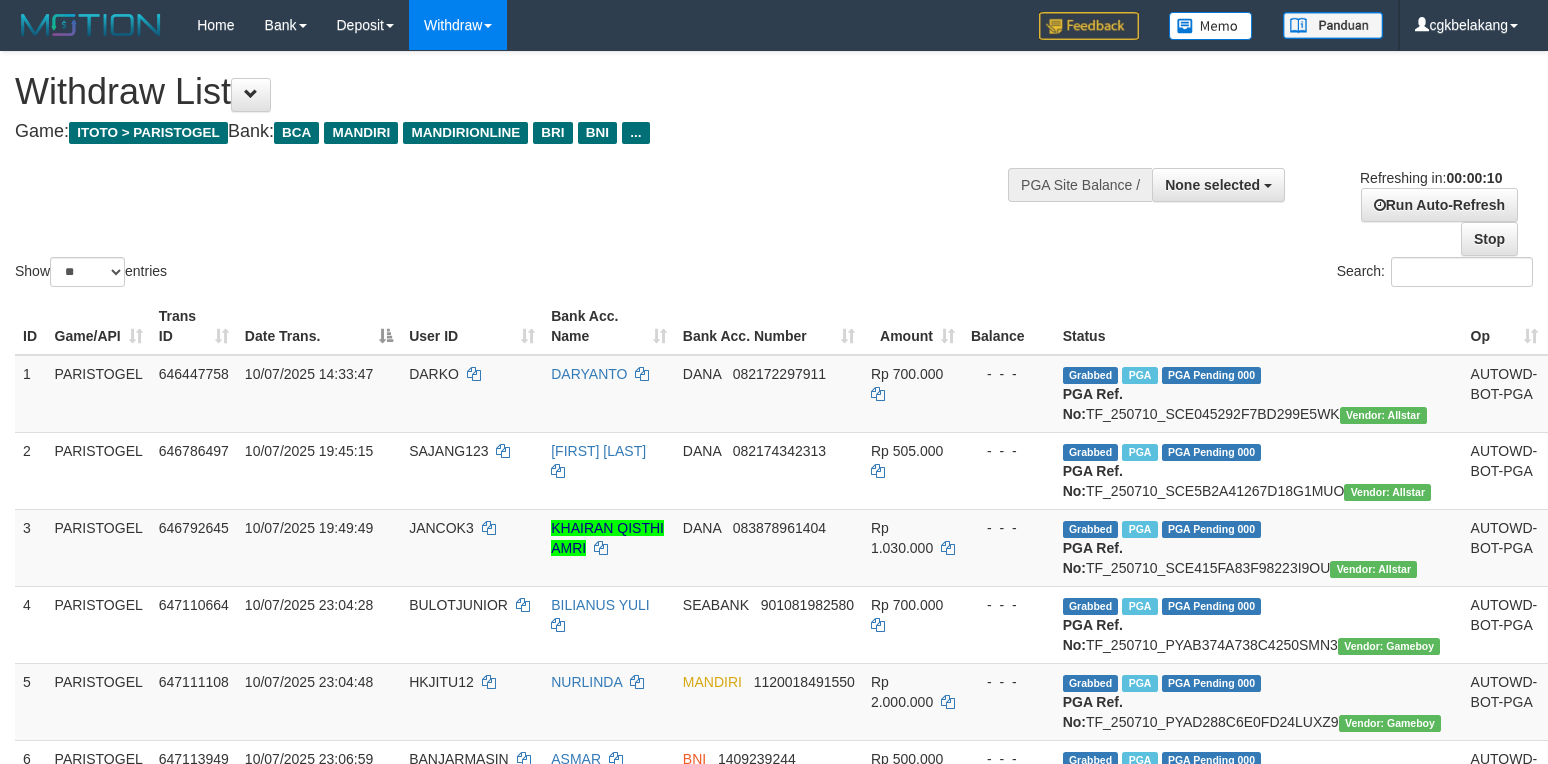select 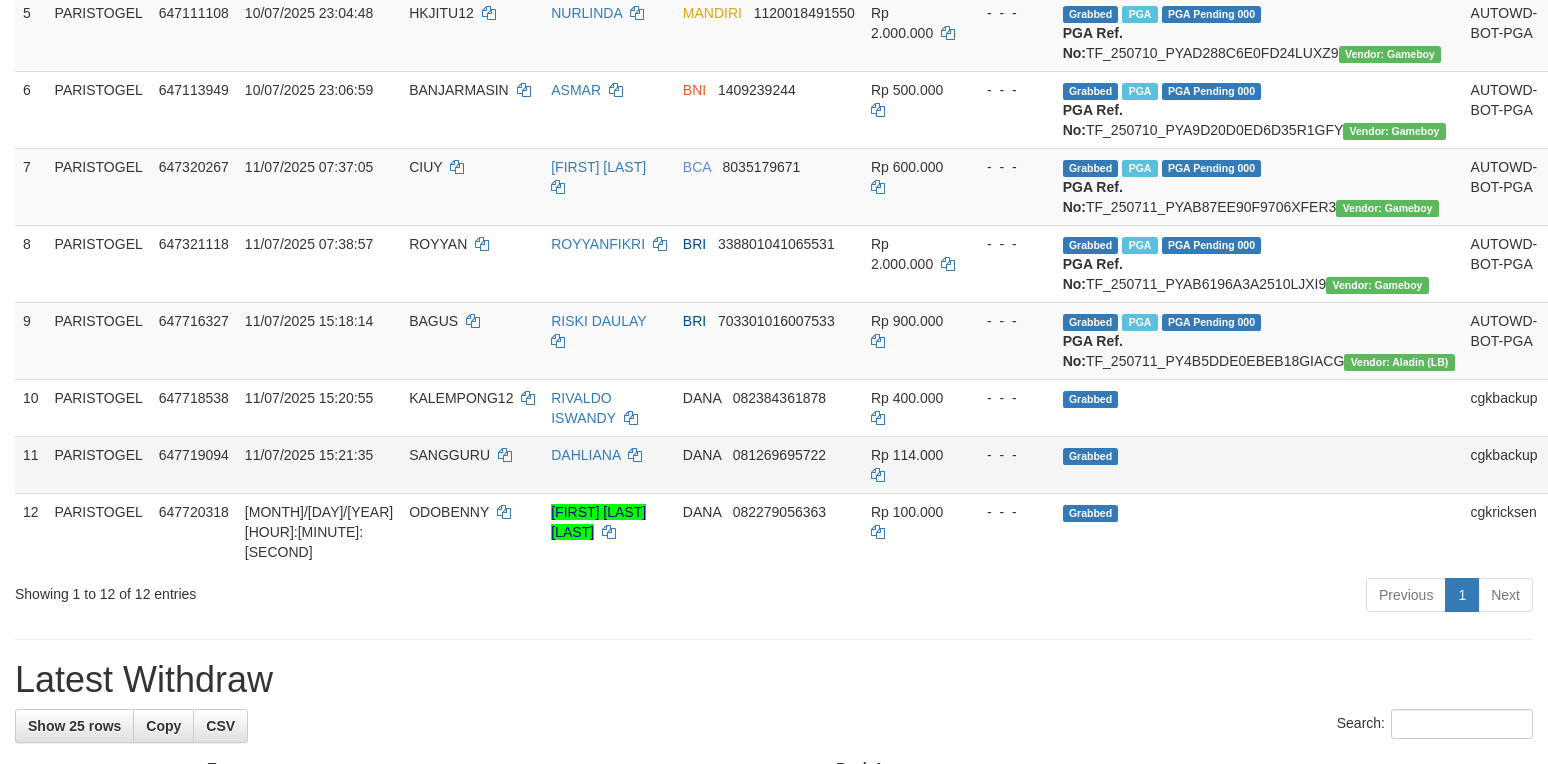 scroll, scrollTop: 800, scrollLeft: 0, axis: vertical 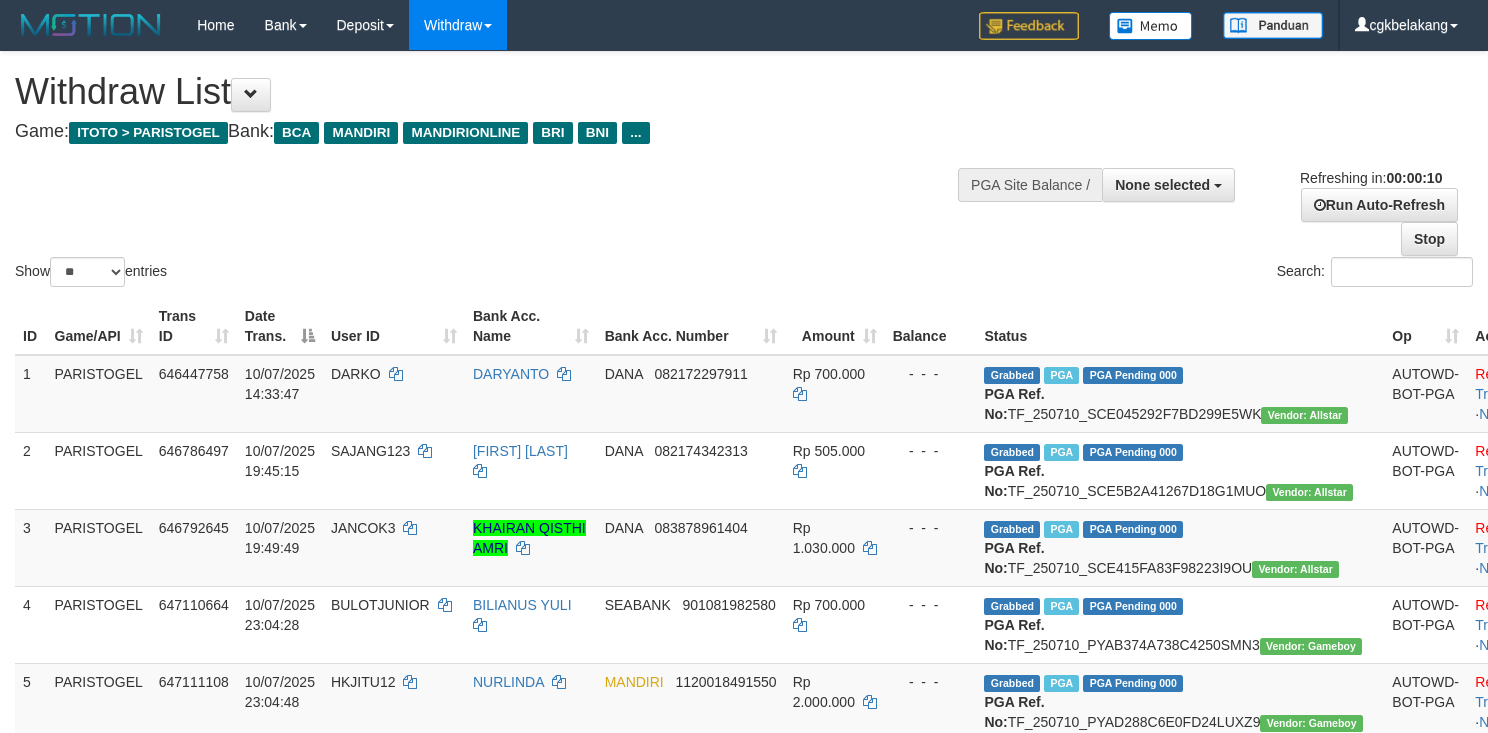 select 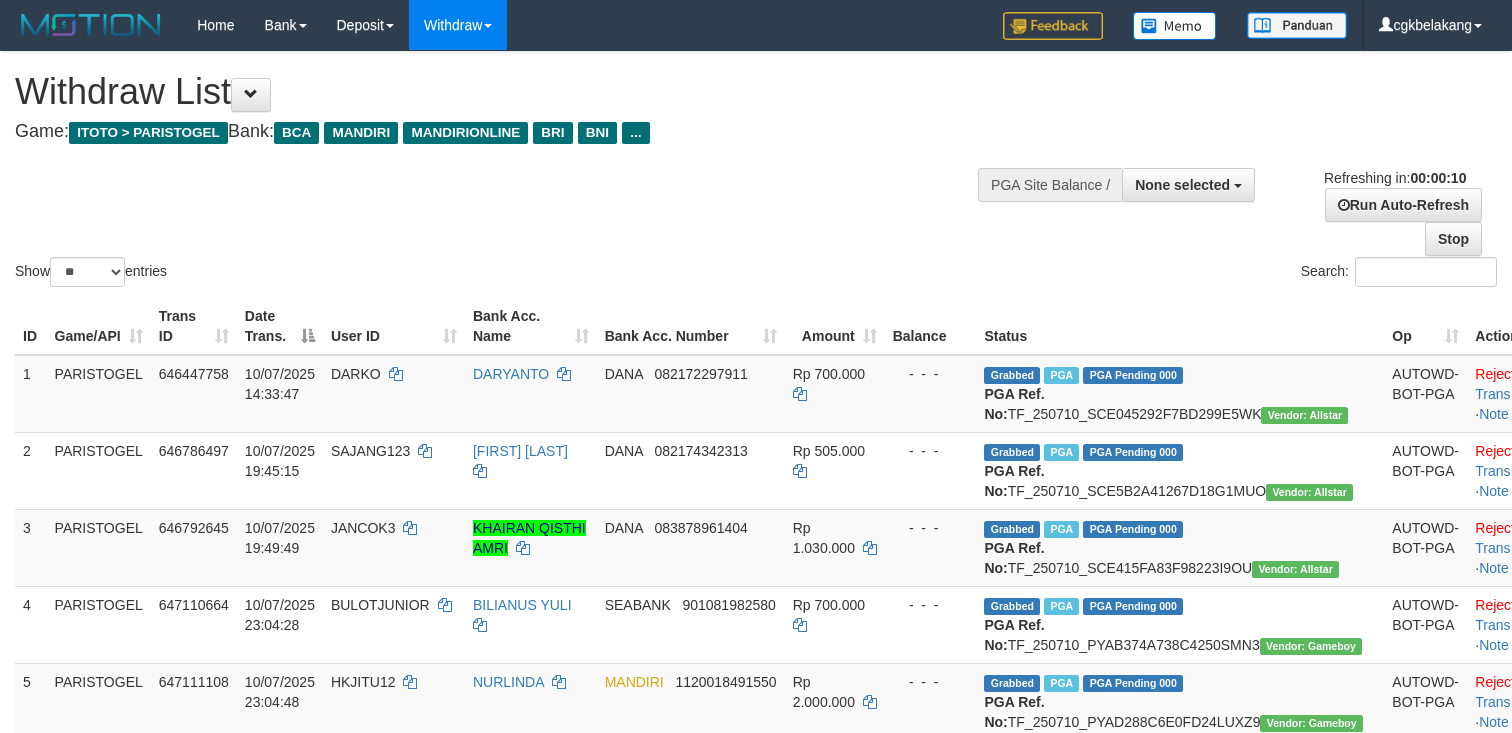 select 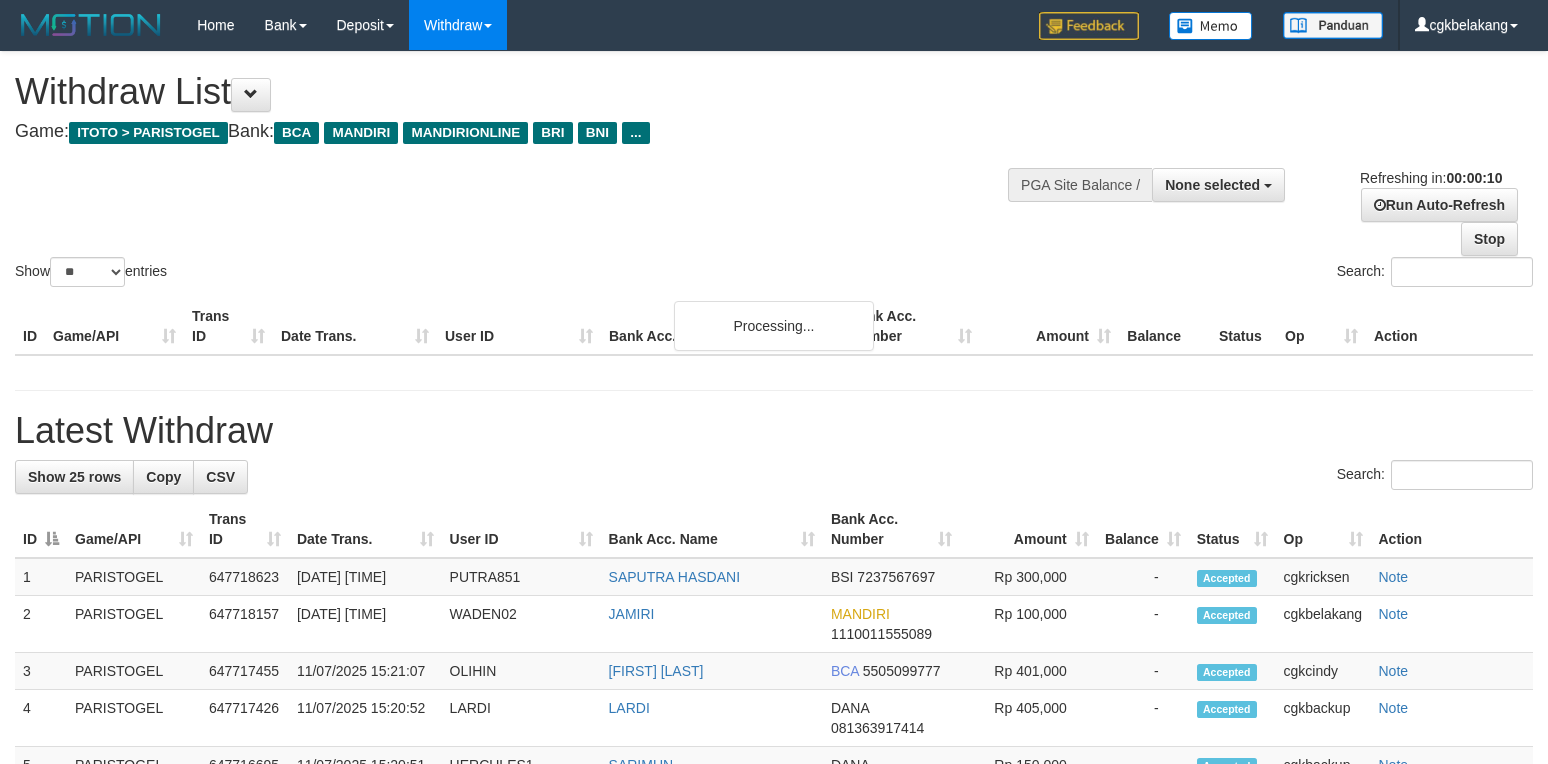 select 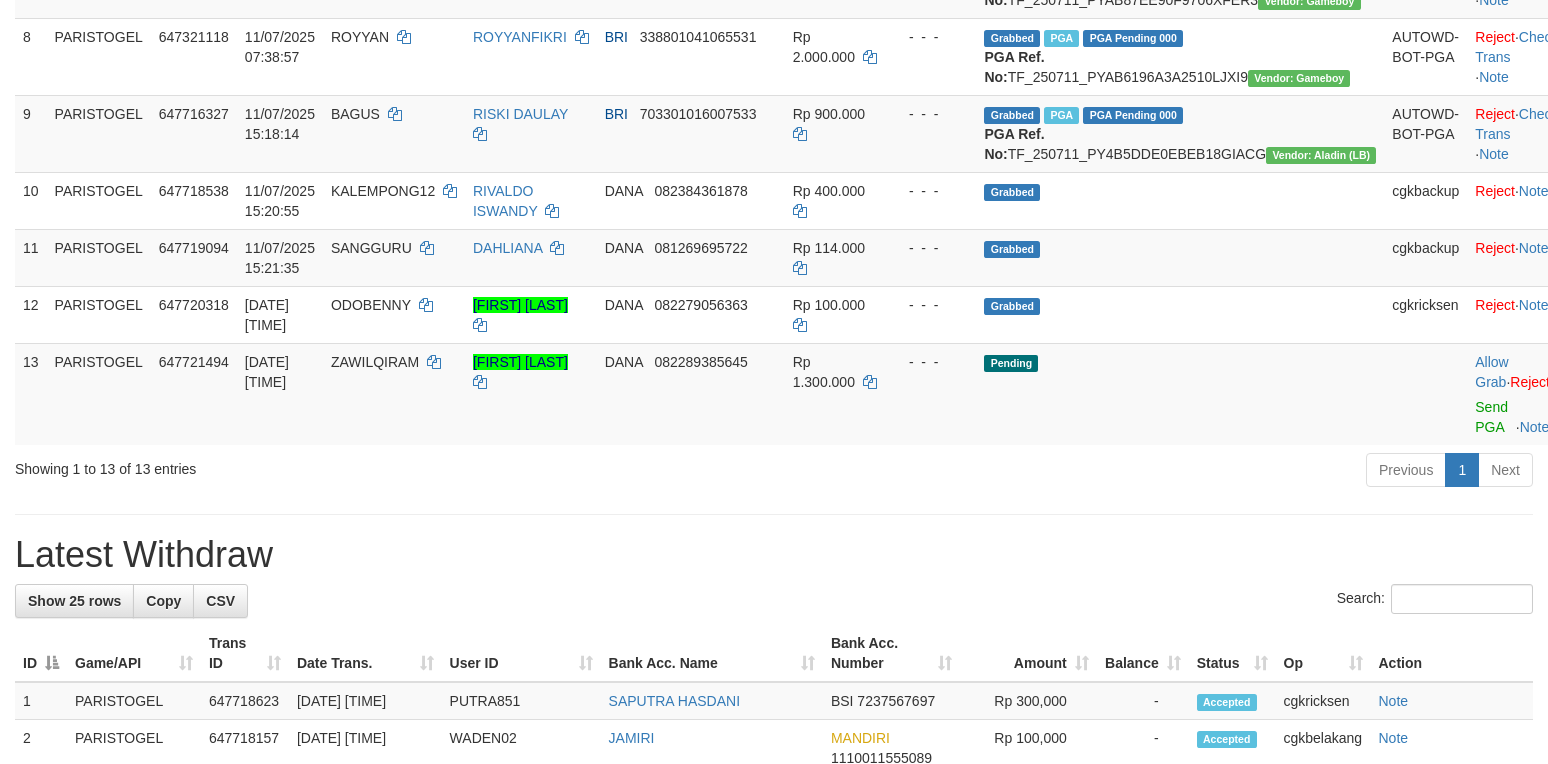 scroll, scrollTop: 800, scrollLeft: 0, axis: vertical 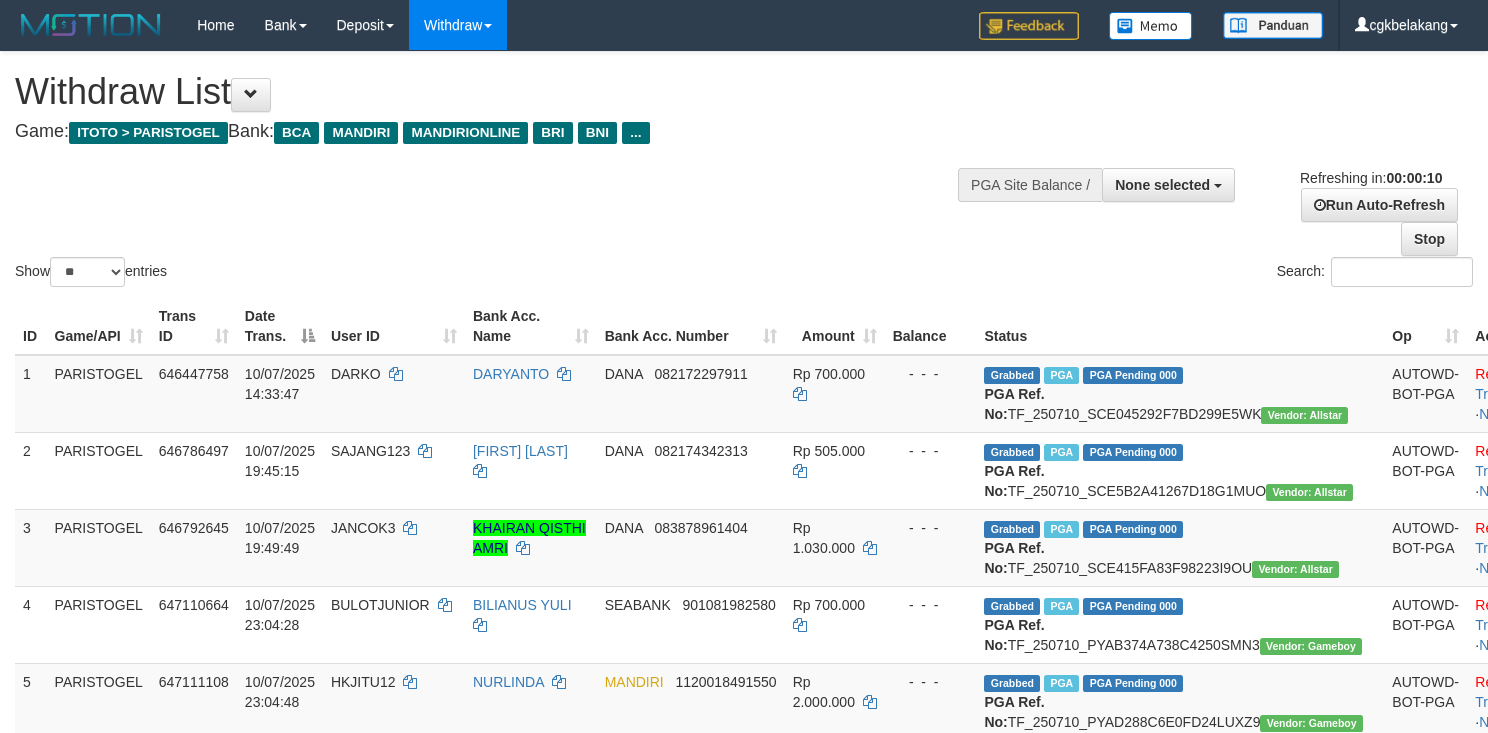 select 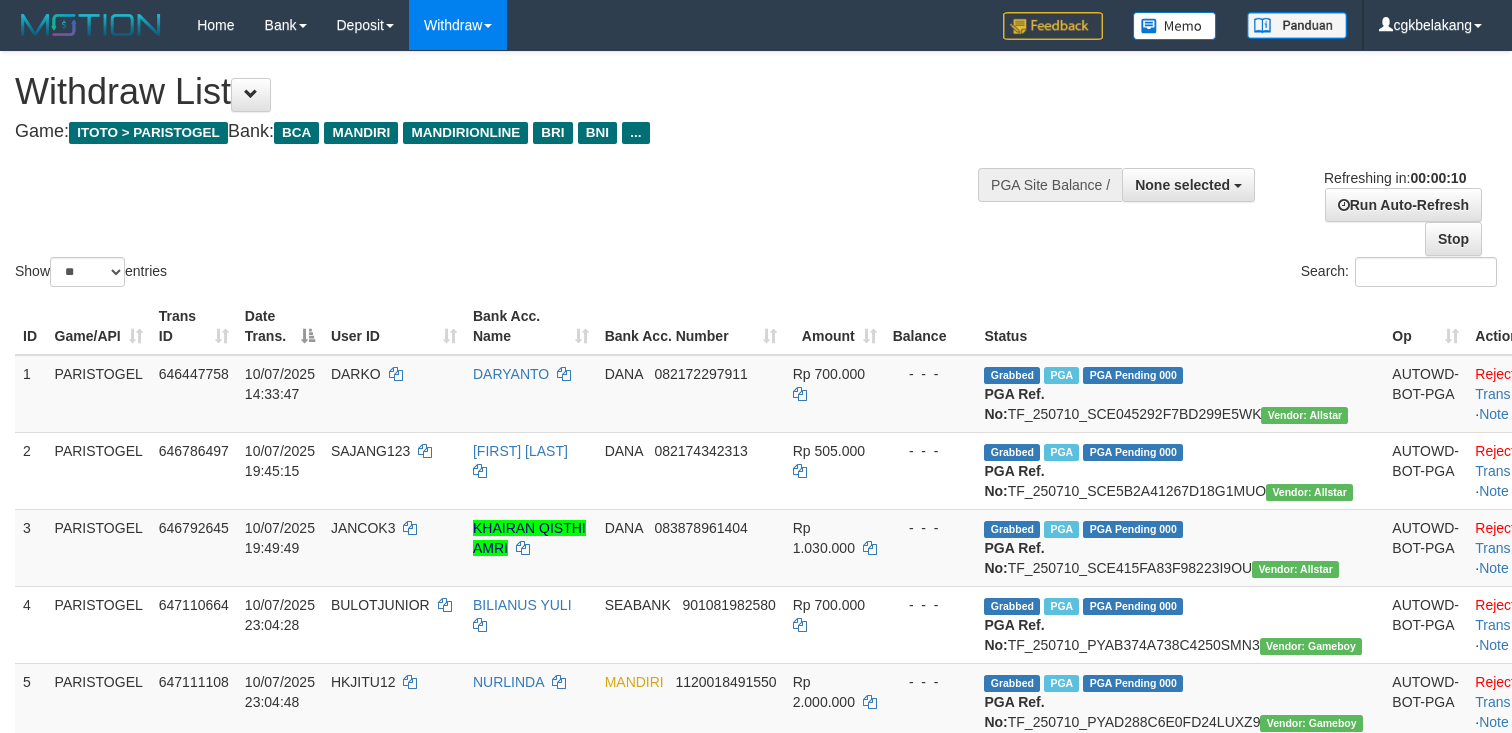 select 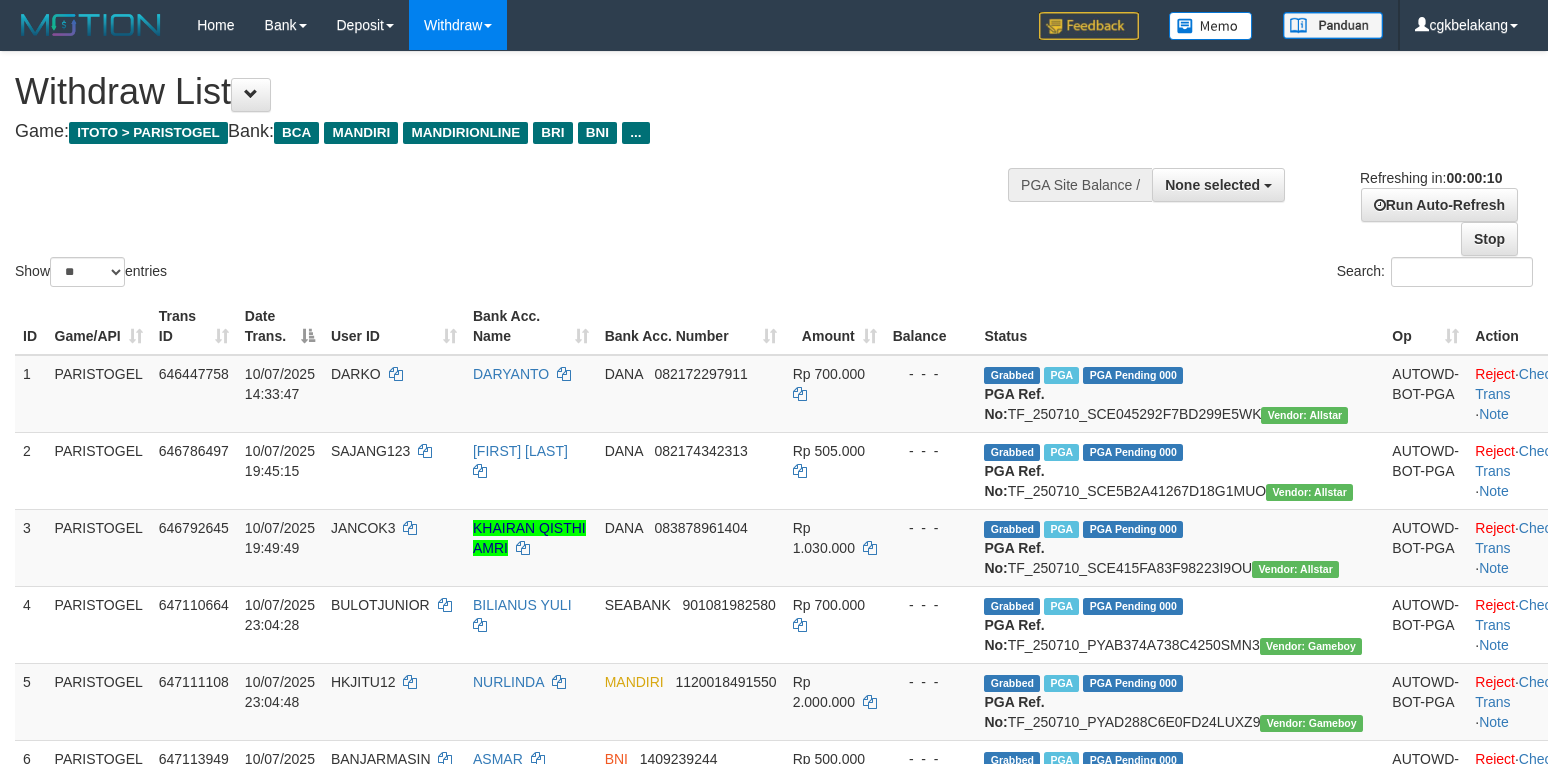 select 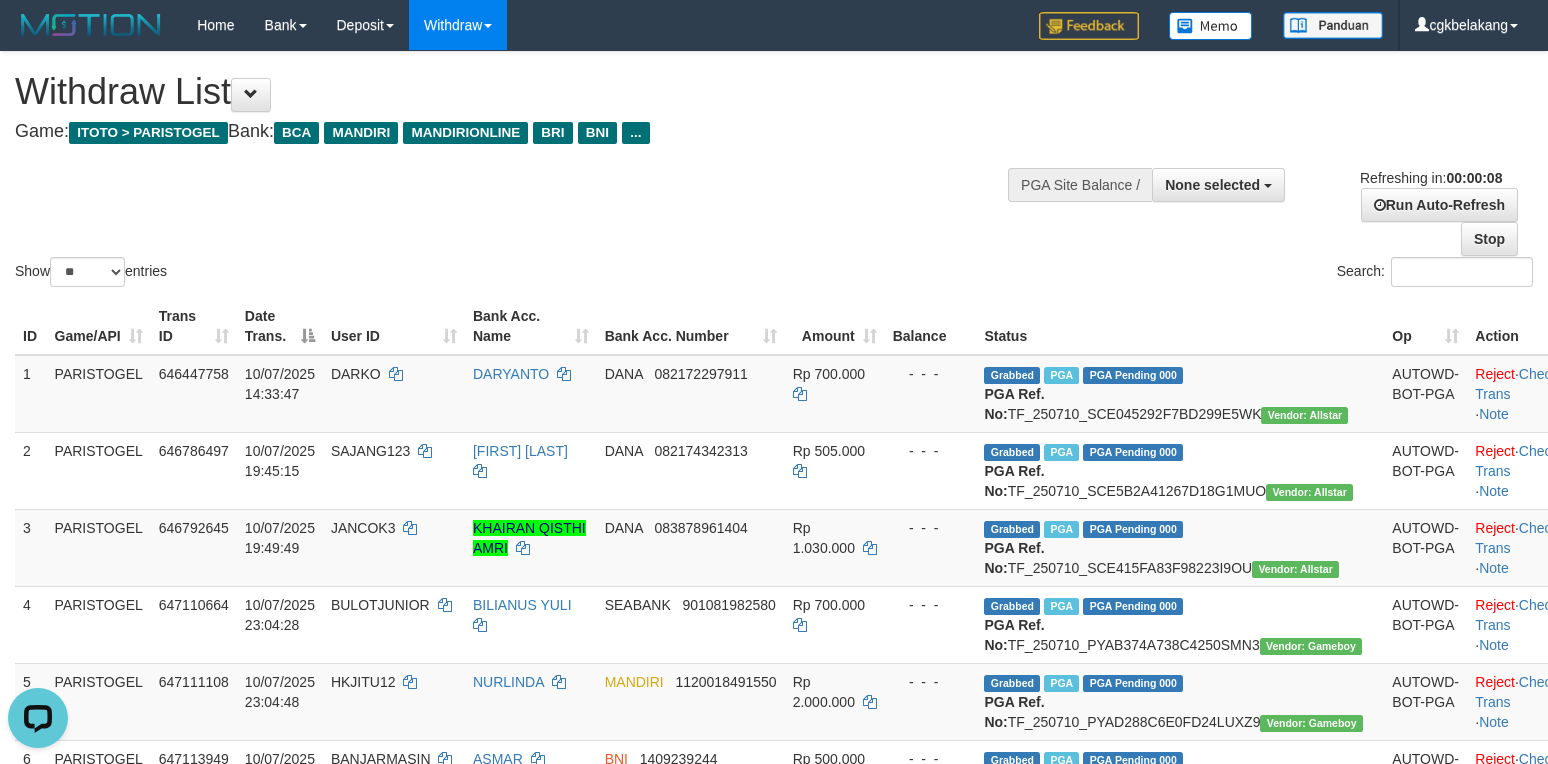 scroll, scrollTop: 0, scrollLeft: 0, axis: both 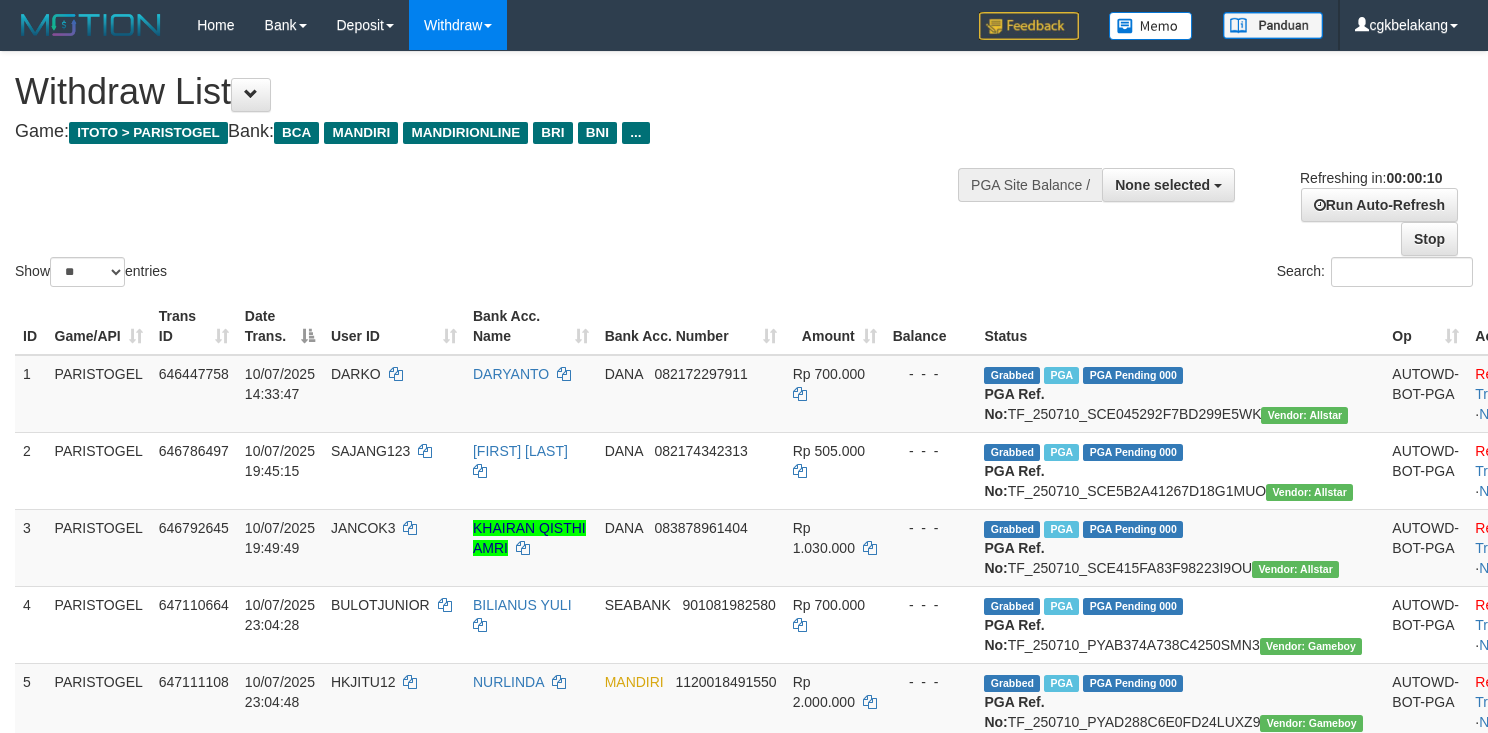 select 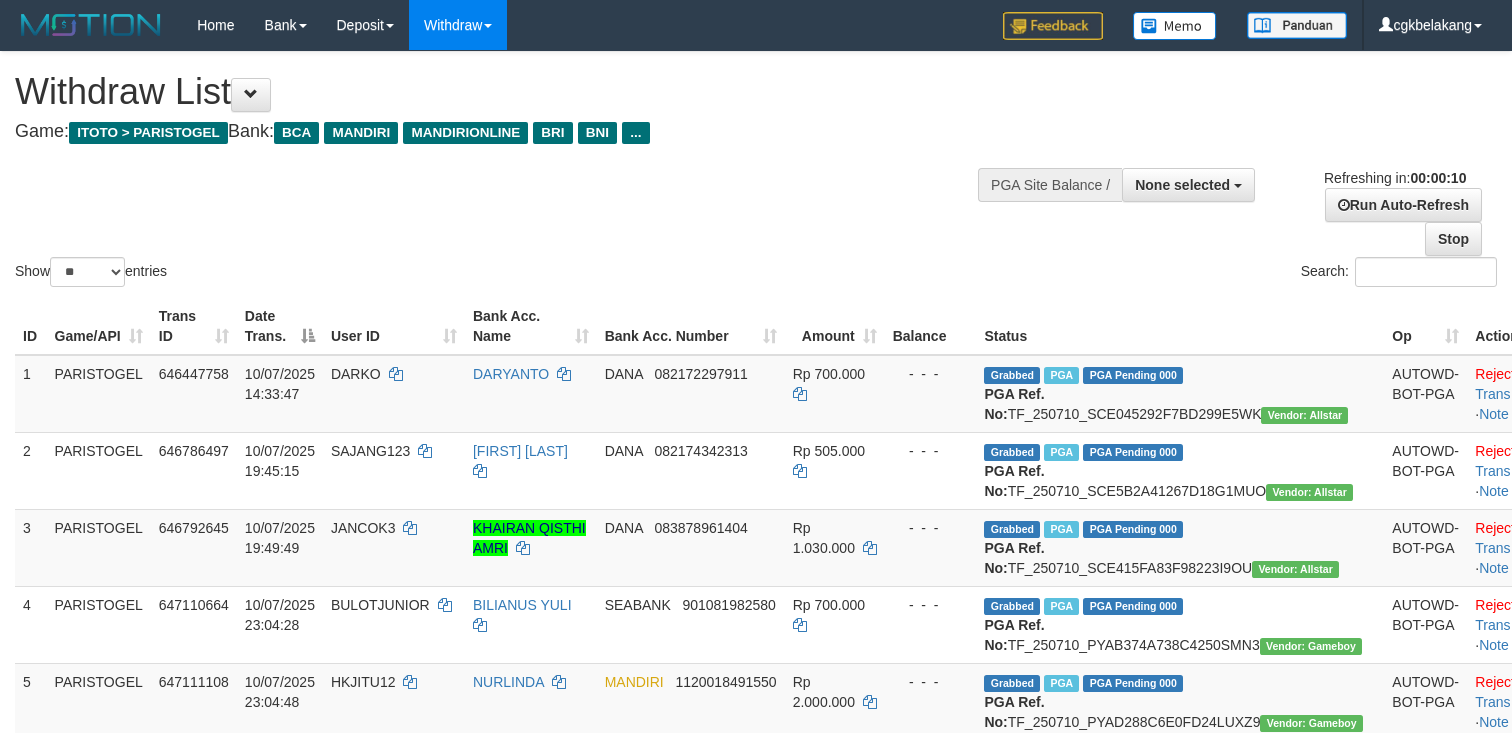 select 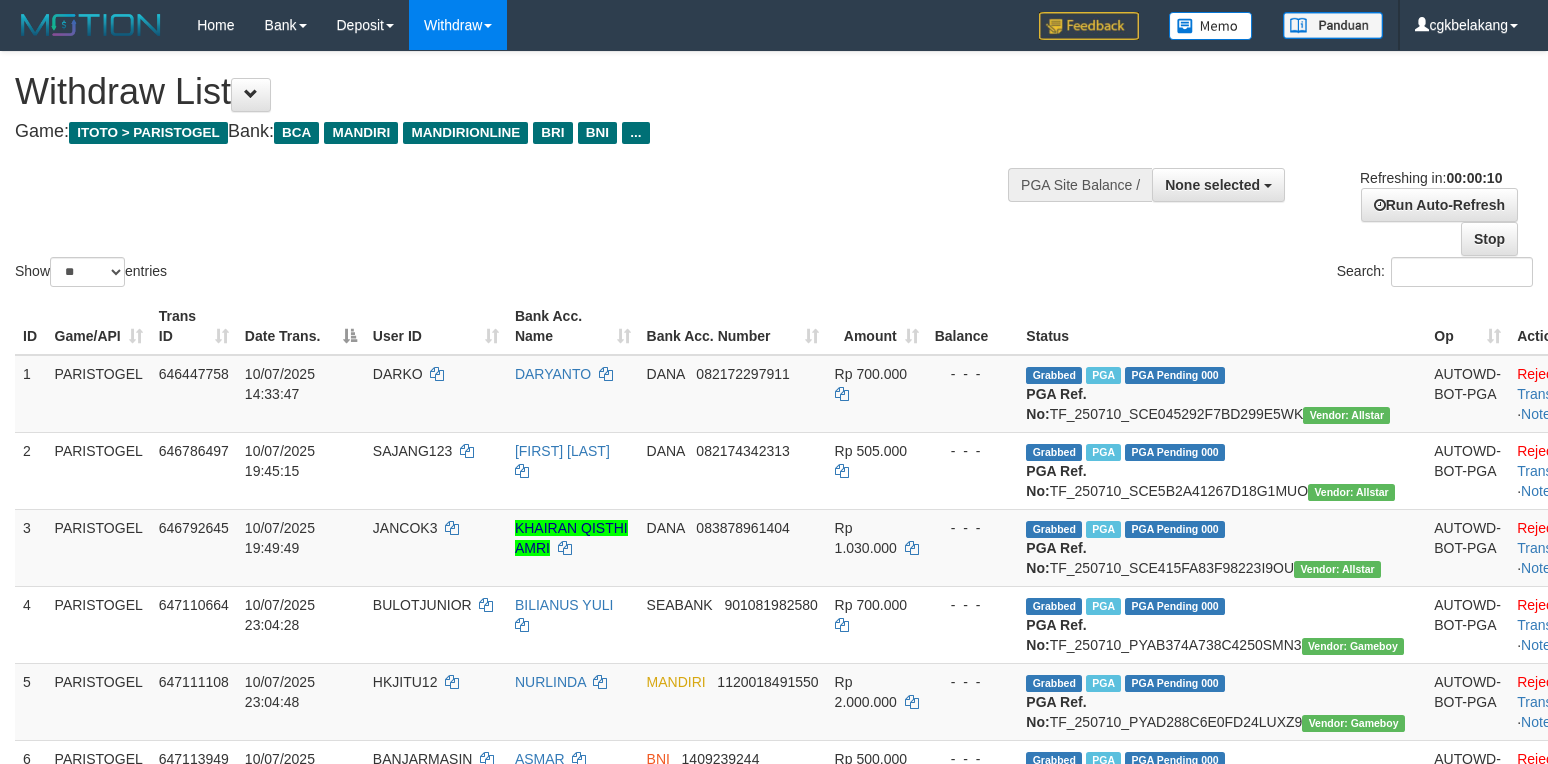 select 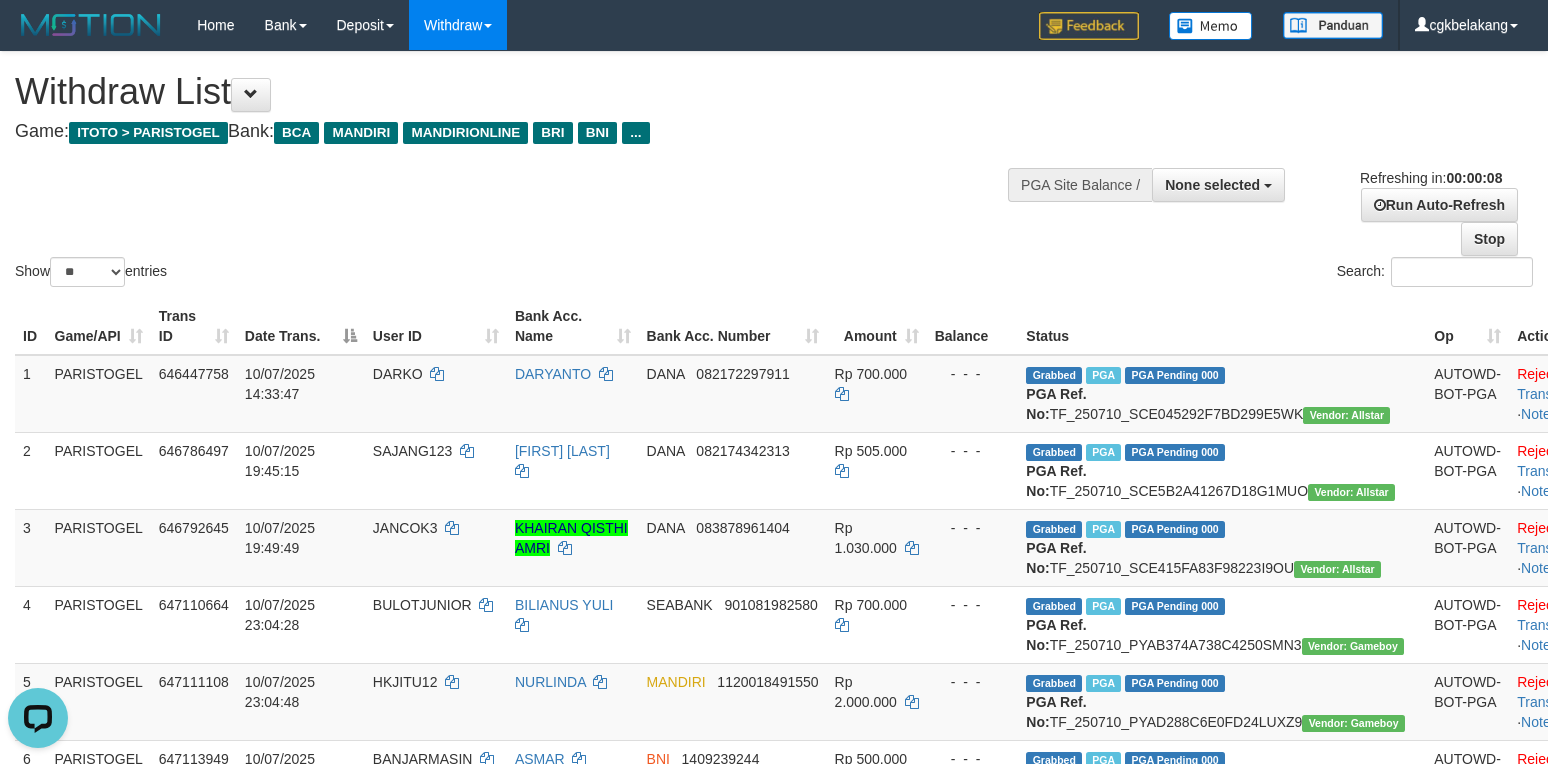 scroll, scrollTop: 0, scrollLeft: 0, axis: both 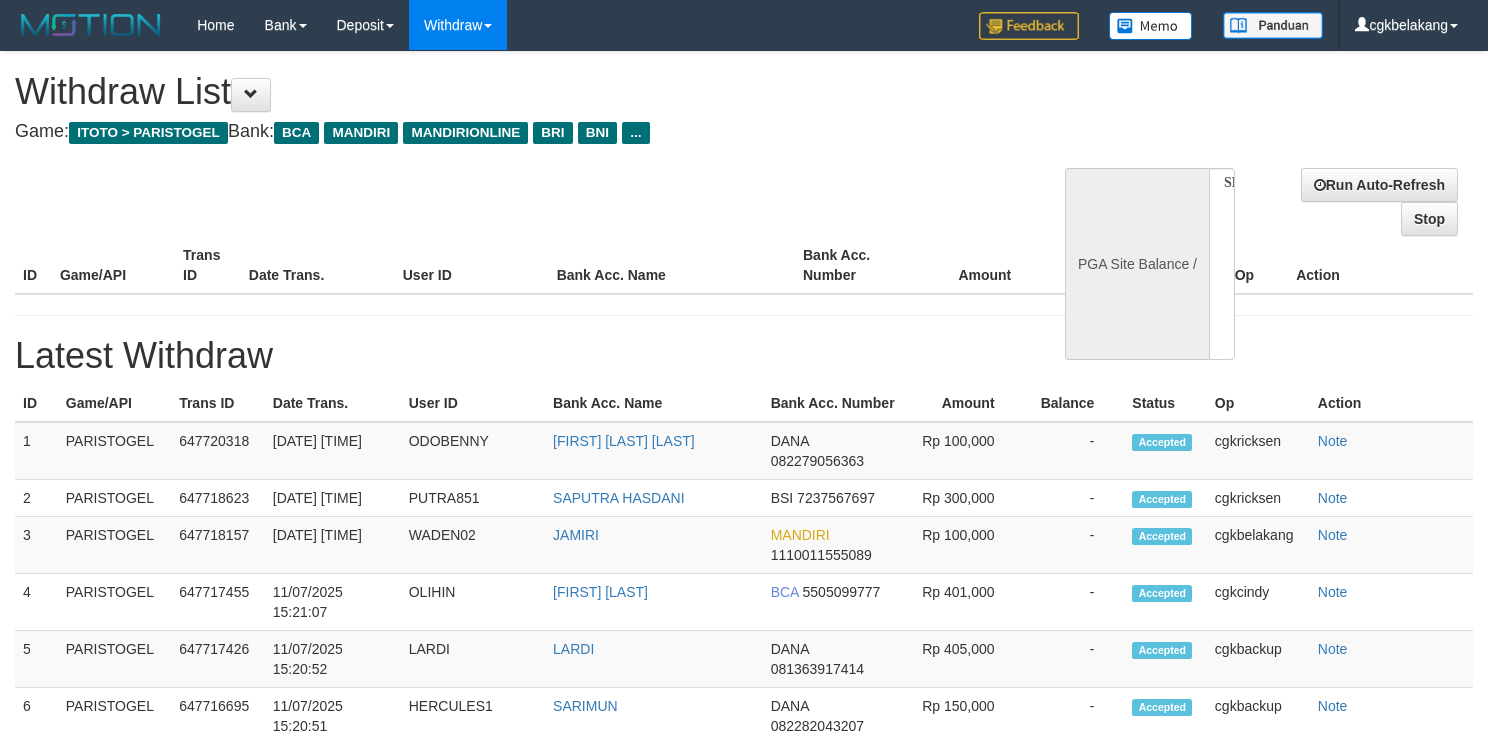 select 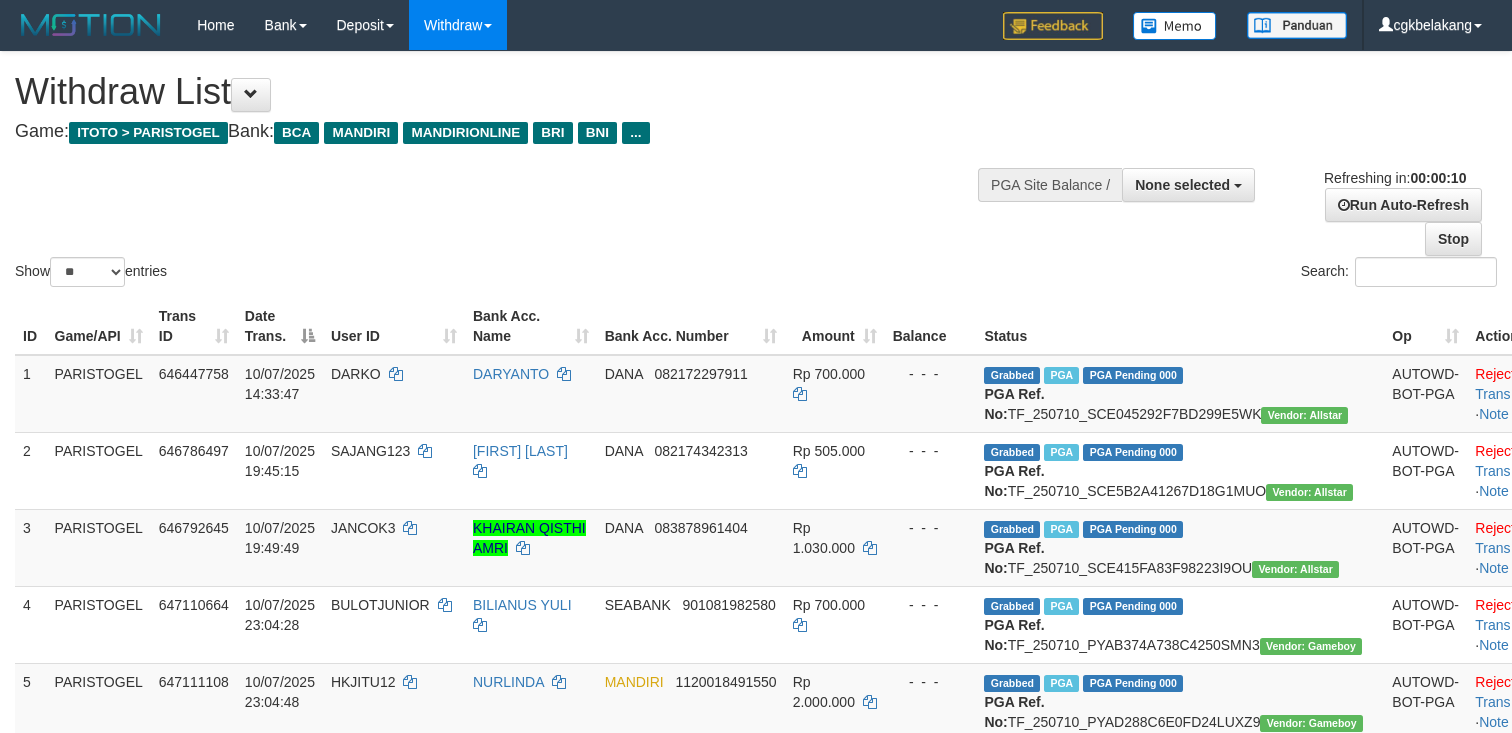 select 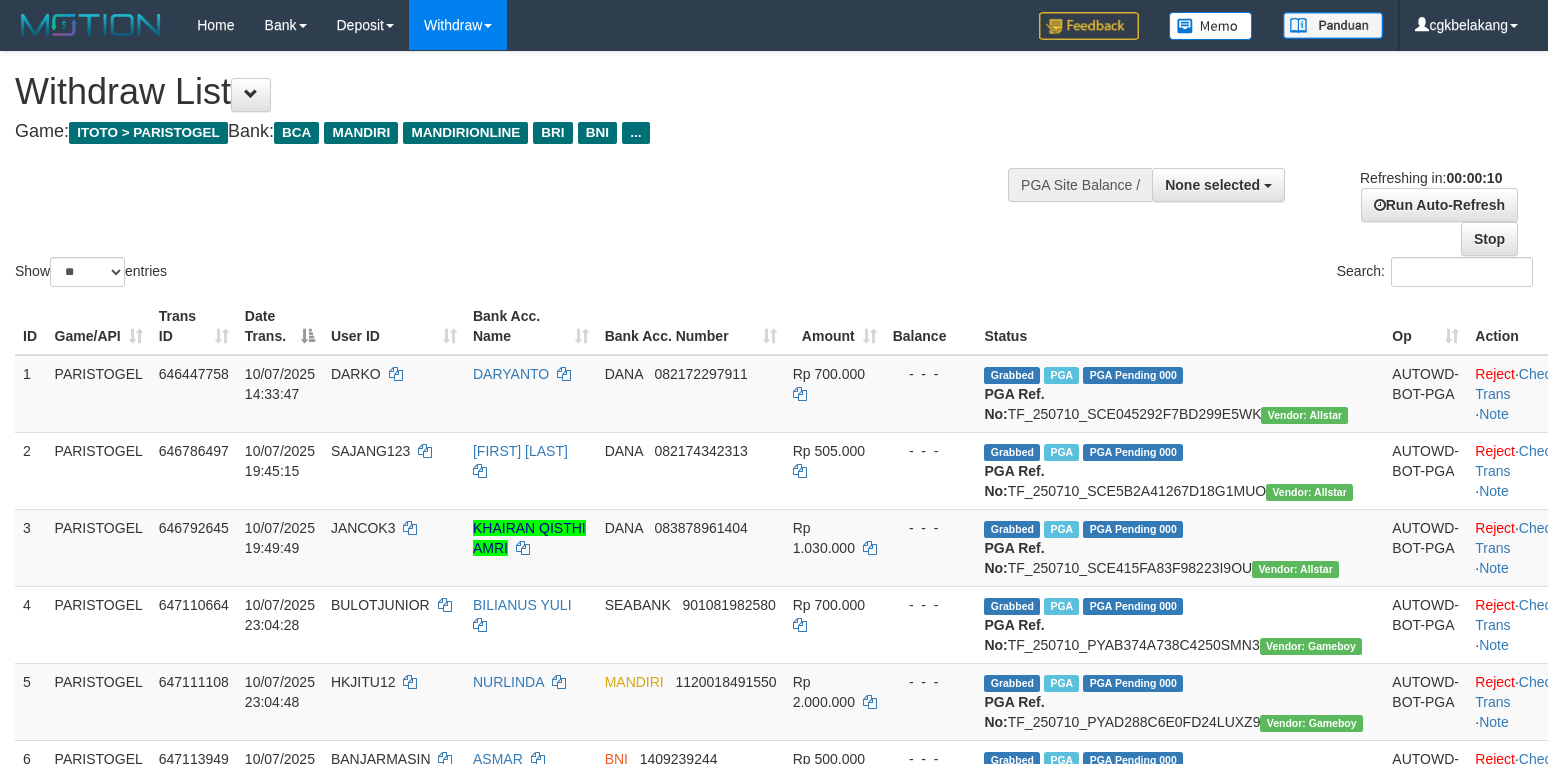 select 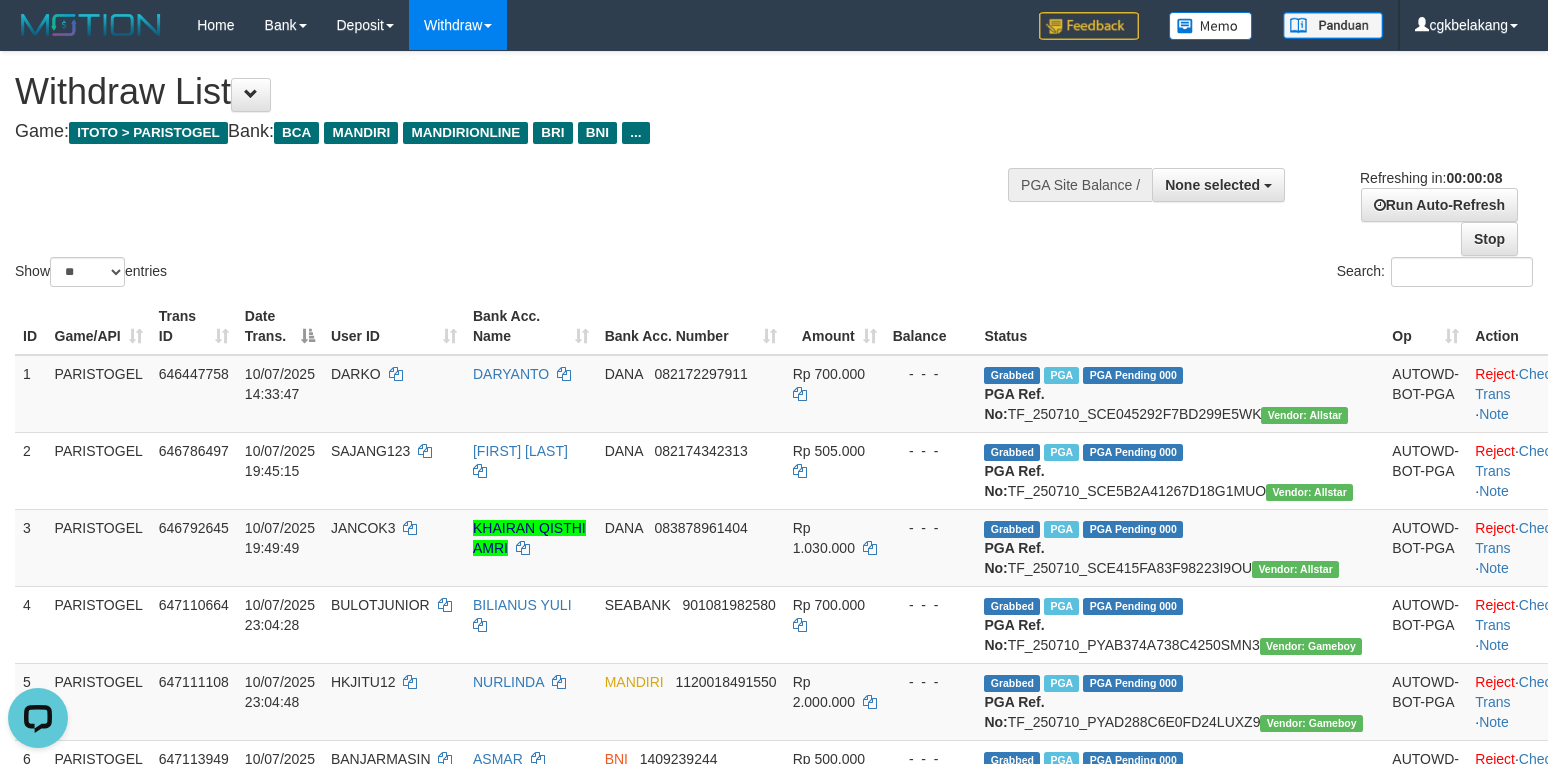 scroll, scrollTop: 0, scrollLeft: 0, axis: both 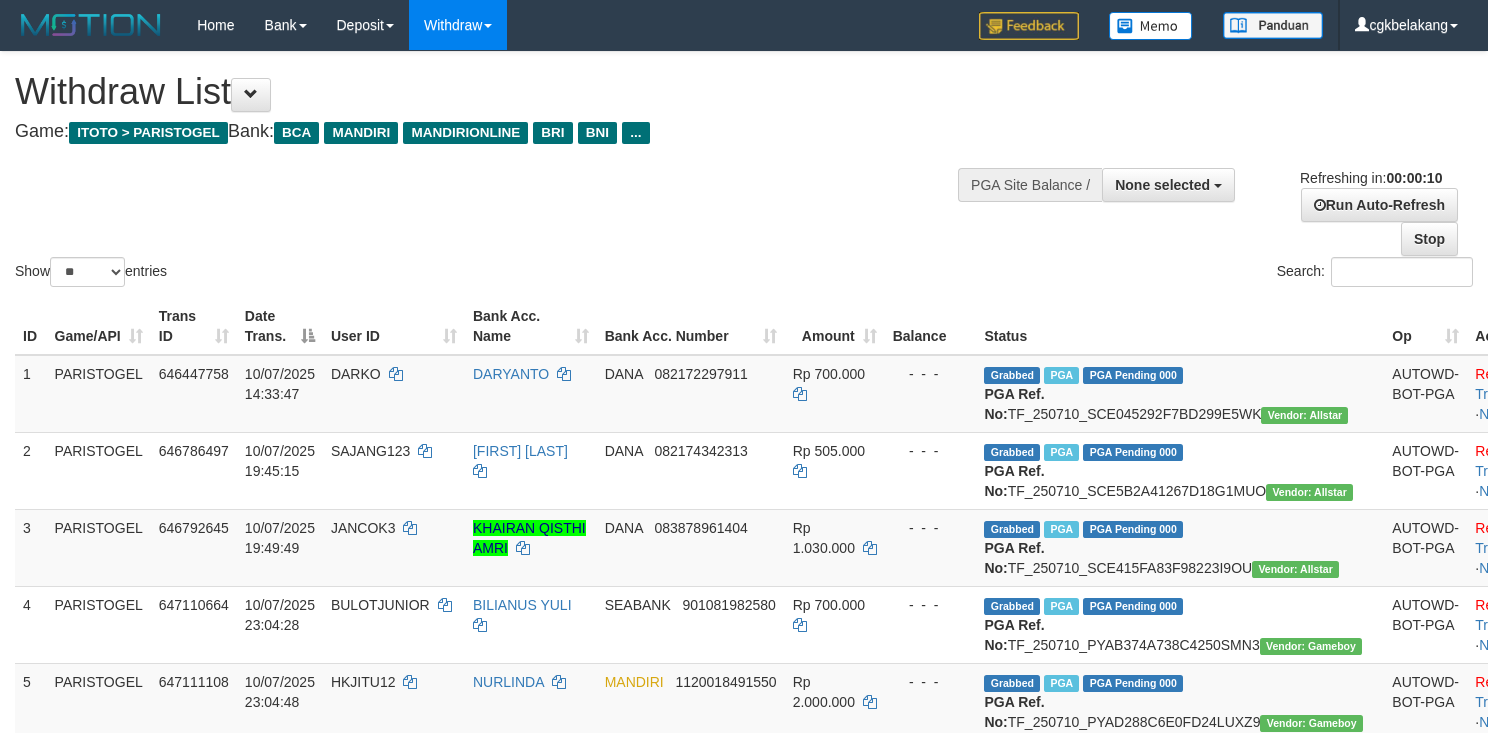 select 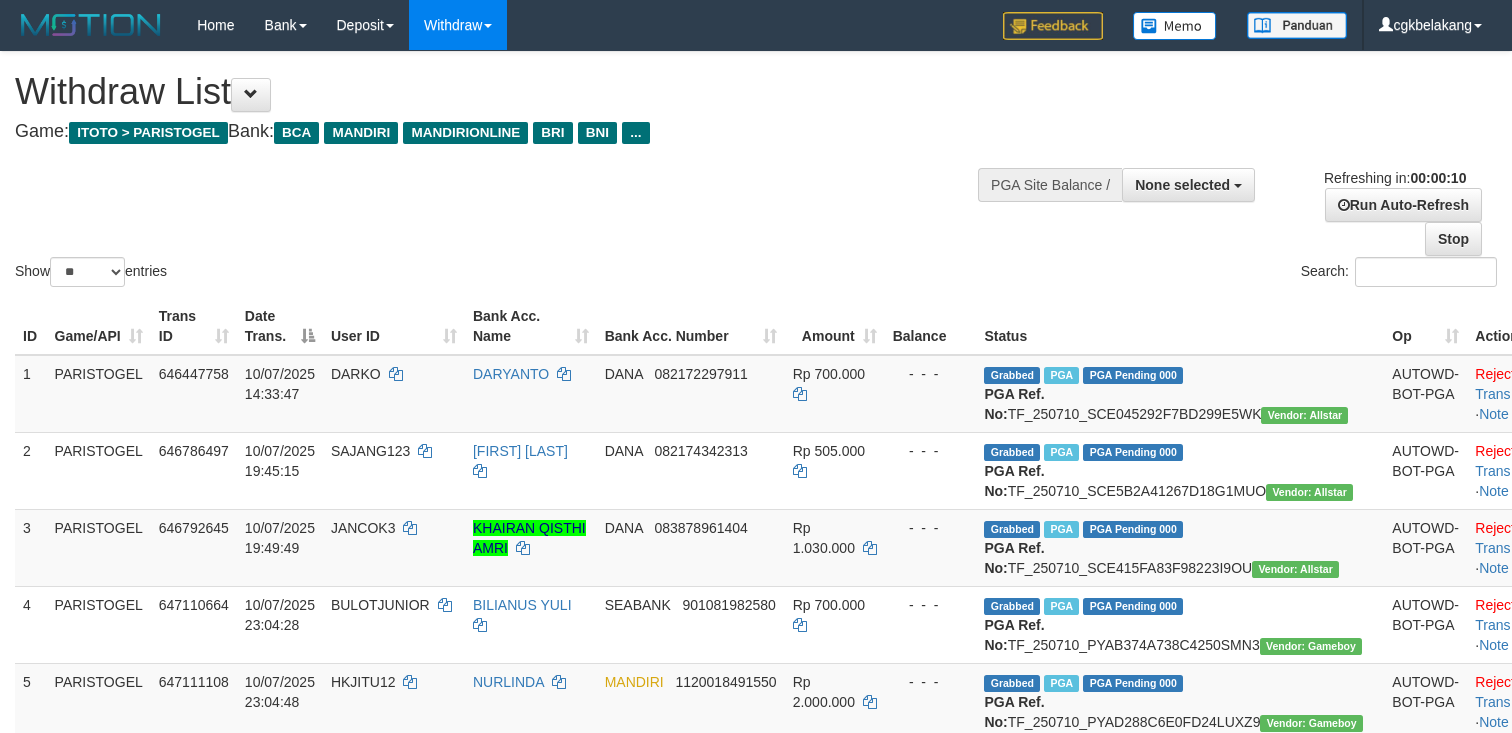 select 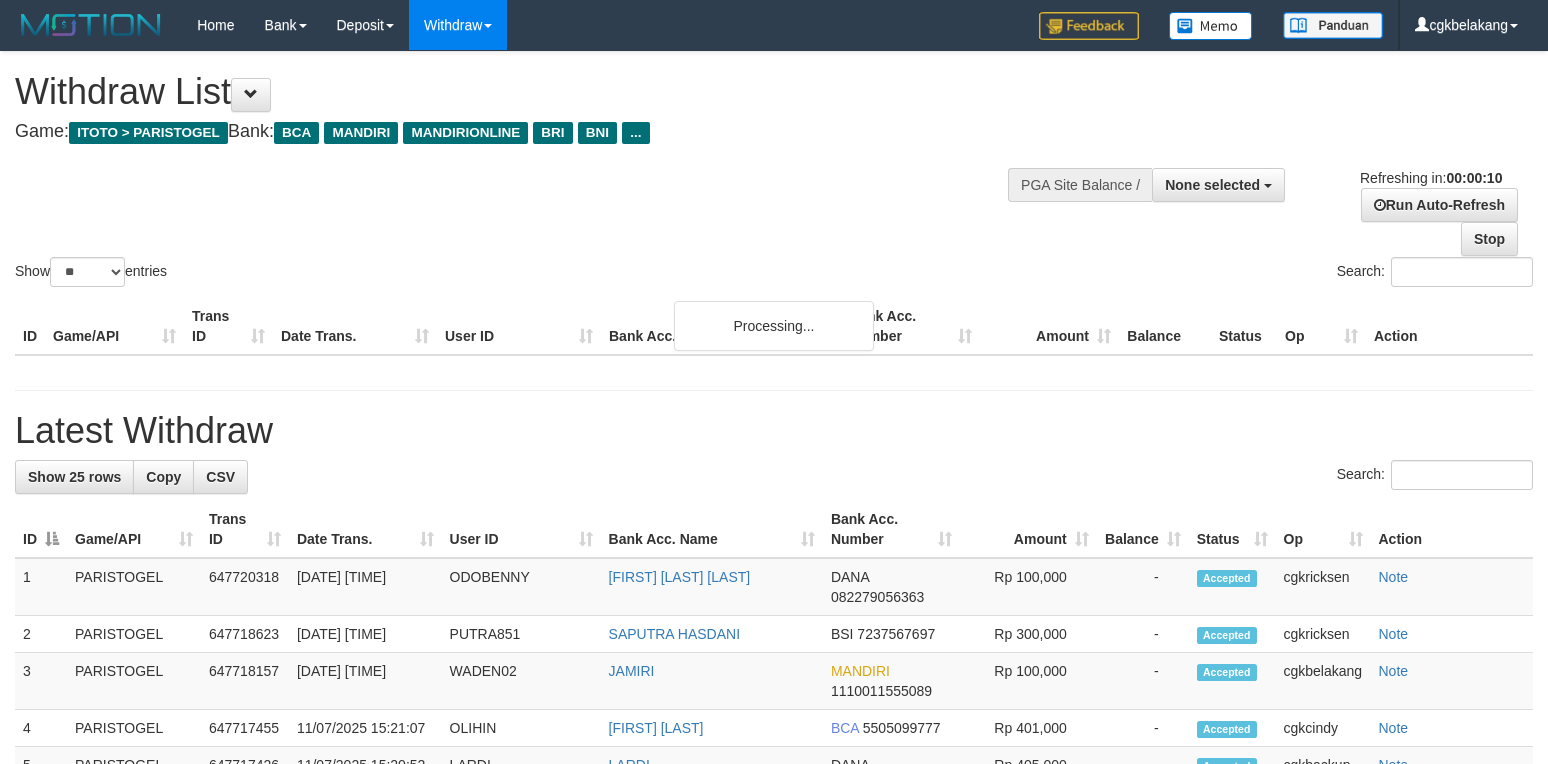 select 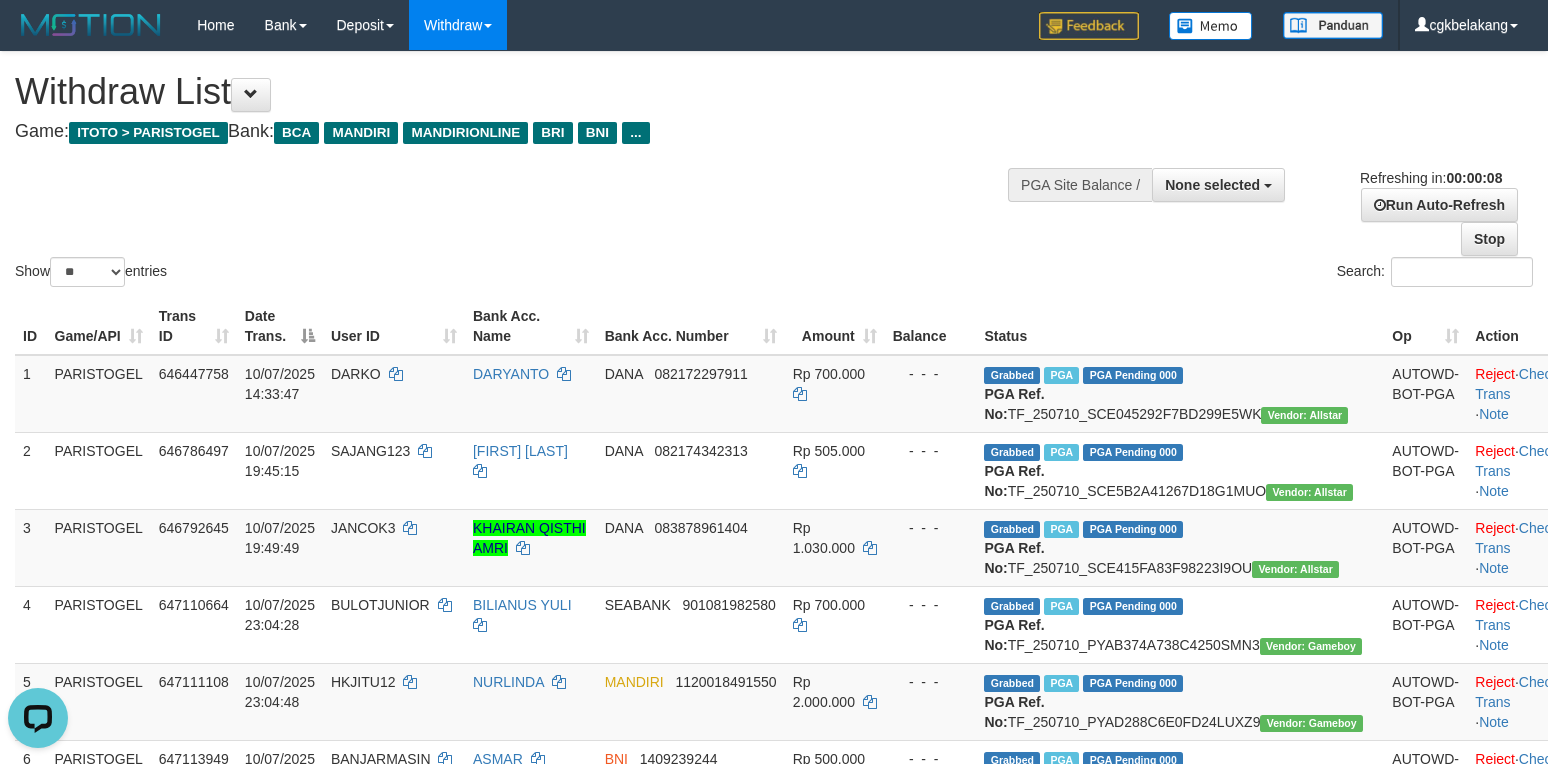 scroll, scrollTop: 0, scrollLeft: 0, axis: both 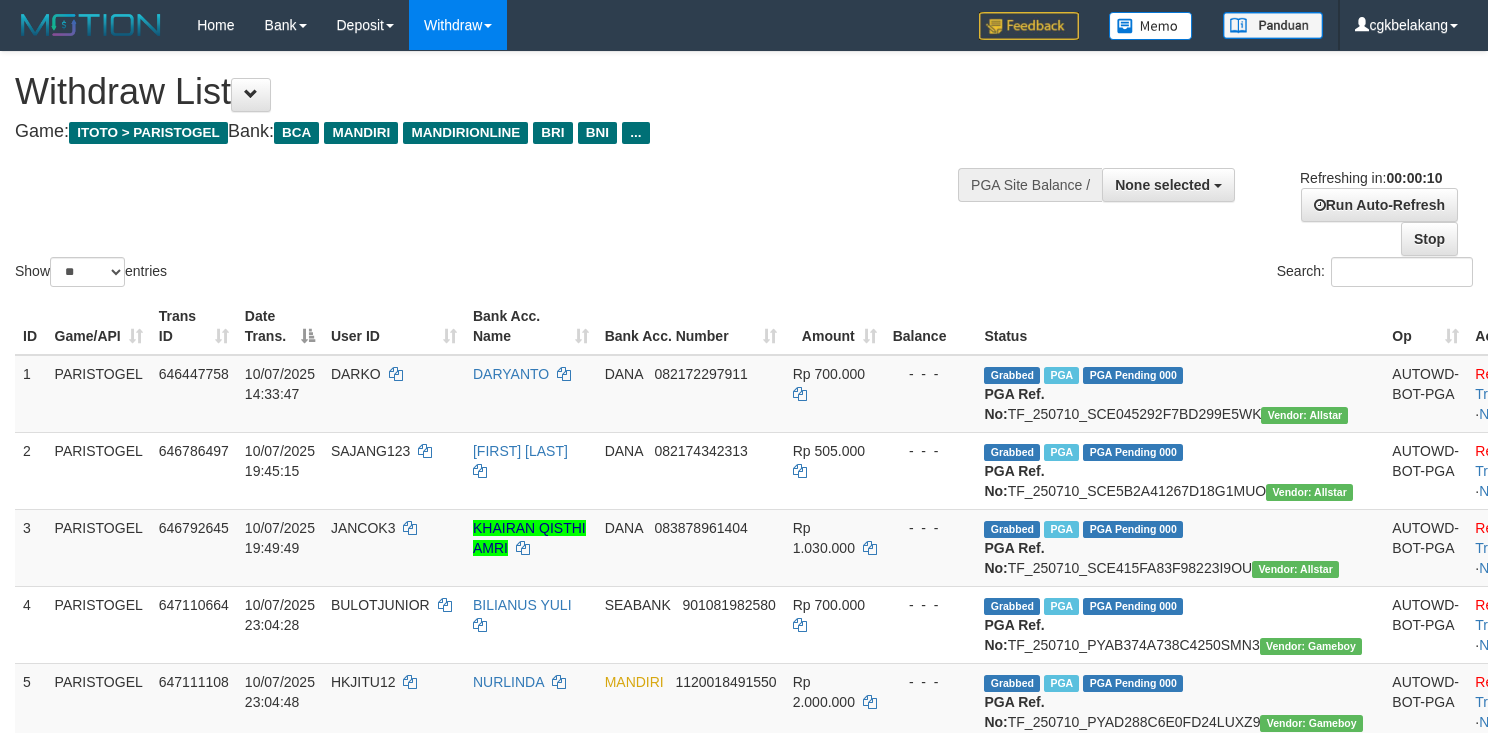 select 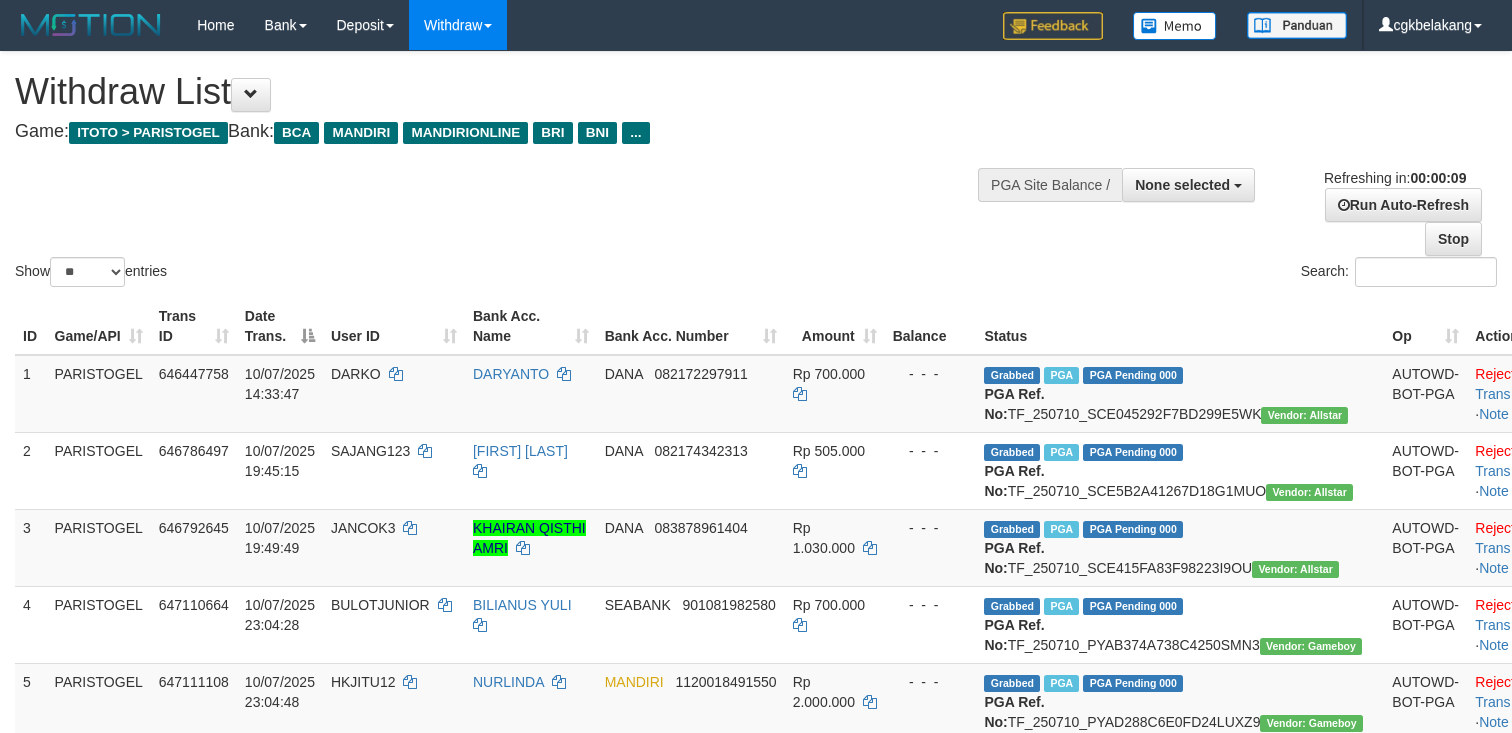 select 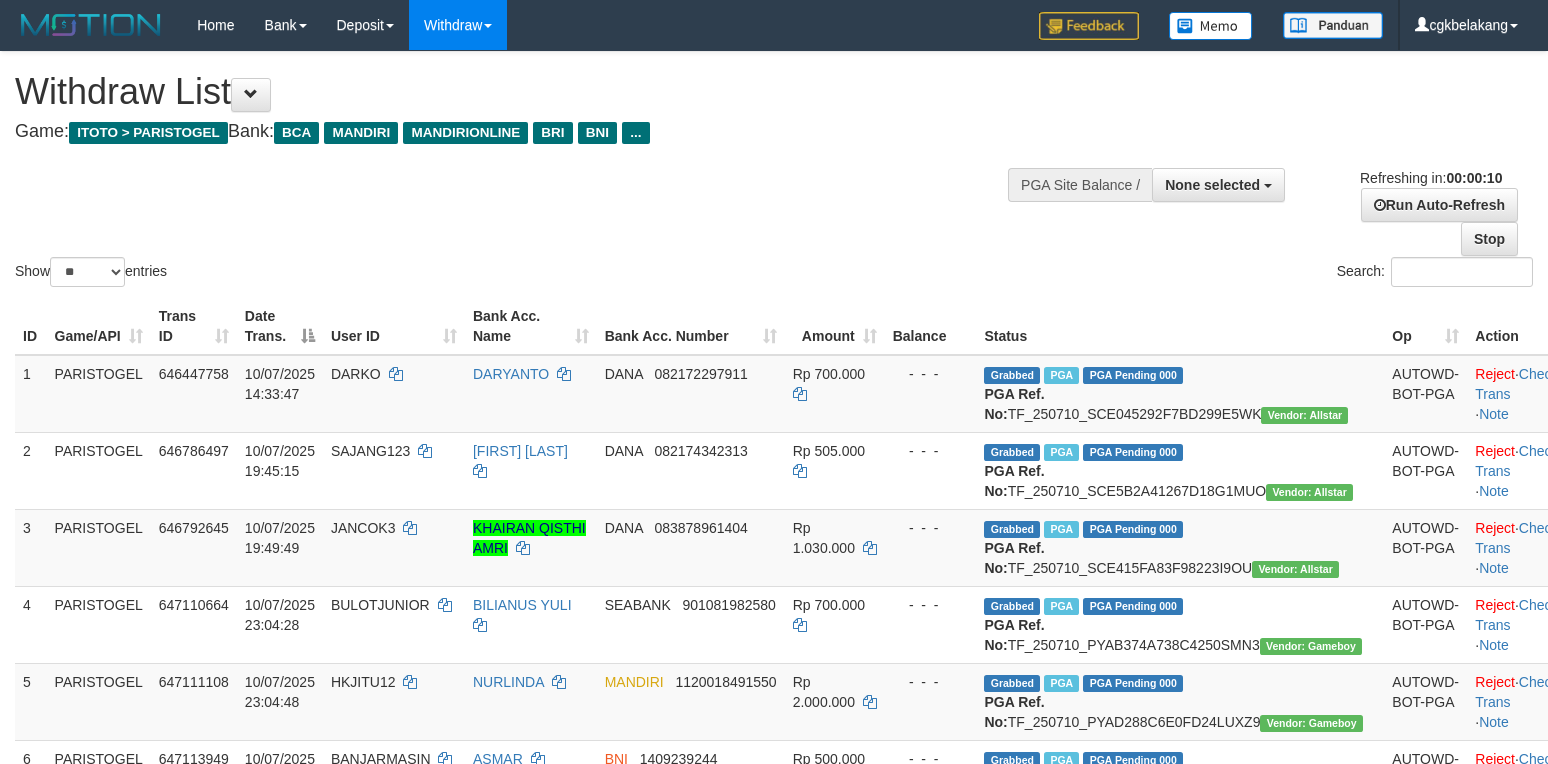 select 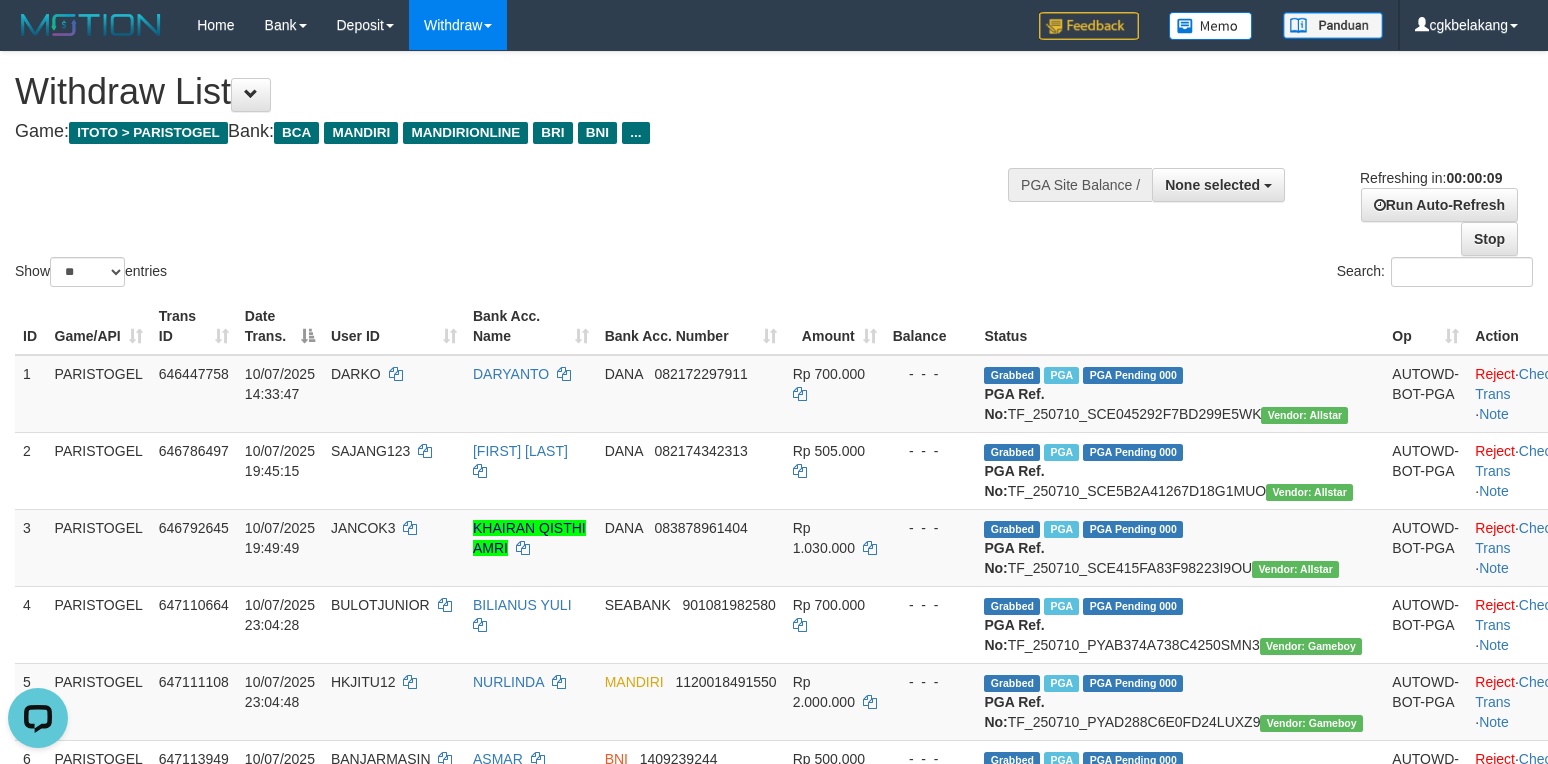 scroll, scrollTop: 0, scrollLeft: 0, axis: both 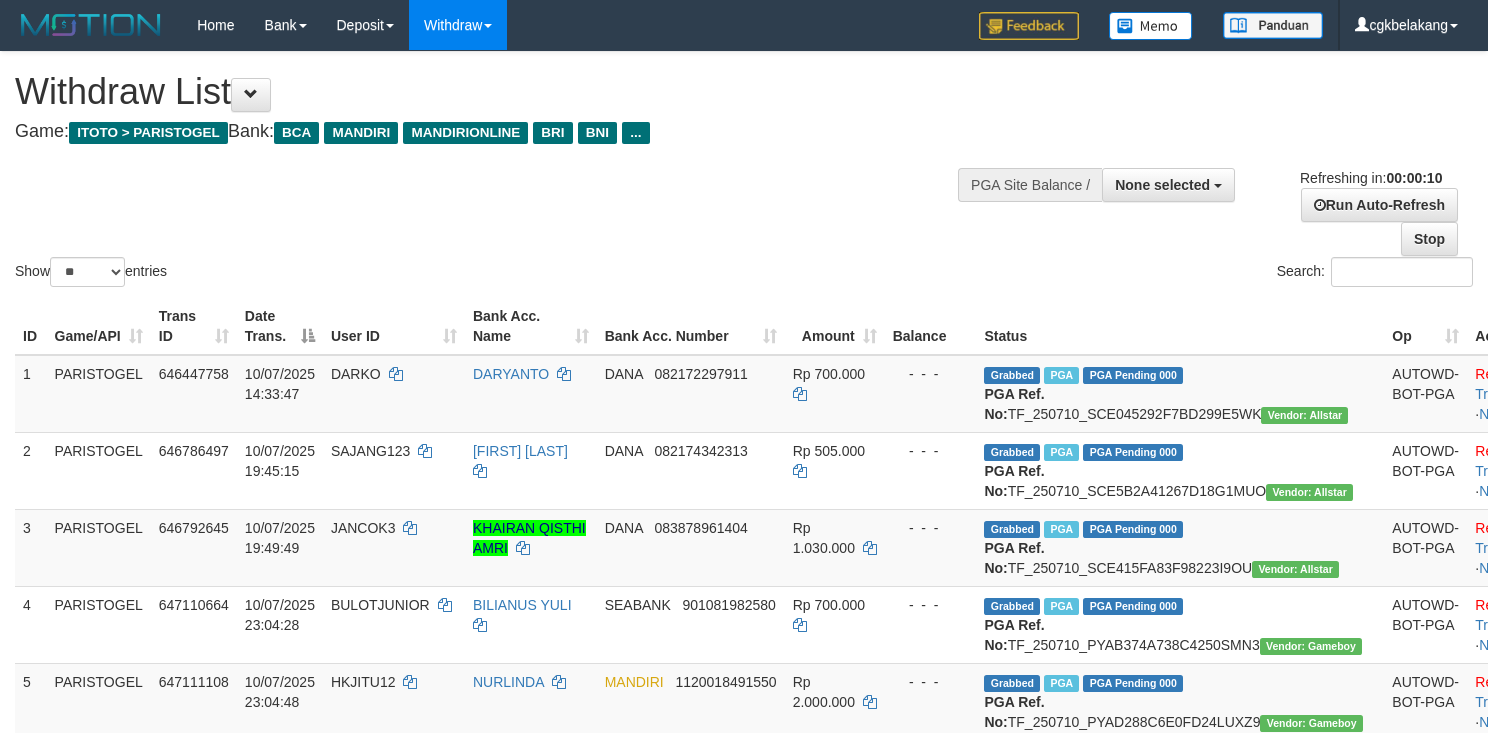 select 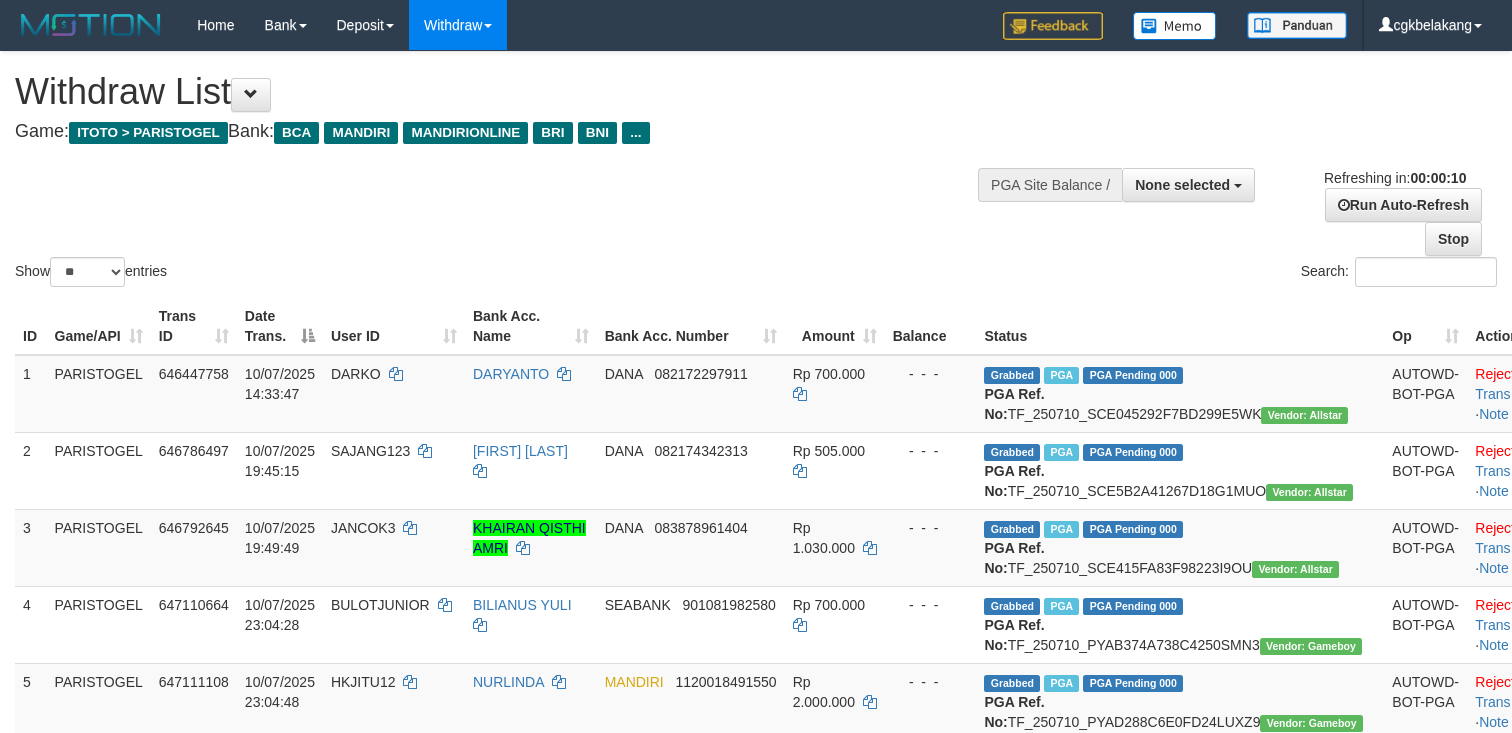 select 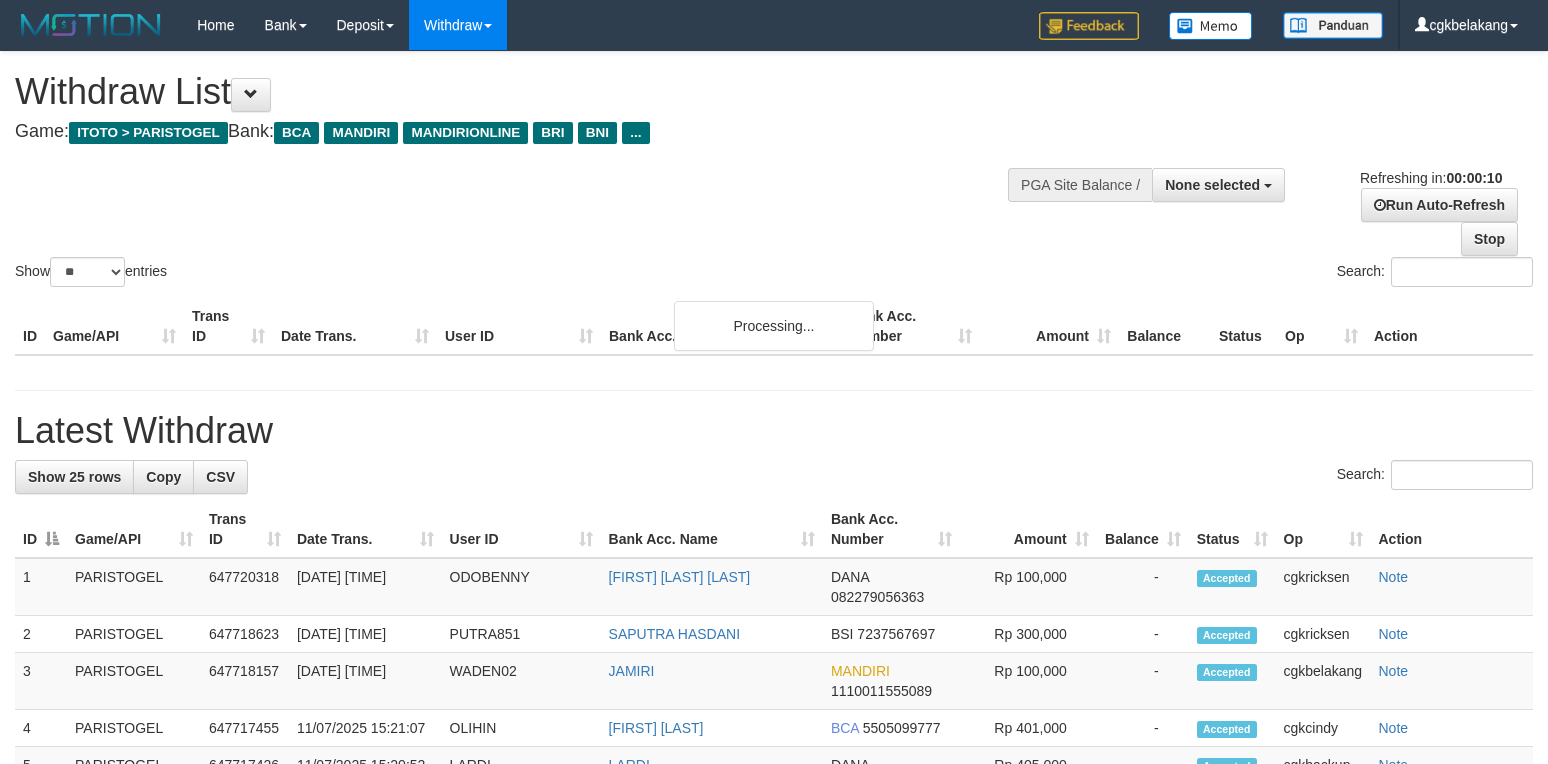 select 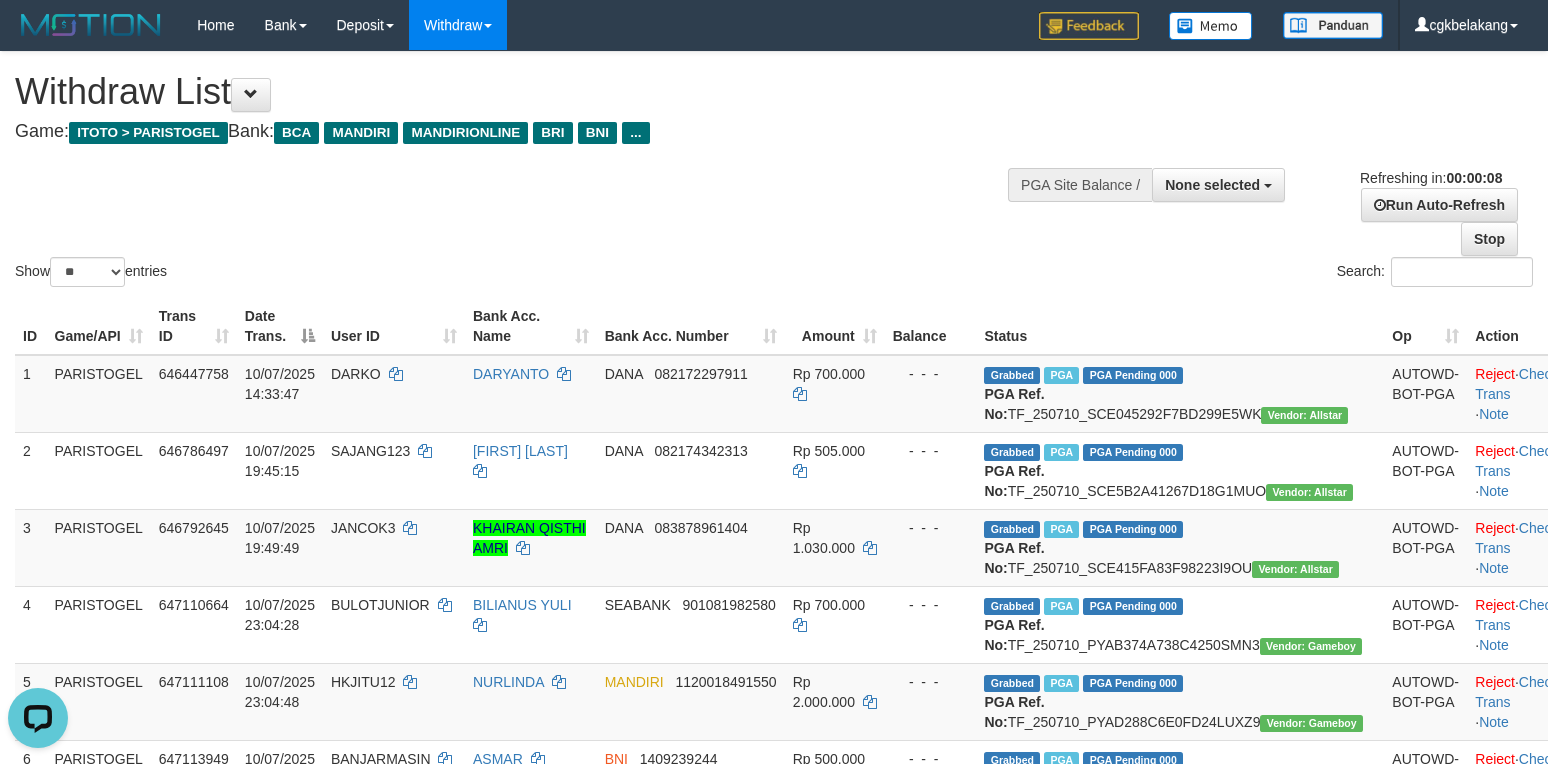 scroll, scrollTop: 0, scrollLeft: 0, axis: both 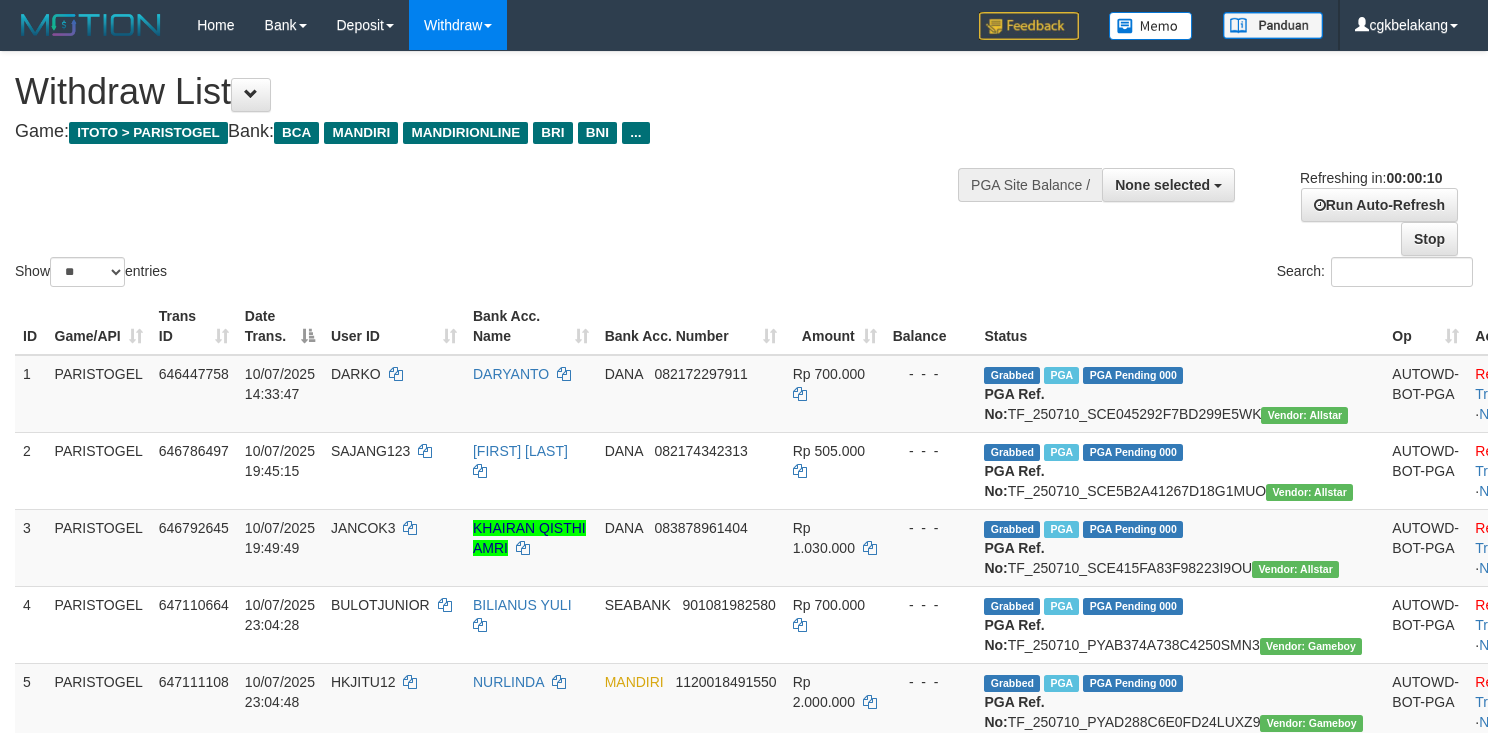 select 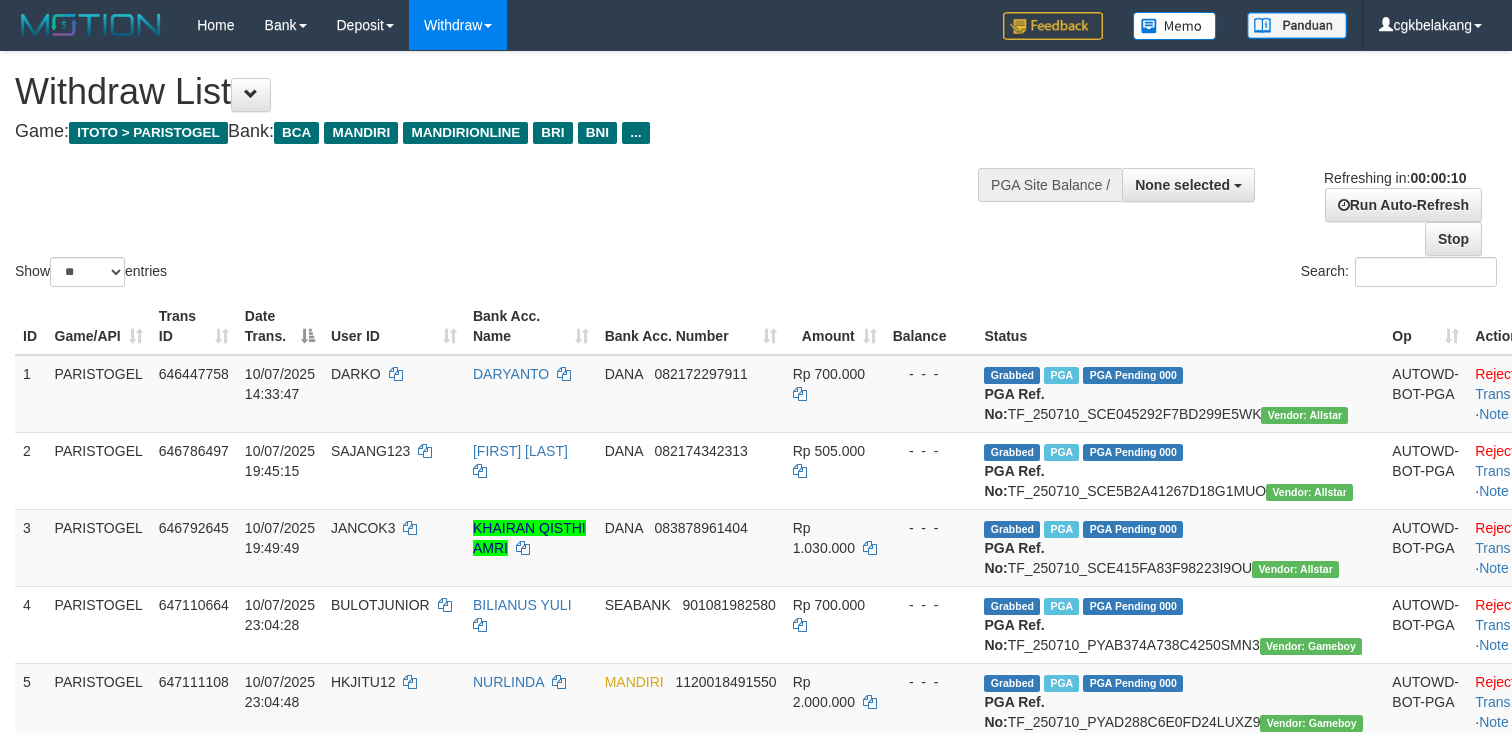 select 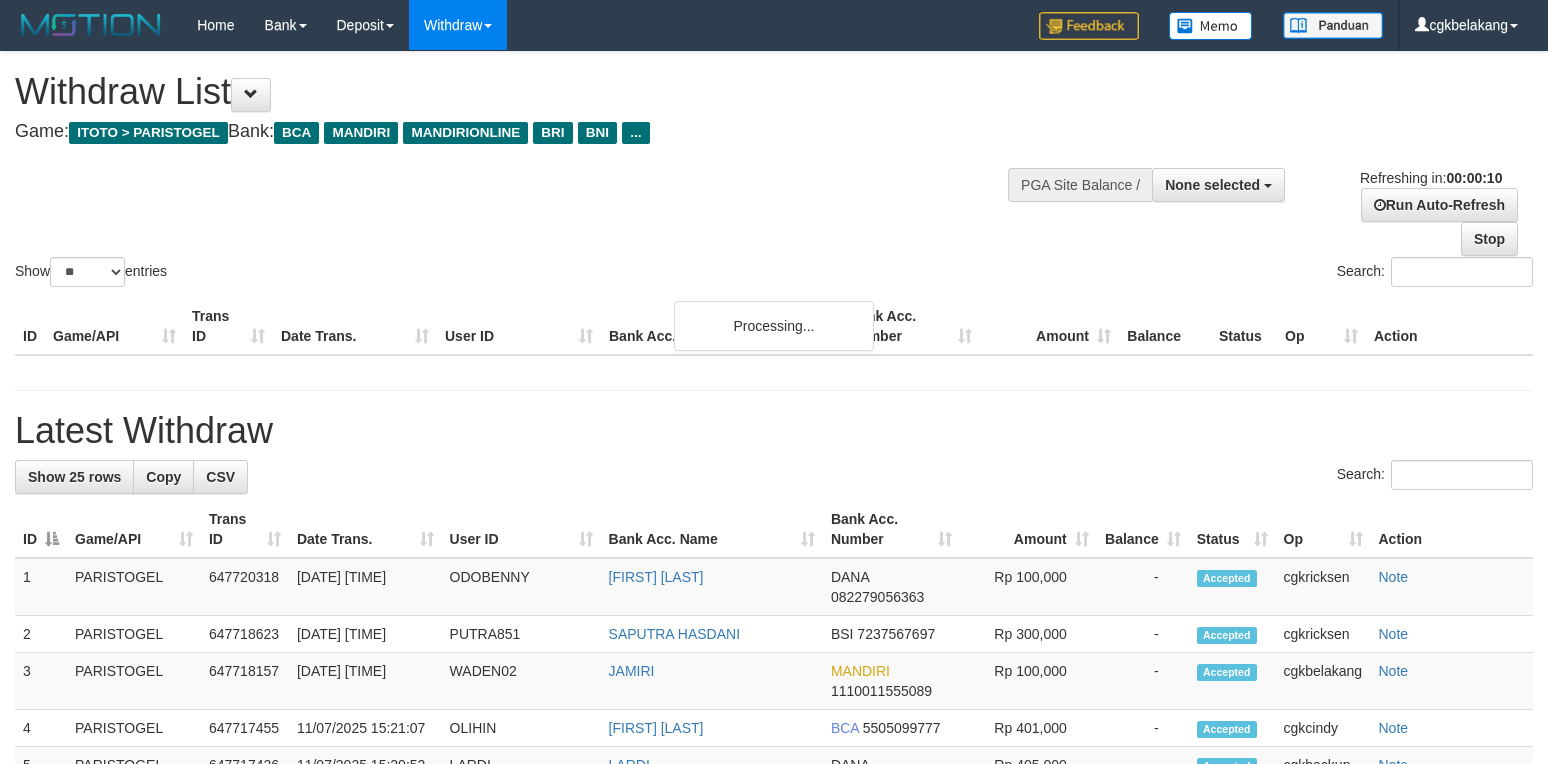 select 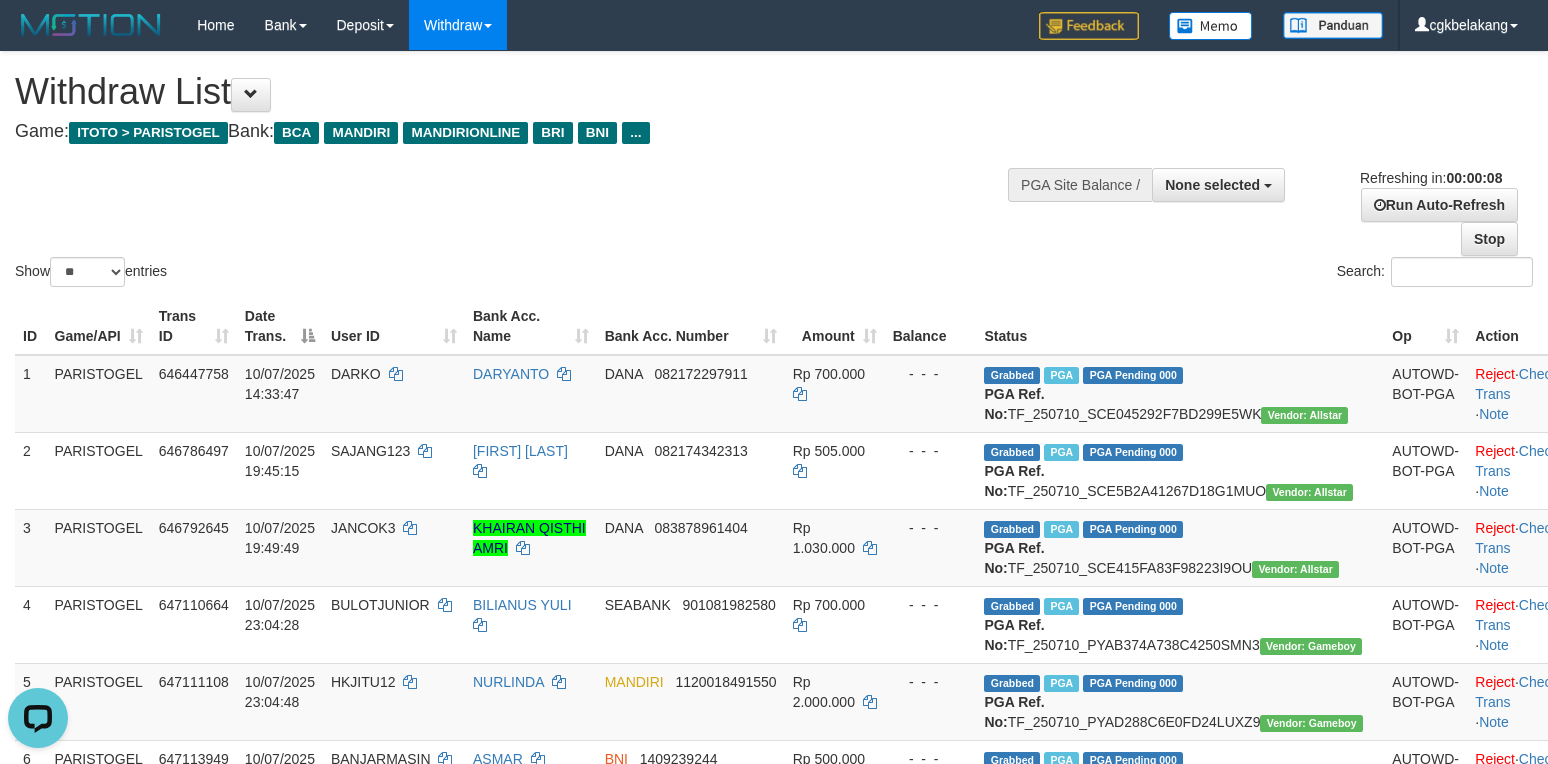 scroll, scrollTop: 0, scrollLeft: 0, axis: both 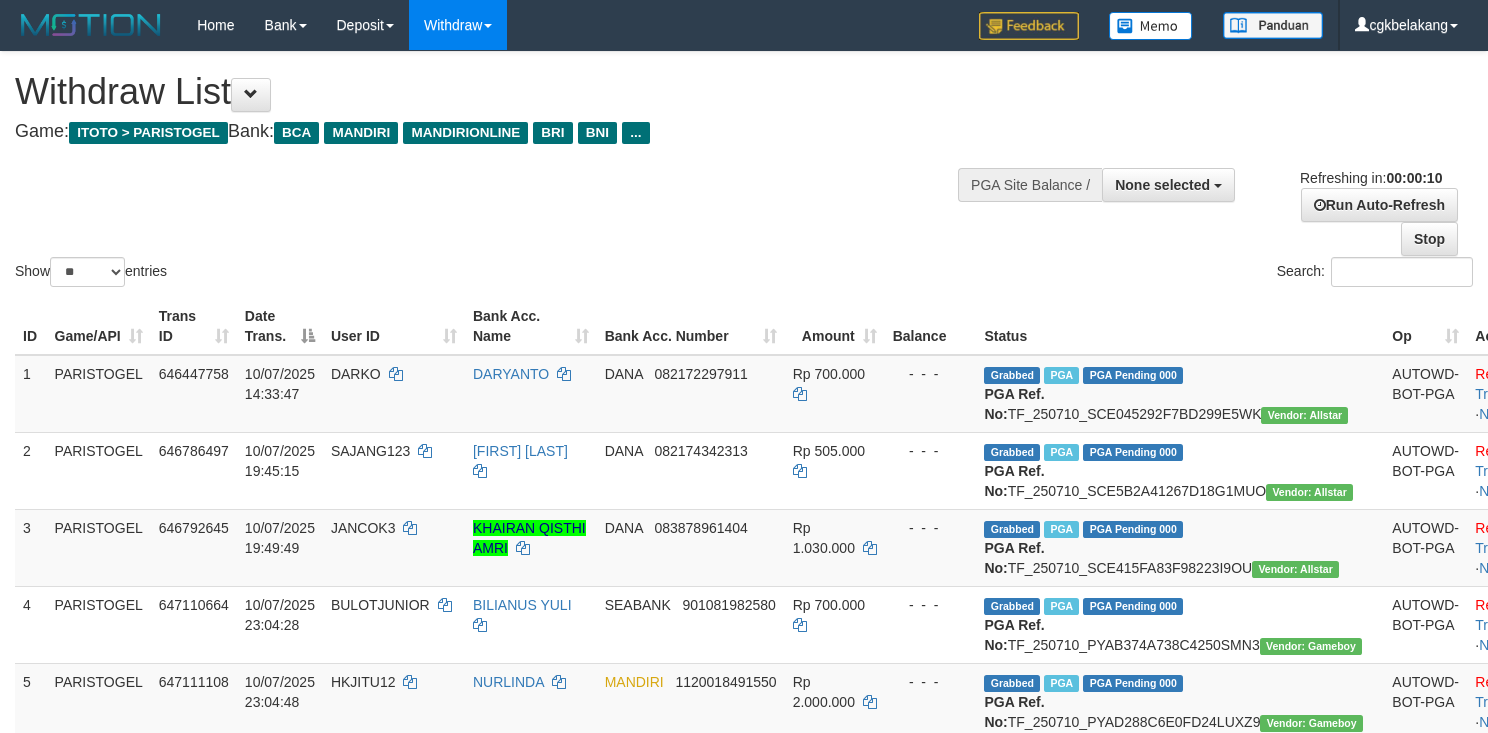 select 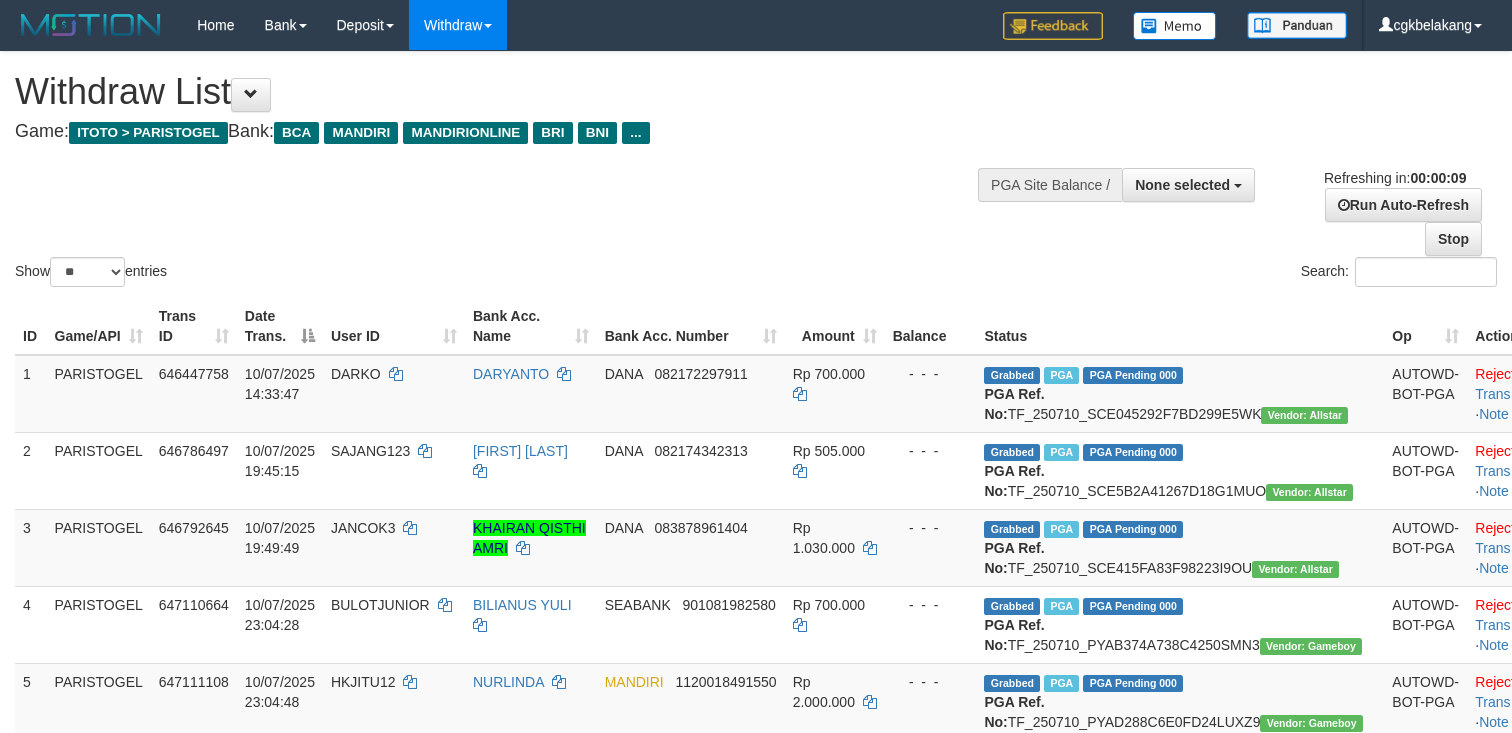 select 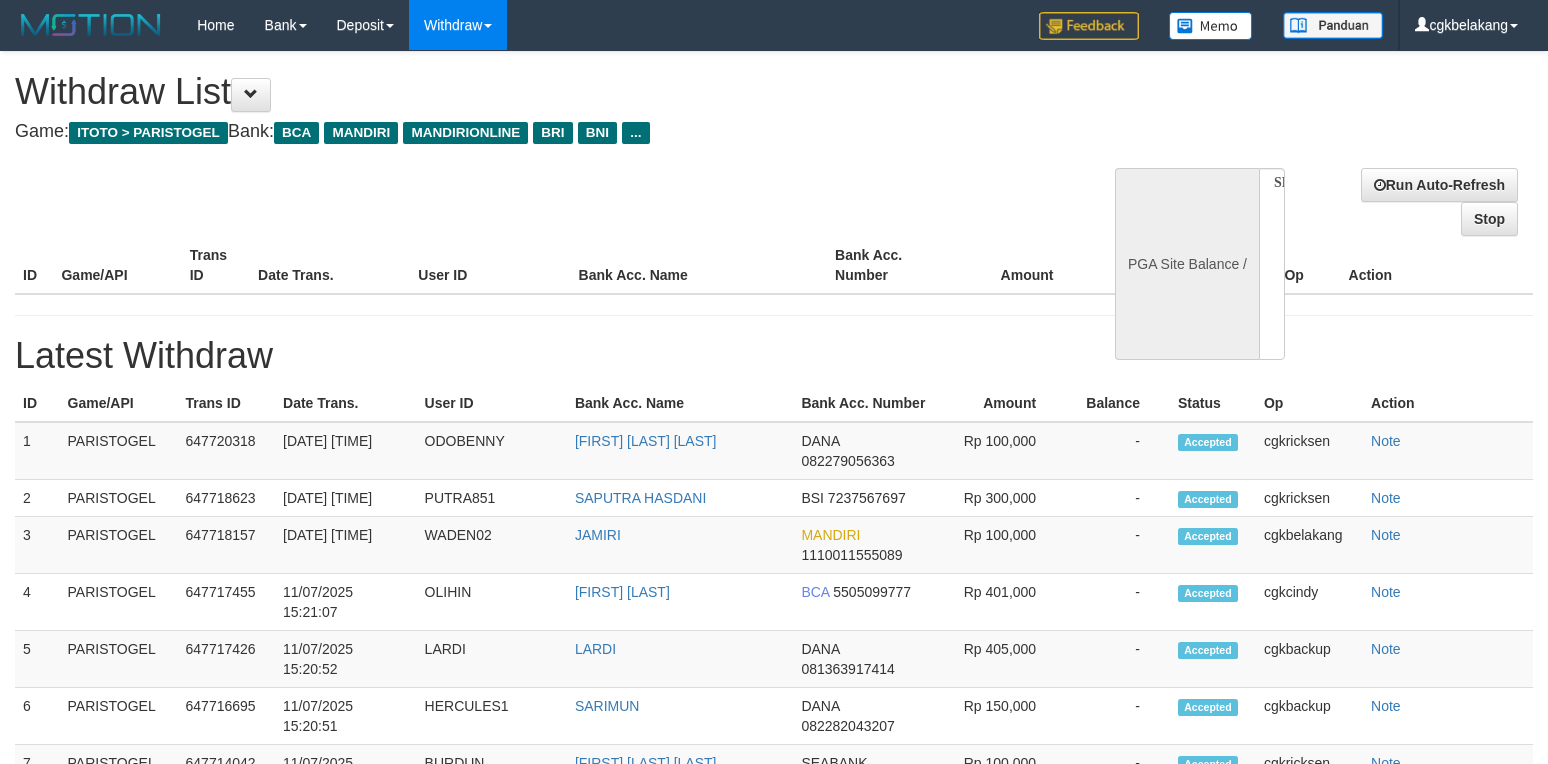 select 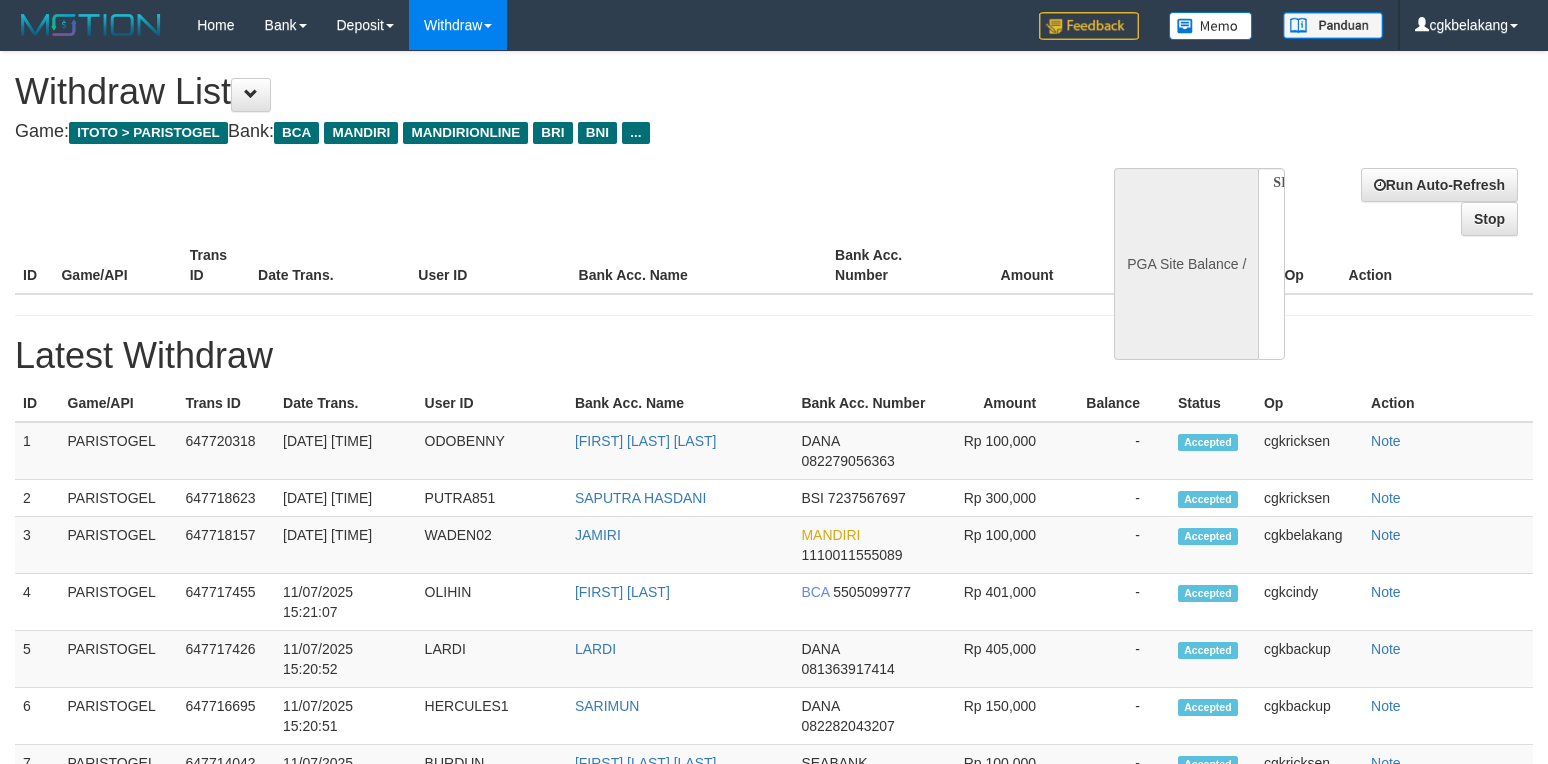 scroll, scrollTop: 0, scrollLeft: 0, axis: both 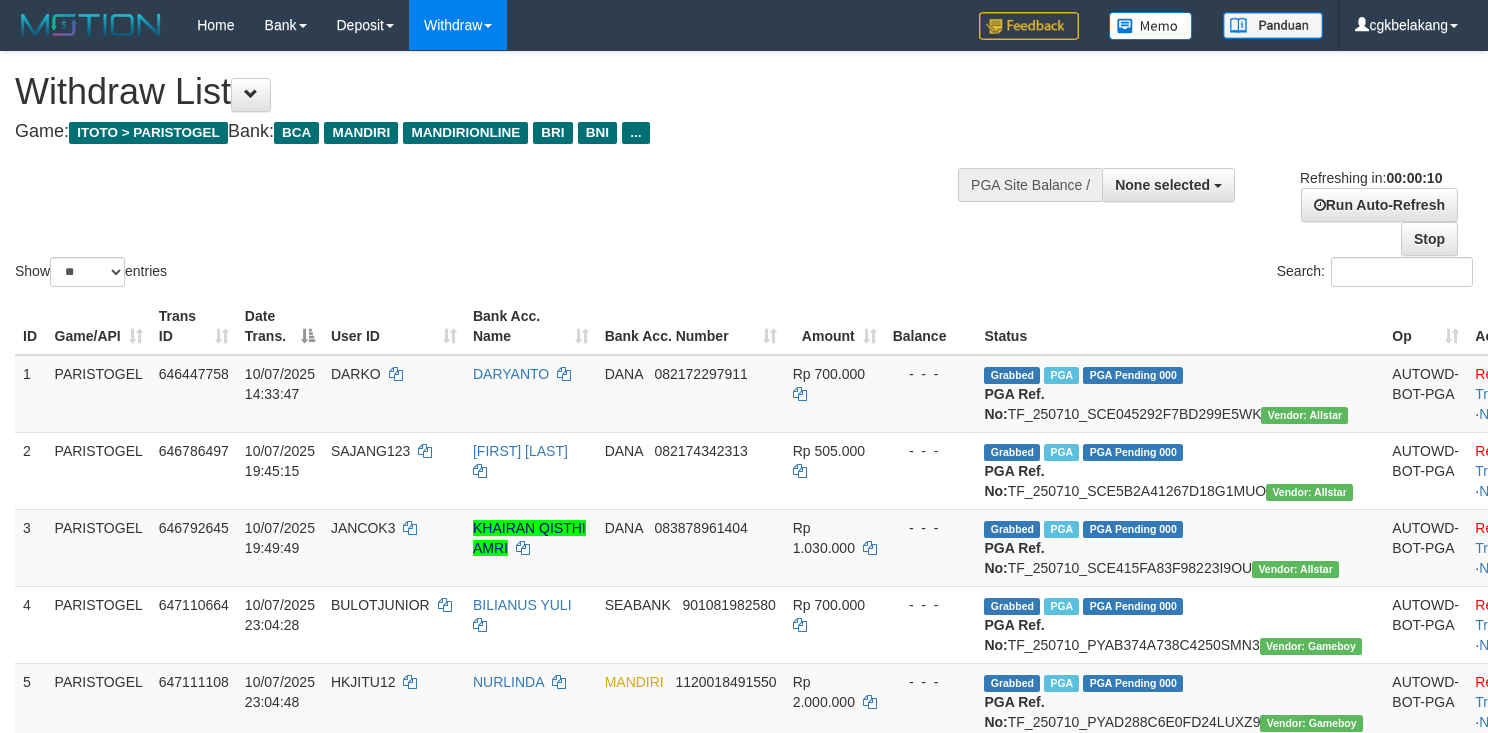 select 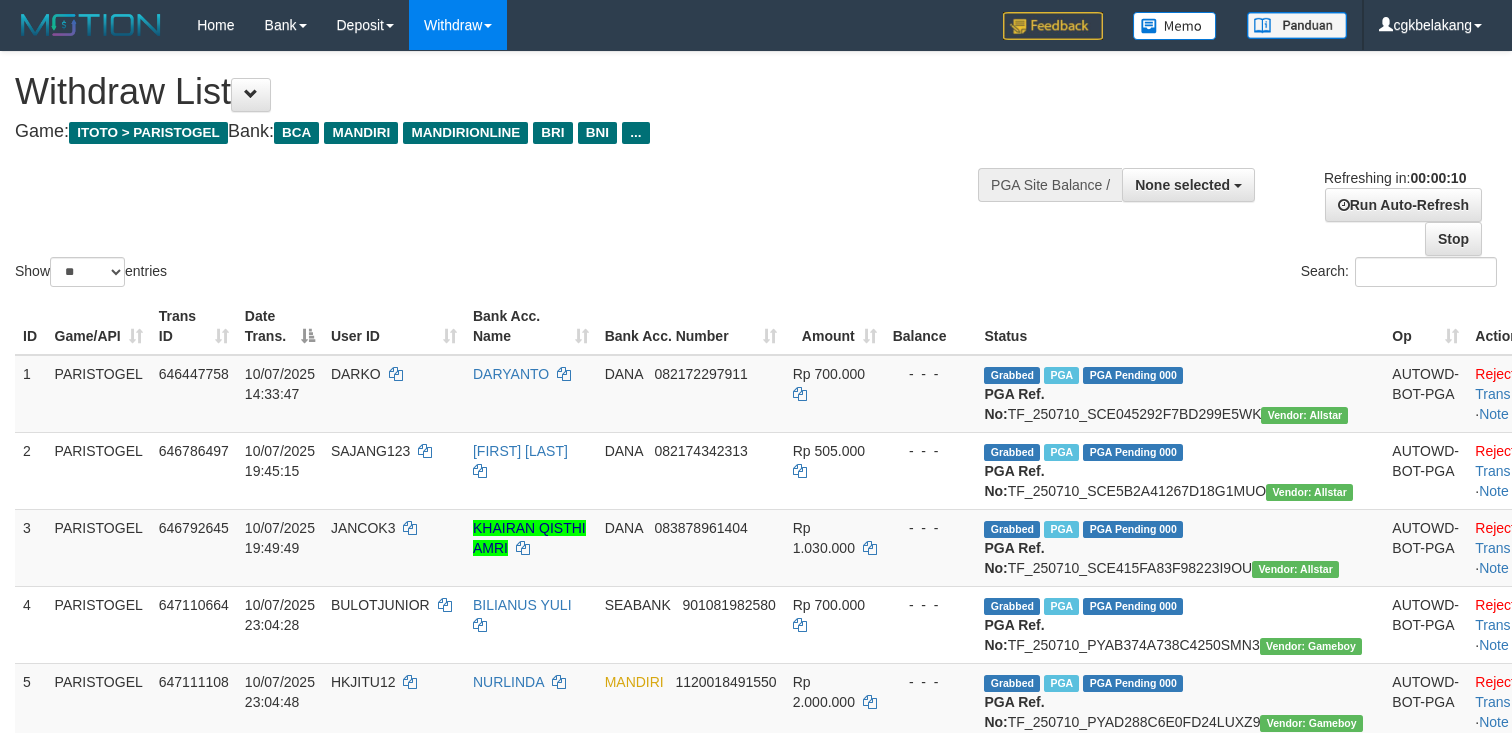 select 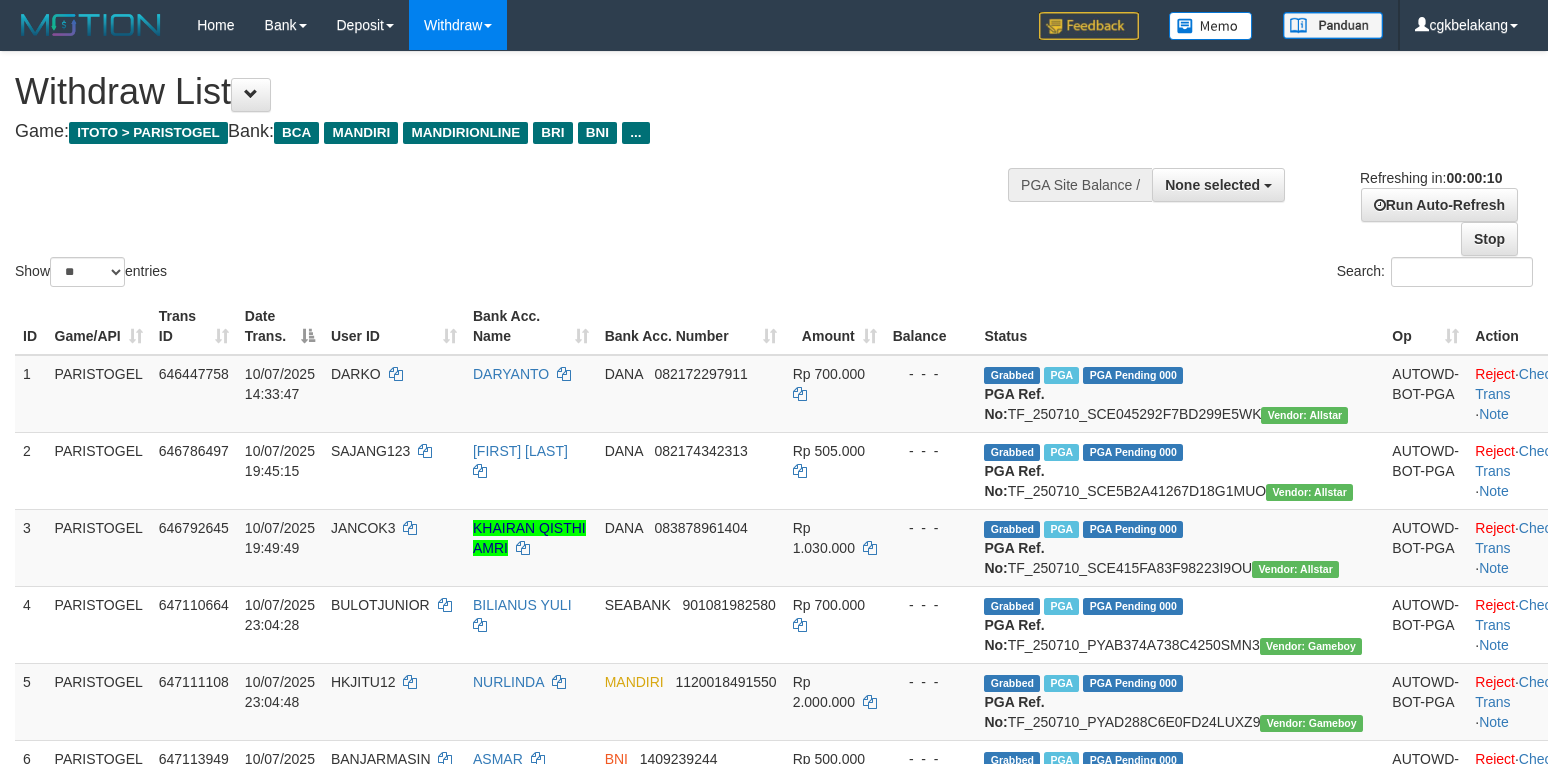 select 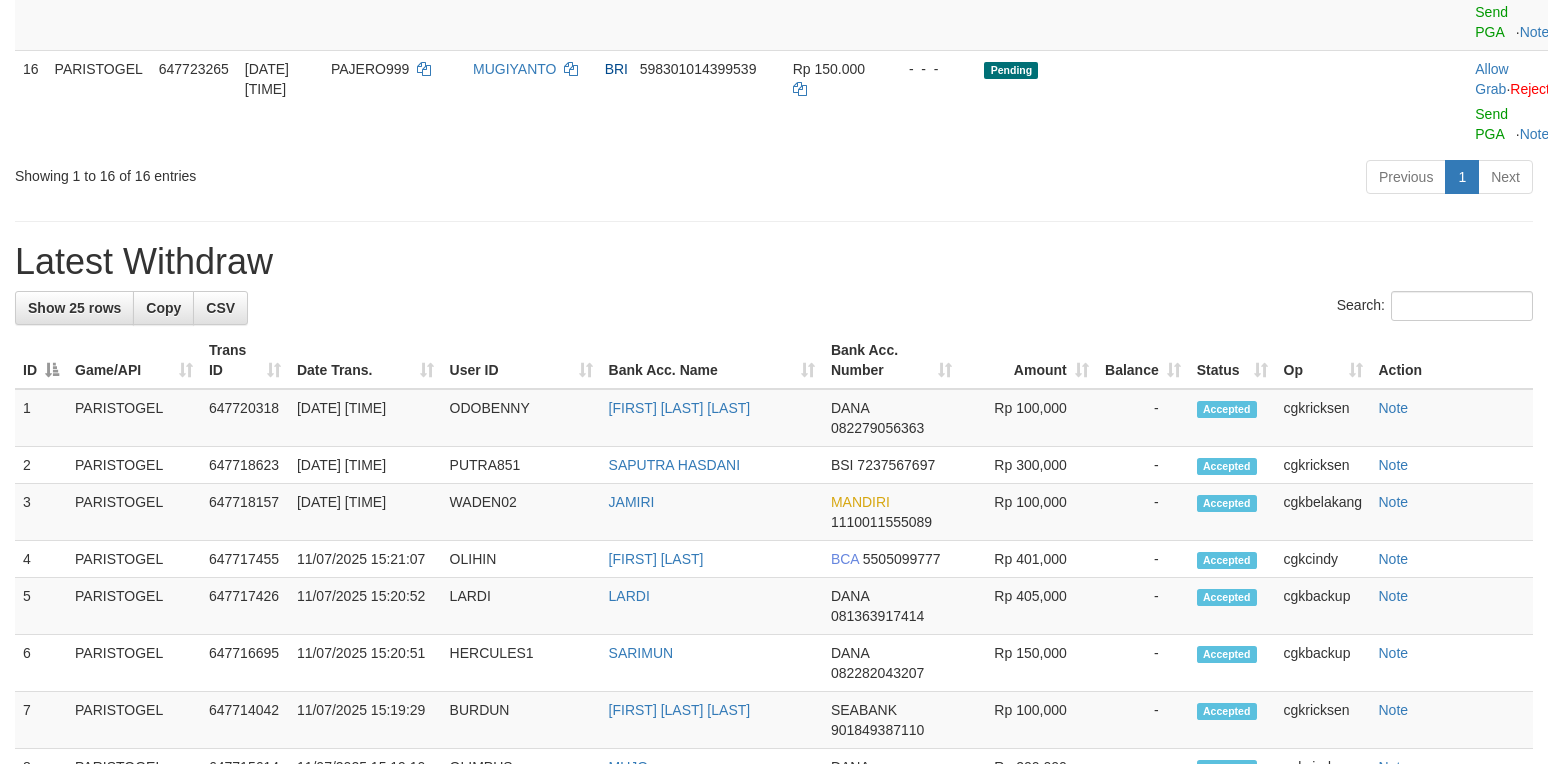 scroll, scrollTop: 1276, scrollLeft: 0, axis: vertical 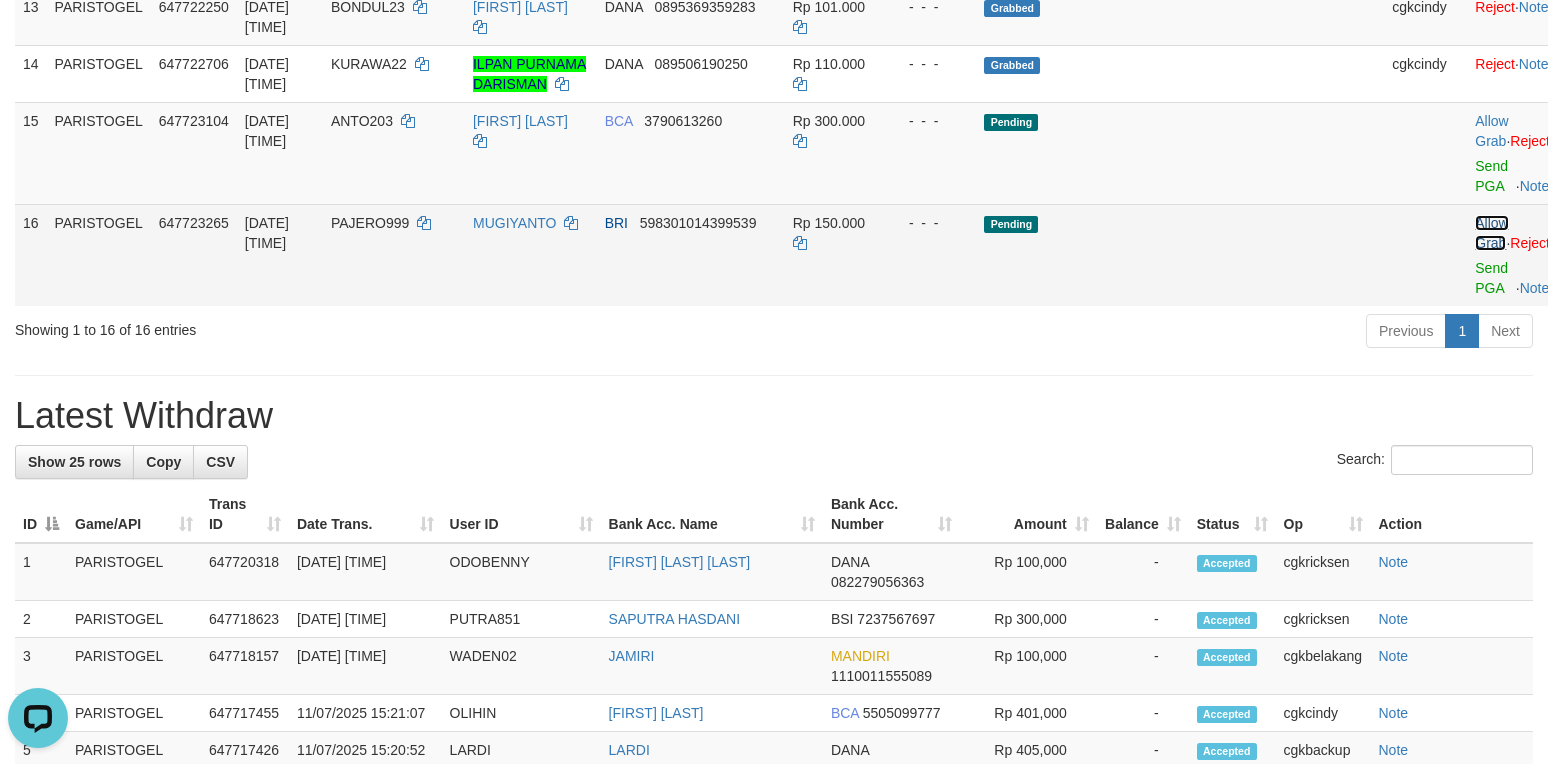 click on "Allow Grab" at bounding box center (1491, 233) 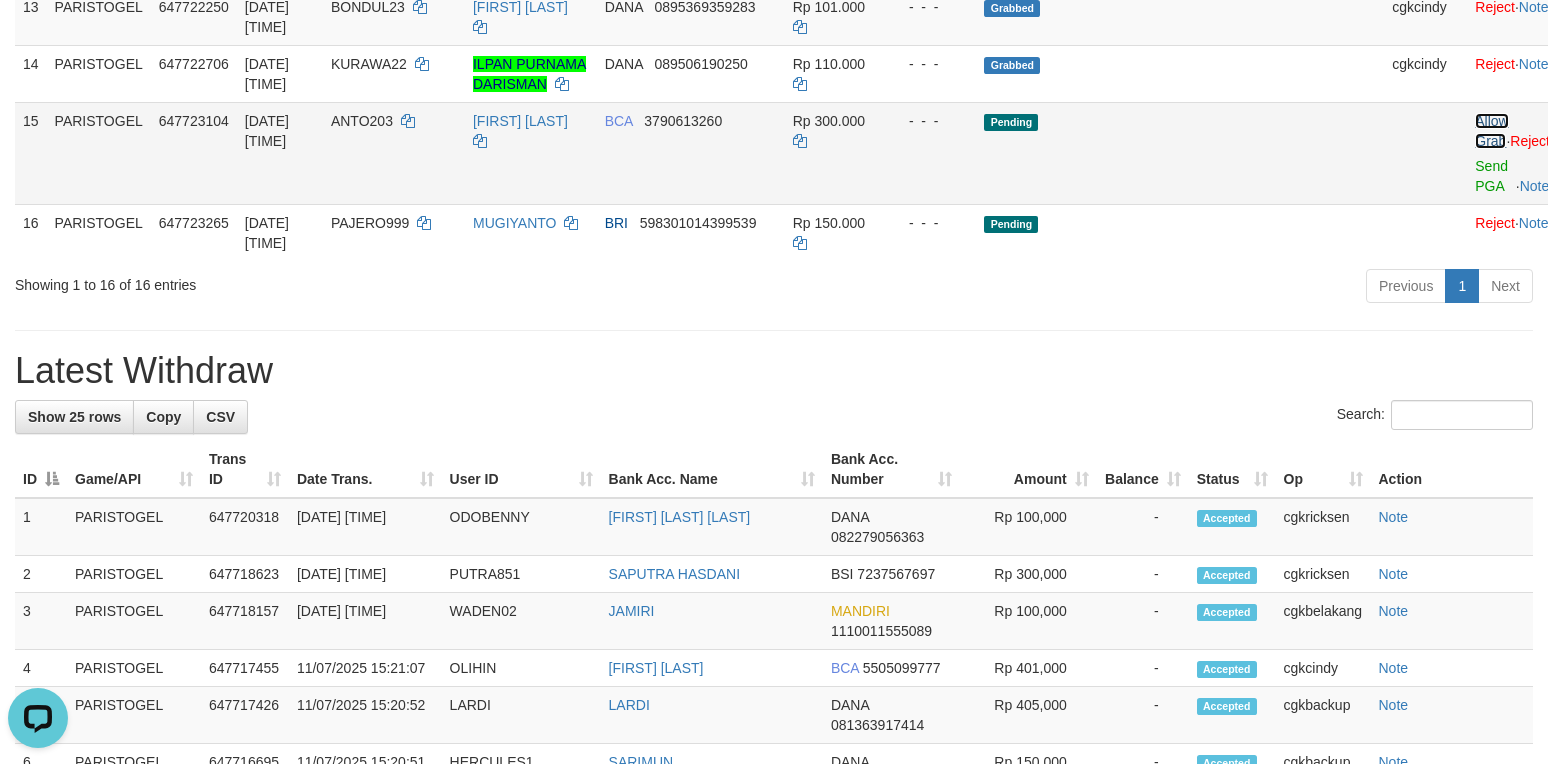 click on "Allow Grab" at bounding box center [1491, 131] 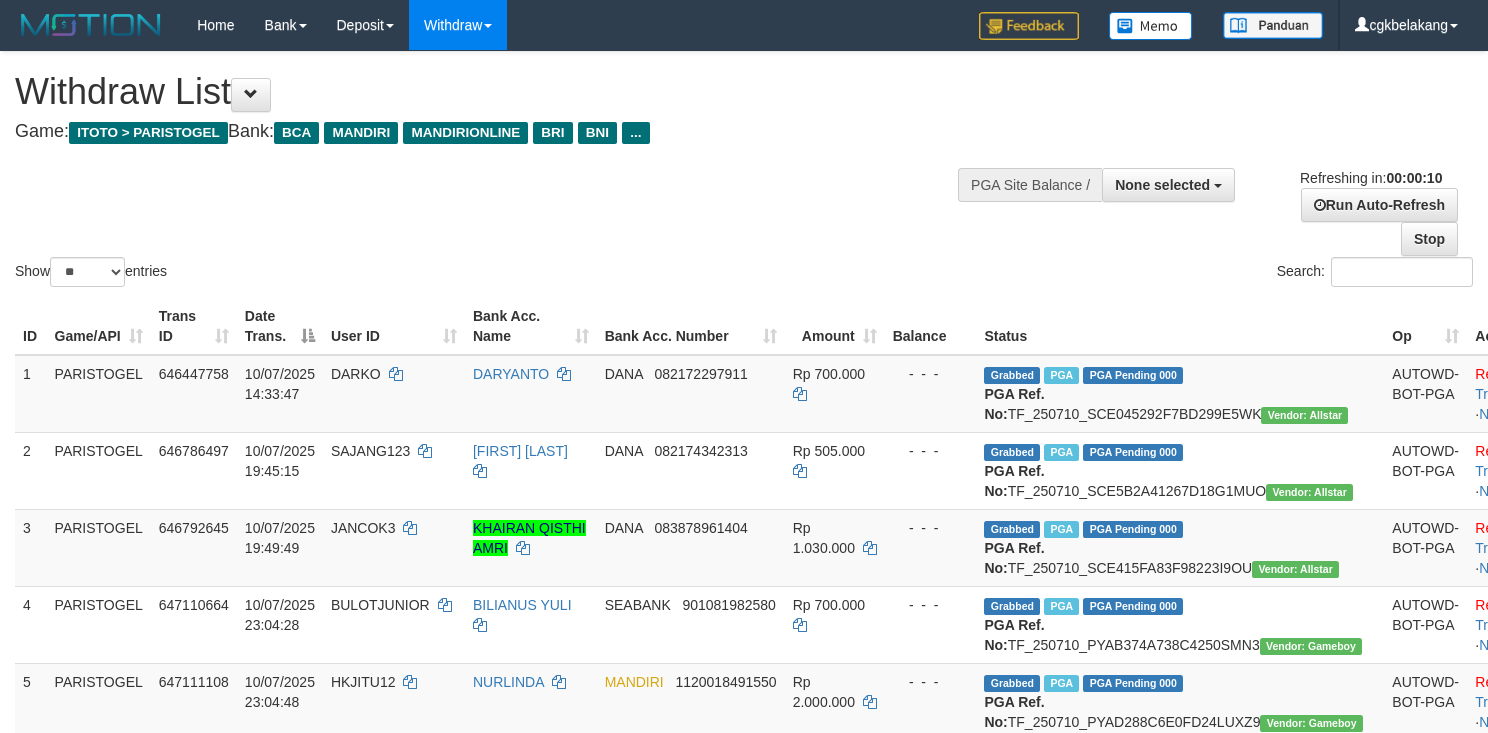 select 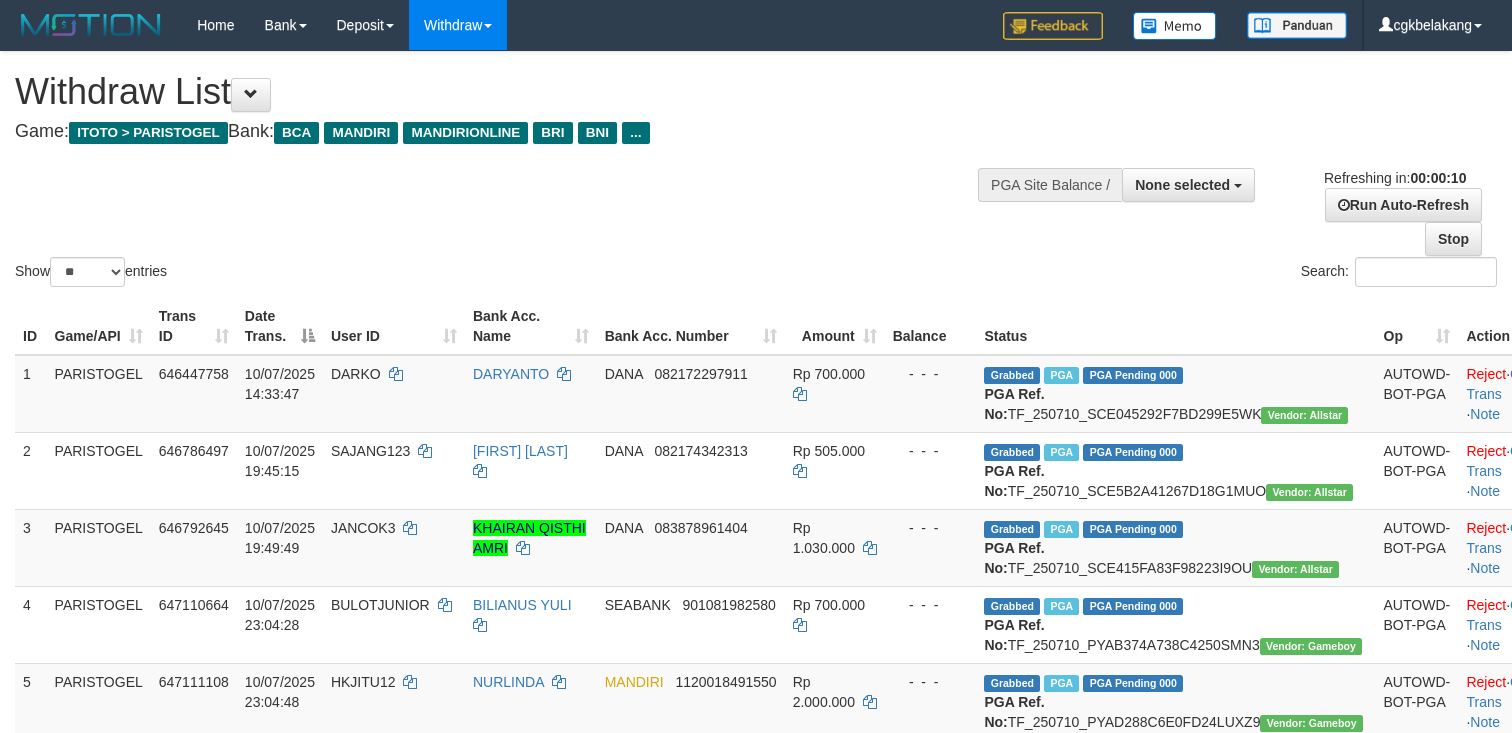 select 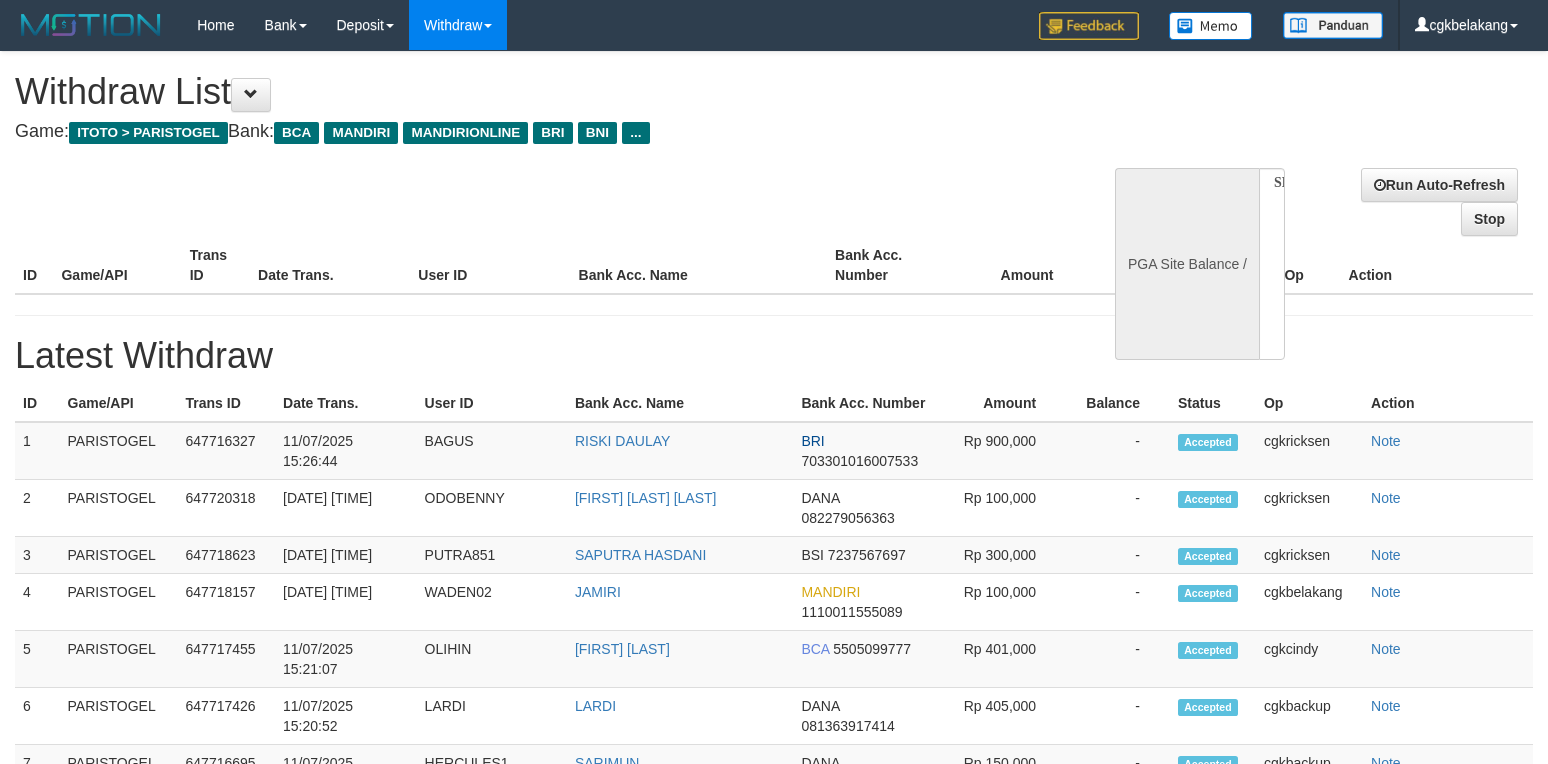 select 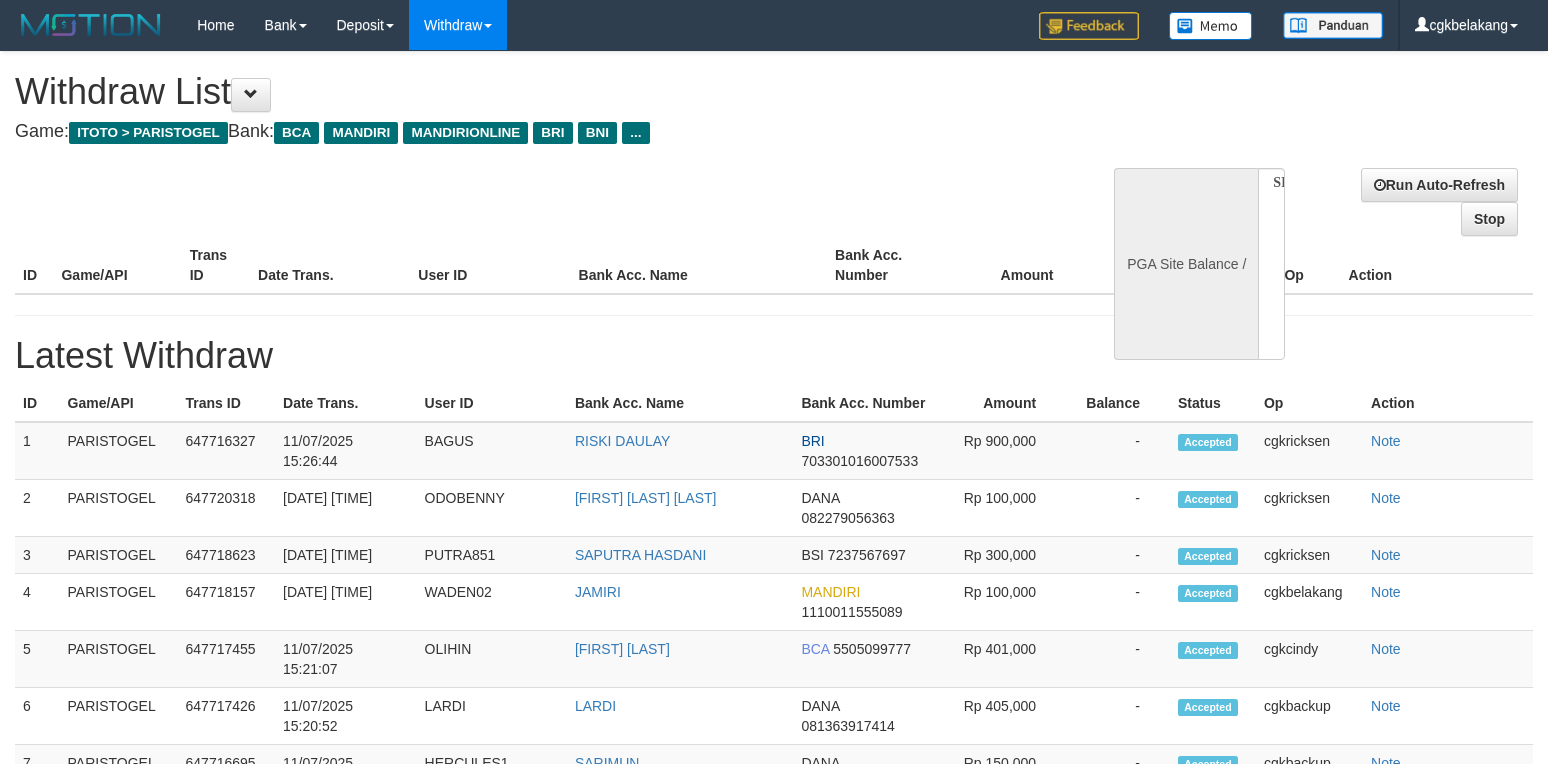 scroll, scrollTop: 0, scrollLeft: 0, axis: both 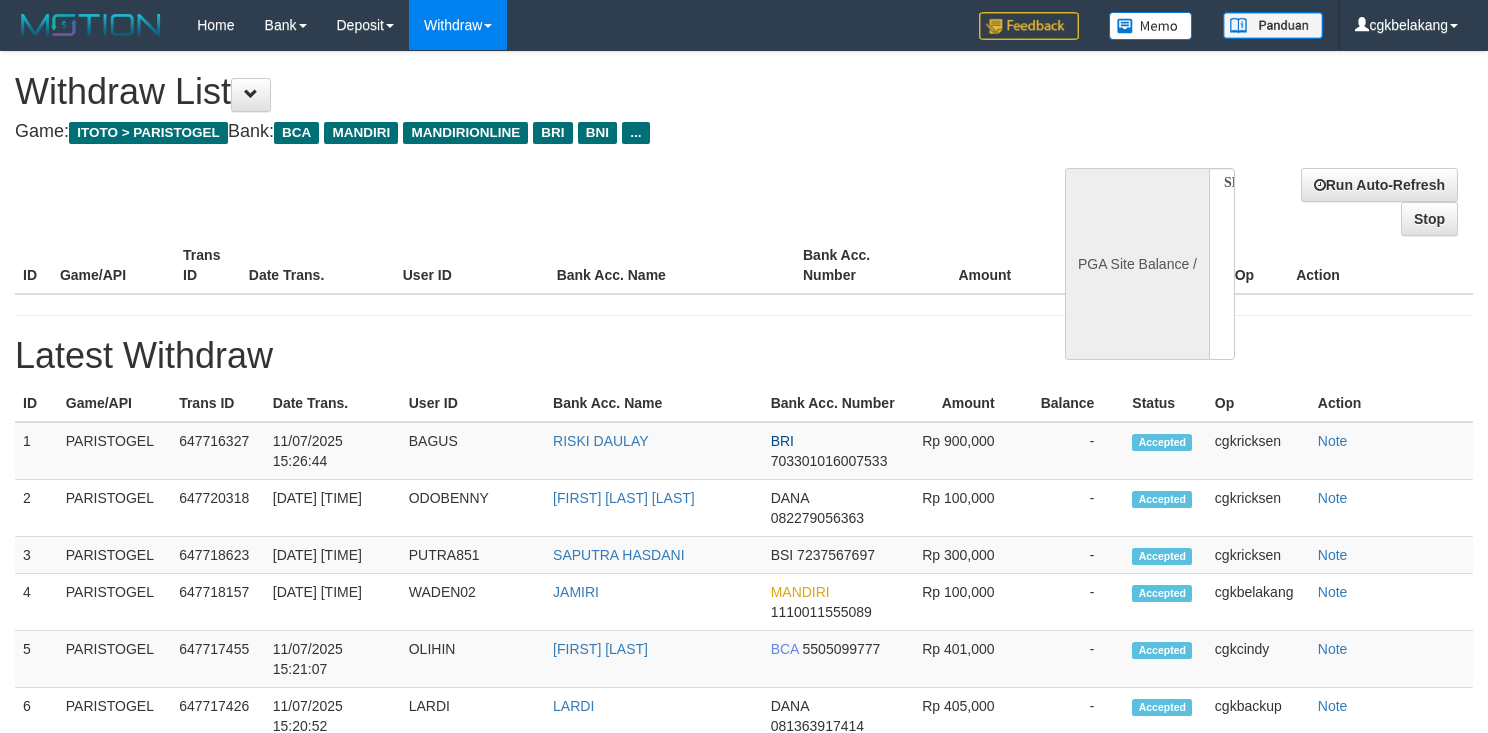 select 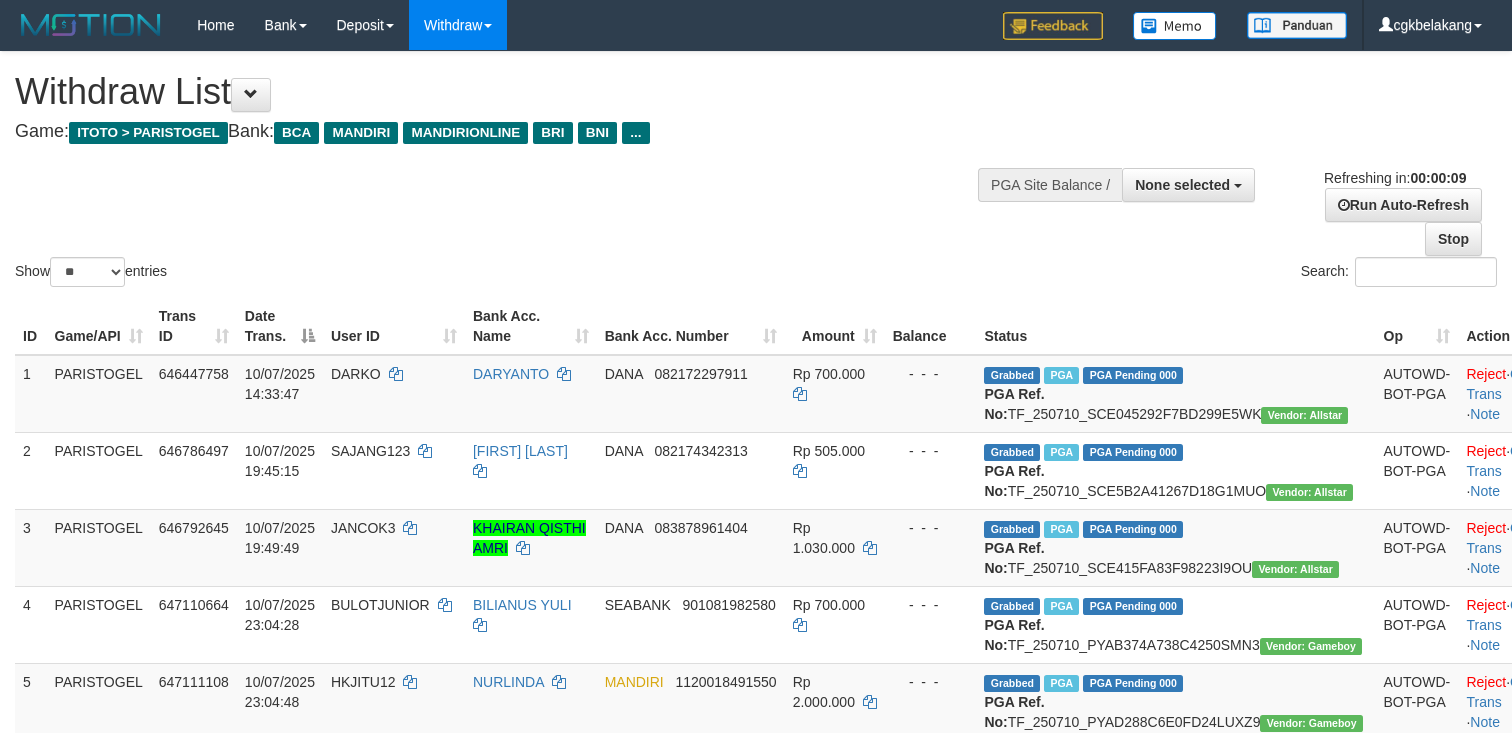 select 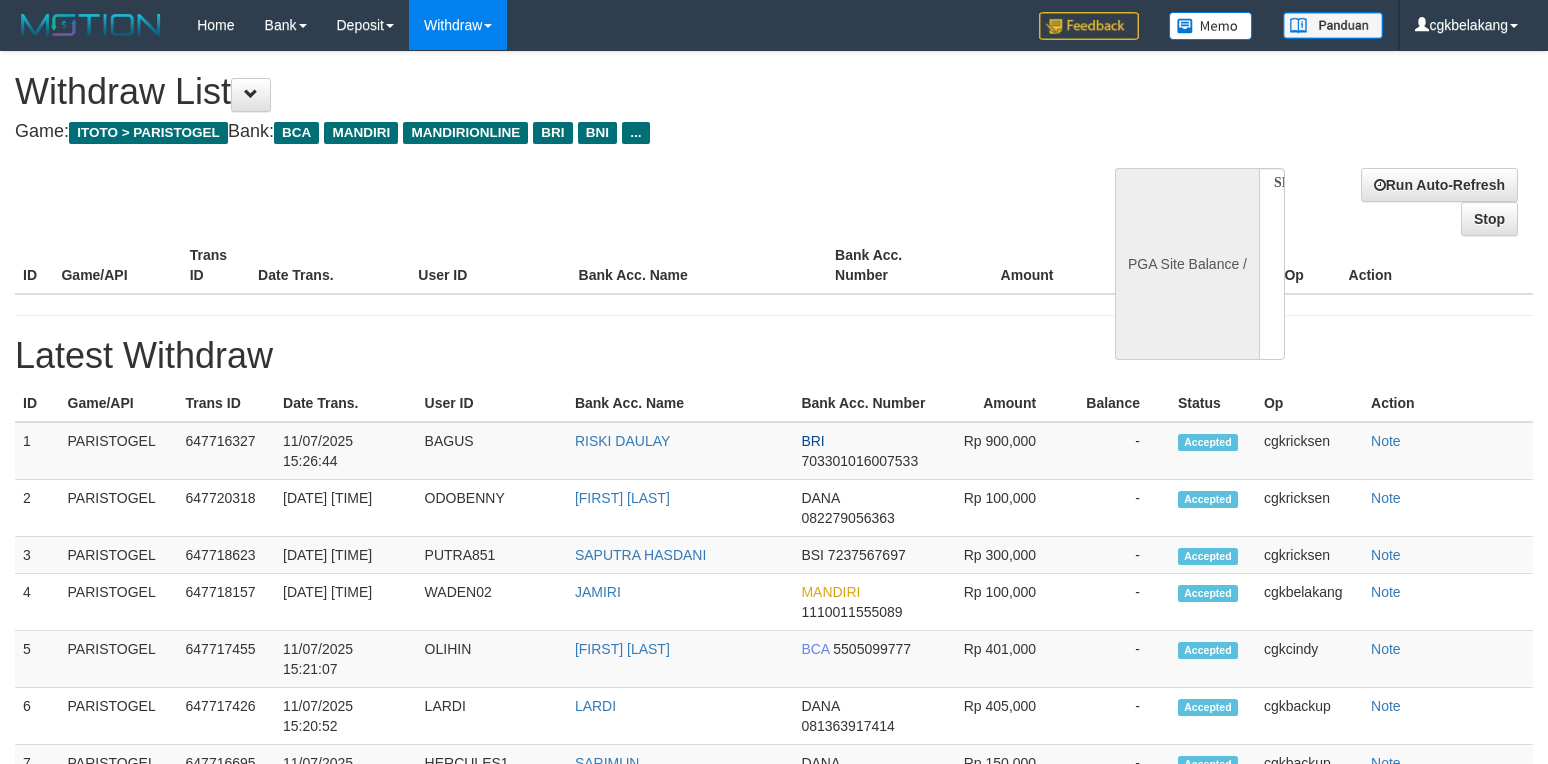 select 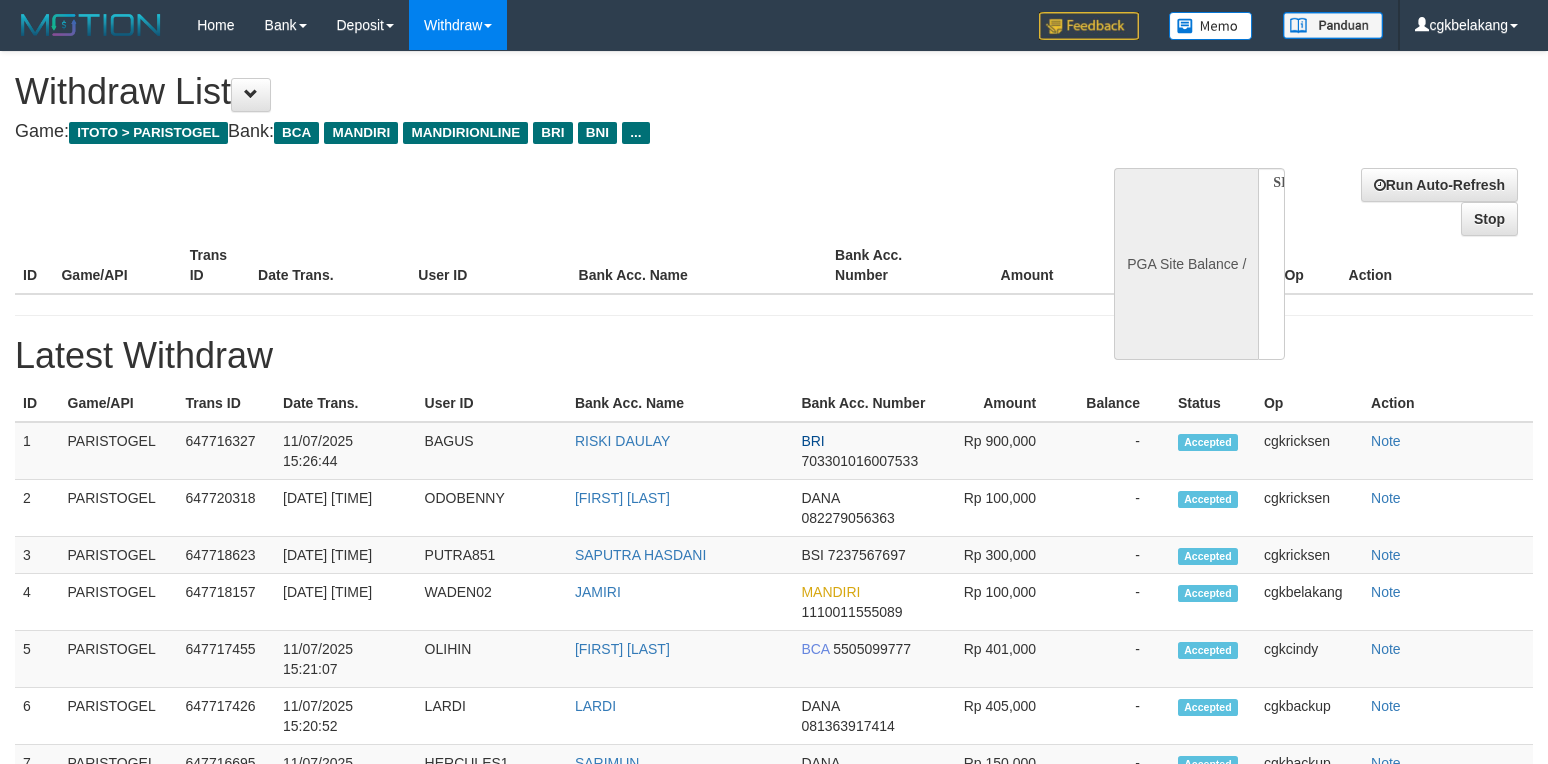scroll, scrollTop: 0, scrollLeft: 0, axis: both 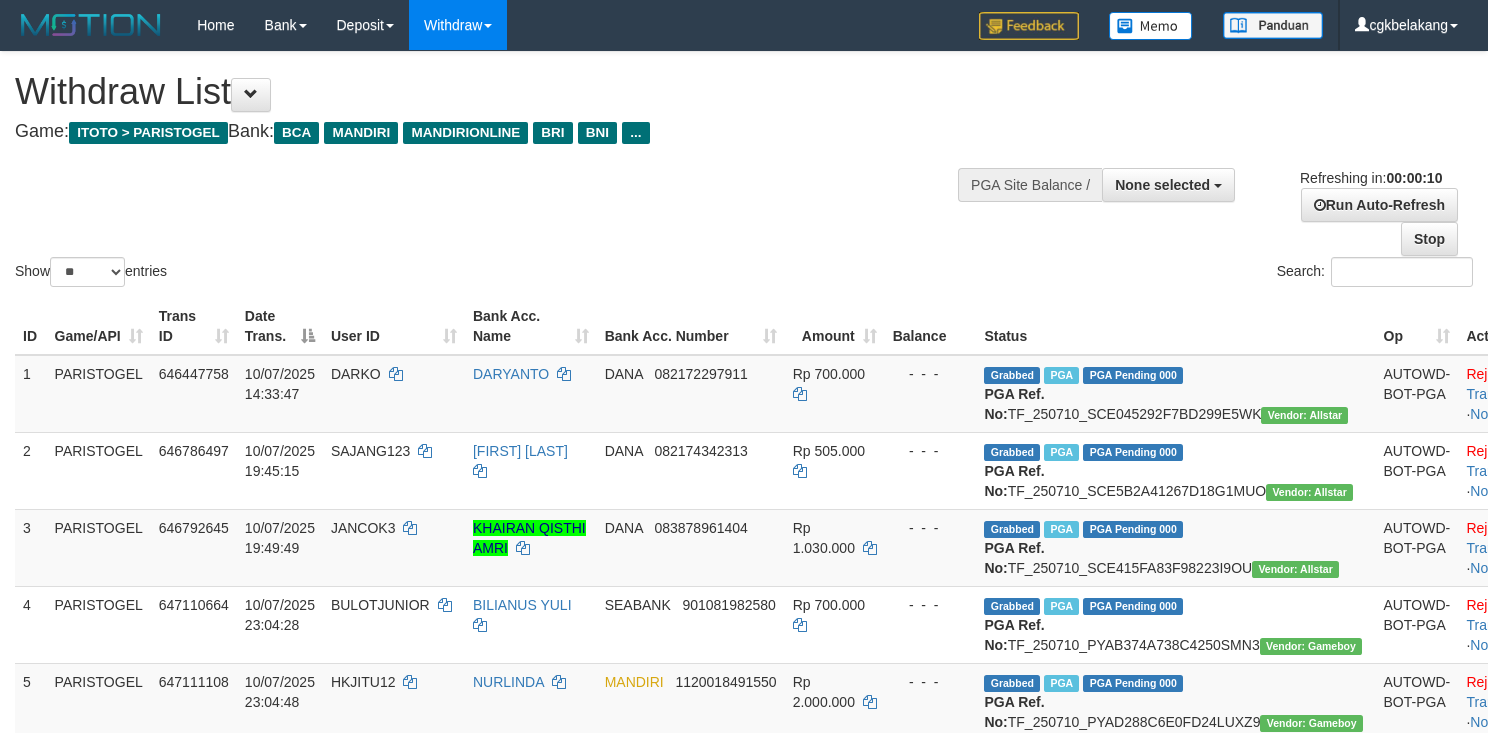select 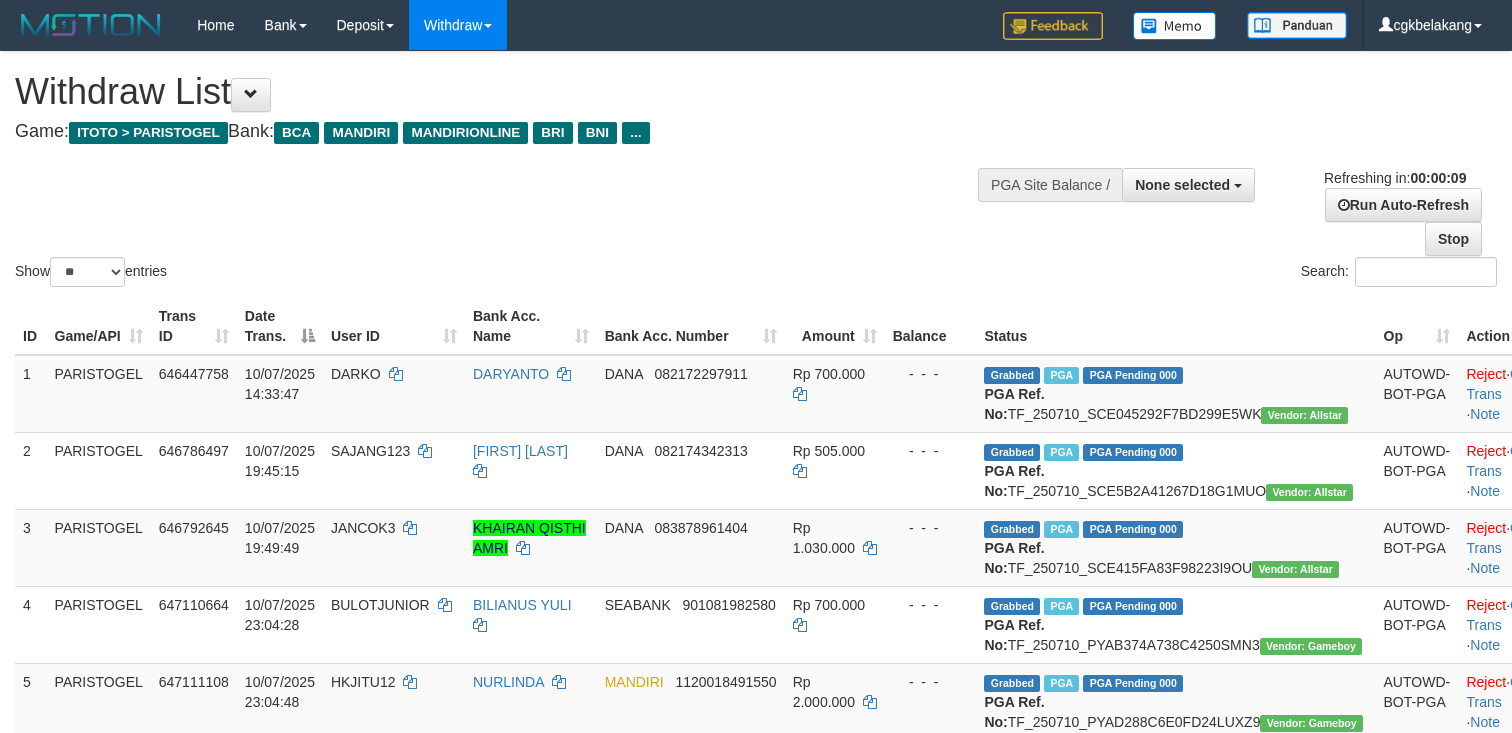 select 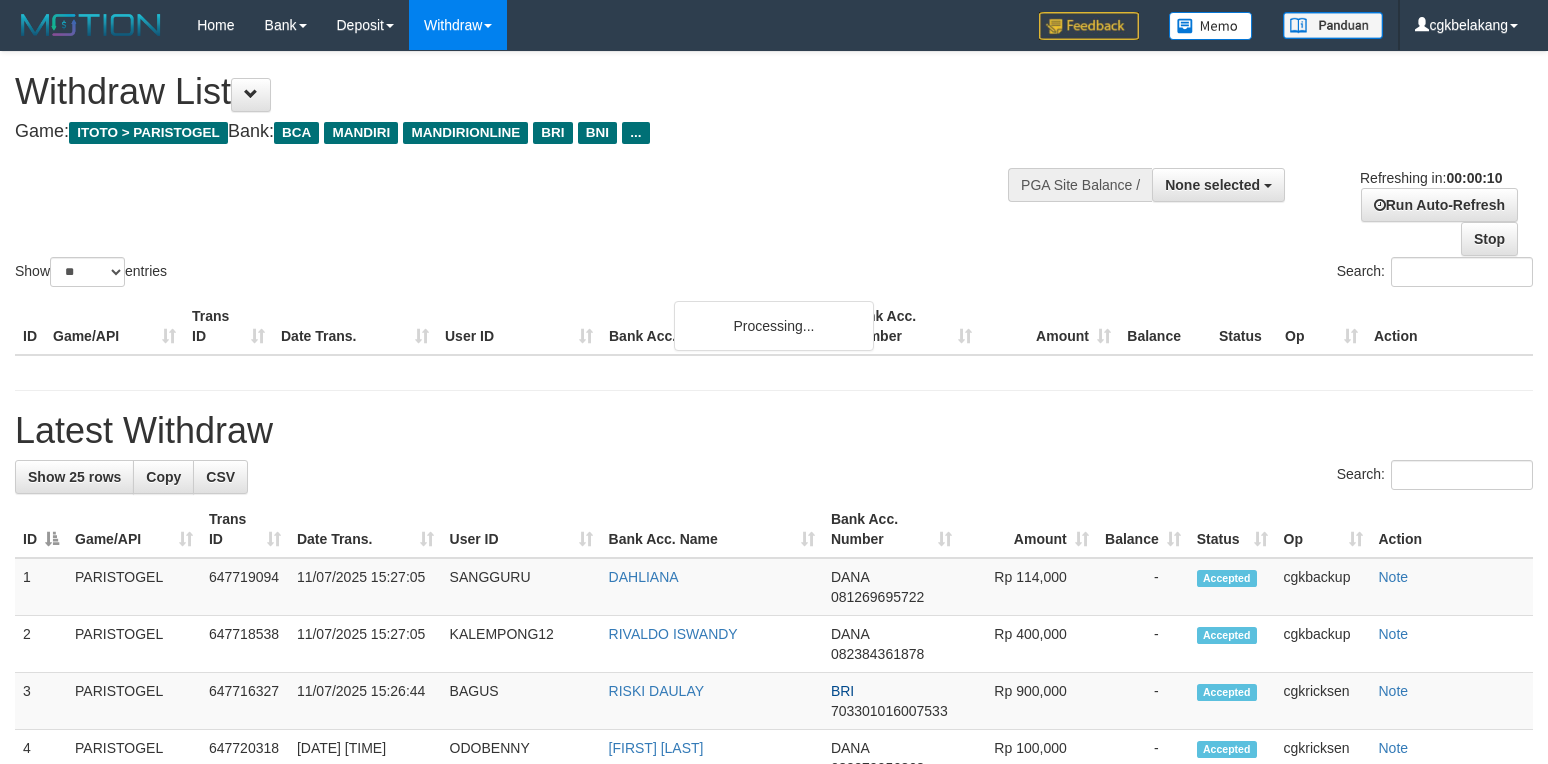 select 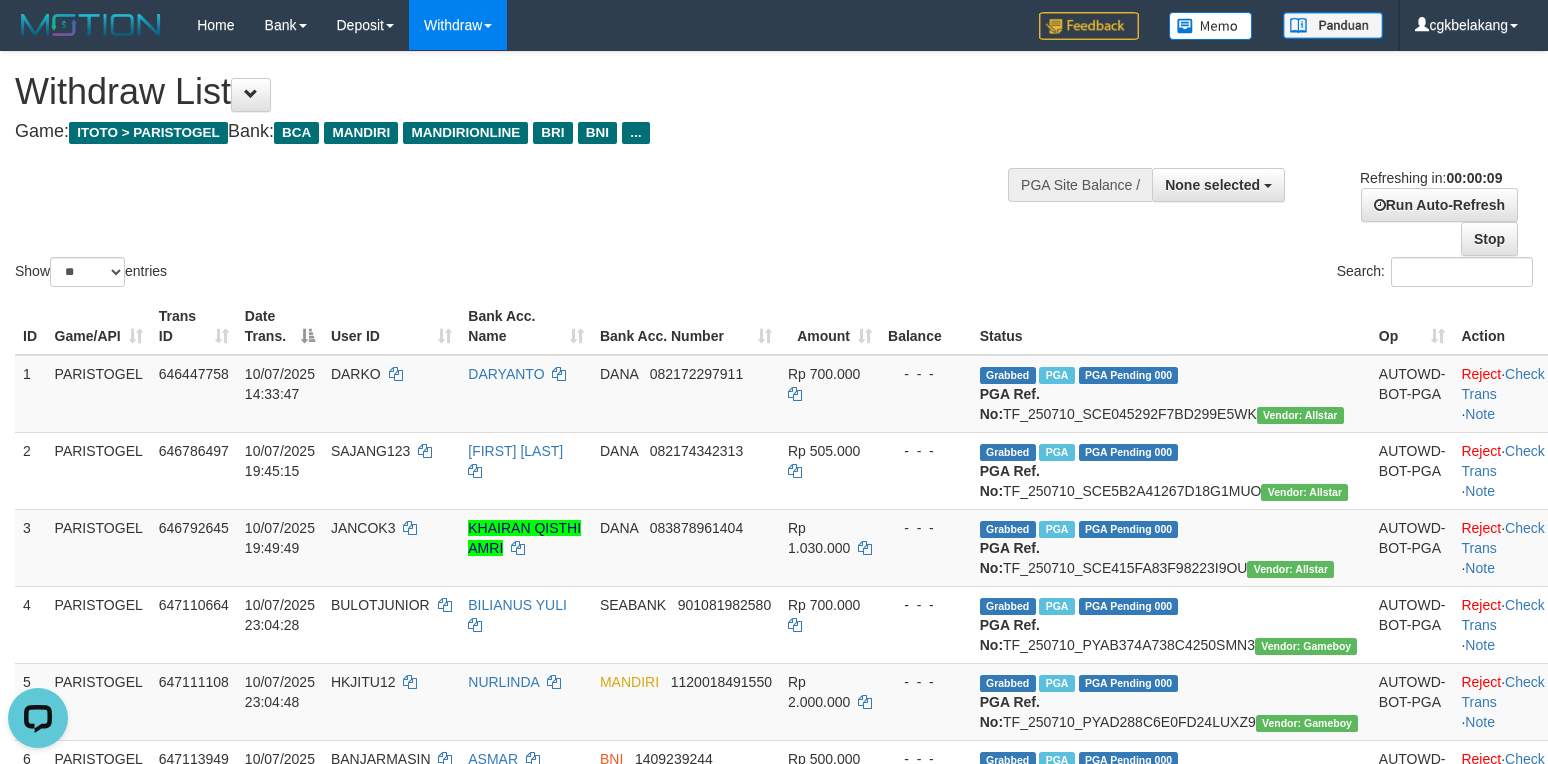scroll, scrollTop: 0, scrollLeft: 0, axis: both 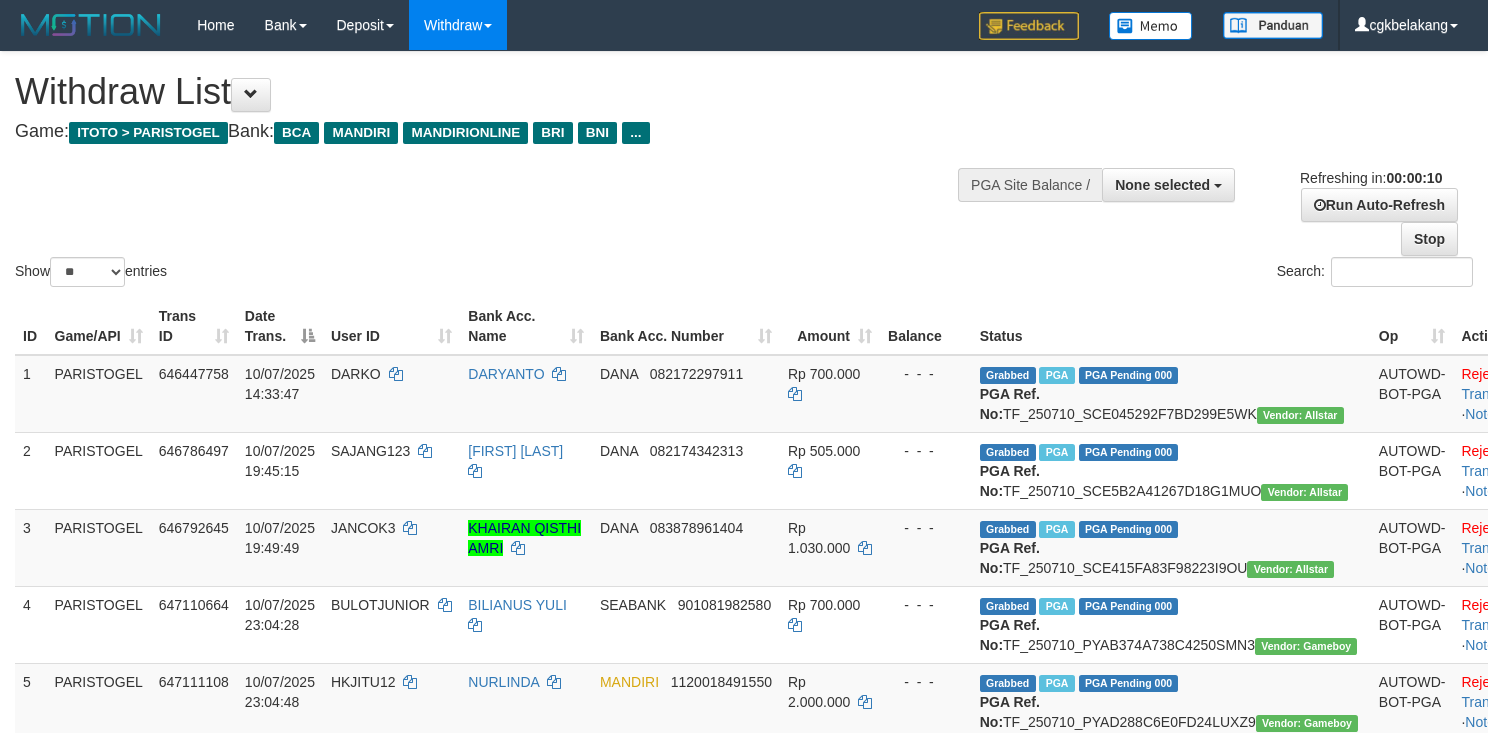 select 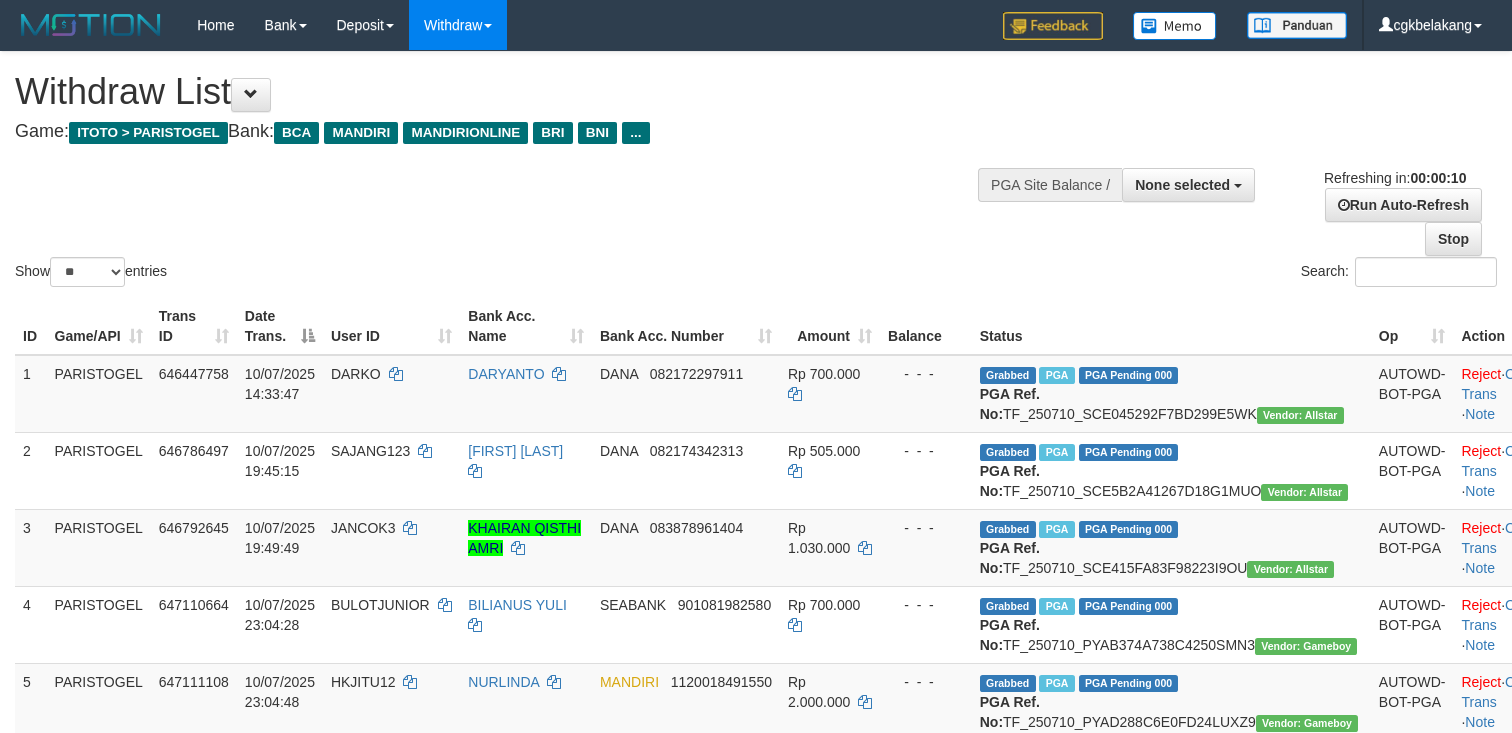 select 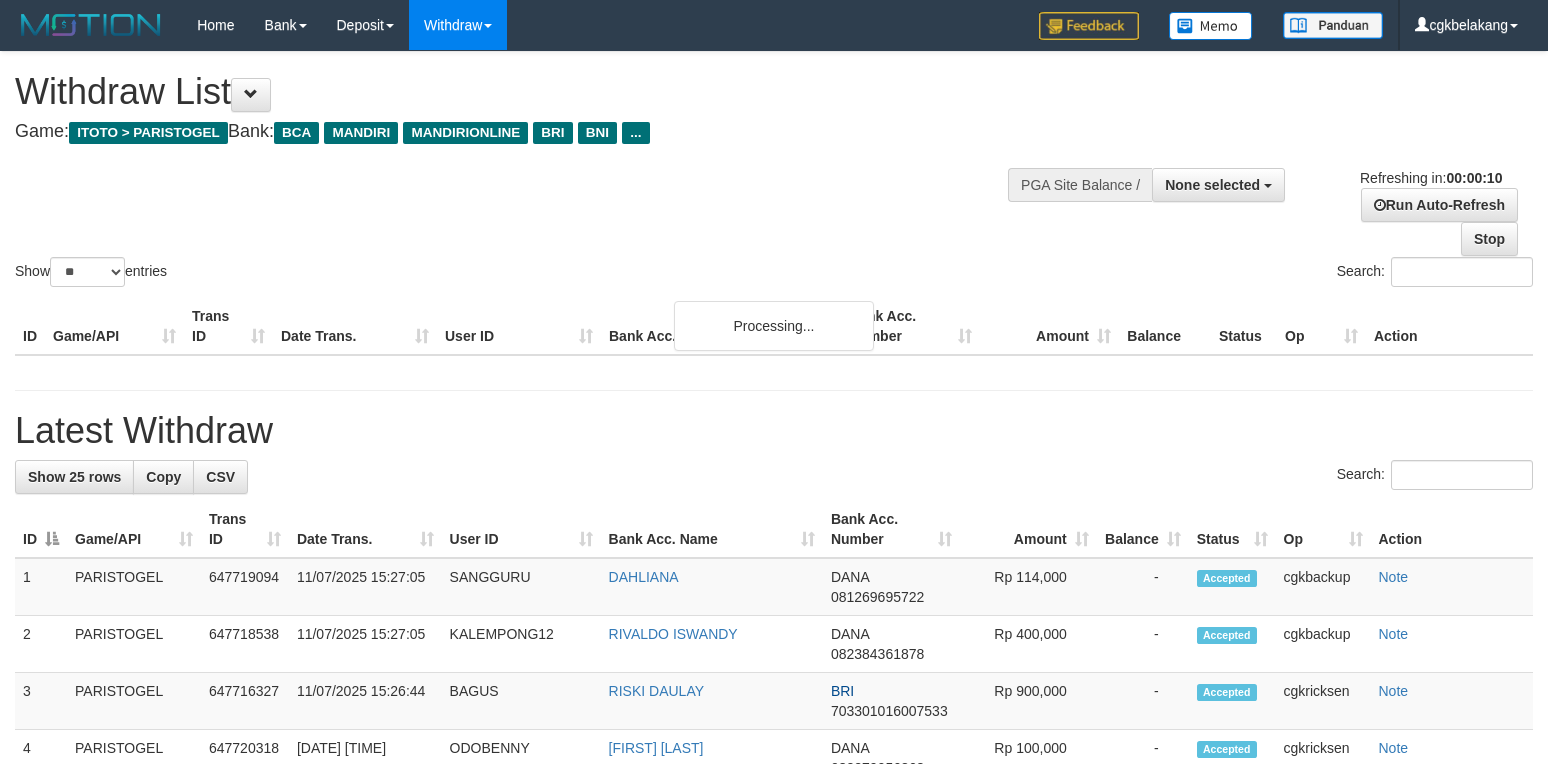 select 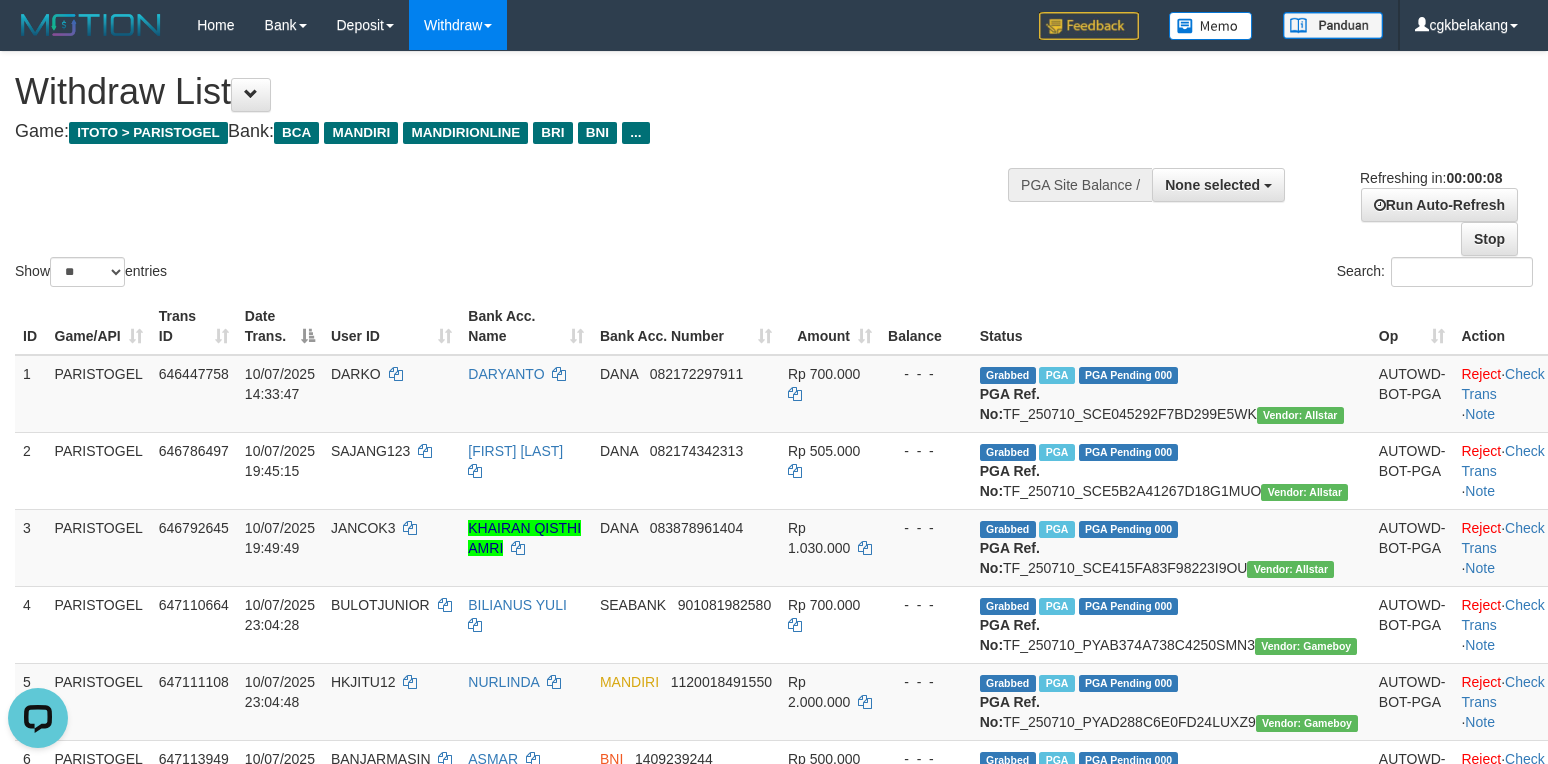 scroll, scrollTop: 0, scrollLeft: 0, axis: both 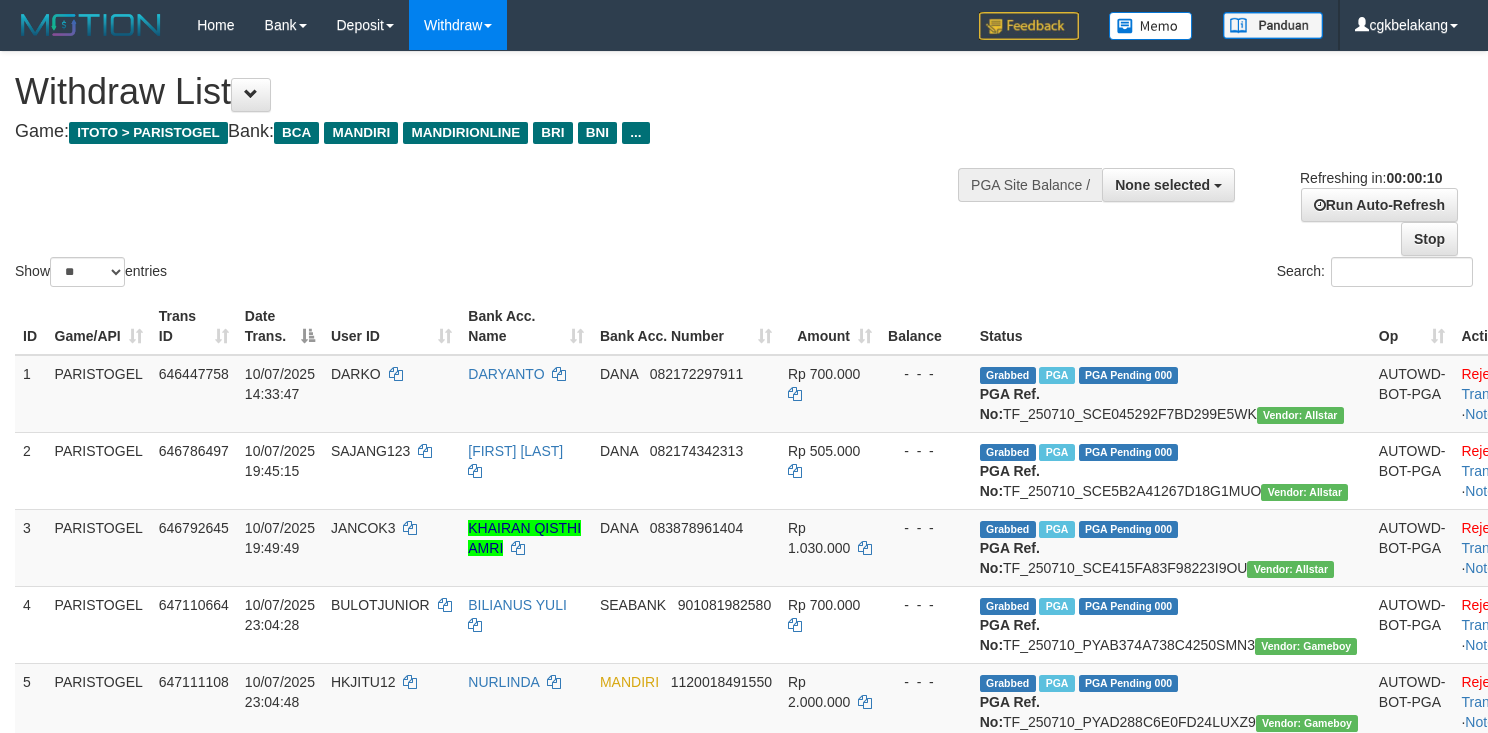 select 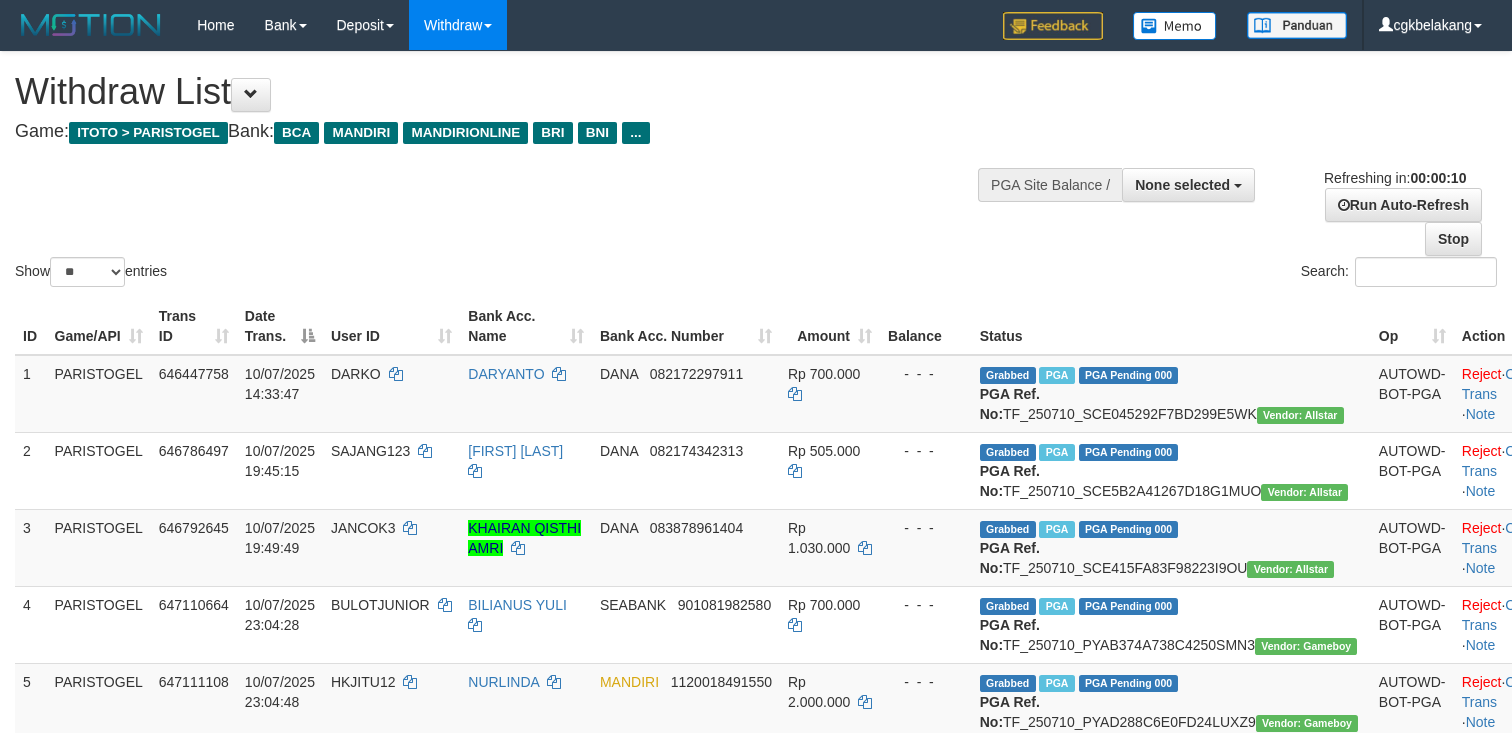 select 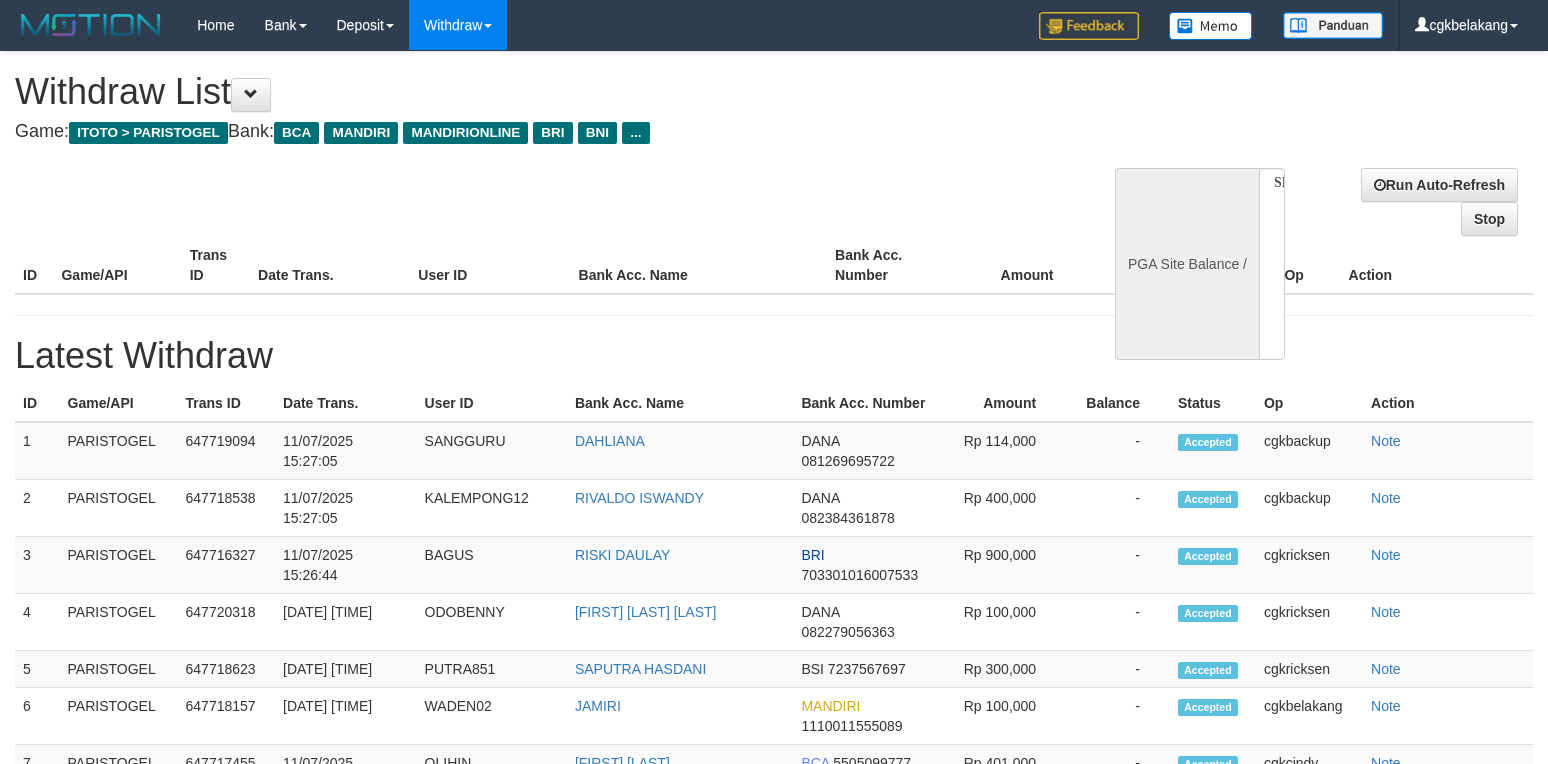 select 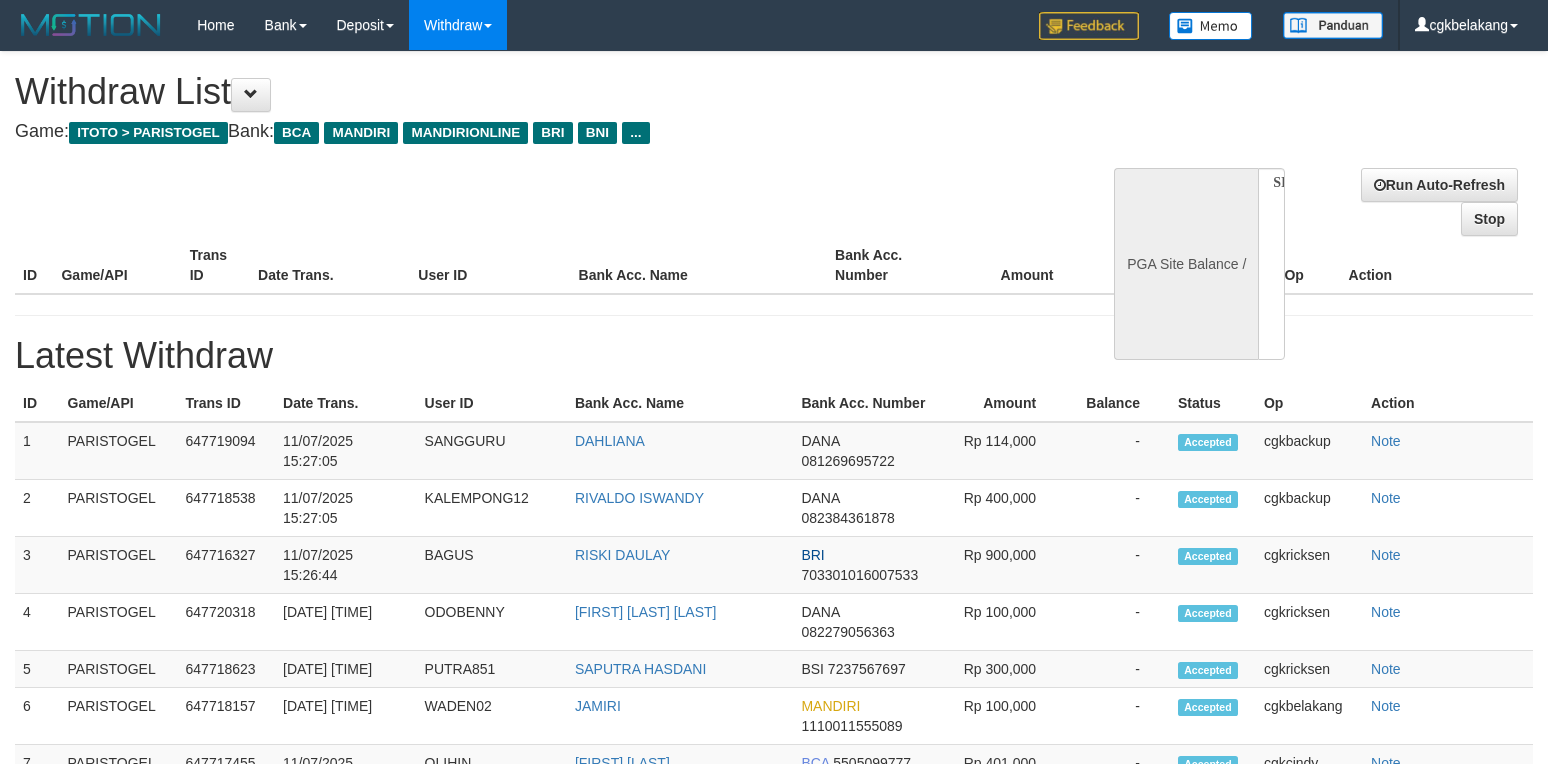 scroll, scrollTop: 0, scrollLeft: 0, axis: both 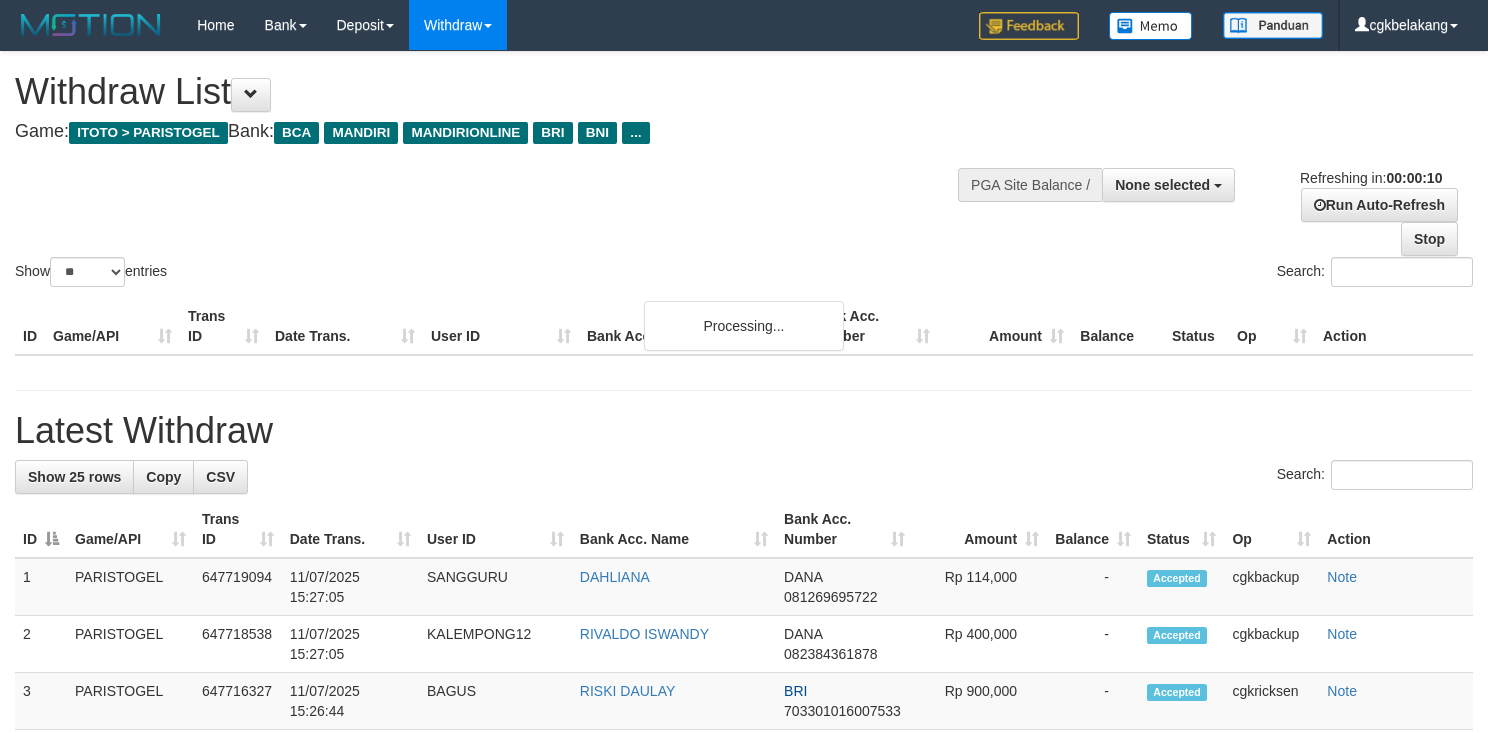 select 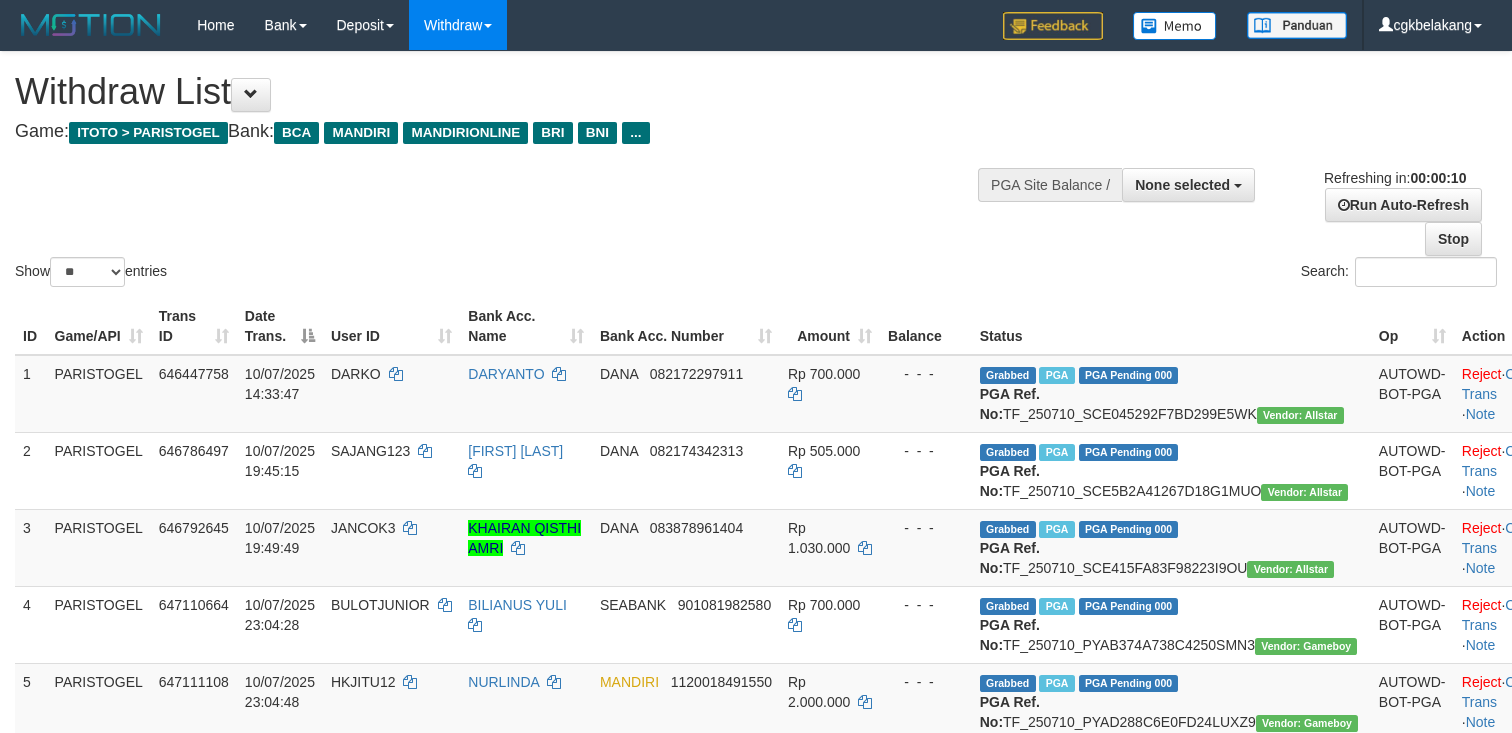 select 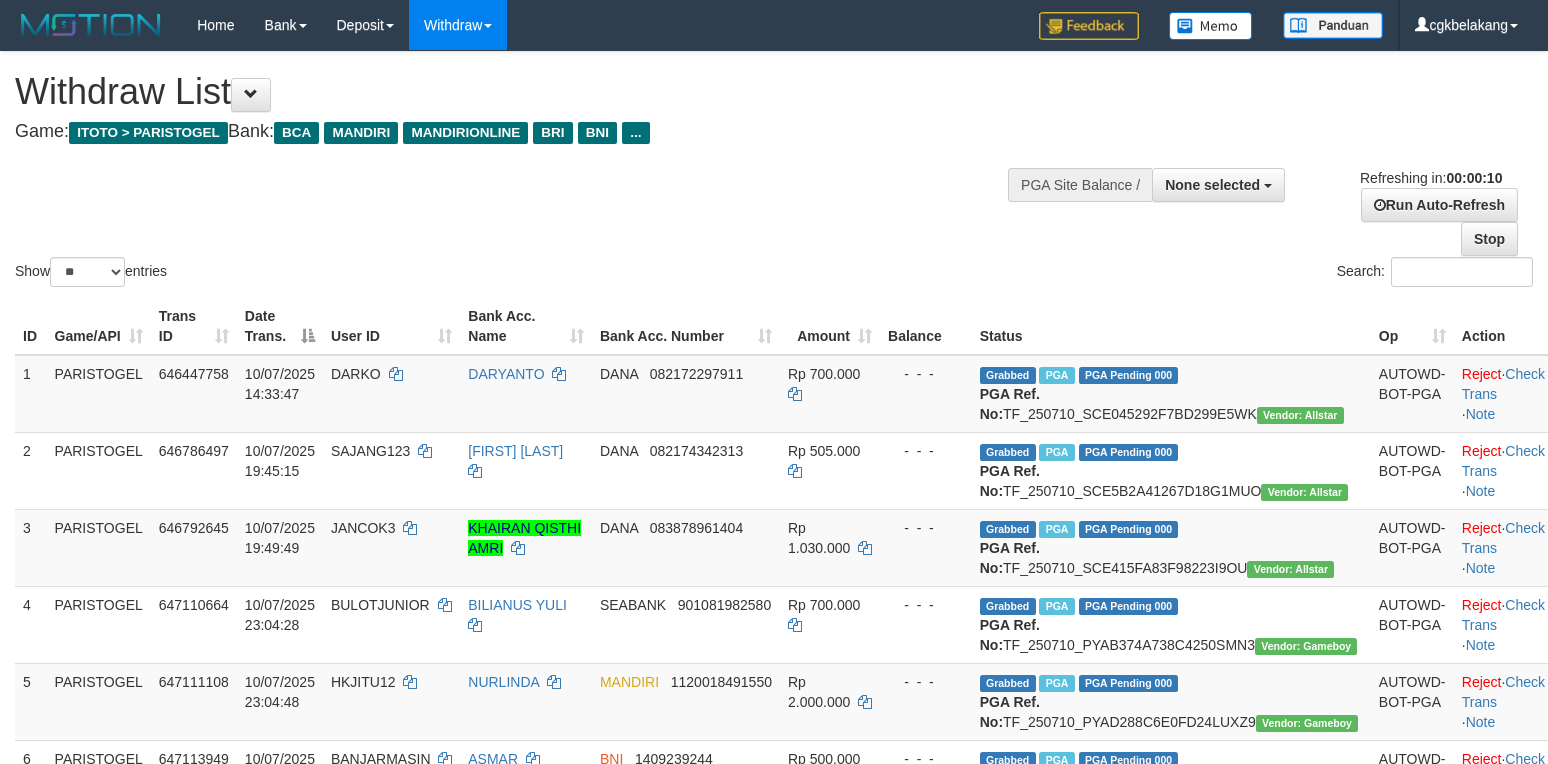 select 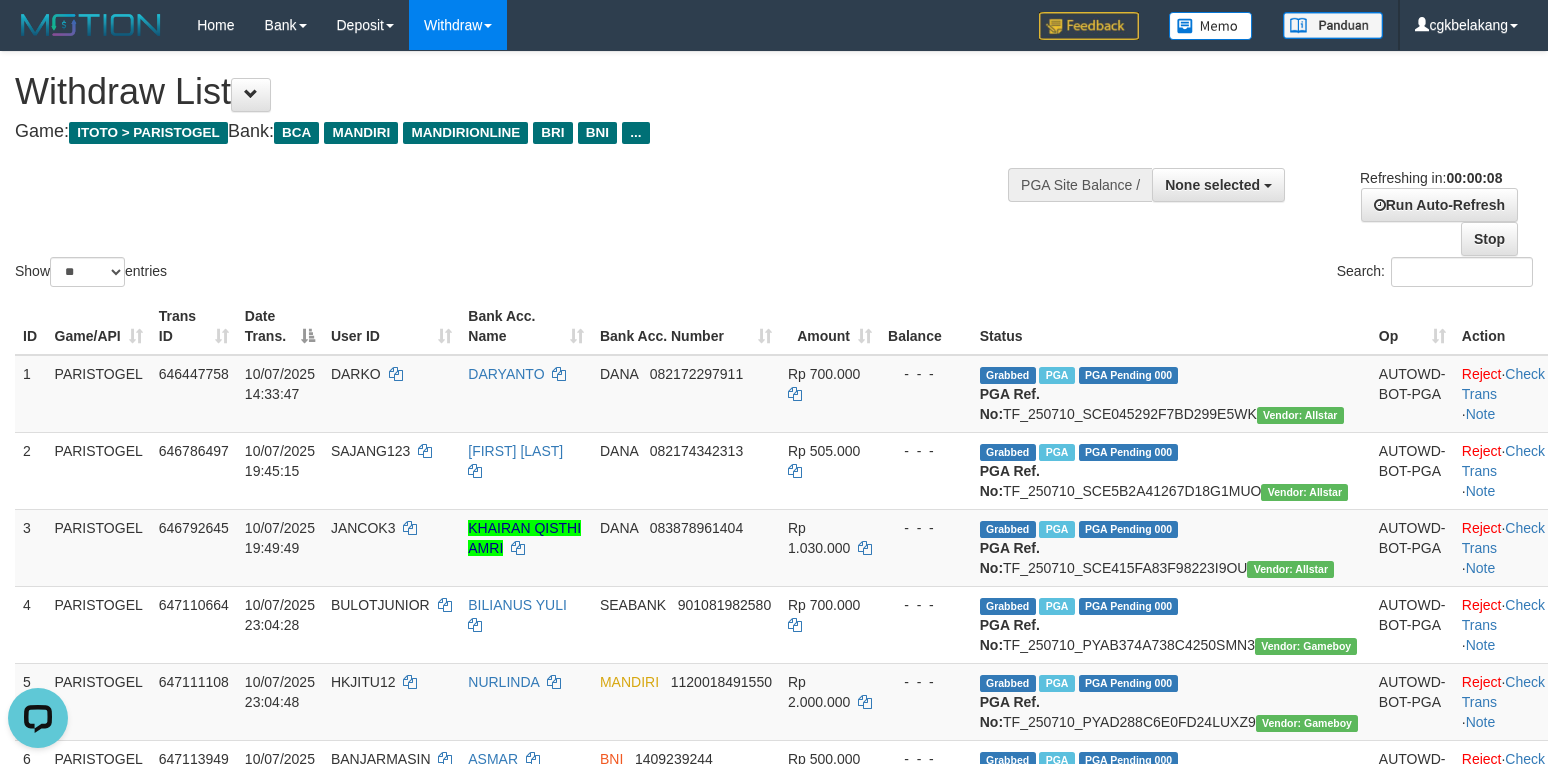 scroll, scrollTop: 0, scrollLeft: 0, axis: both 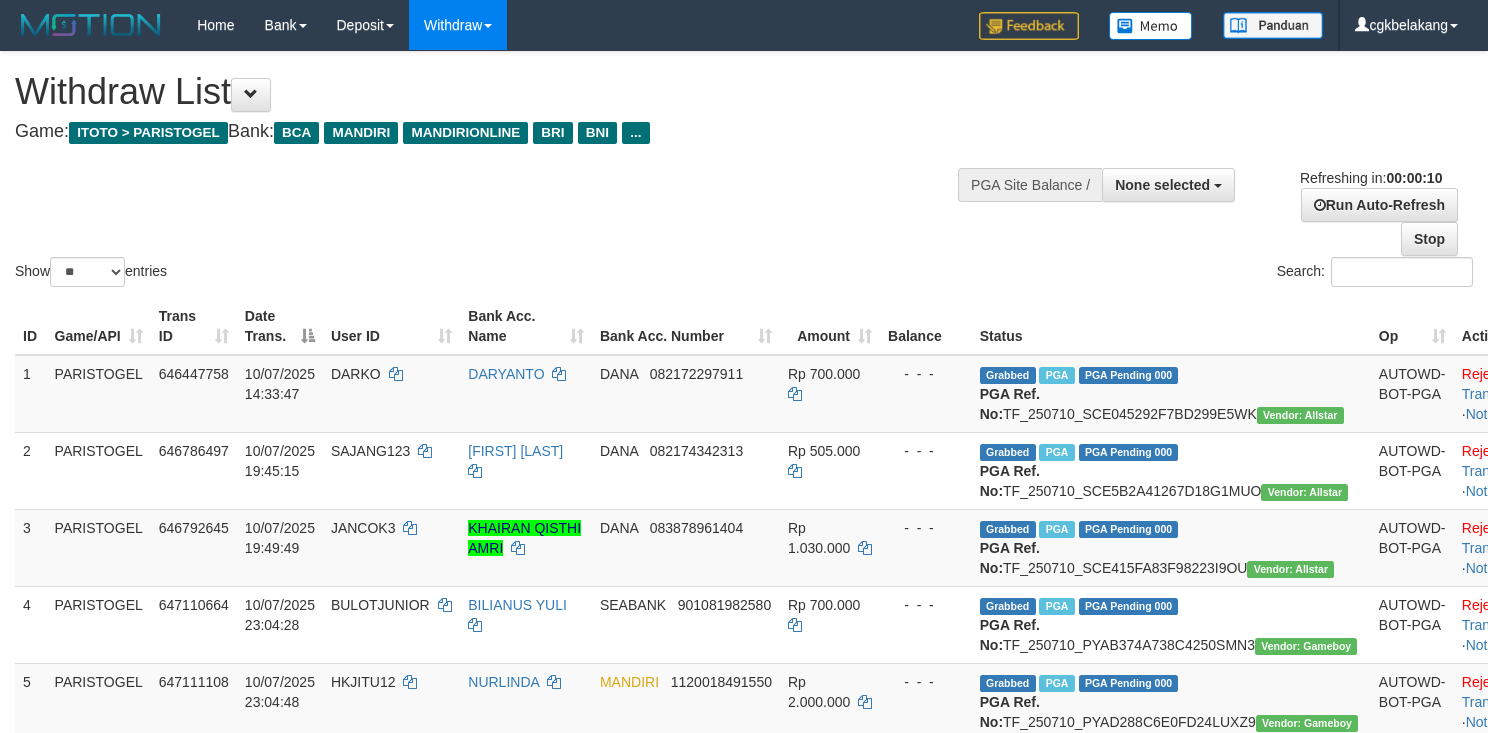 select 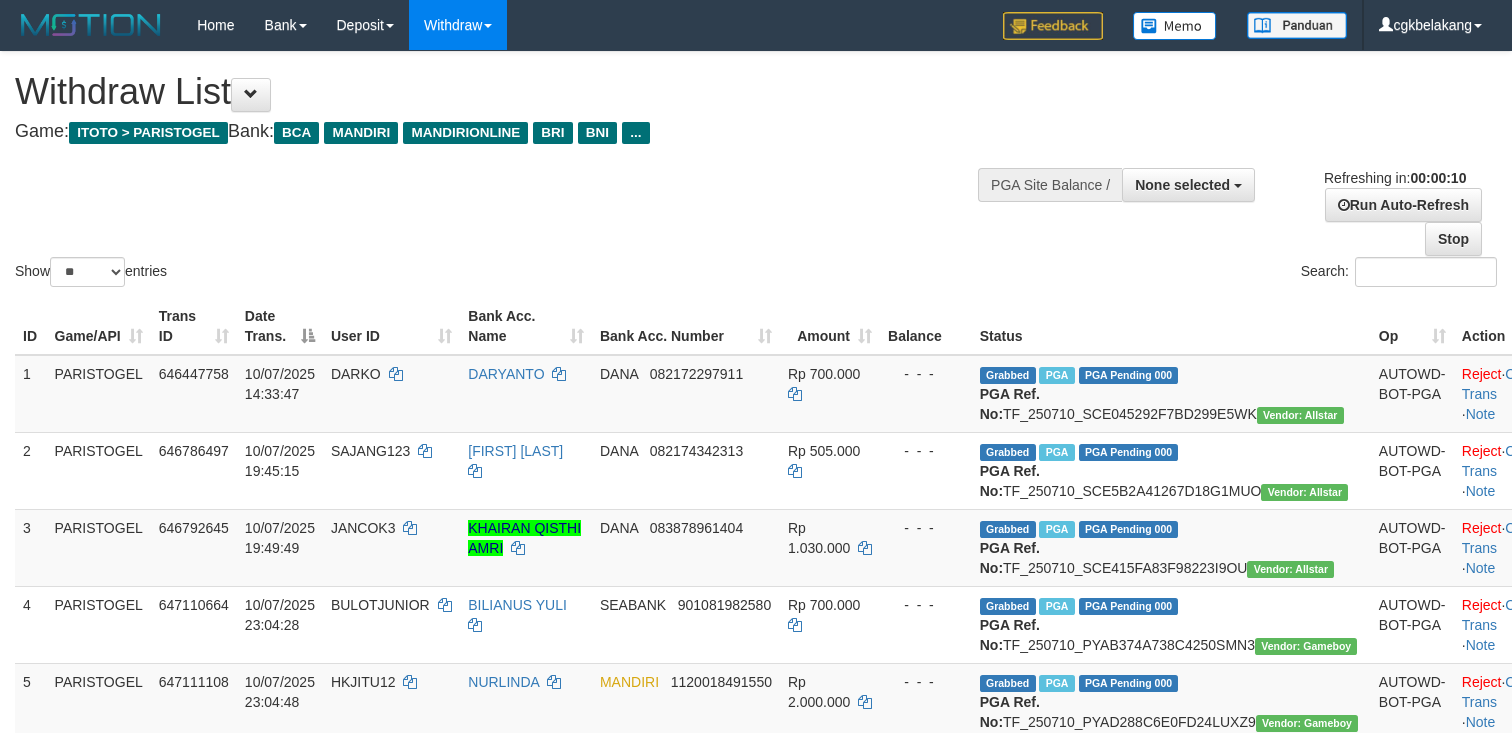 select 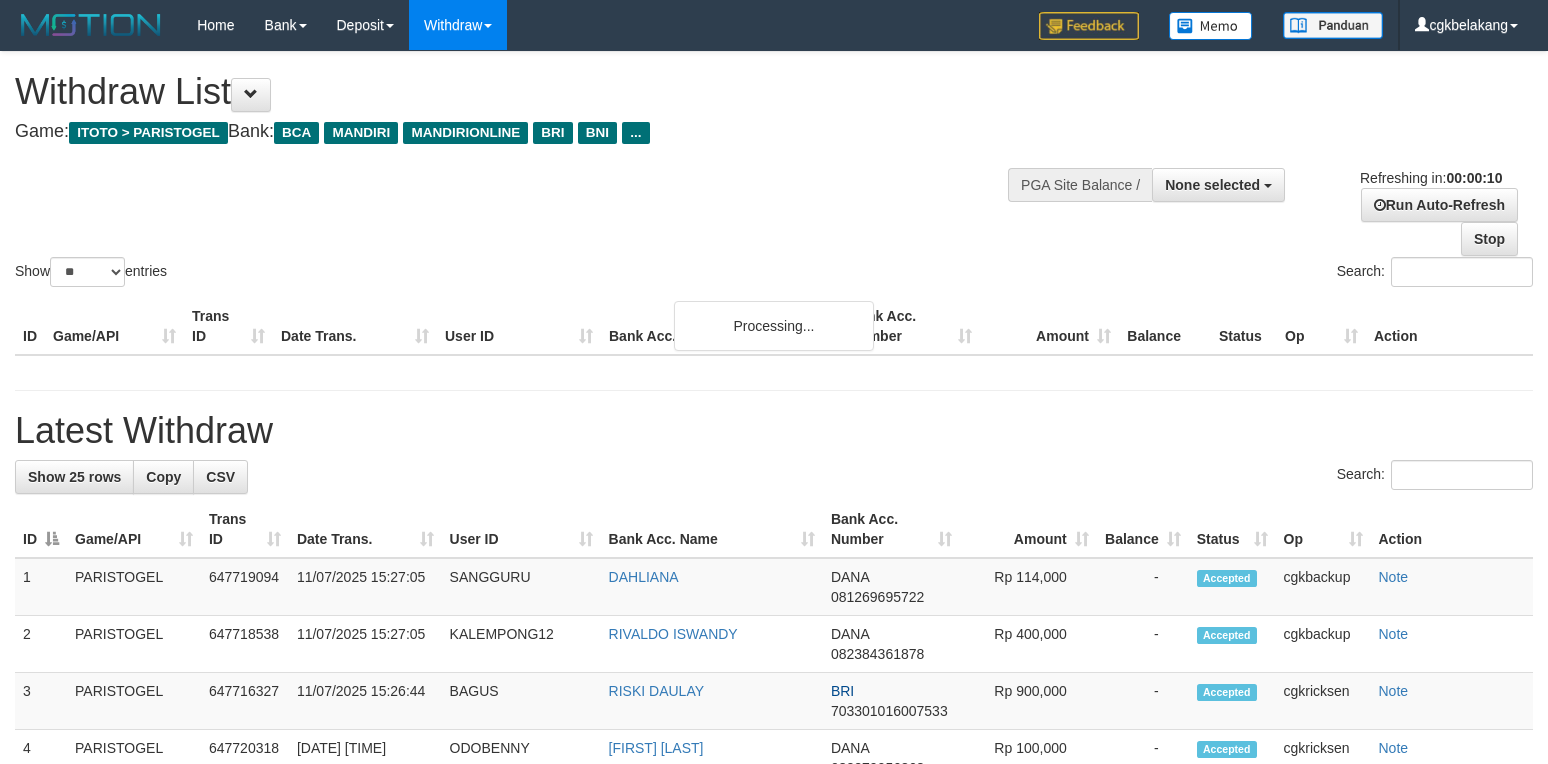 select 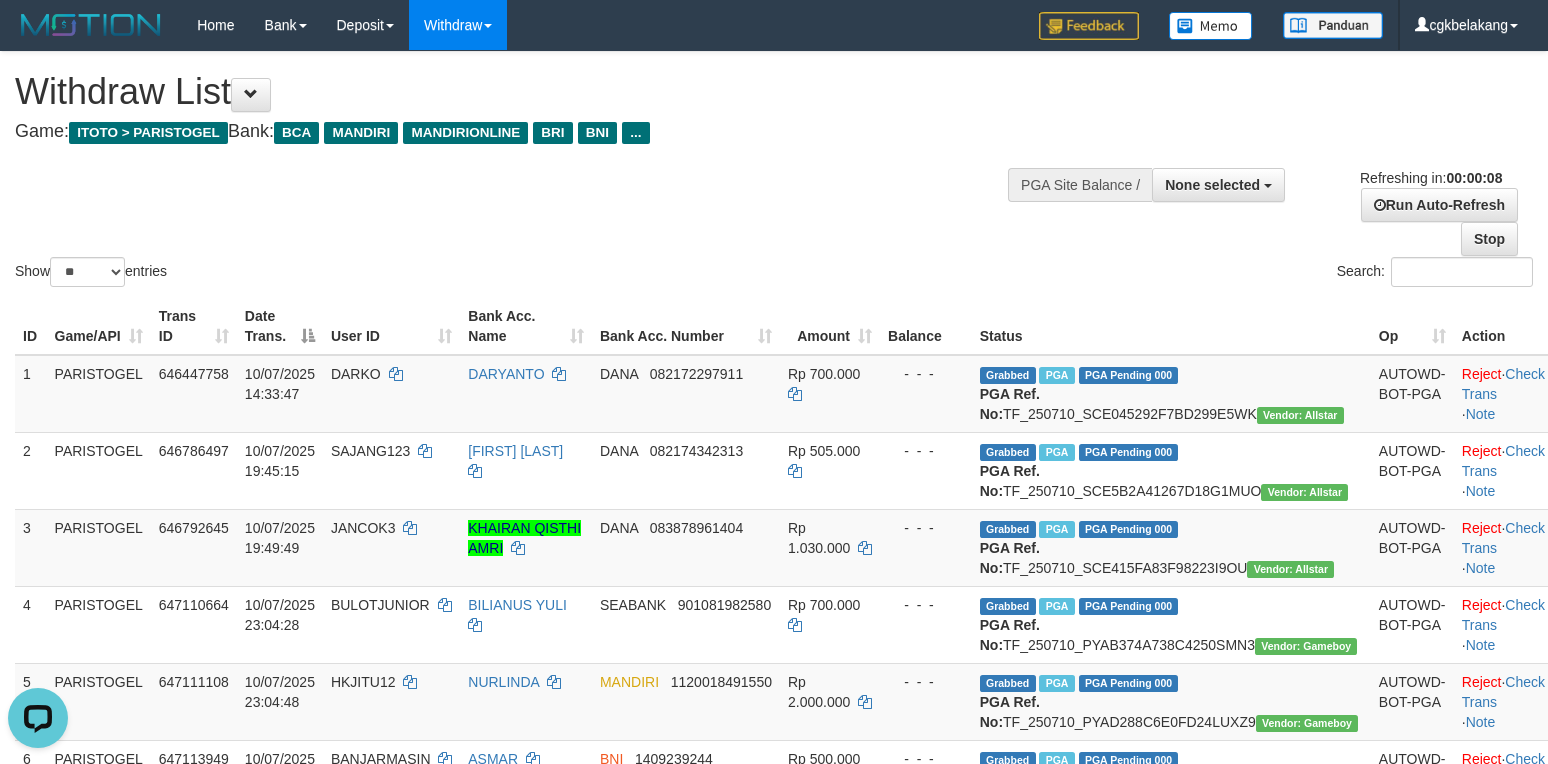 scroll, scrollTop: 0, scrollLeft: 0, axis: both 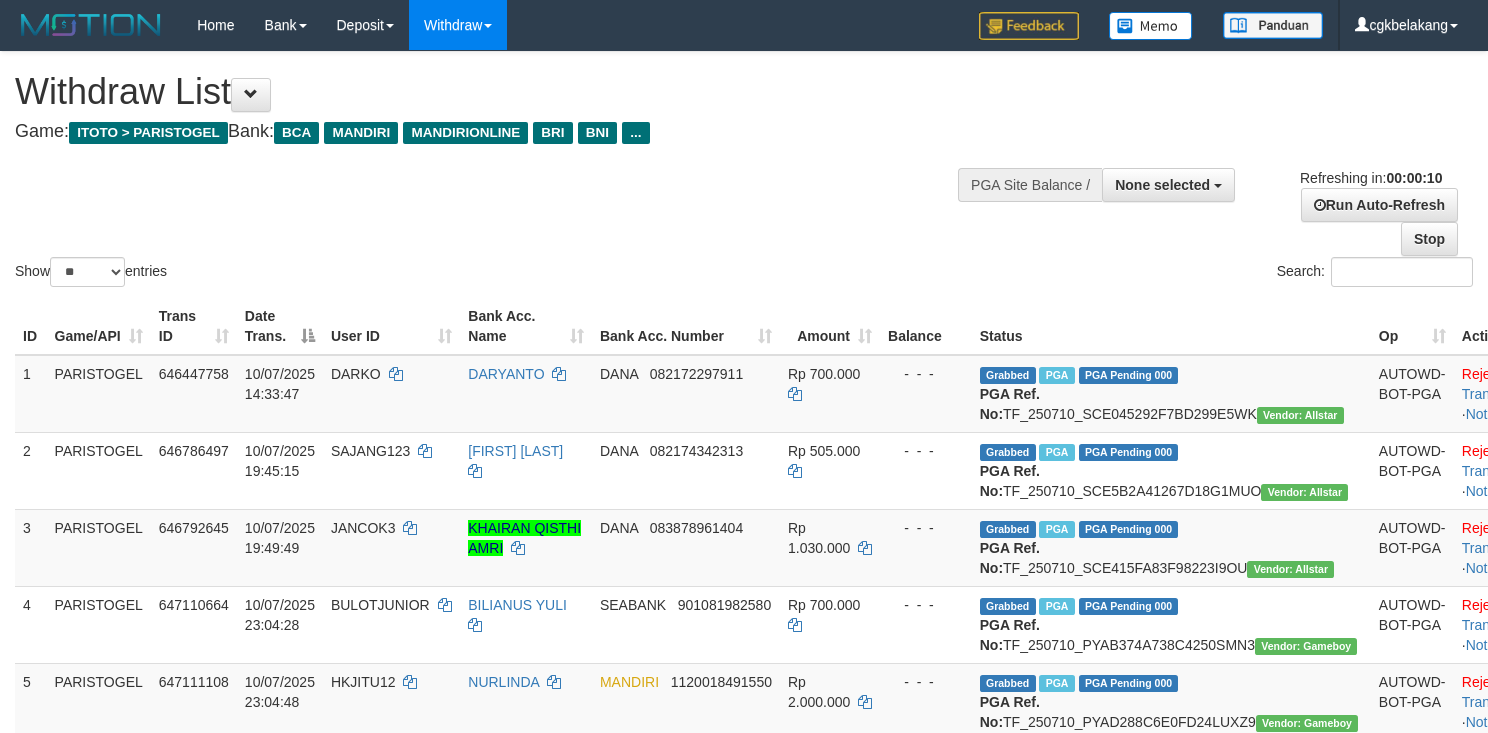 select 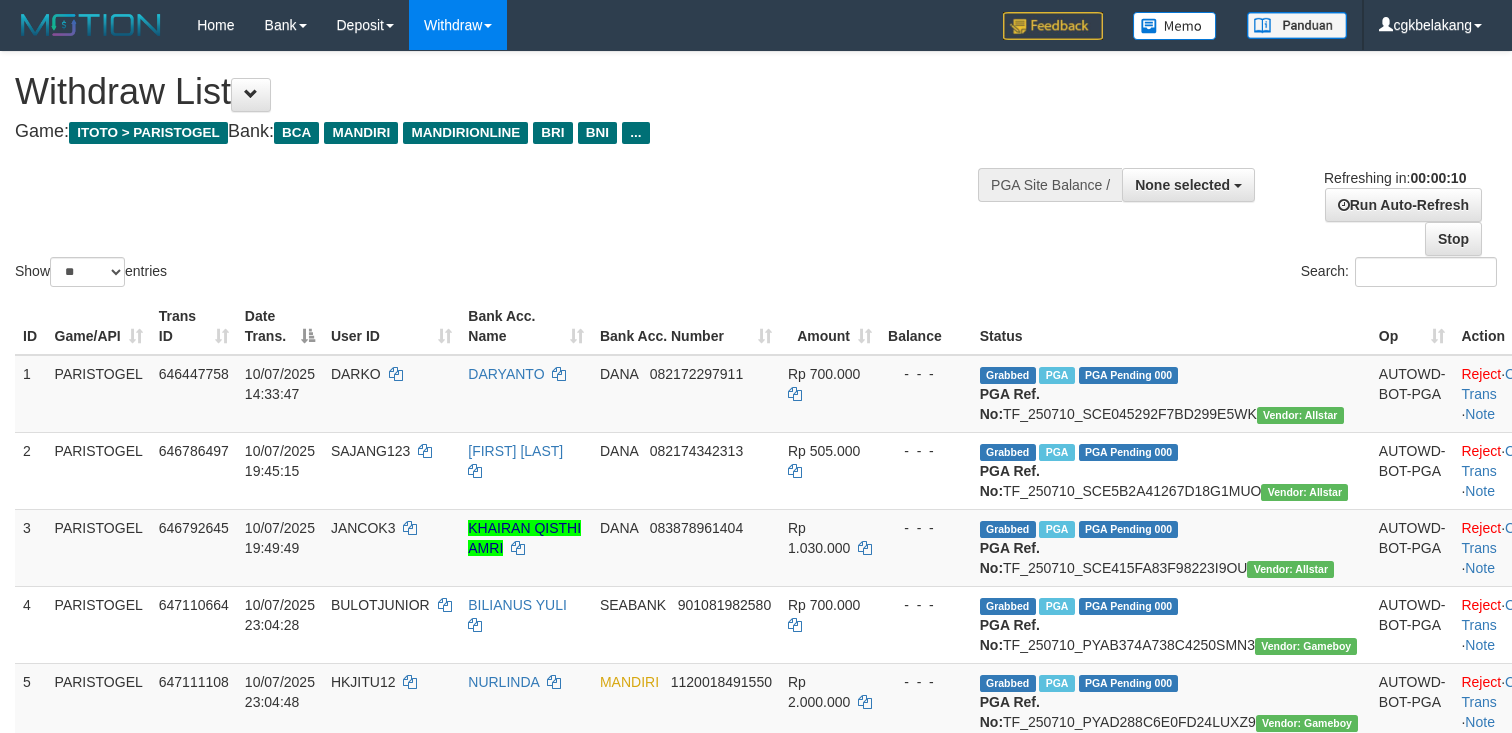 select 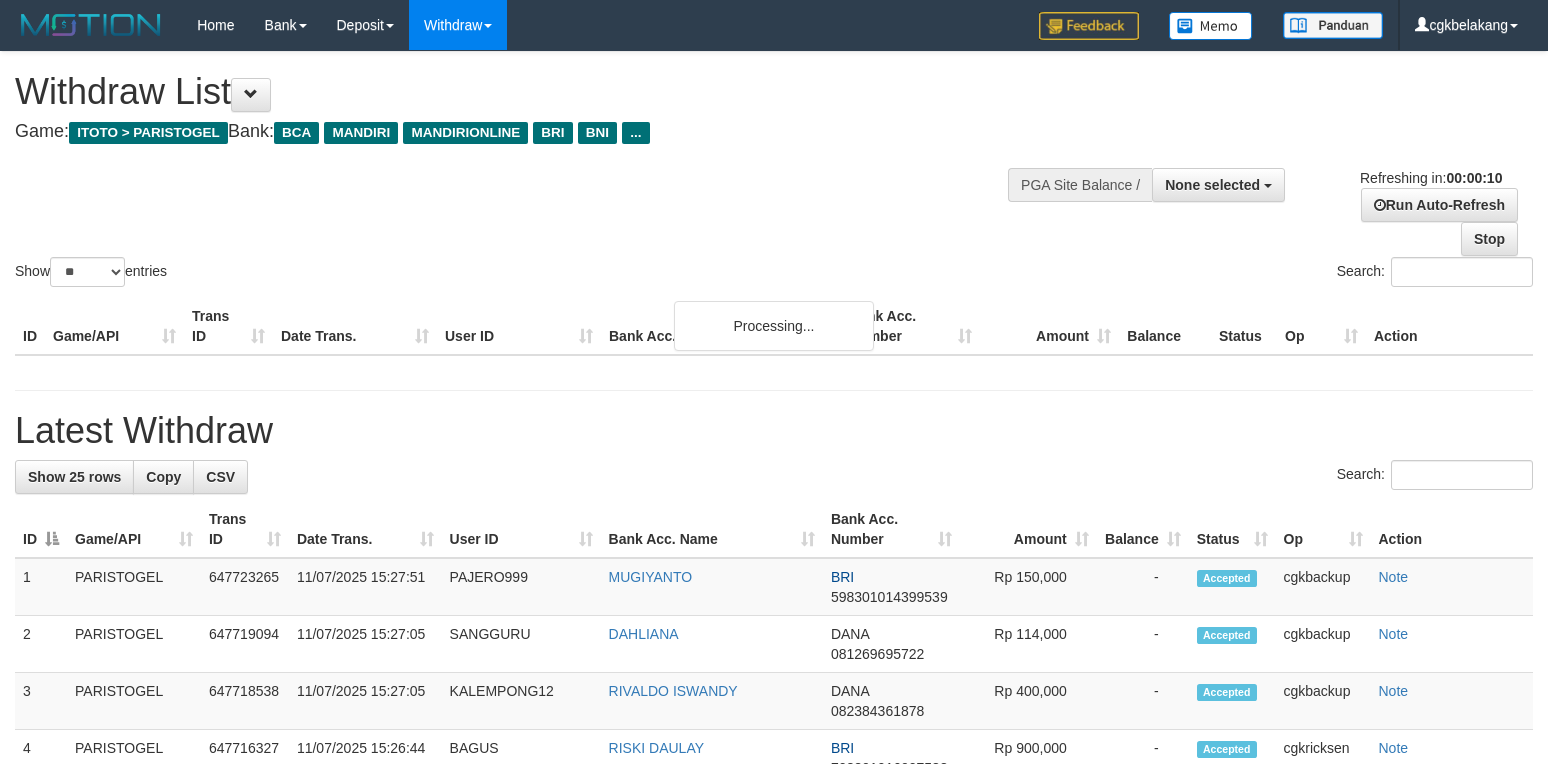 select 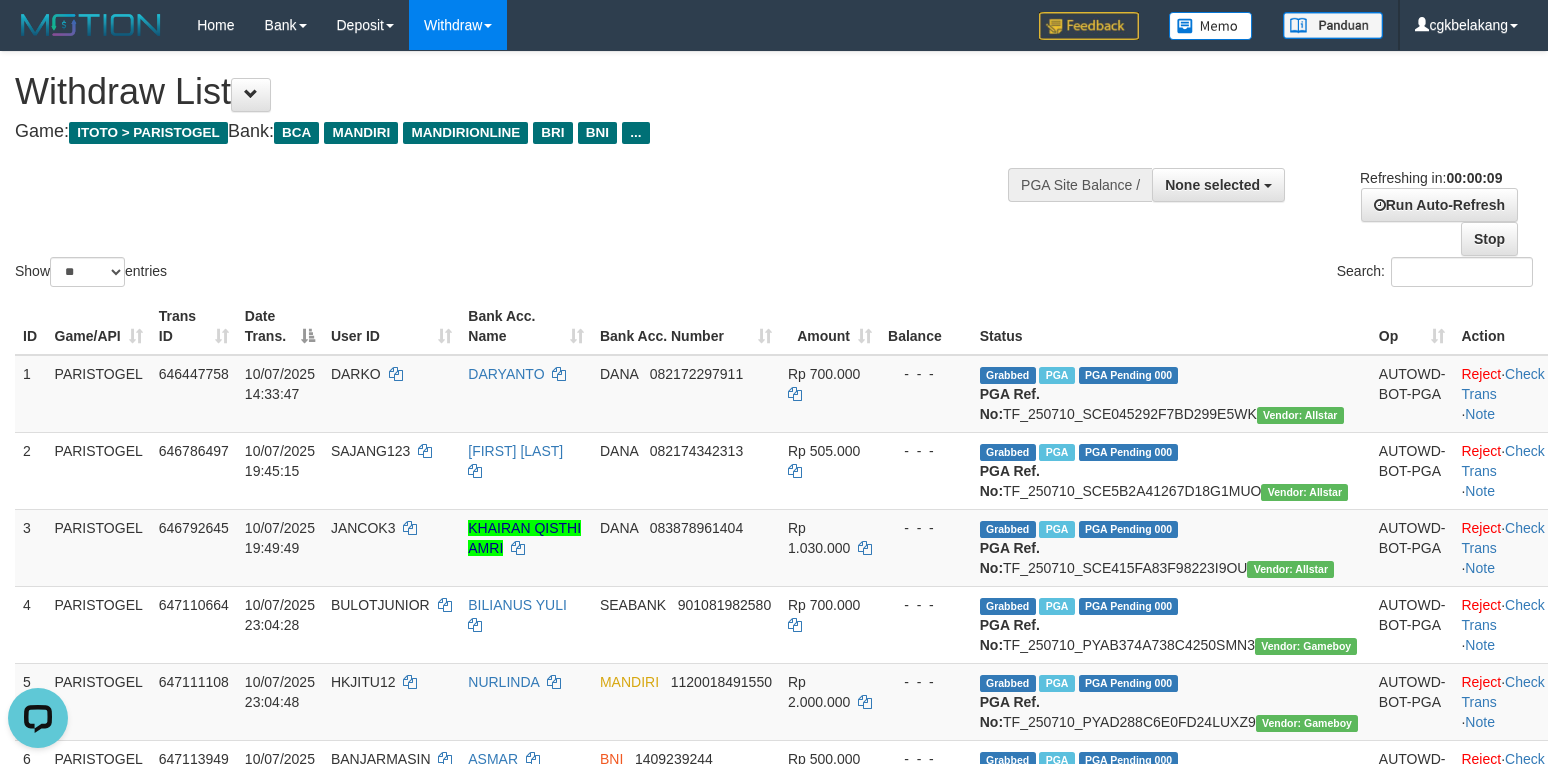scroll, scrollTop: 0, scrollLeft: 0, axis: both 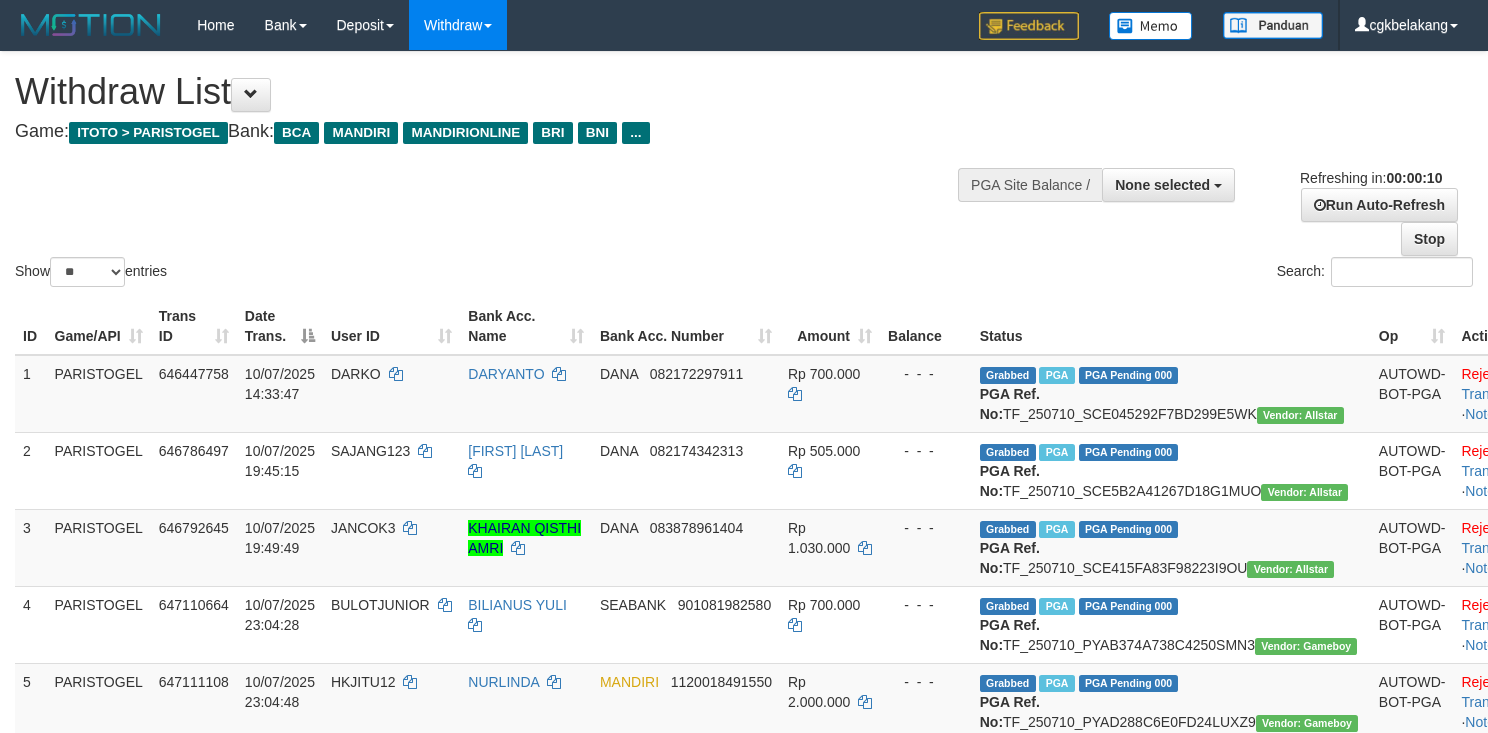 select 